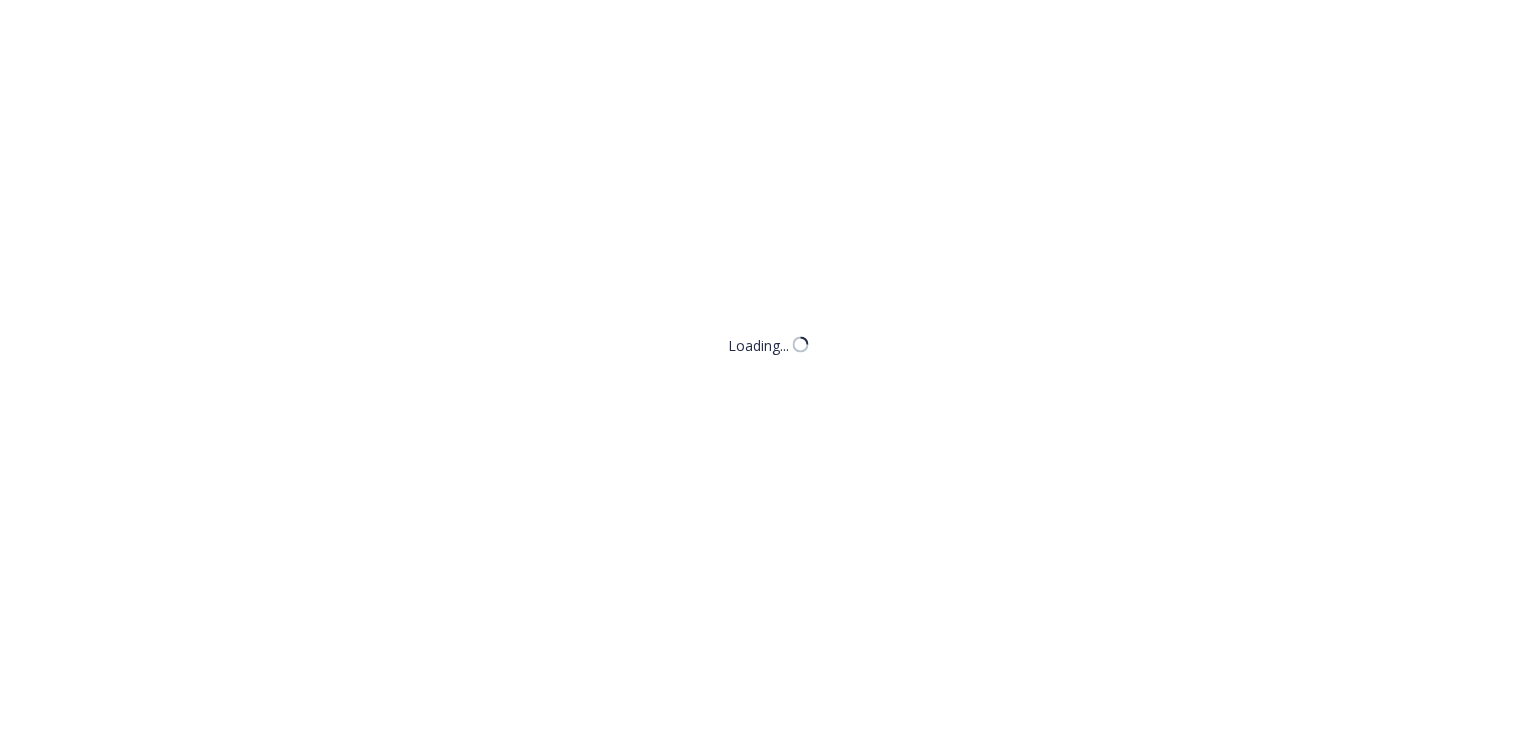 scroll, scrollTop: 0, scrollLeft: 0, axis: both 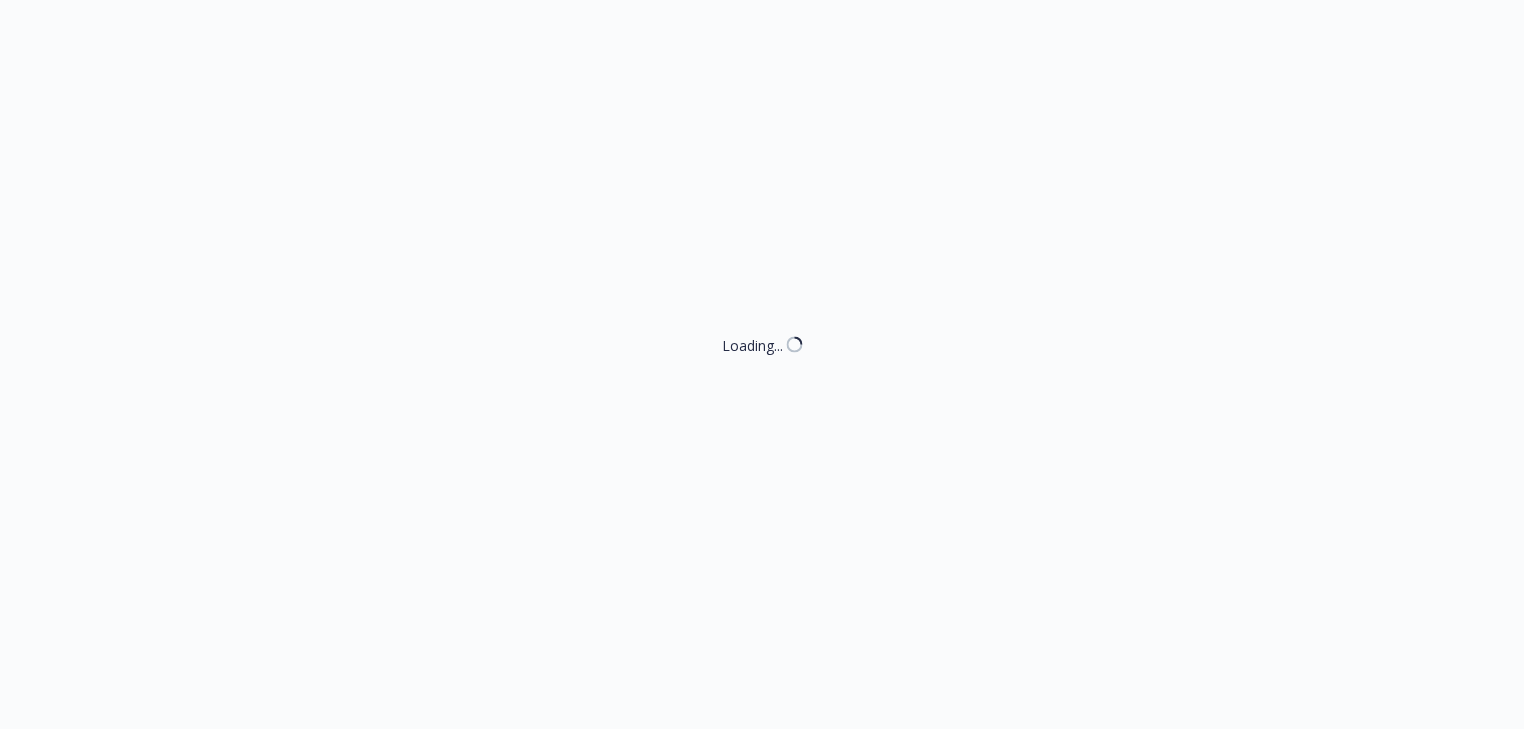 select on "ACCEPTED" 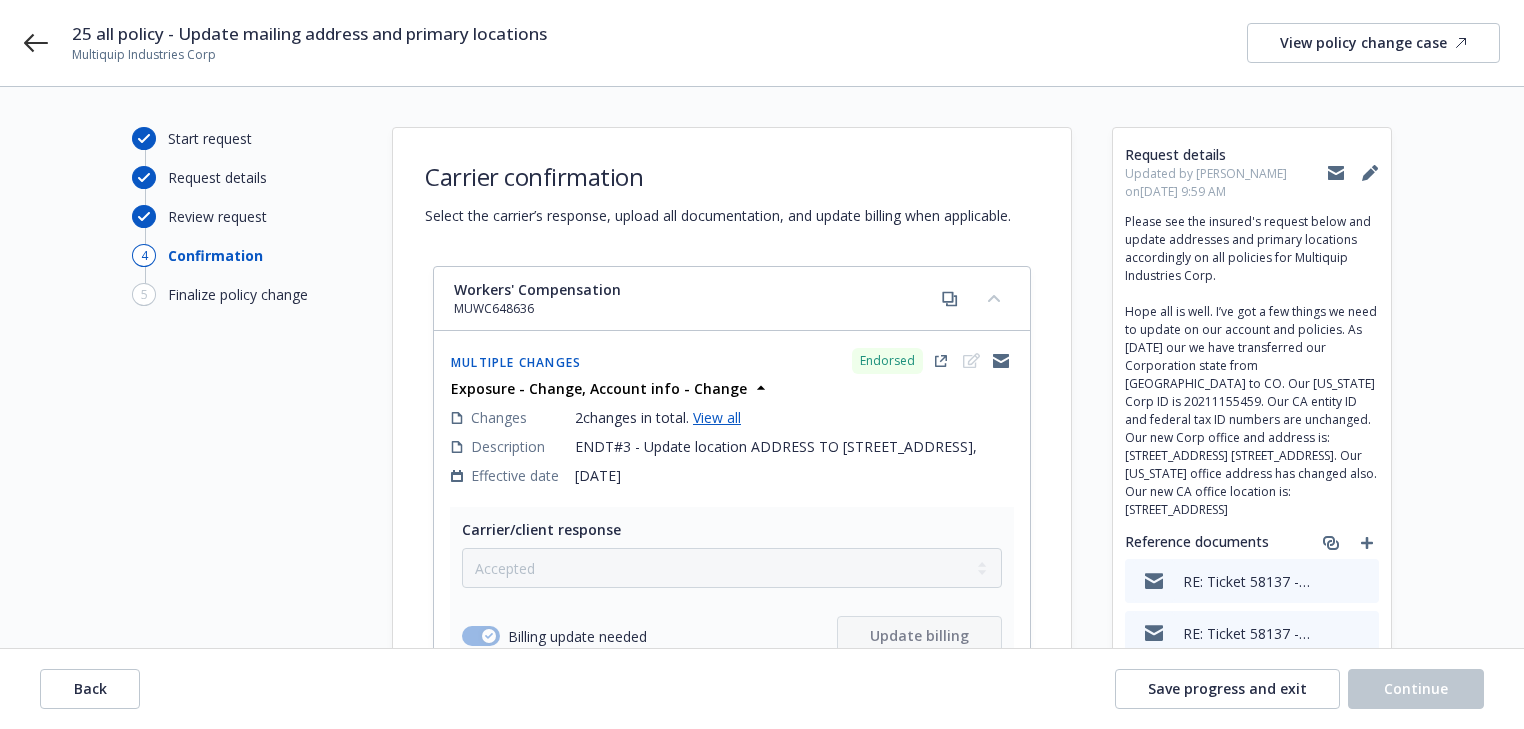 click on "25 all policy  - Update mailing address and  primary locations   Multiquip Industries Corp View policy change case" at bounding box center (762, 43) 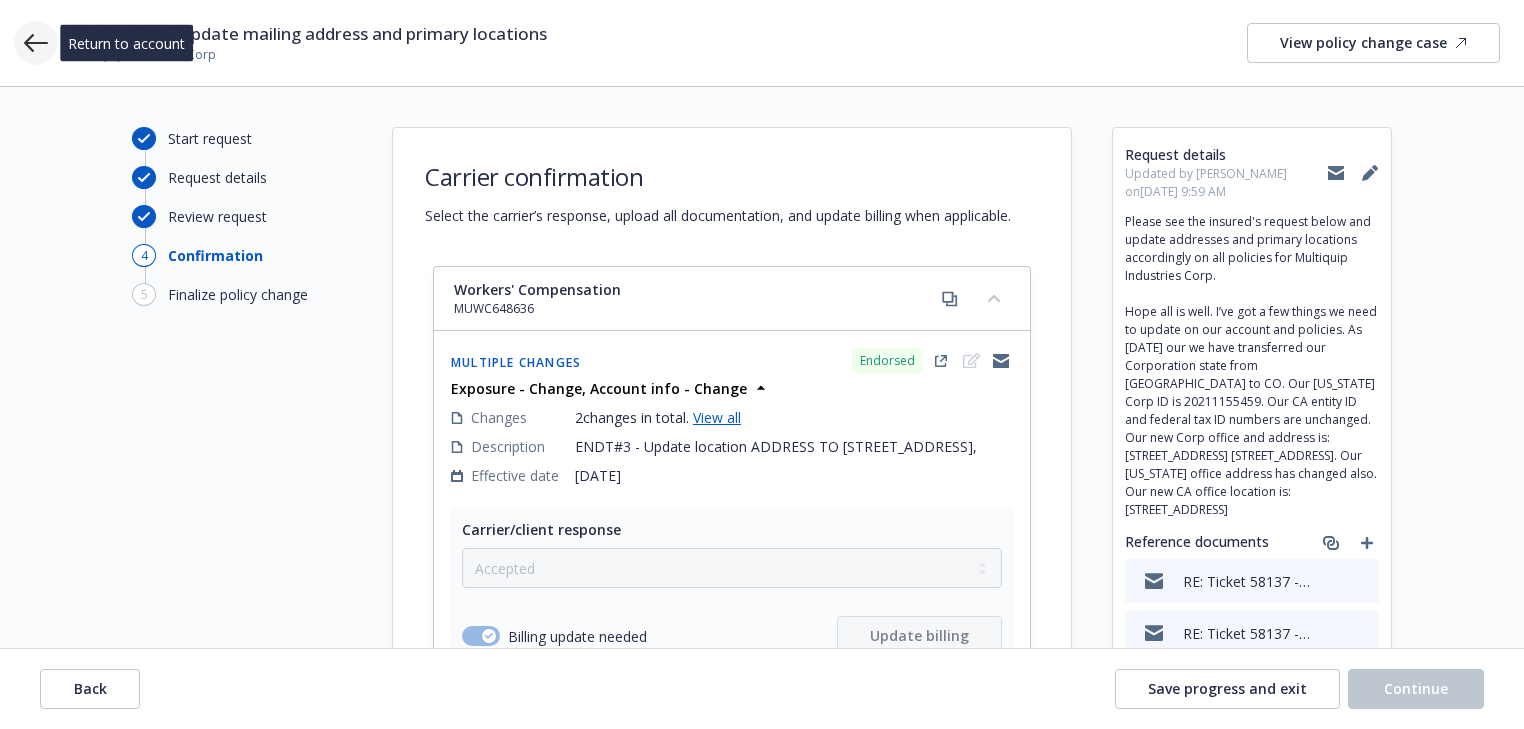 click 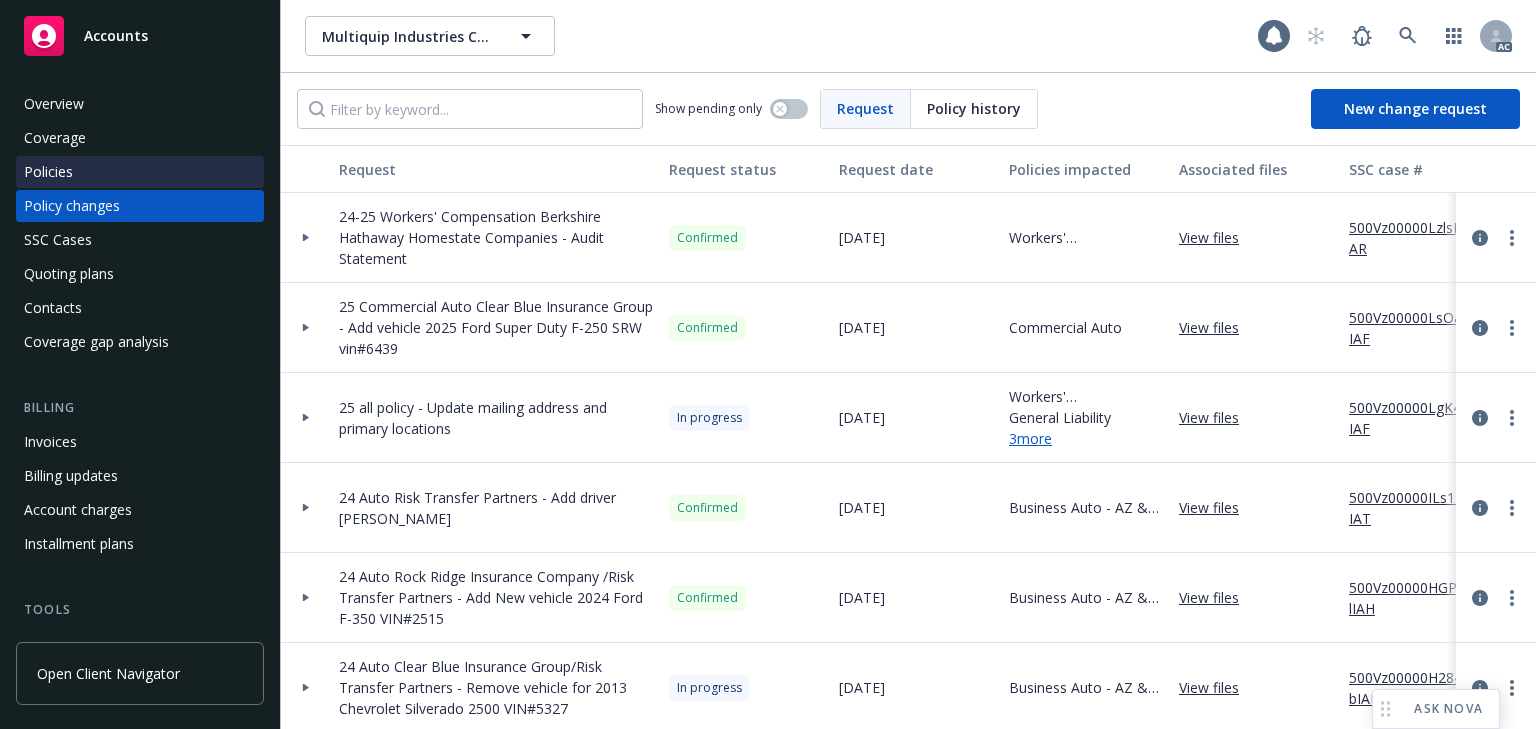 click on "Policies" at bounding box center (140, 172) 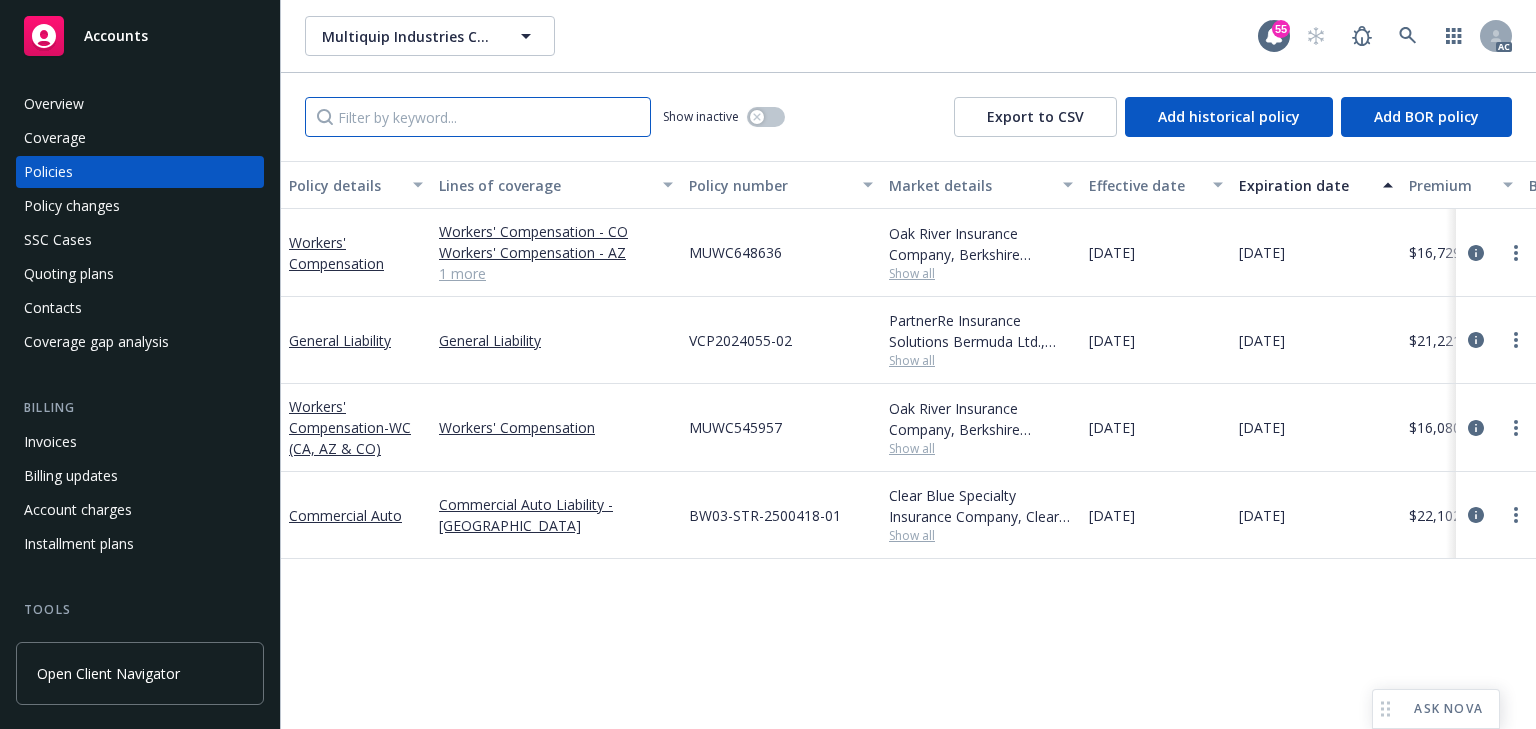 click at bounding box center (478, 117) 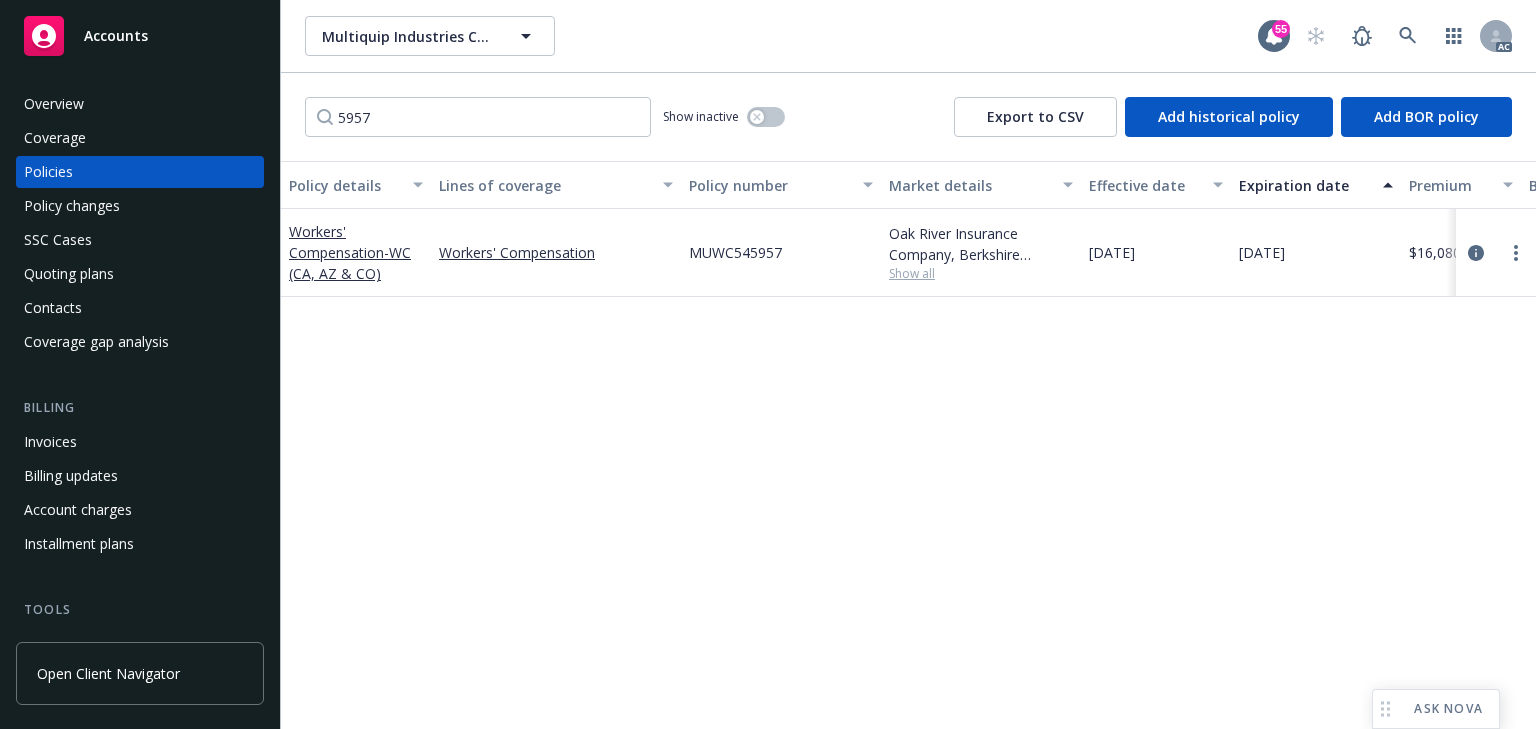 click on "Policy details Lines of coverage Policy number Market details Effective date Expiration date Premium Billing method Stage Status Service team leaders Workers' Compensation  -  WC (CA, AZ & CO) Workers' Compensation MUWC545957 Oak River Insurance Company, Berkshire Hathaway Homestate Companies (BHHC) Show all 03/01/2025 03/01/2026 $16,080.00 Direct - Monthly reporting Renewal Active Salvador Pizzo AC James Seagle AM 1 more" at bounding box center (908, 445) 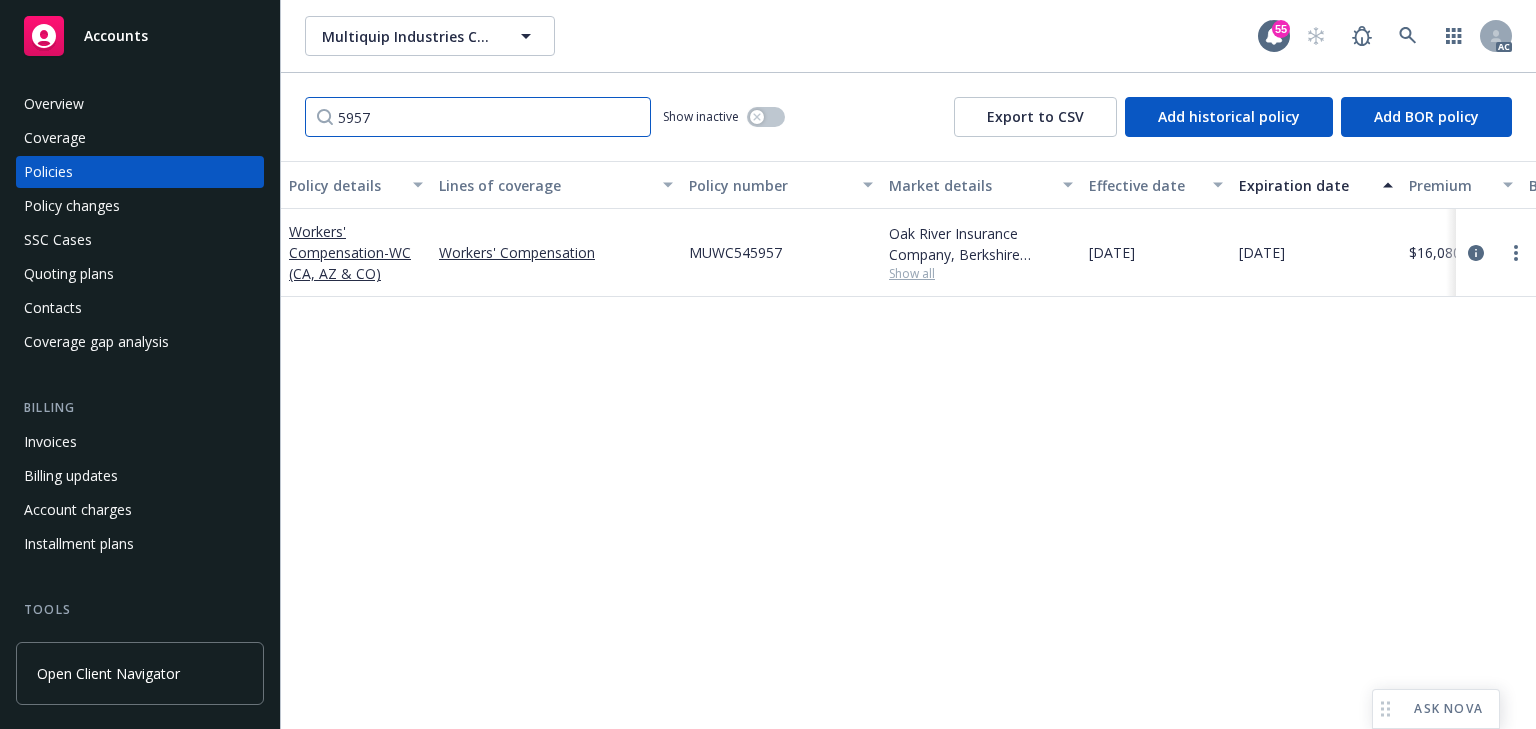 click on "5957" at bounding box center (478, 117) 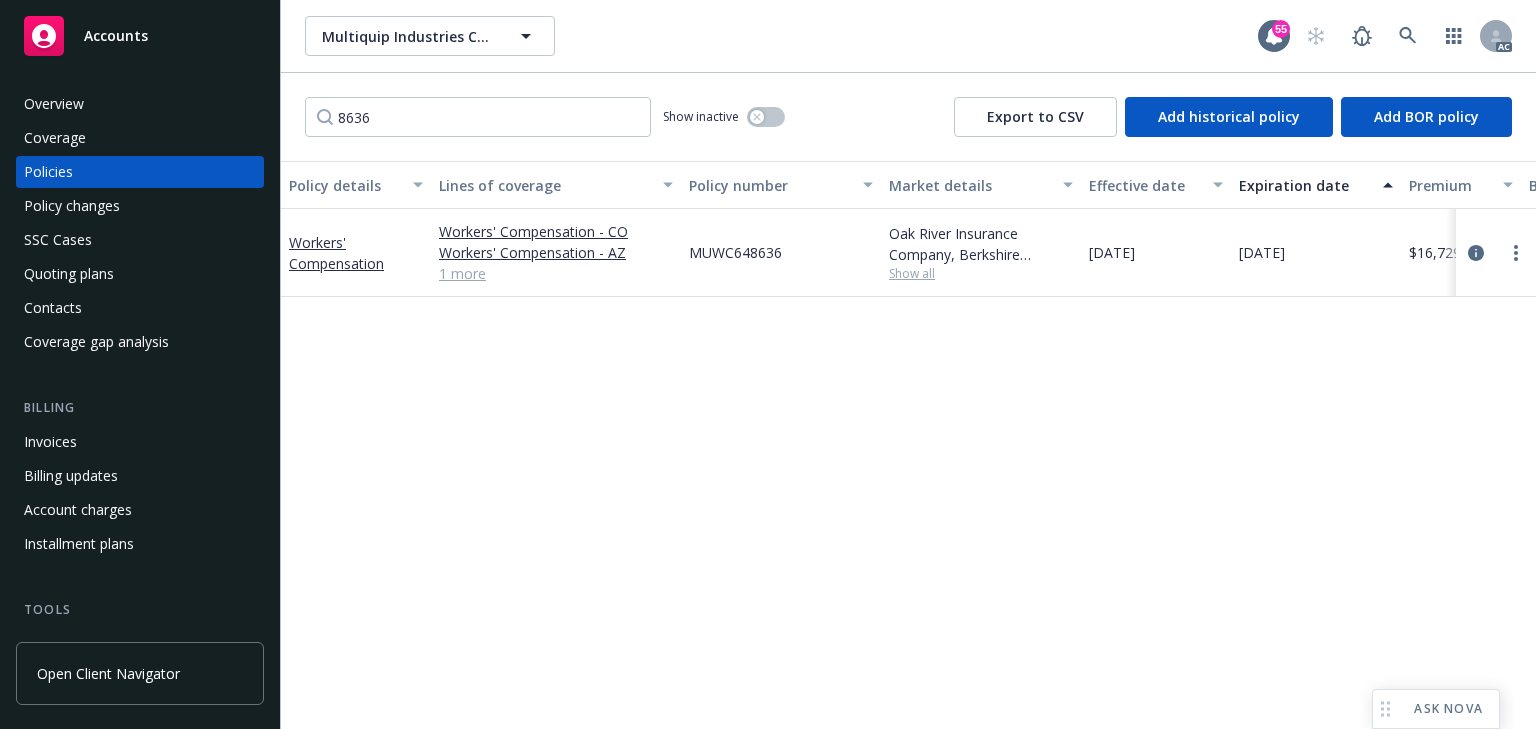 click on "Policy details Lines of coverage Policy number Market details Effective date Expiration date Premium Billing method Stage Status Service team leaders Workers' Compensation Workers' Compensation - CO Workers' Compensation - AZ Workers' Compensation - CA 1 more MUWC648636 Oak River Insurance Company, Berkshire Hathaway Homestate Companies (BHHC) Show all 03/01/2025 03/01/2026 $16,729.00 Direct - Monthly reporting Renewal Active Salvador Pizzo AC James Seagle AM 1 more" at bounding box center [908, 445] 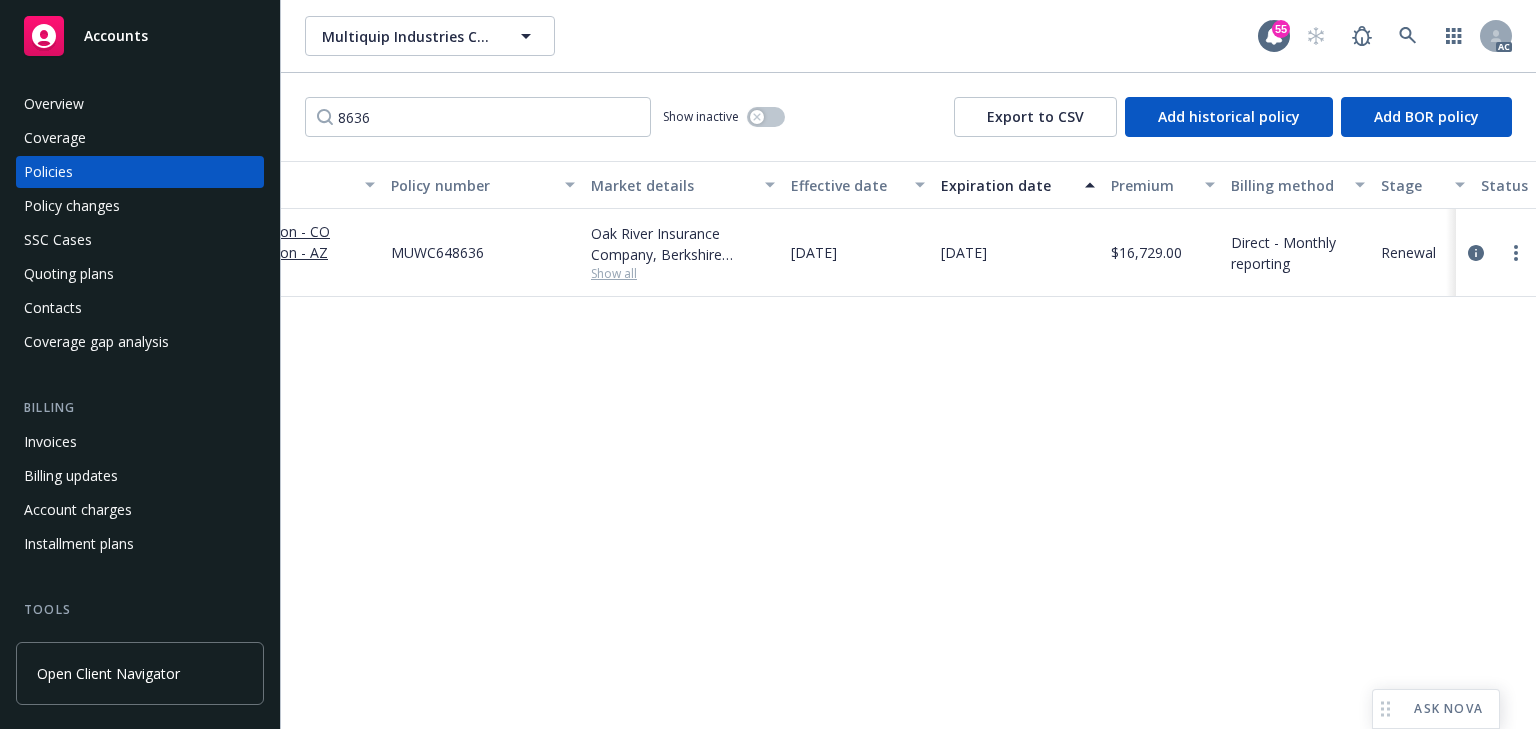 scroll, scrollTop: 0, scrollLeft: 0, axis: both 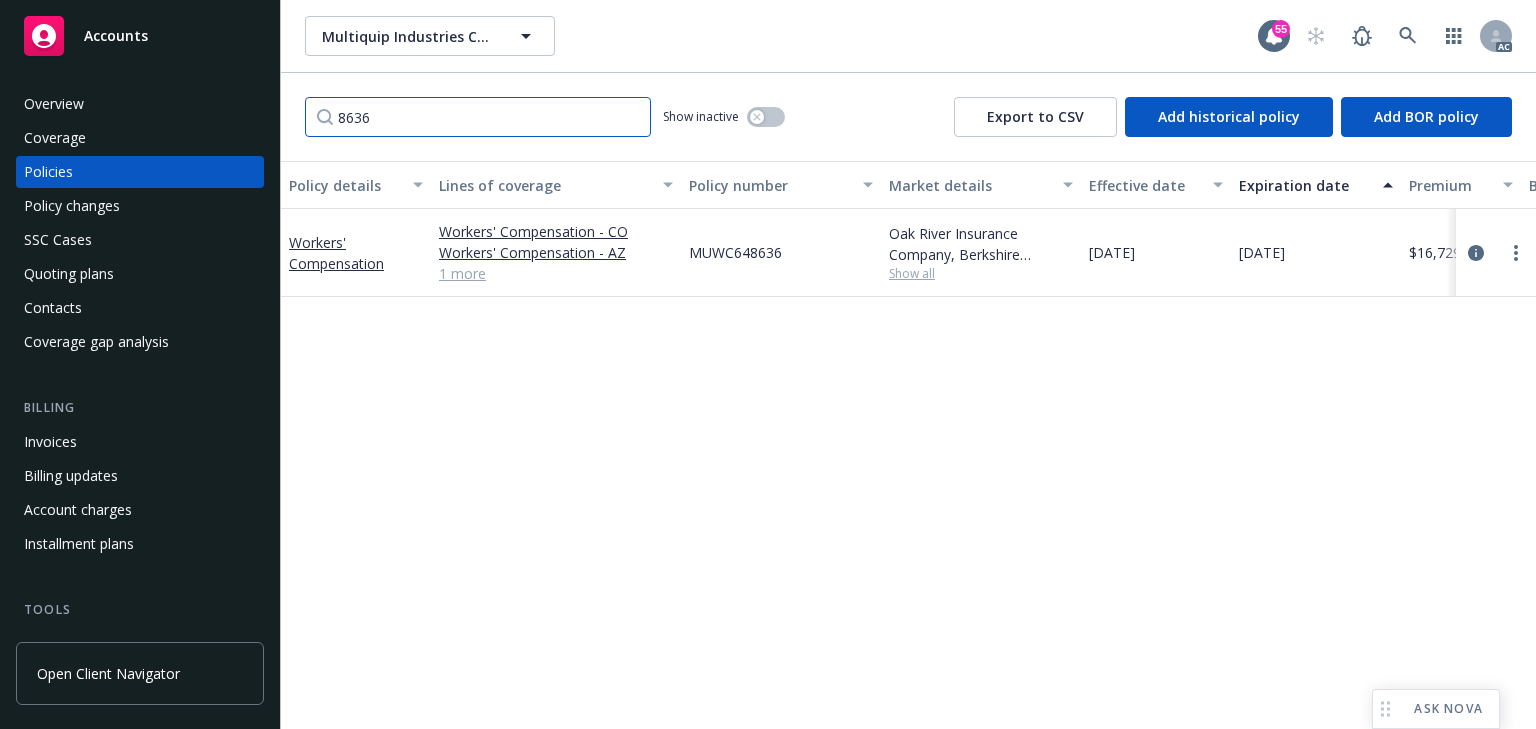 click on "8636" at bounding box center (478, 117) 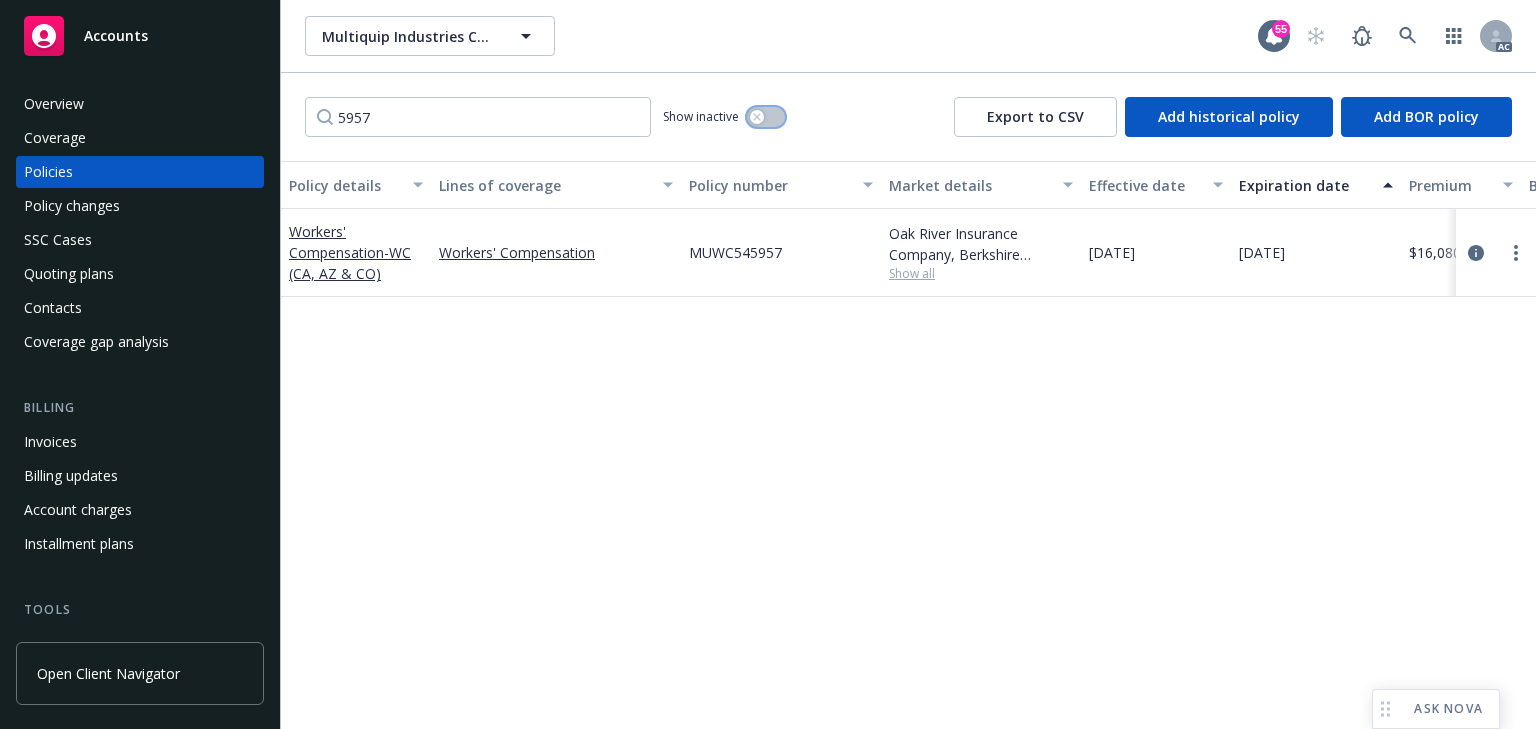 click 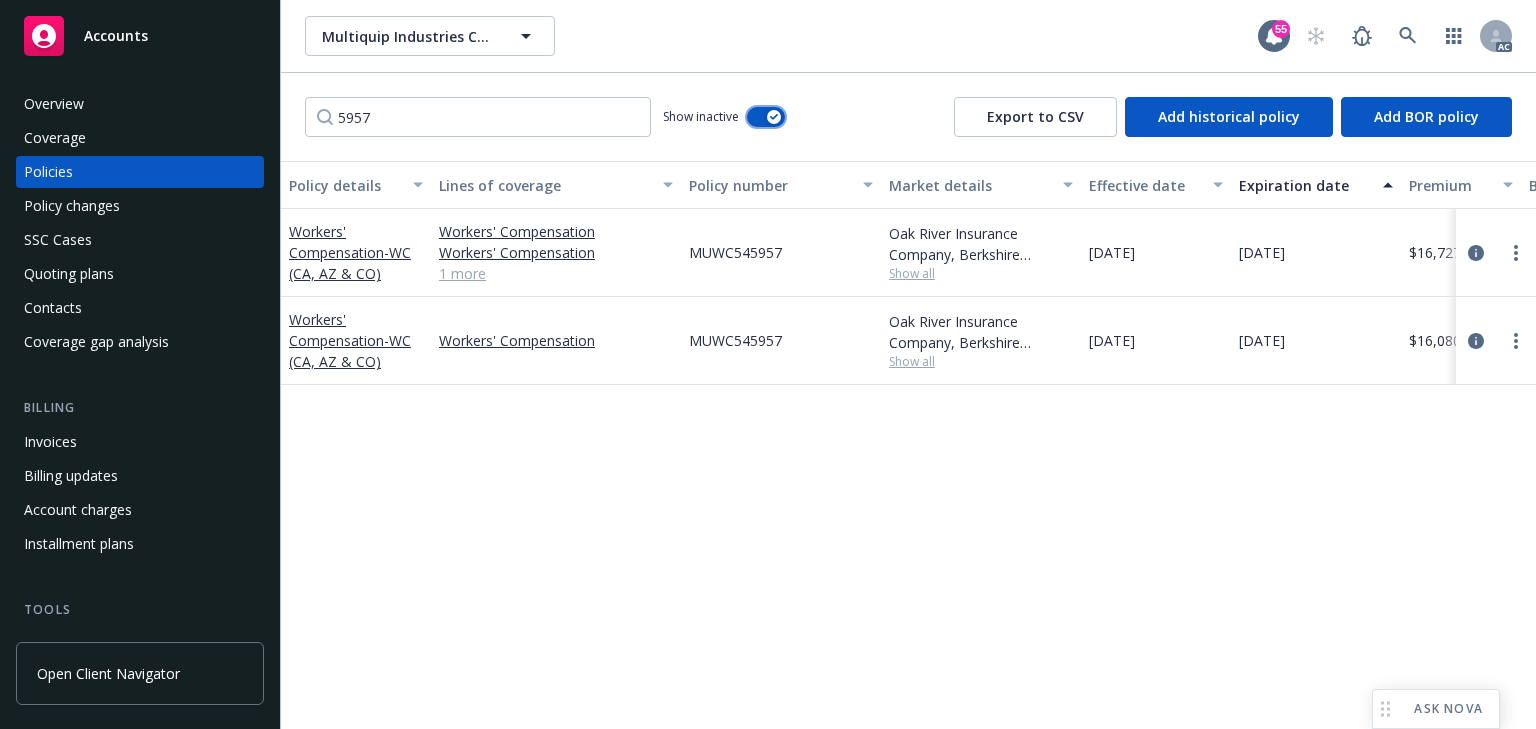 click at bounding box center [766, 117] 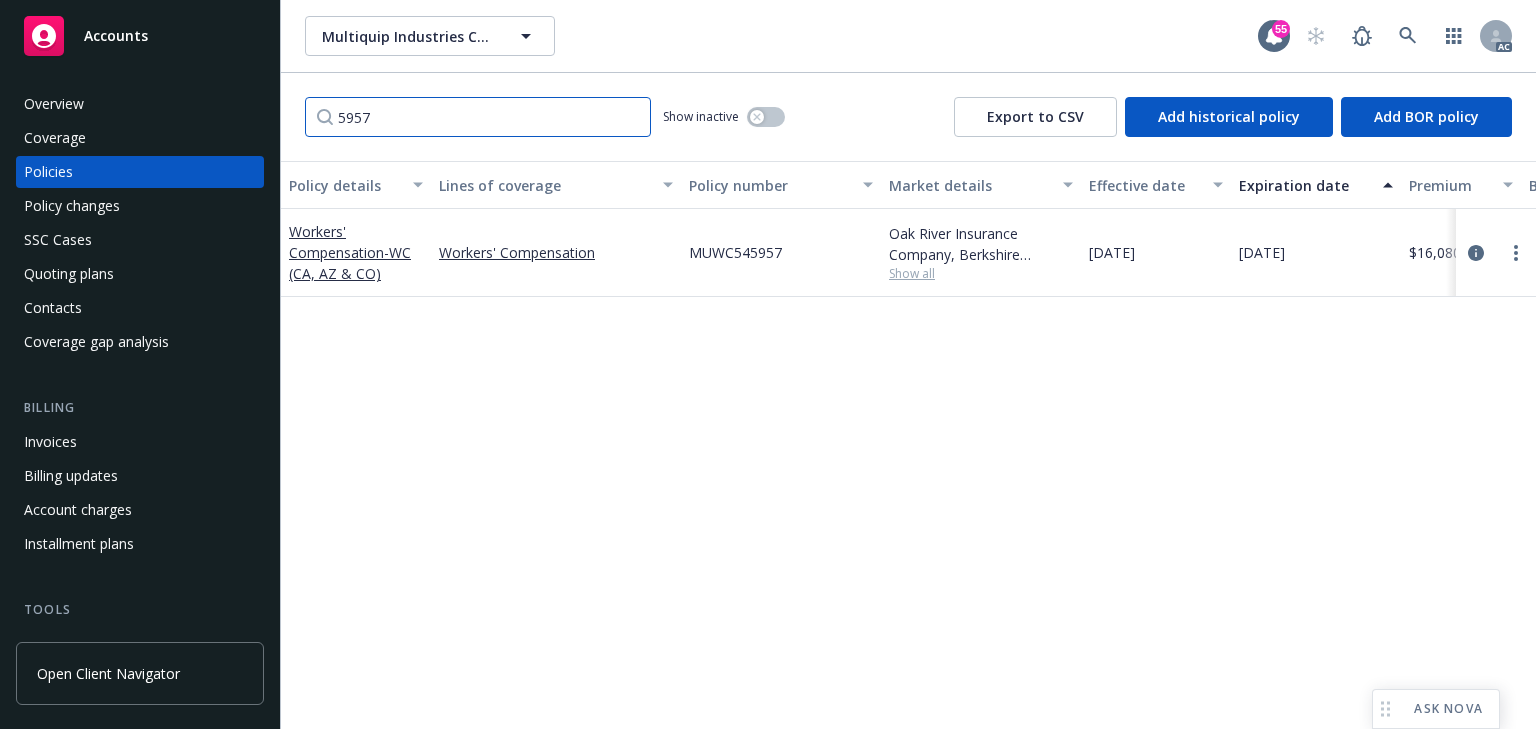 click on "5957" at bounding box center [478, 117] 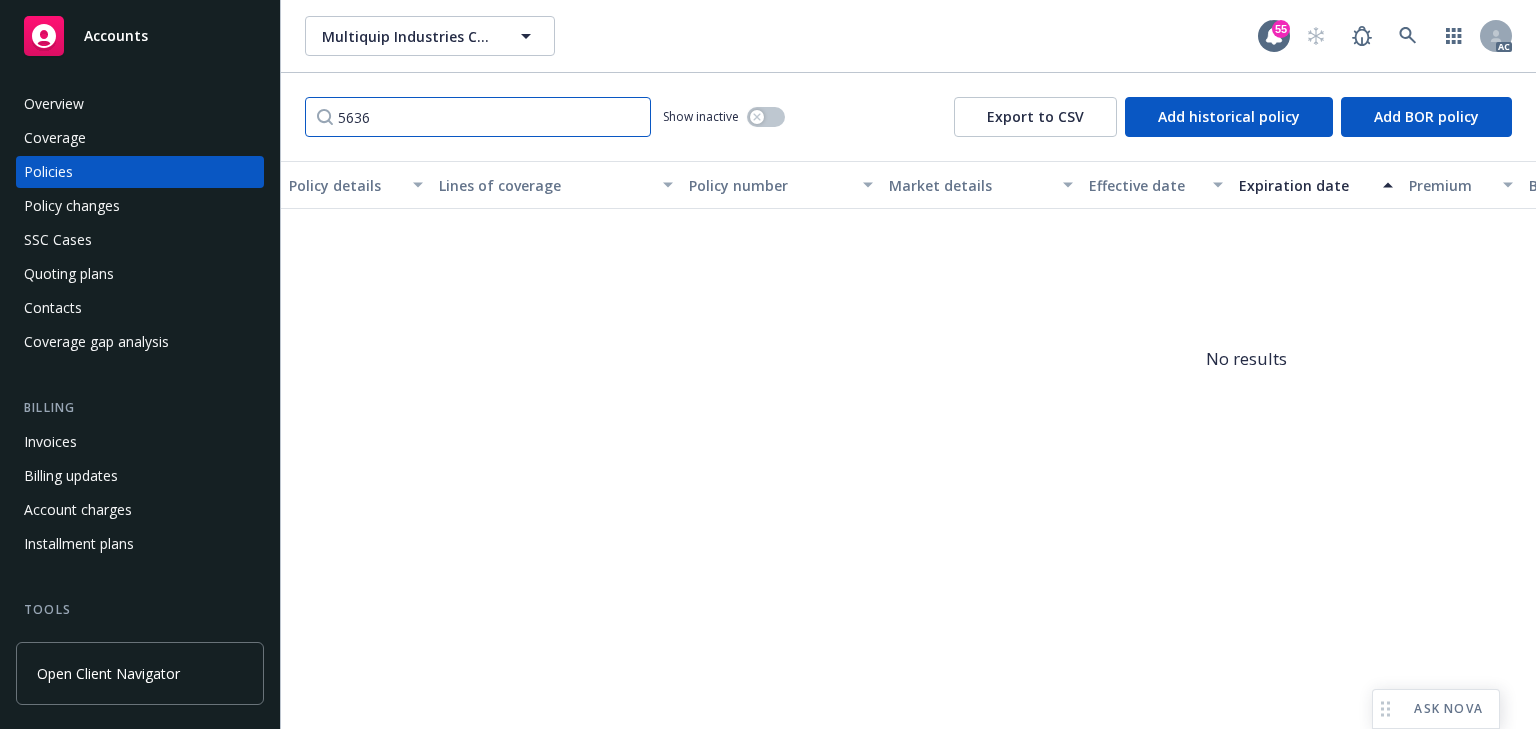 click on "5636" at bounding box center (478, 117) 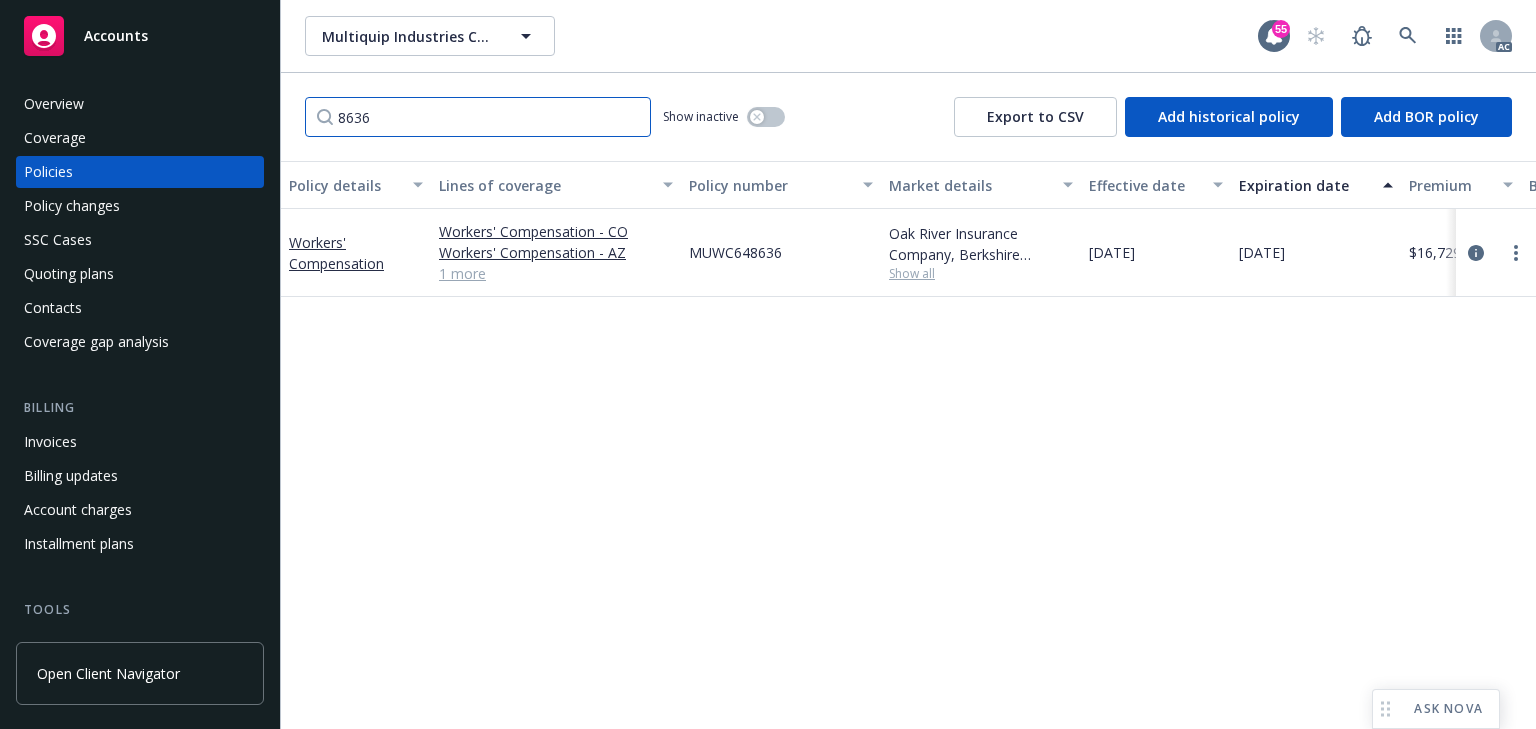 type on "8636" 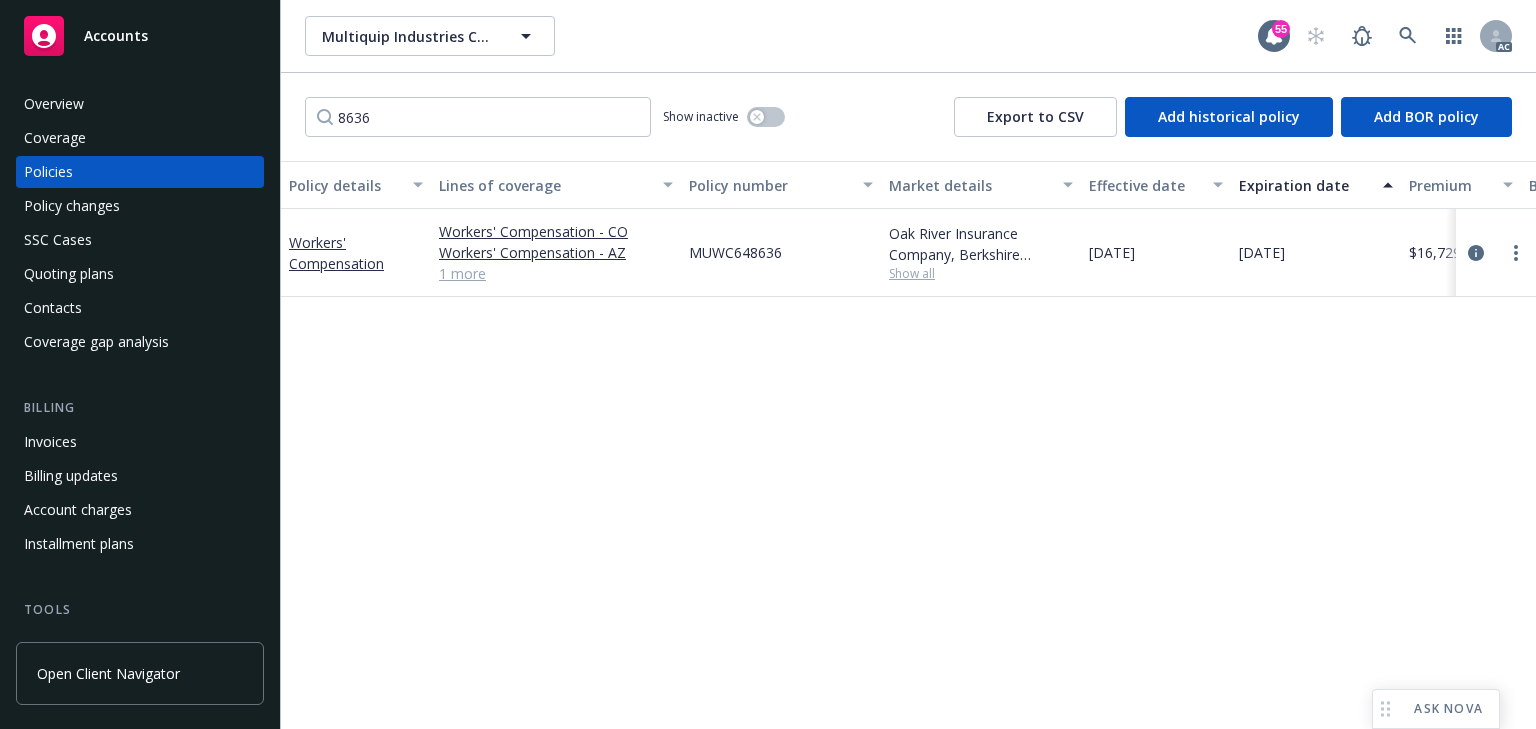click on "Policy details Lines of coverage Policy number Market details Effective date Expiration date Premium Billing method Stage Status Service team leaders Workers' Compensation Workers' Compensation - CO Workers' Compensation - AZ Workers' Compensation - CA 1 more MUWC648636 Oak River Insurance Company, Berkshire Hathaway Homestate Companies (BHHC) Show all 03/01/2025 03/01/2026 $16,729.00 Direct - Monthly reporting Renewal Active Salvador Pizzo AC James Seagle AM 1 more" at bounding box center [908, 445] 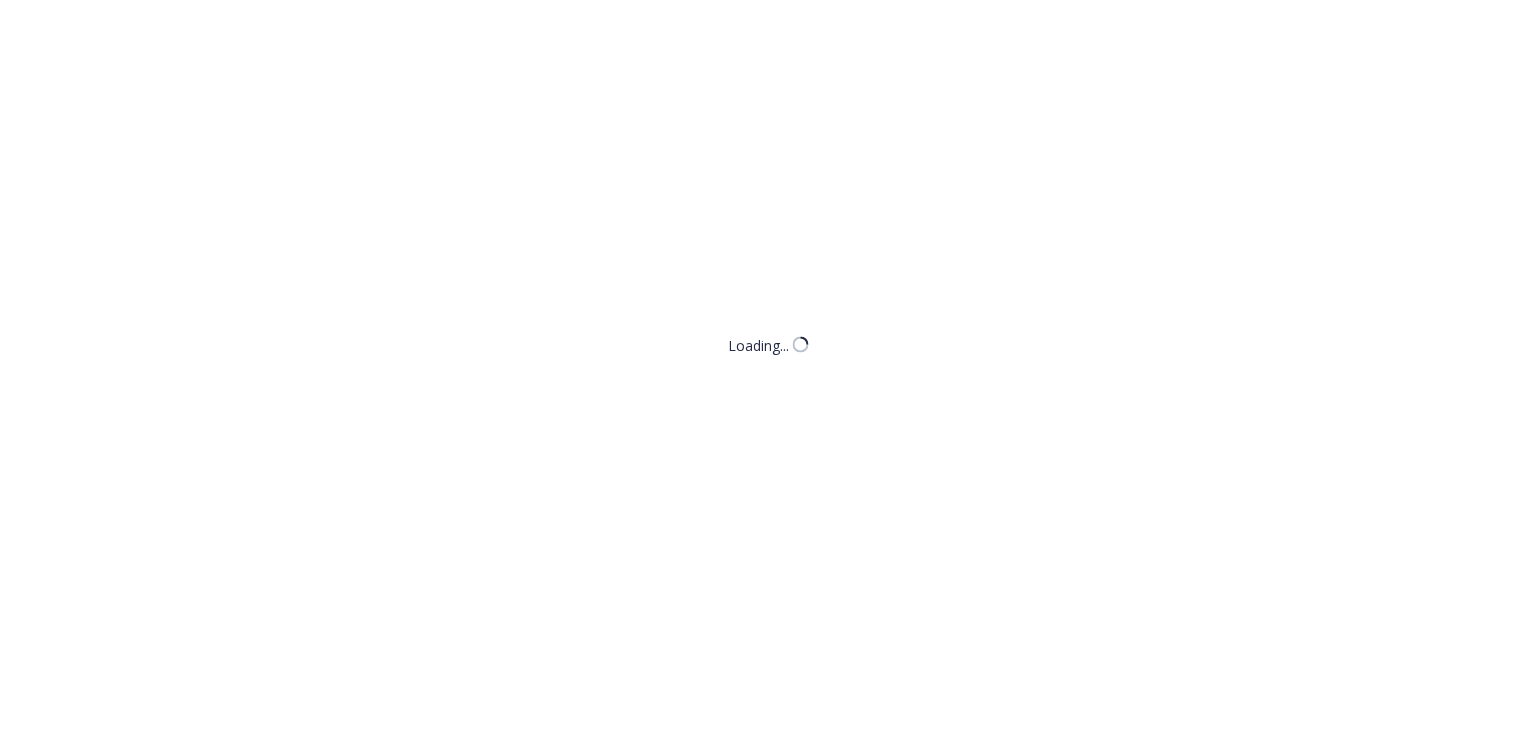 scroll, scrollTop: 0, scrollLeft: 0, axis: both 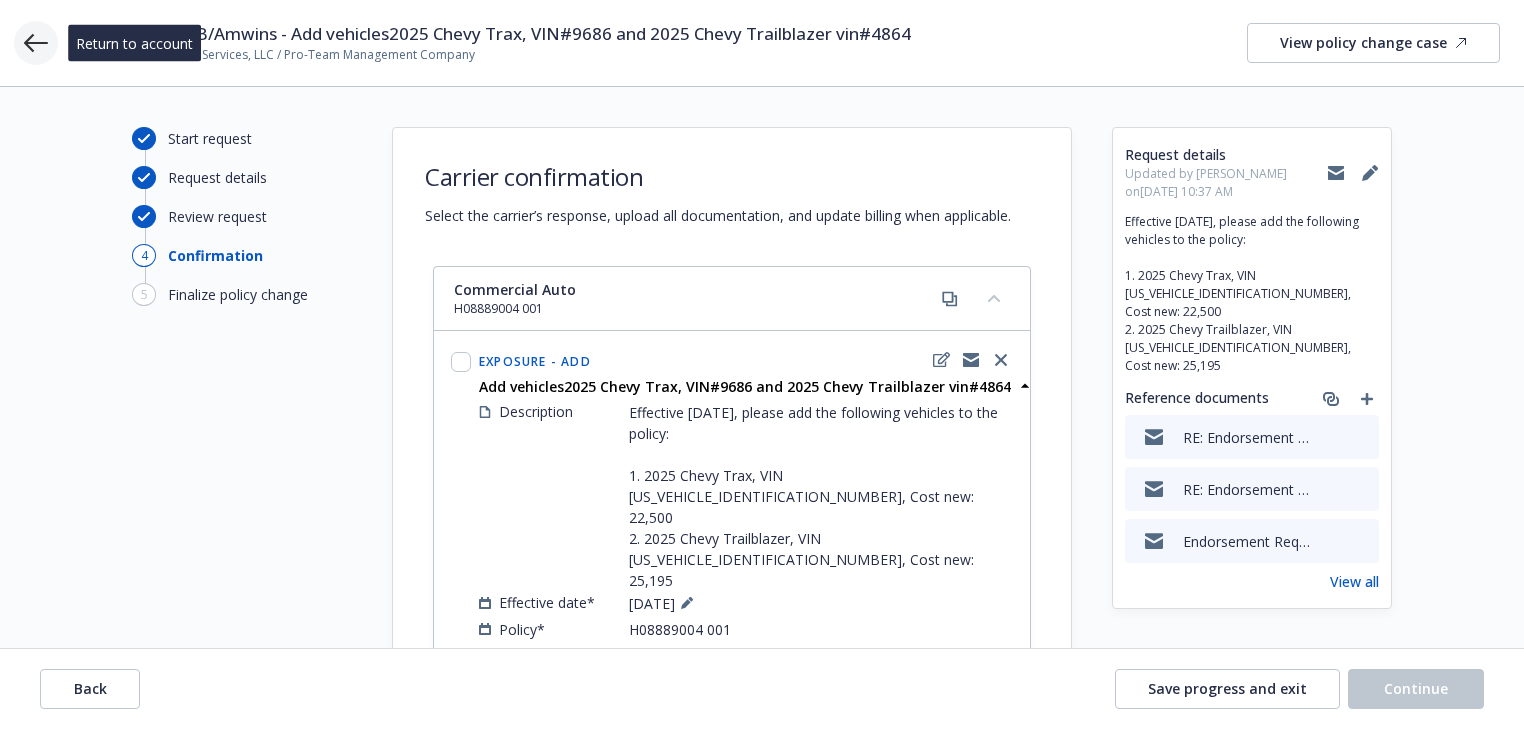 click 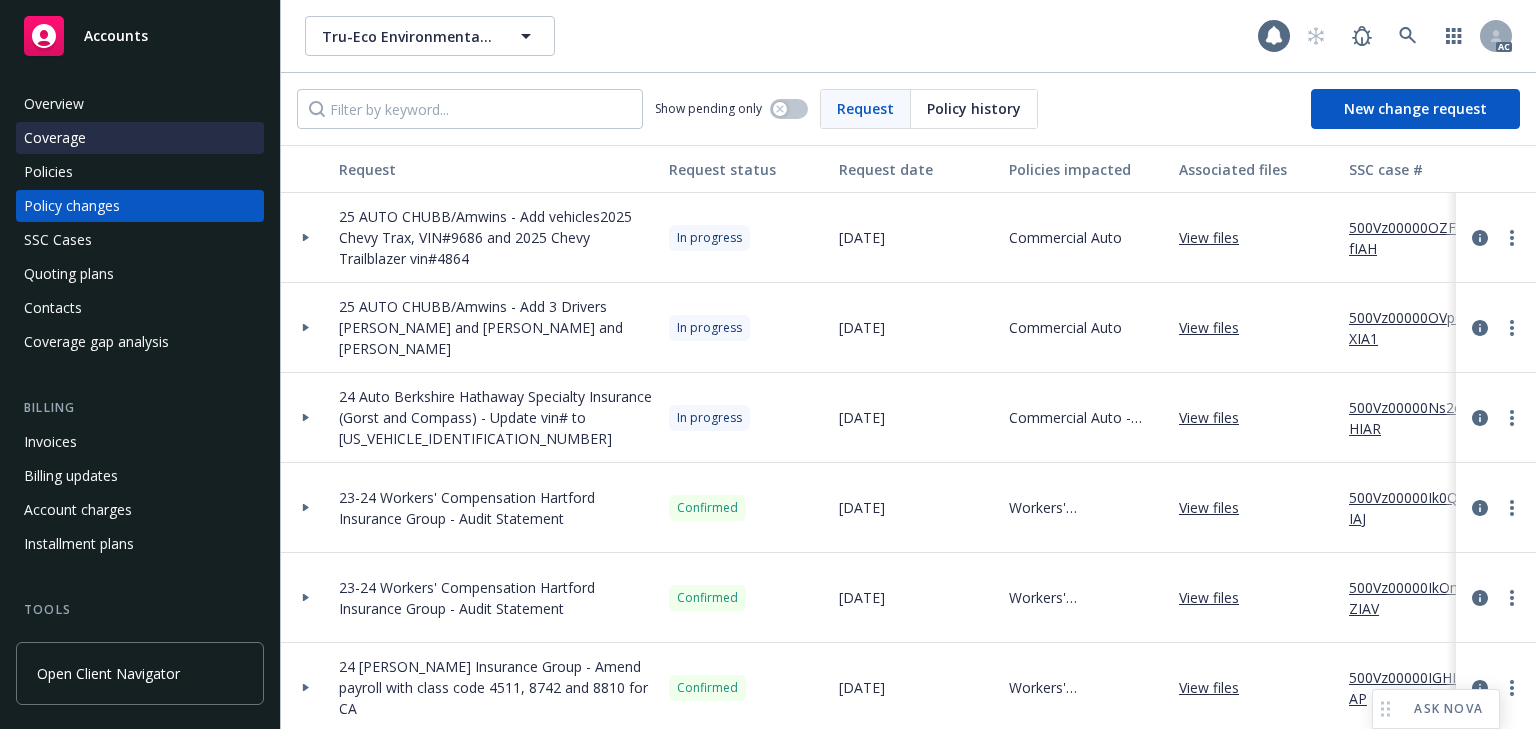 click on "Coverage" at bounding box center (55, 138) 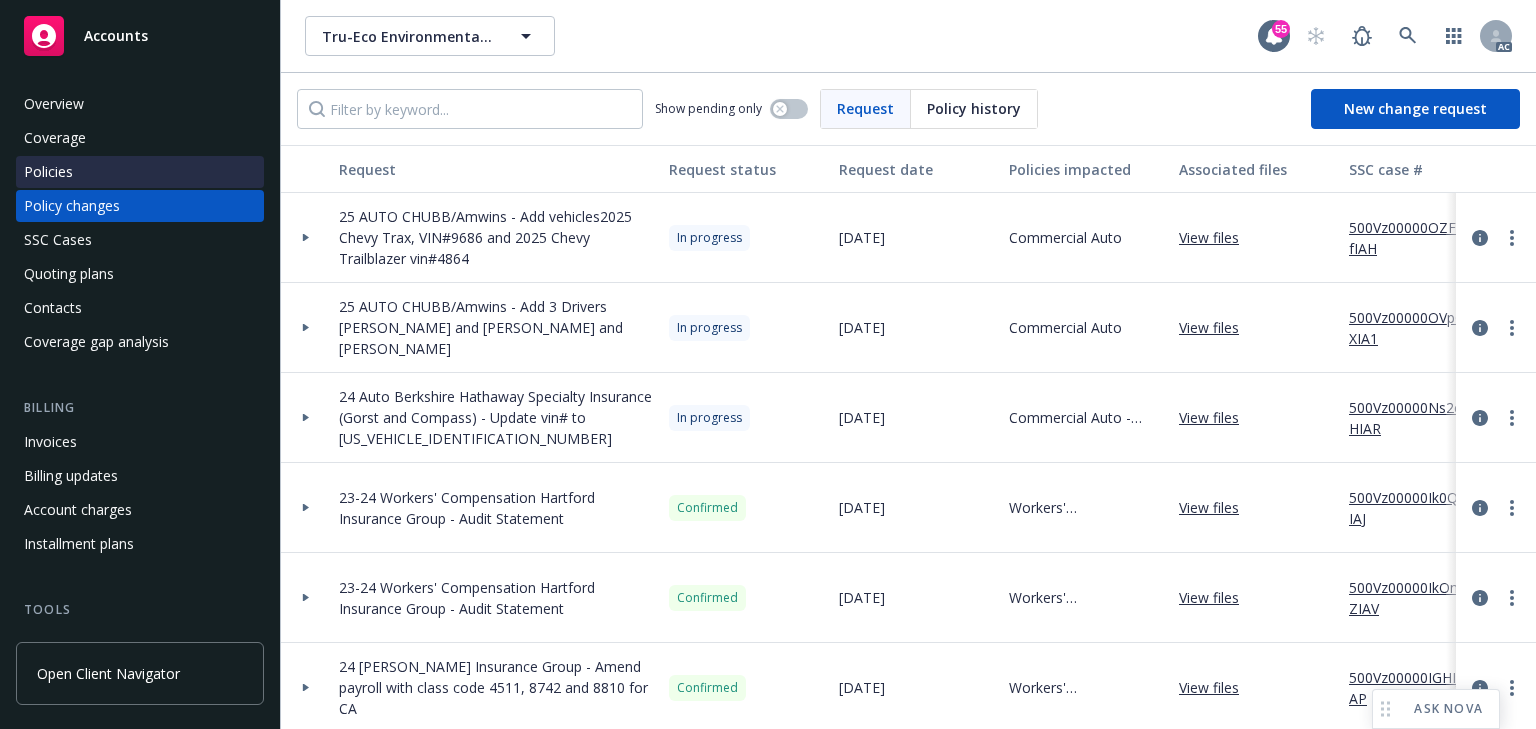 click on "Policies" at bounding box center (48, 172) 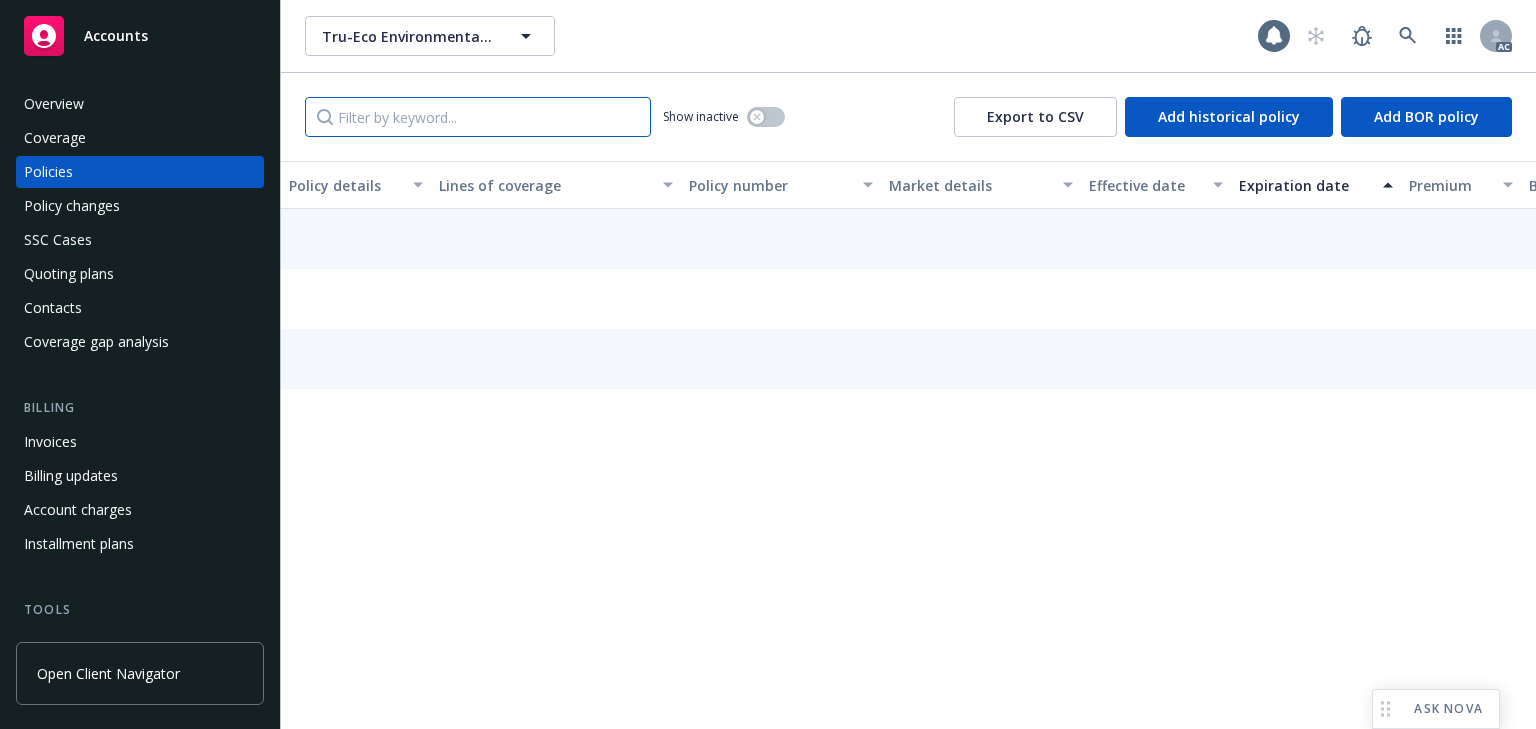click at bounding box center [478, 117] 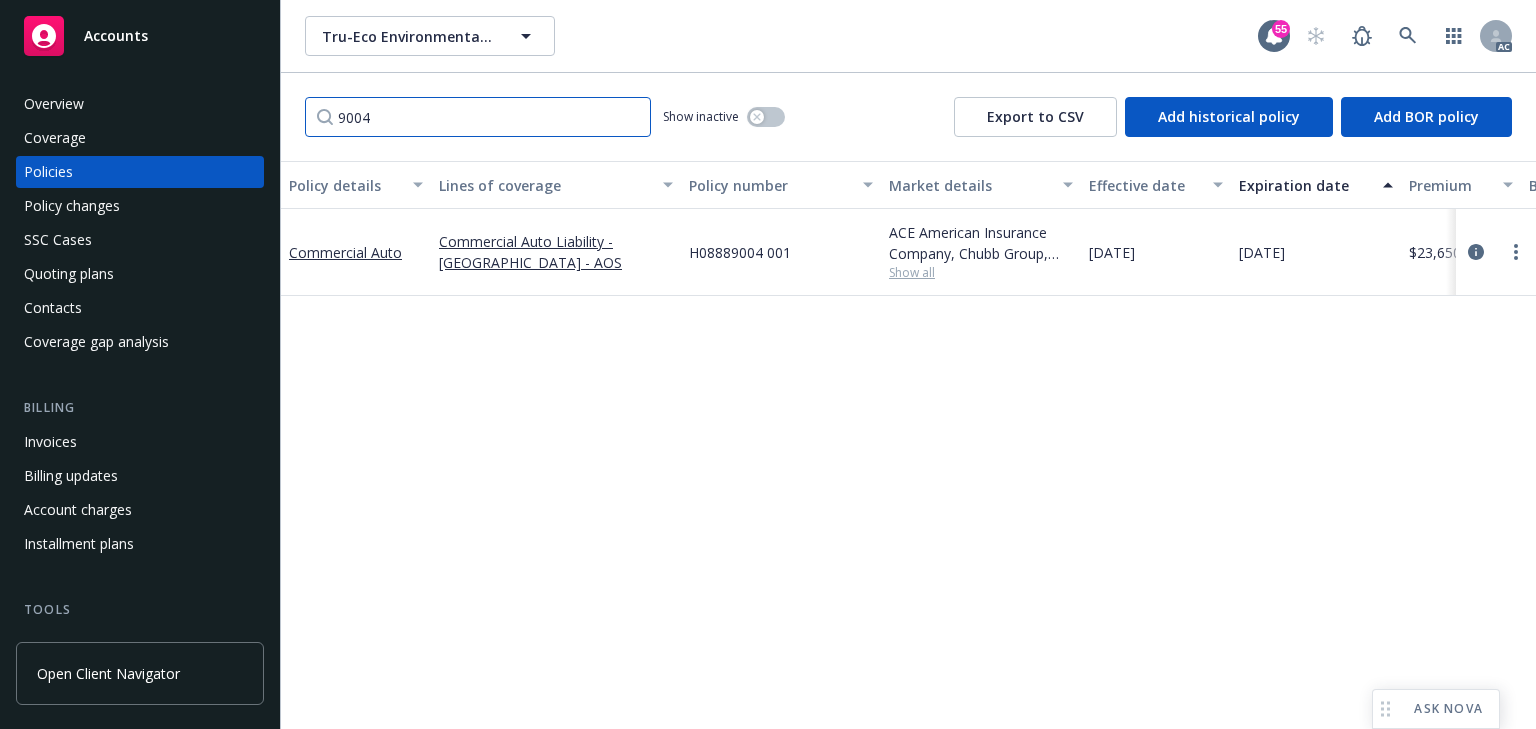type on "9004" 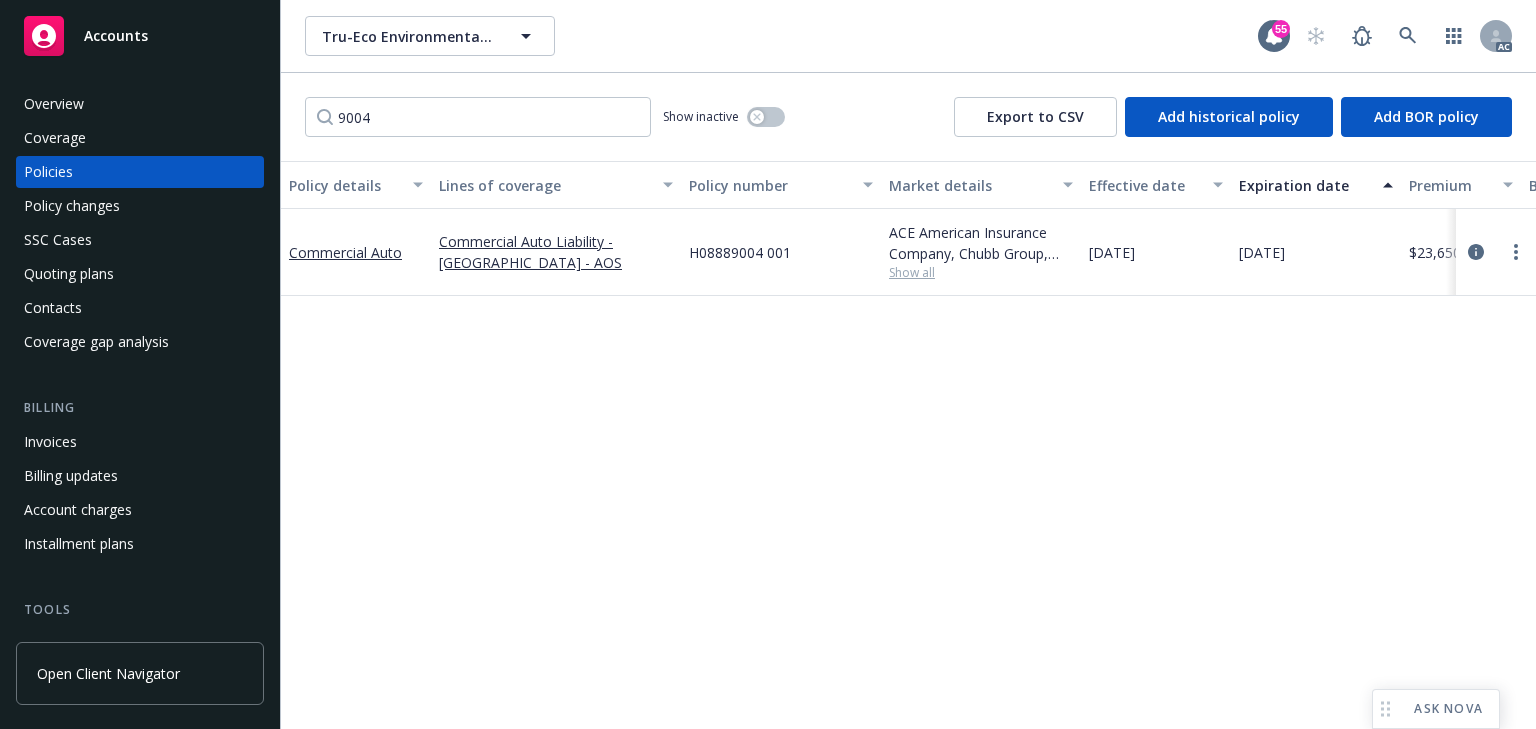 drag, startPoint x: 1251, startPoint y: 566, endPoint x: 1354, endPoint y: 415, distance: 182.78403 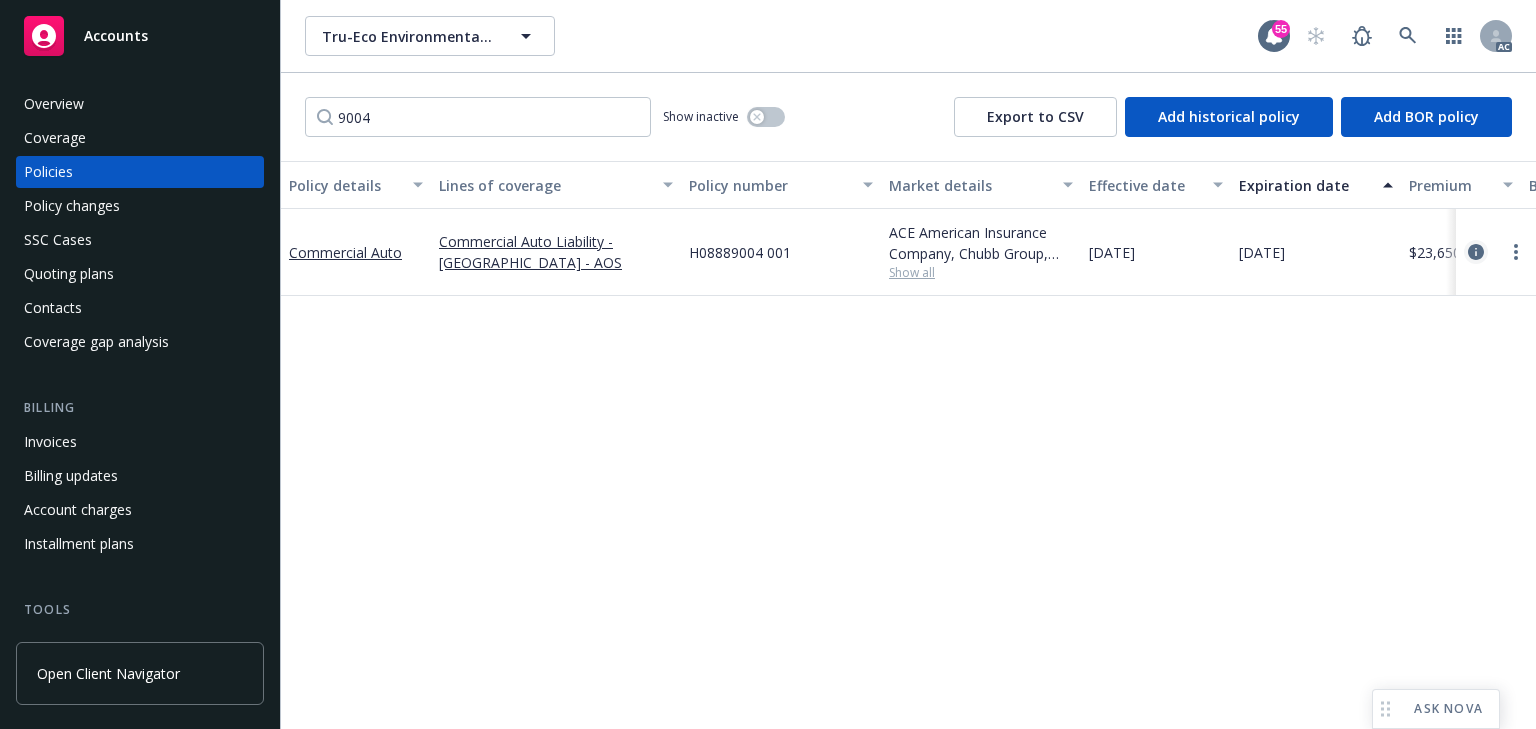 click 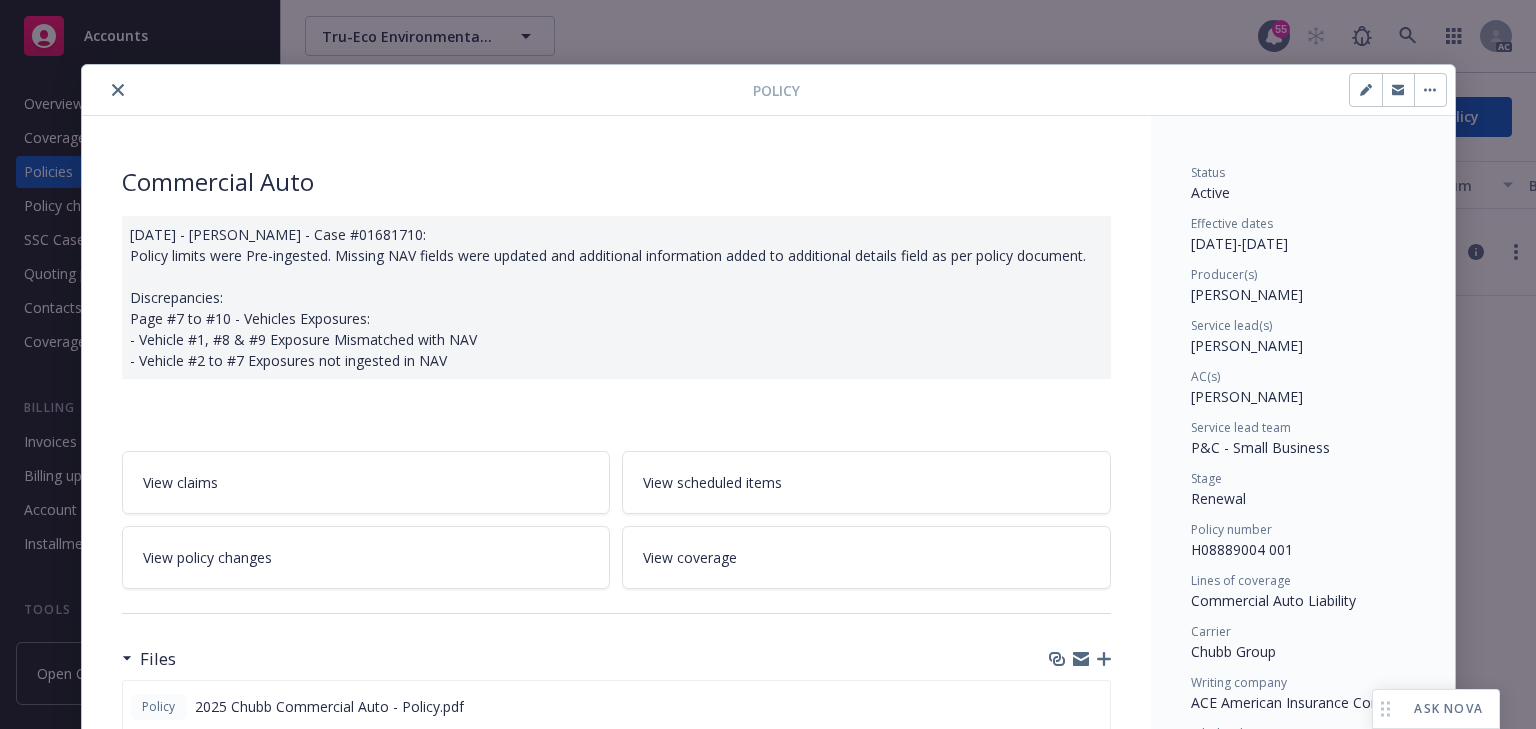 scroll, scrollTop: 60, scrollLeft: 0, axis: vertical 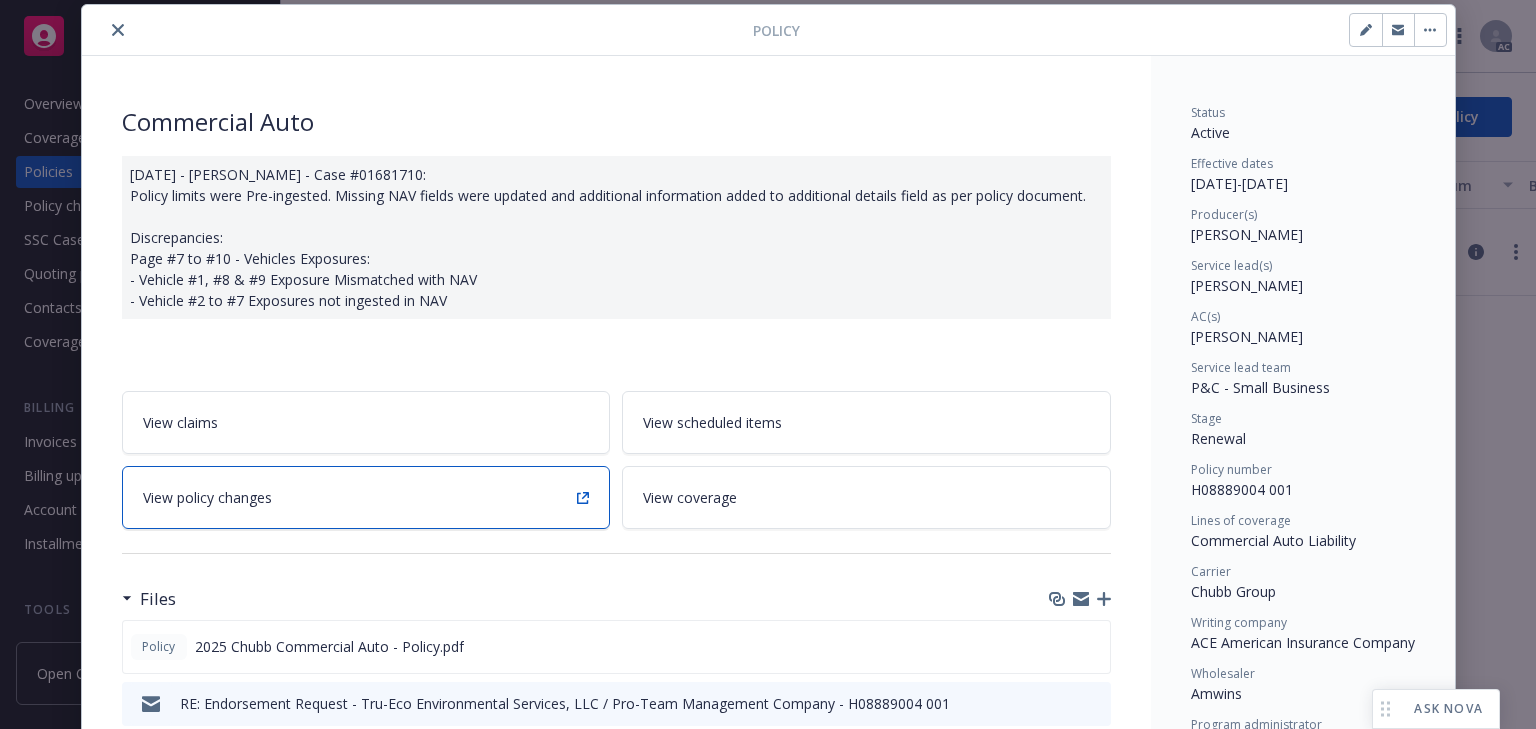 click on "View policy changes" at bounding box center (366, 497) 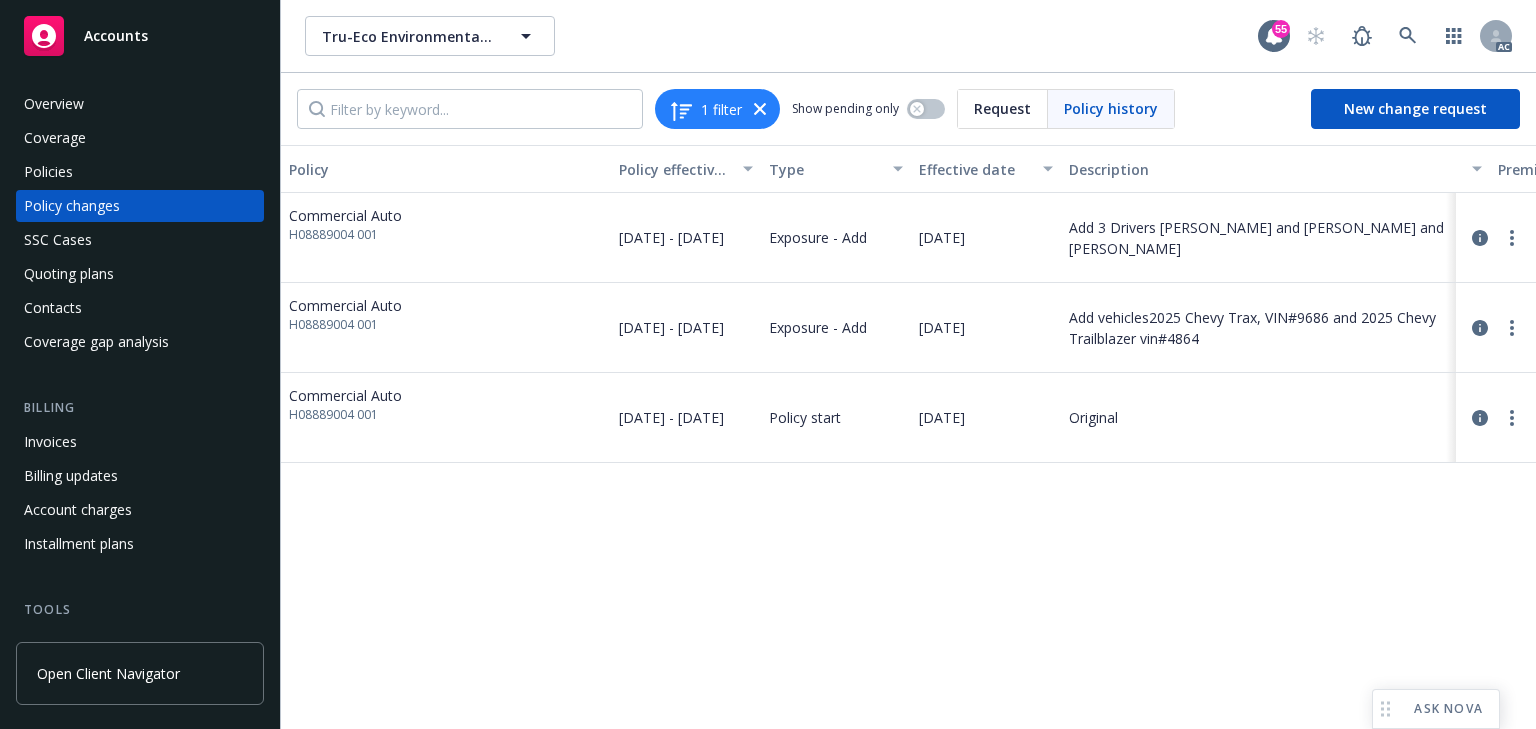 click on "Policy Policy effective dates Type Effective date Description Premium change Annualized total premium change Total premium Status Commercial Auto H08889004 001 06/18/2025   -   06/18/2026 Exposure - Add 06/30/2025 Add 3 Drivers Evan Foor and Sulma Foor and Angelina Diaz - - $23,650.08 Initiated Commercial Auto H08889004 001 06/18/2025   -   06/18/2026 Exposure - Add 06/19/2025 Add vehicles2025 Chevy Trax, VIN#9686 and  2025 Chevy Trailblazer vin#4864 - - $23,650.08 Initiated Commercial Auto H08889004 001 06/18/2025   -   06/18/2026 Policy start 06/18/2025 Original $23,650.08 $23,650.08 $23,650.08 Confirmed" at bounding box center (908, 437) 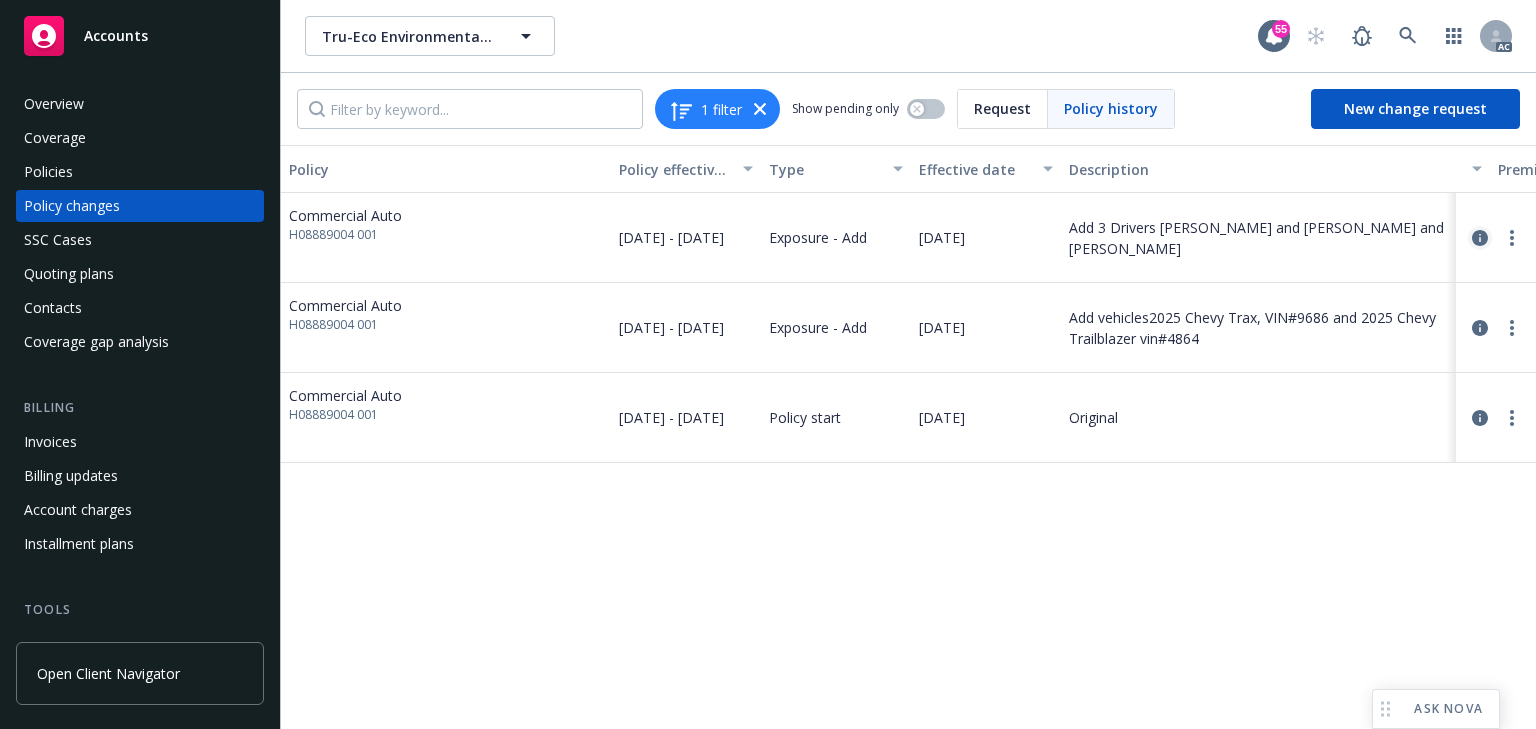 click 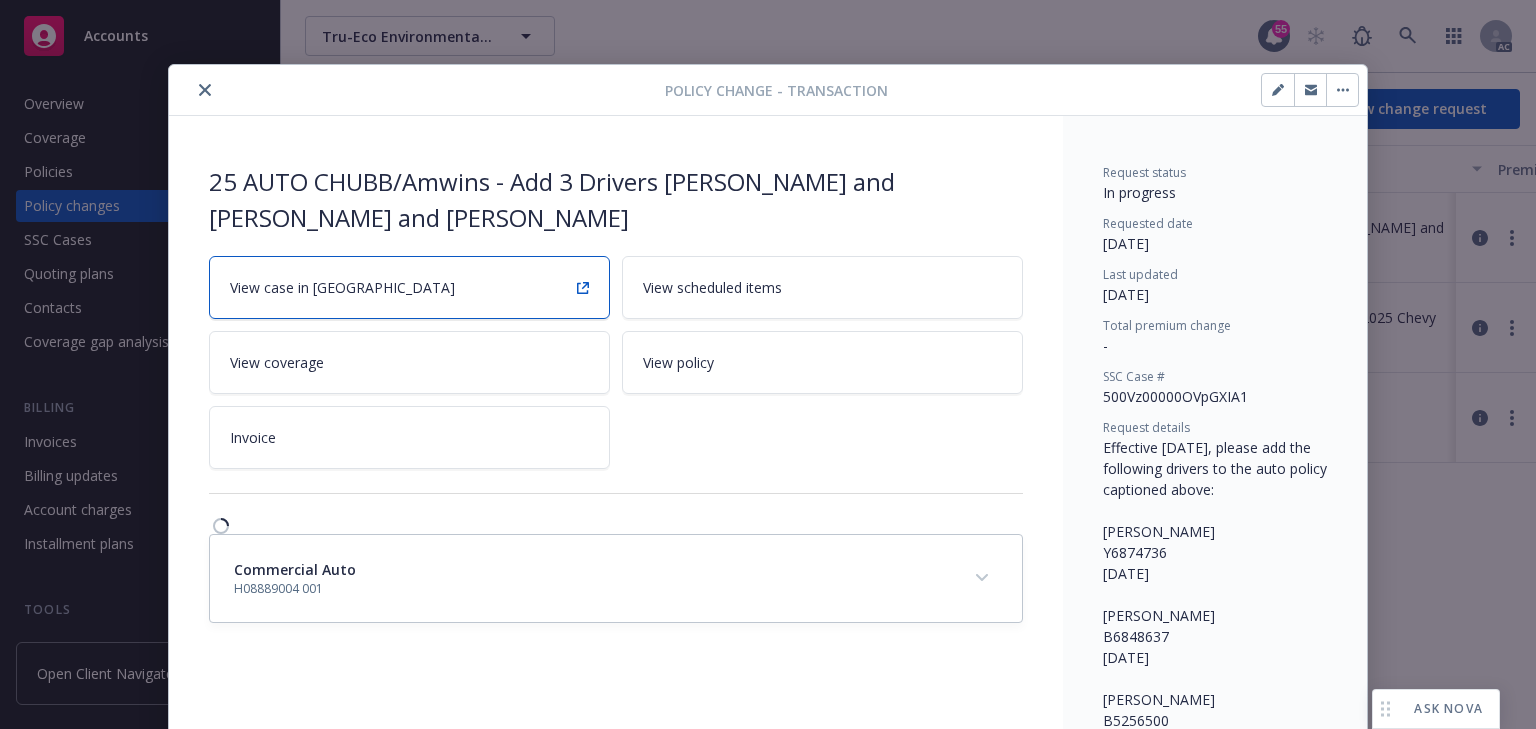 scroll, scrollTop: 60, scrollLeft: 0, axis: vertical 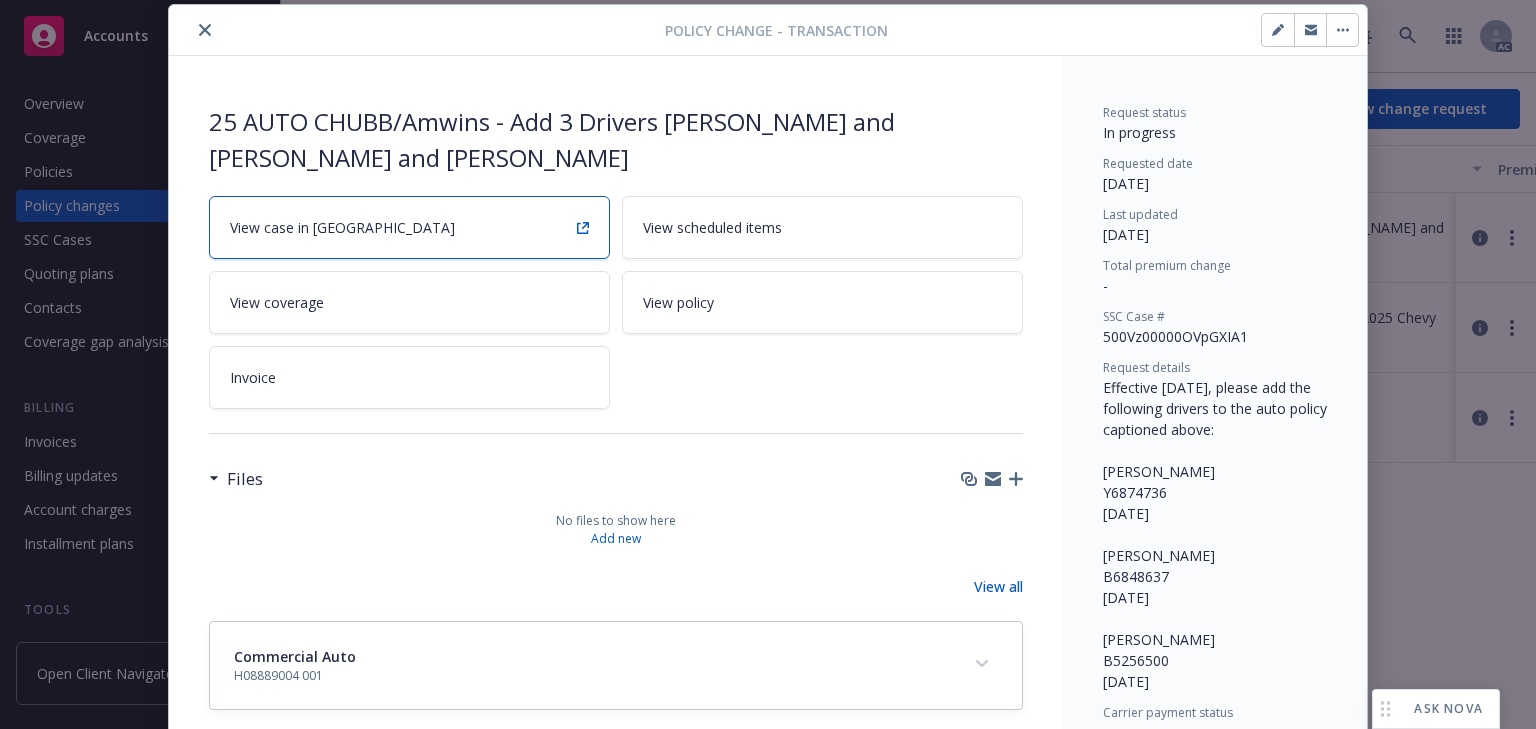click on "View case in SSC" at bounding box center (409, 227) 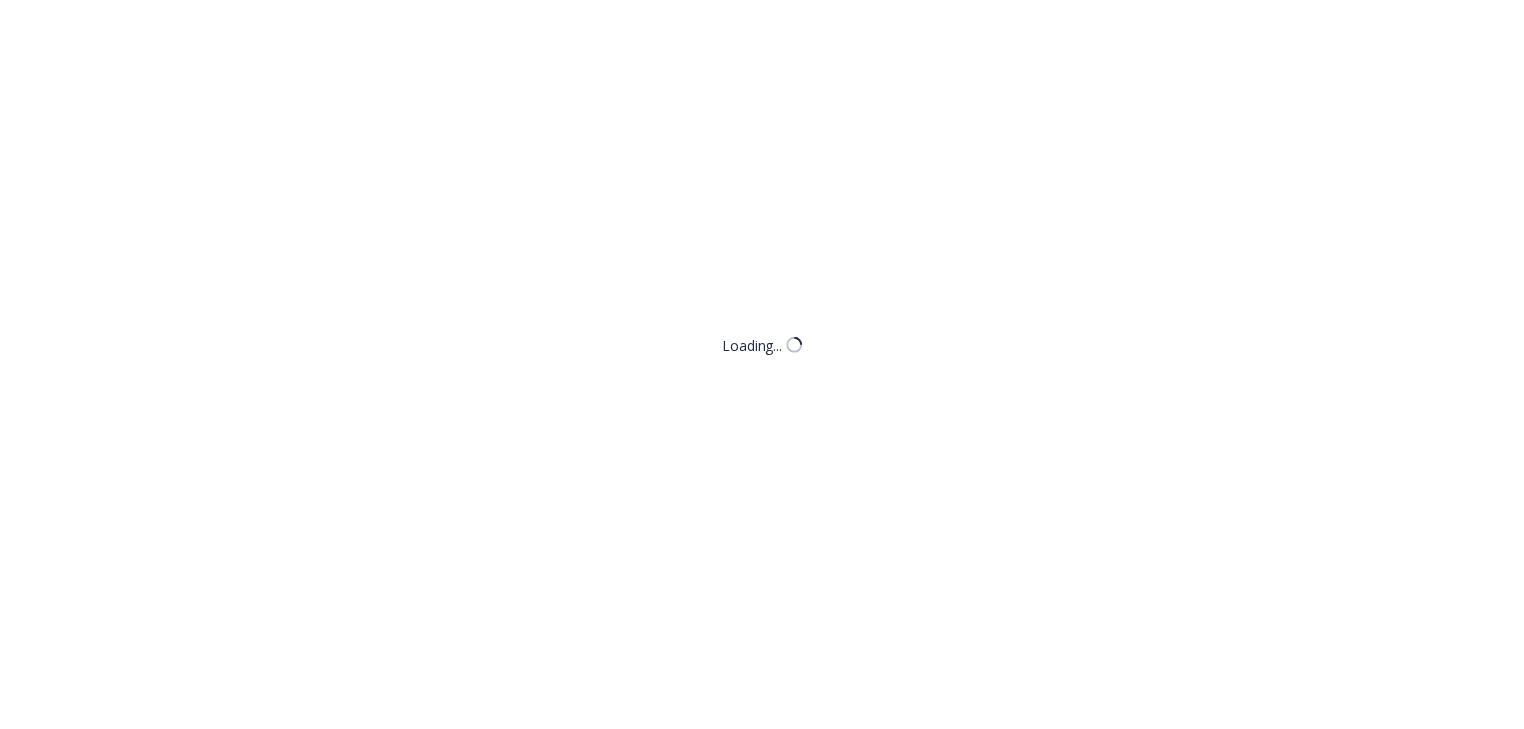 scroll, scrollTop: 0, scrollLeft: 0, axis: both 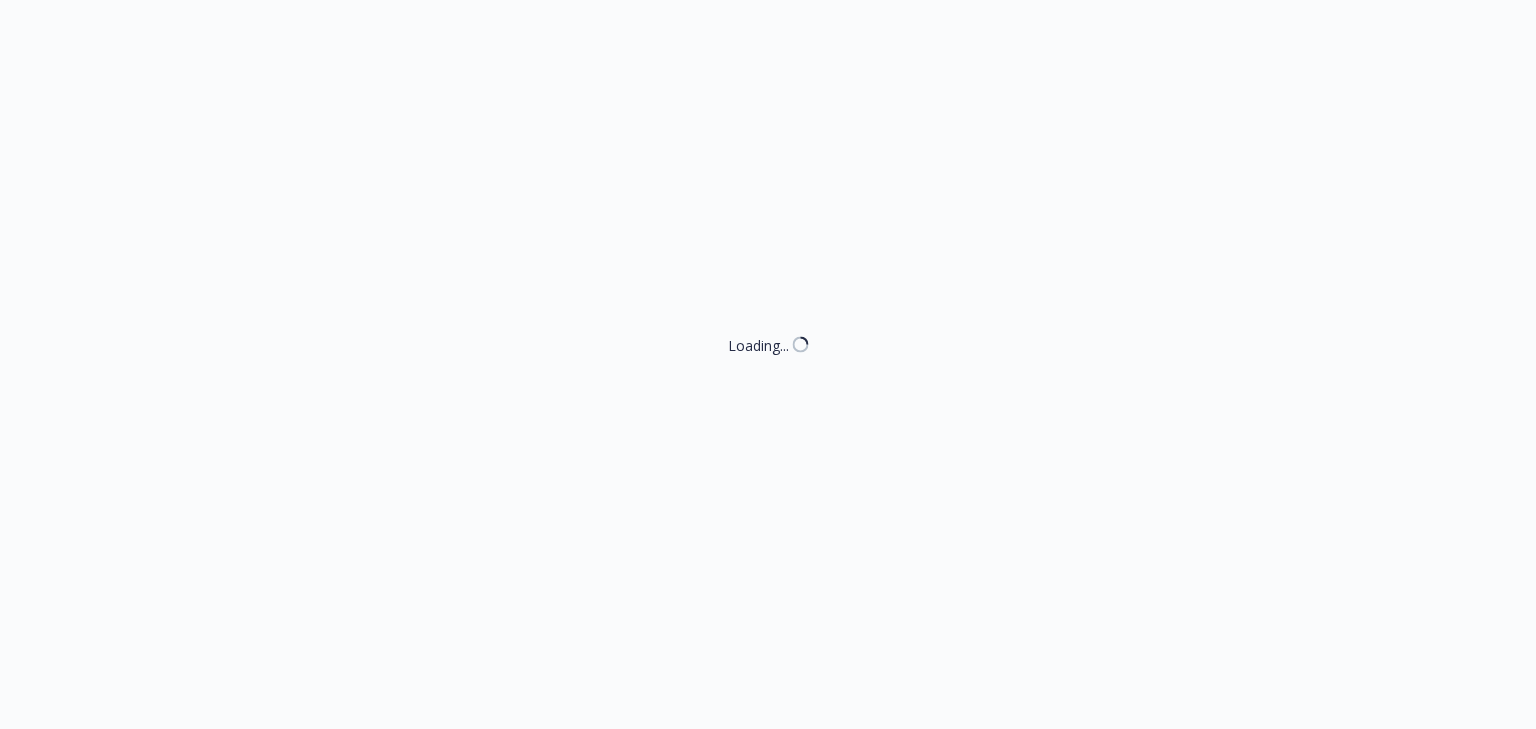select on "ACCEPTED" 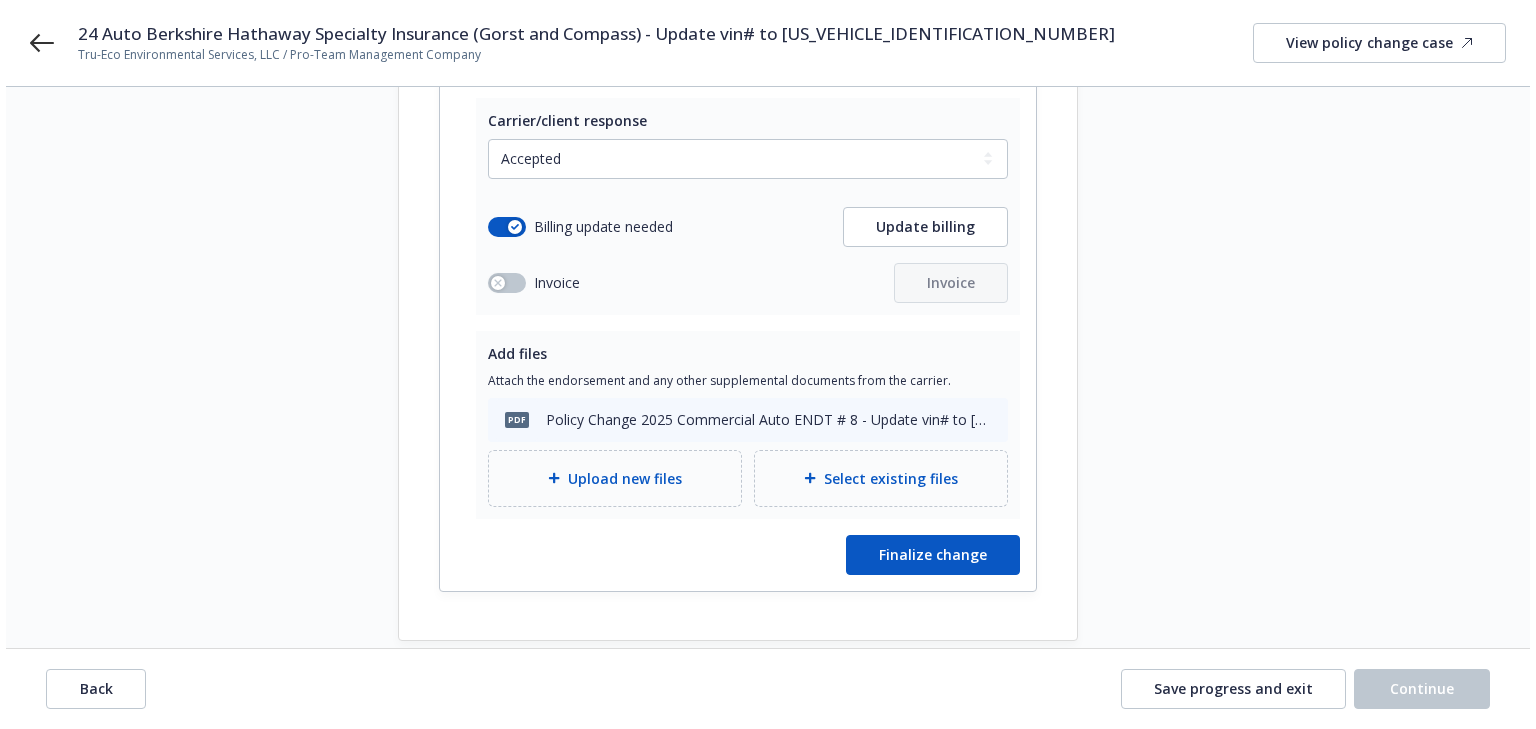 scroll, scrollTop: 526, scrollLeft: 0, axis: vertical 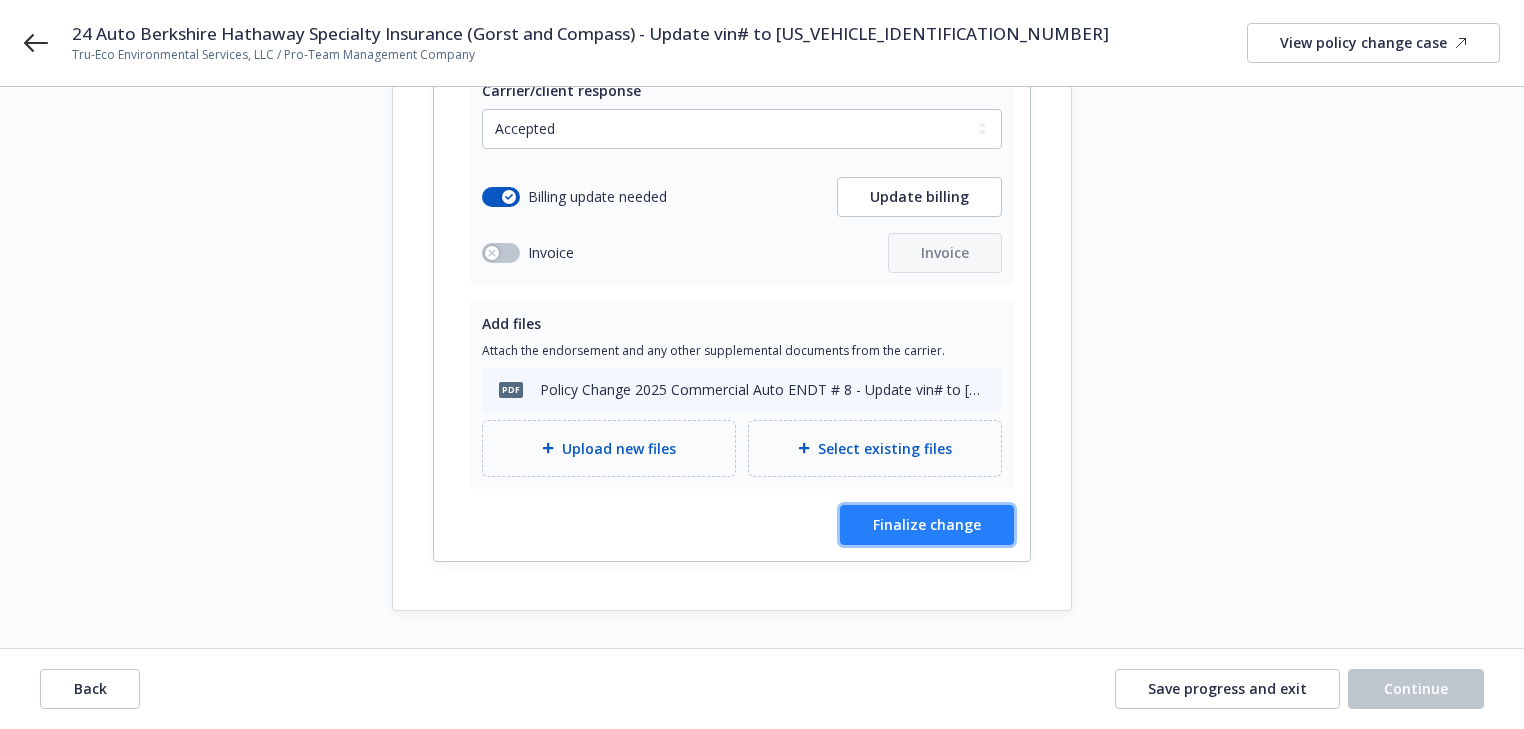 click on "Finalize change" at bounding box center (927, 525) 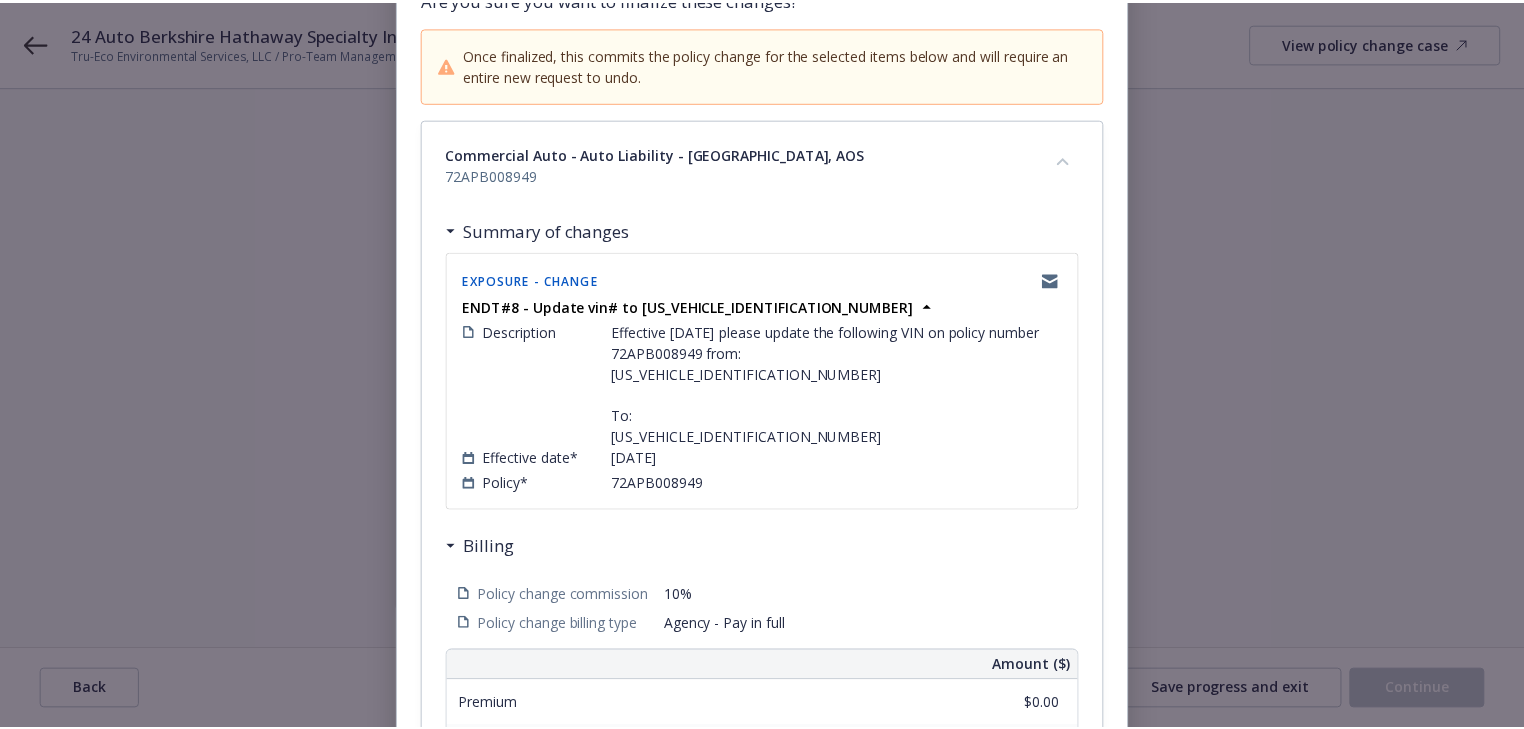 scroll, scrollTop: 0, scrollLeft: 0, axis: both 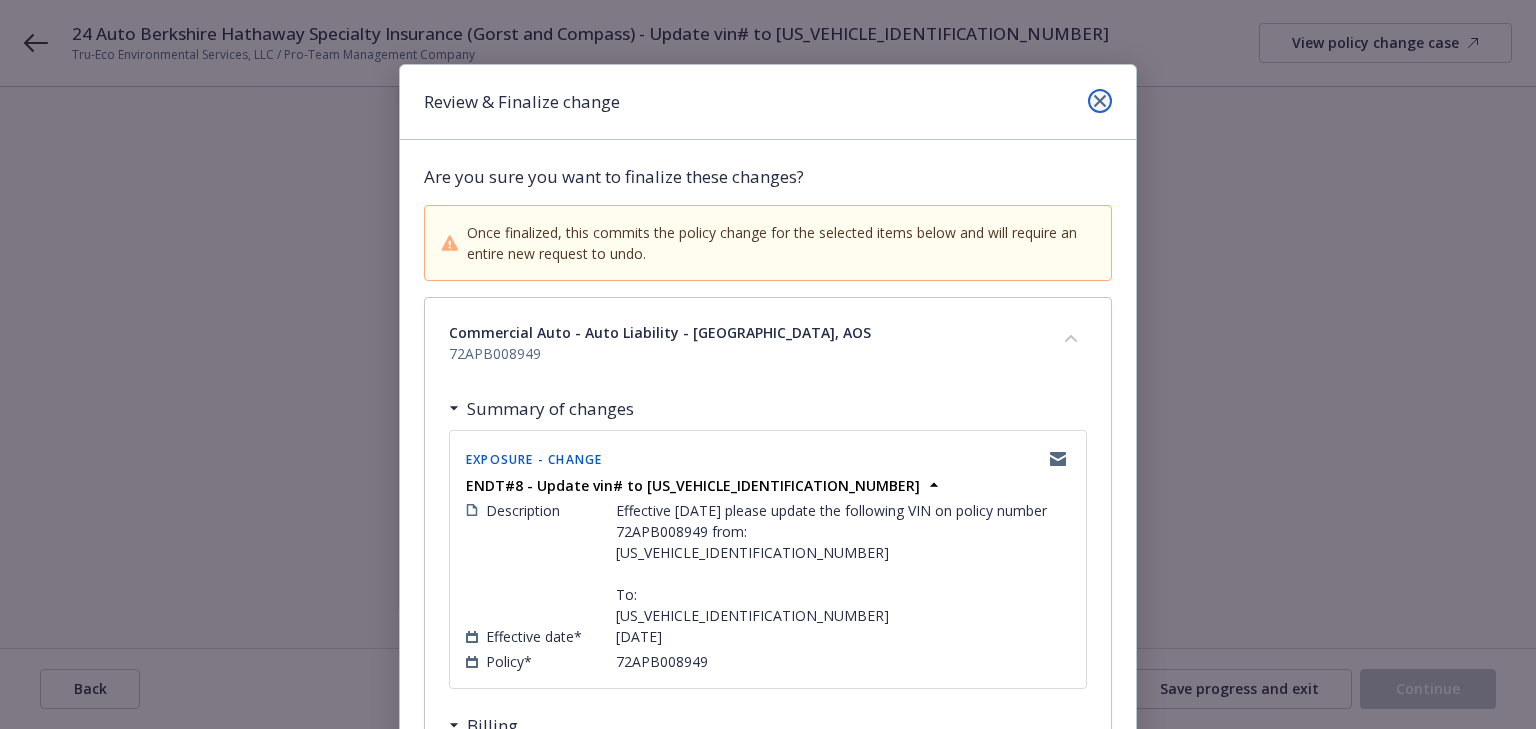 click at bounding box center [1100, 101] 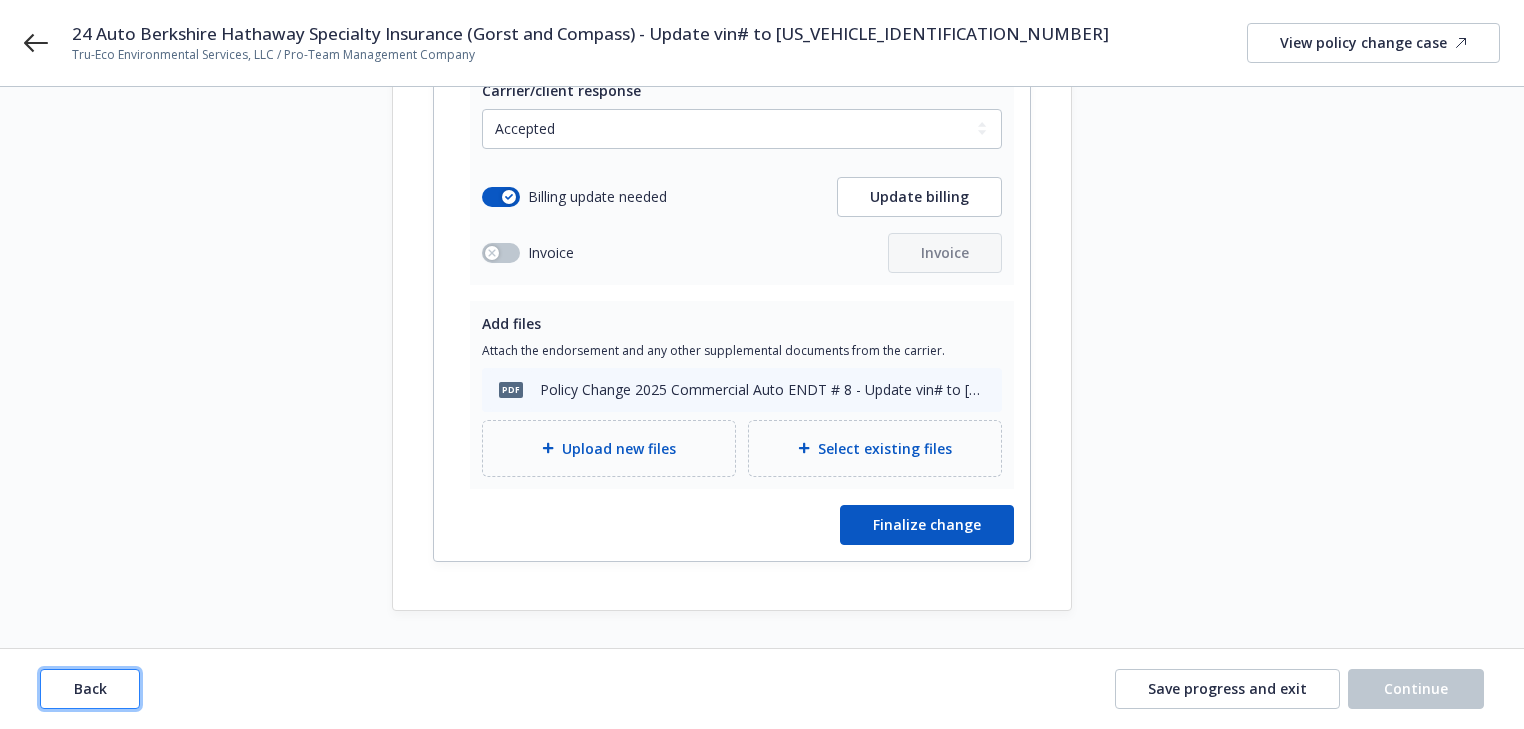 click on "Back" at bounding box center (90, 688) 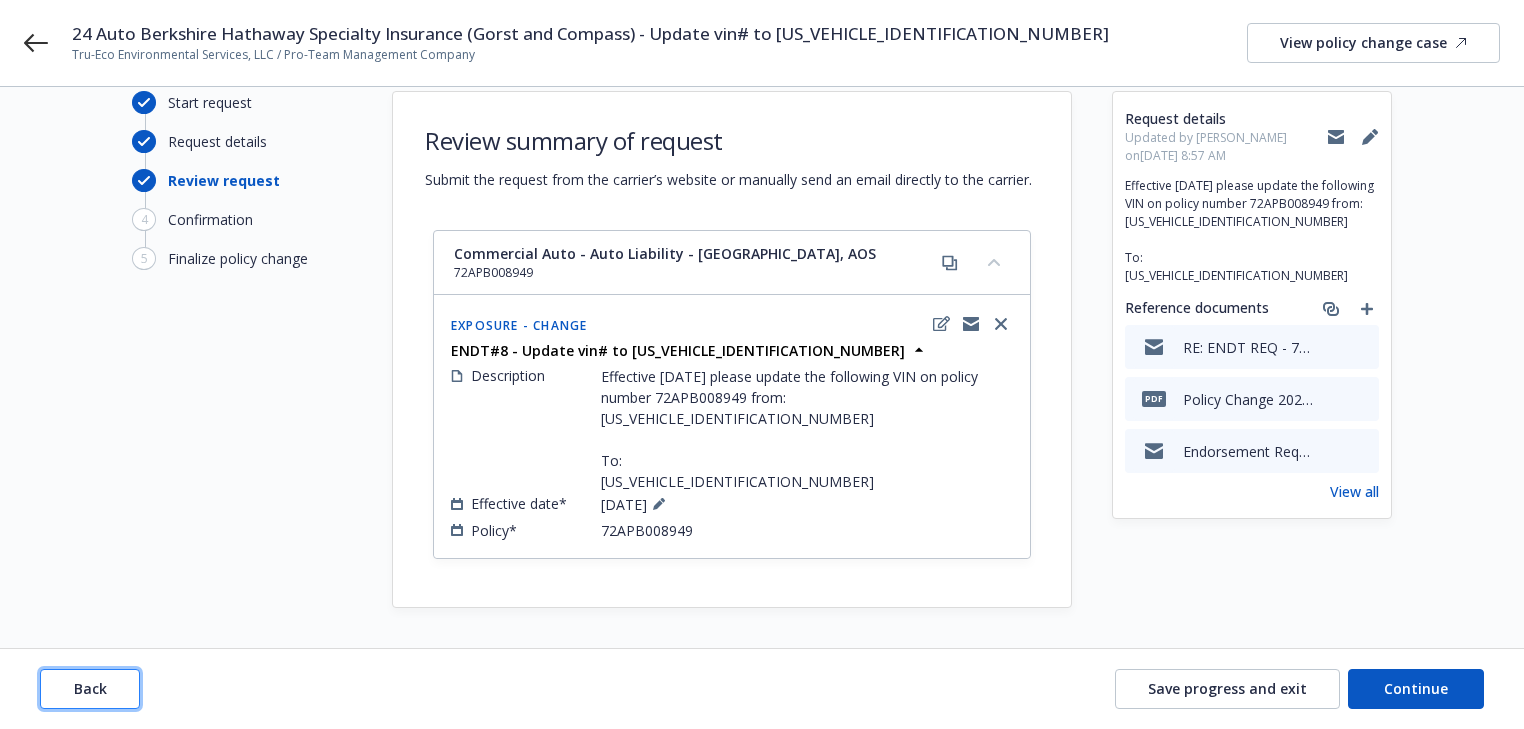 click on "Back" at bounding box center (90, 688) 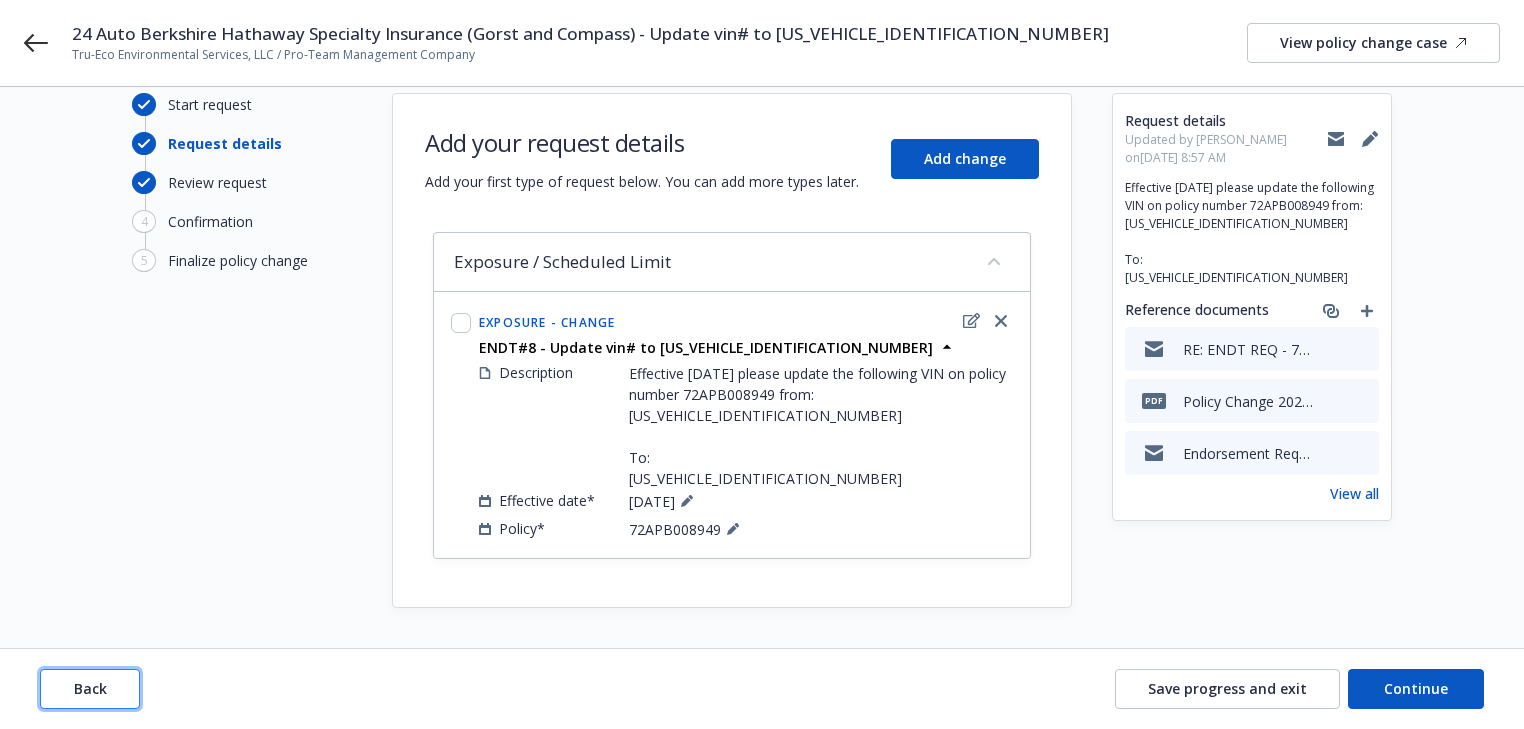 scroll, scrollTop: 32, scrollLeft: 0, axis: vertical 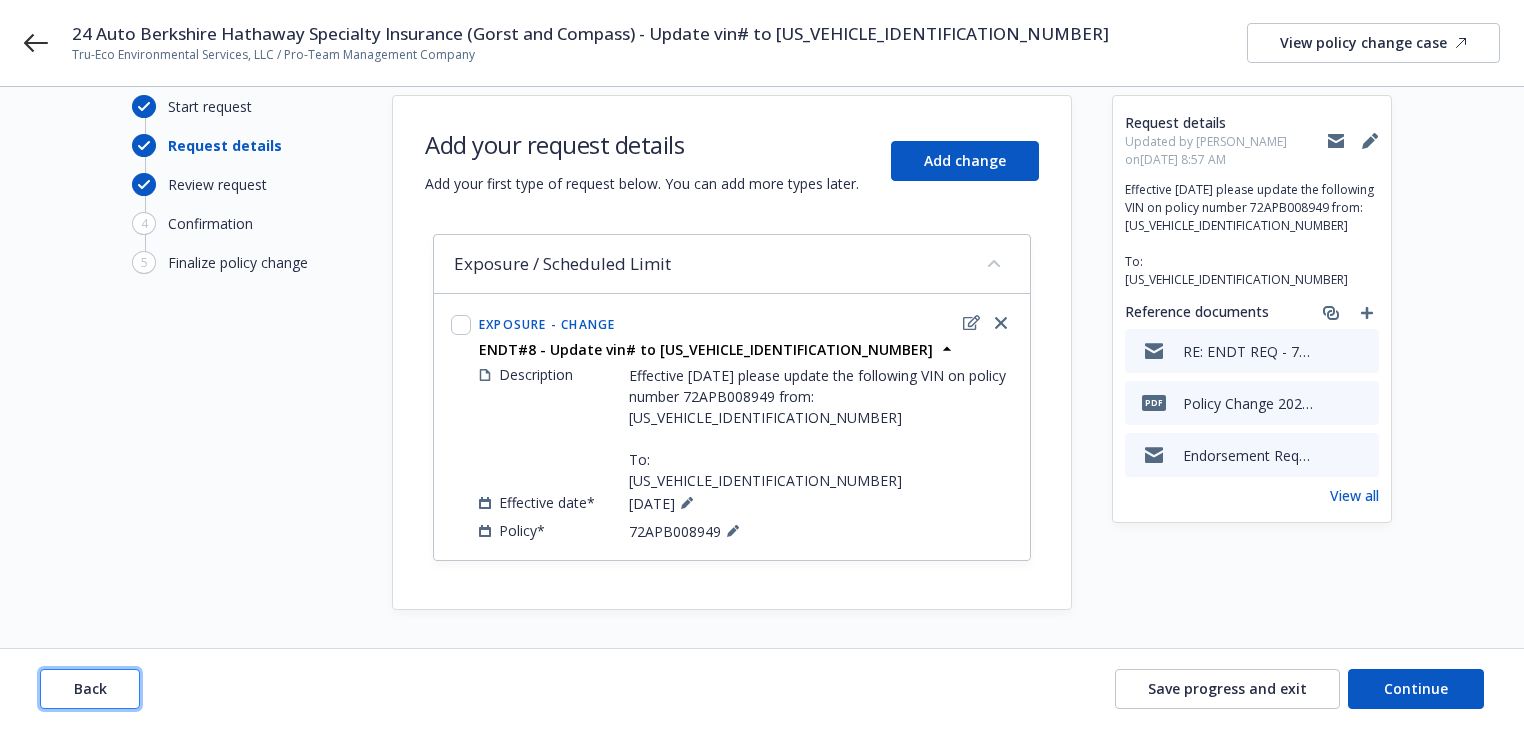 click on "Back" at bounding box center (90, 688) 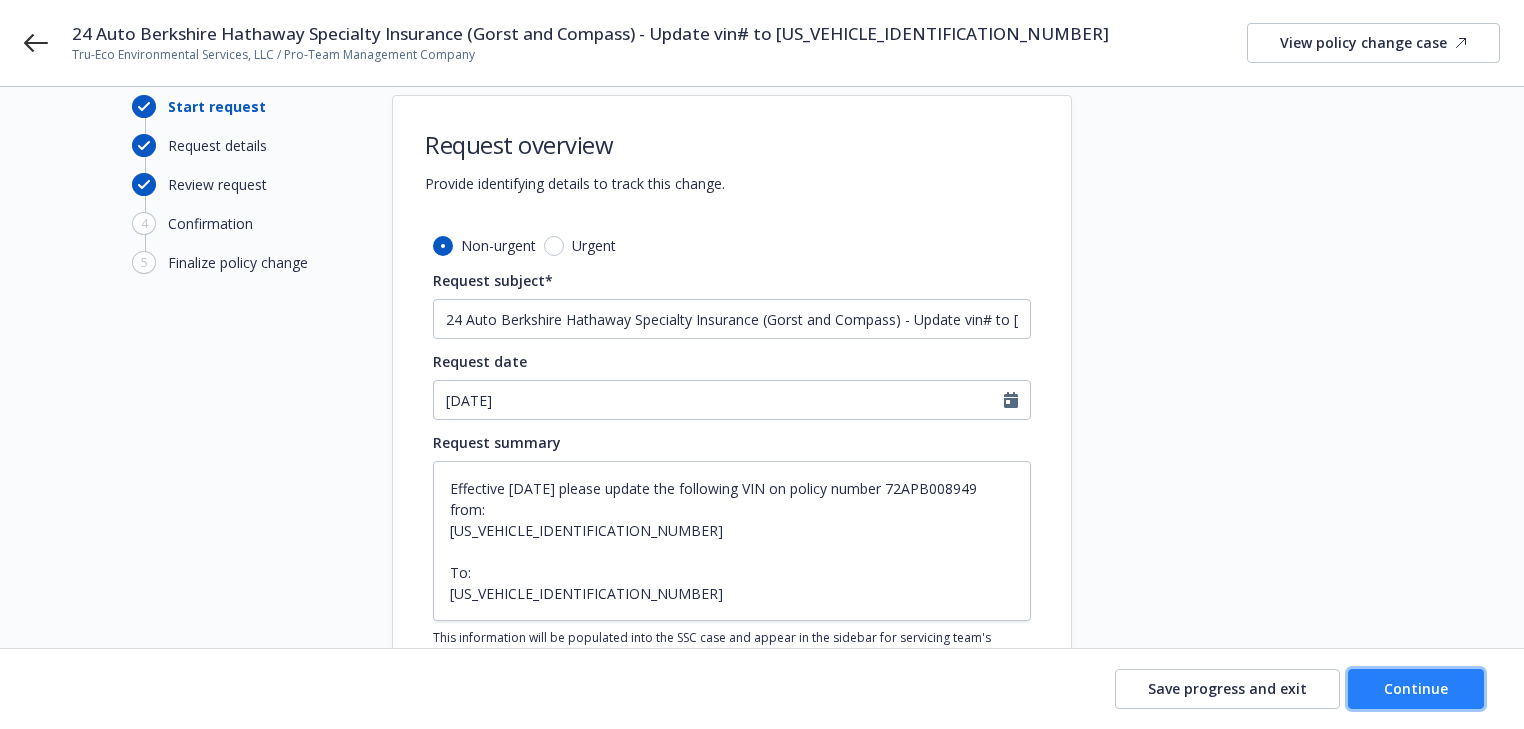 click on "Continue" at bounding box center [1416, 688] 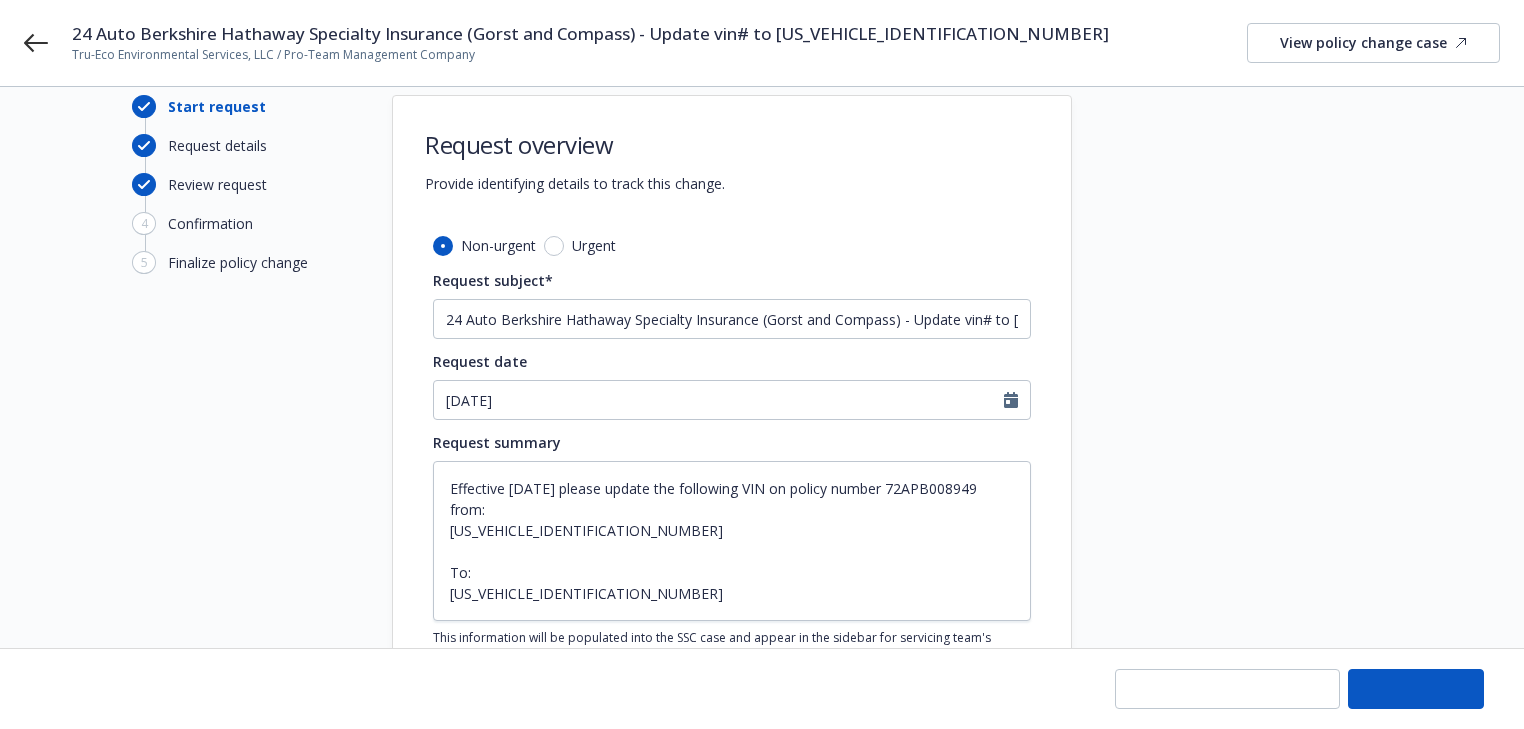 type on "x" 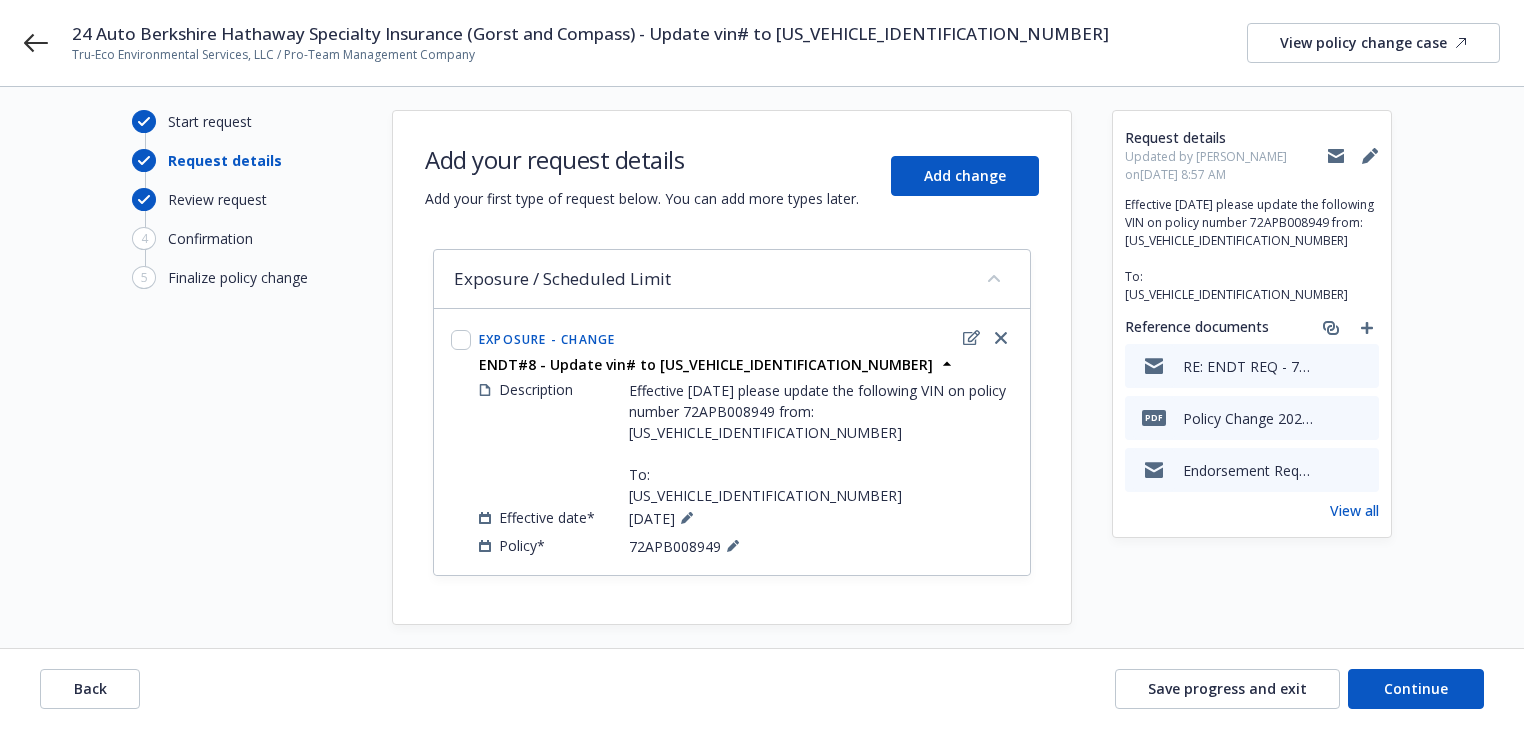 scroll, scrollTop: 32, scrollLeft: 0, axis: vertical 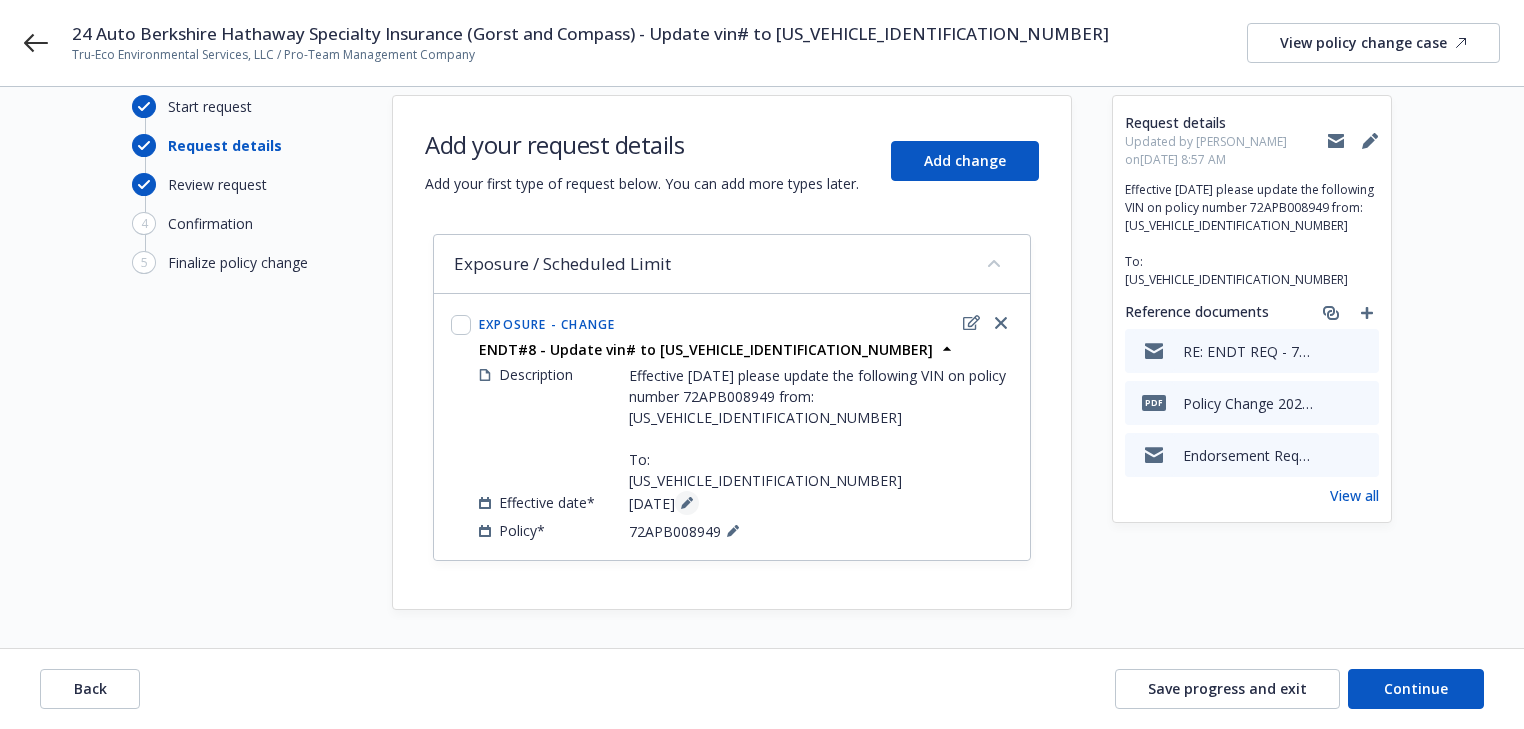 click 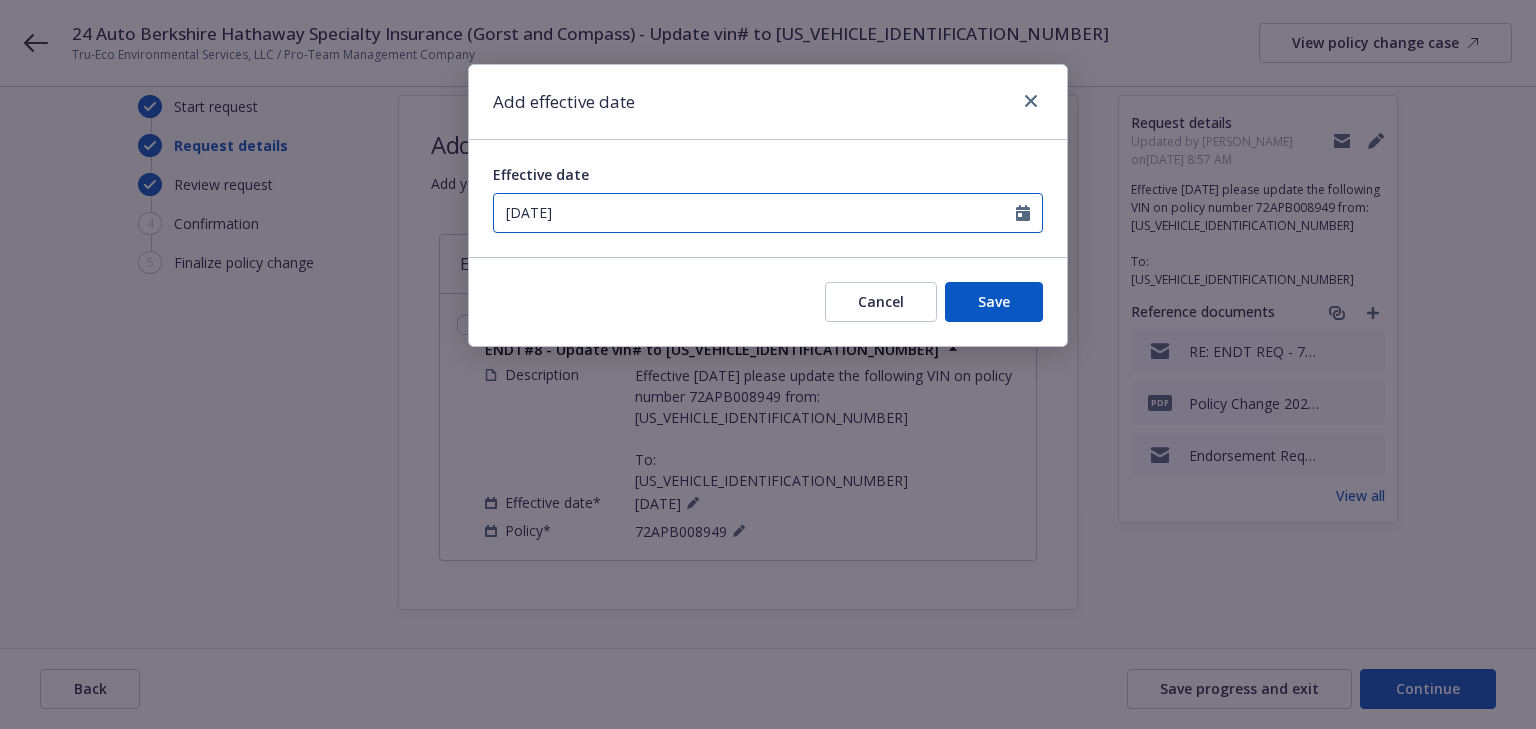select on "6" 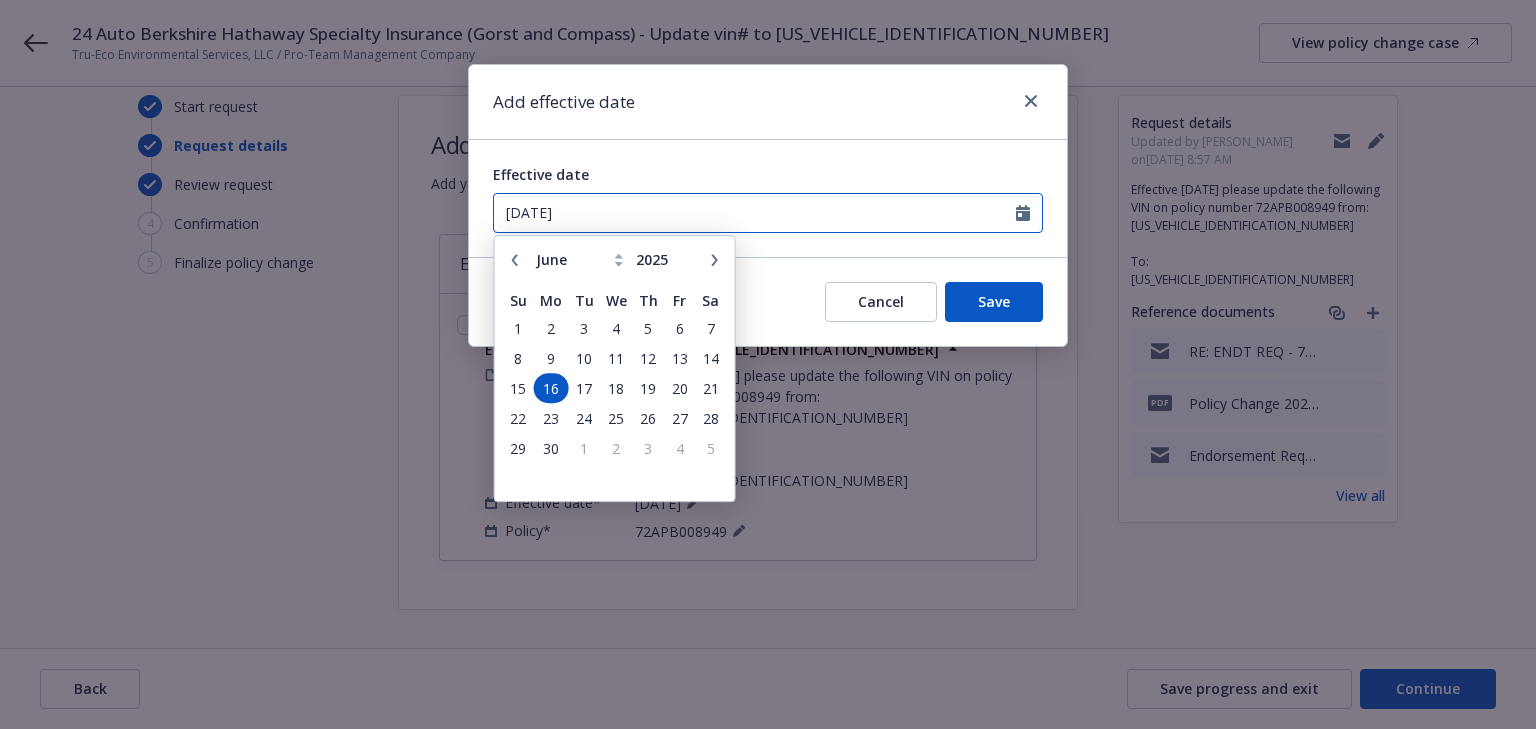 drag, startPoint x: 123, startPoint y: 177, endPoint x: -70, endPoint y: 175, distance: 193.01036 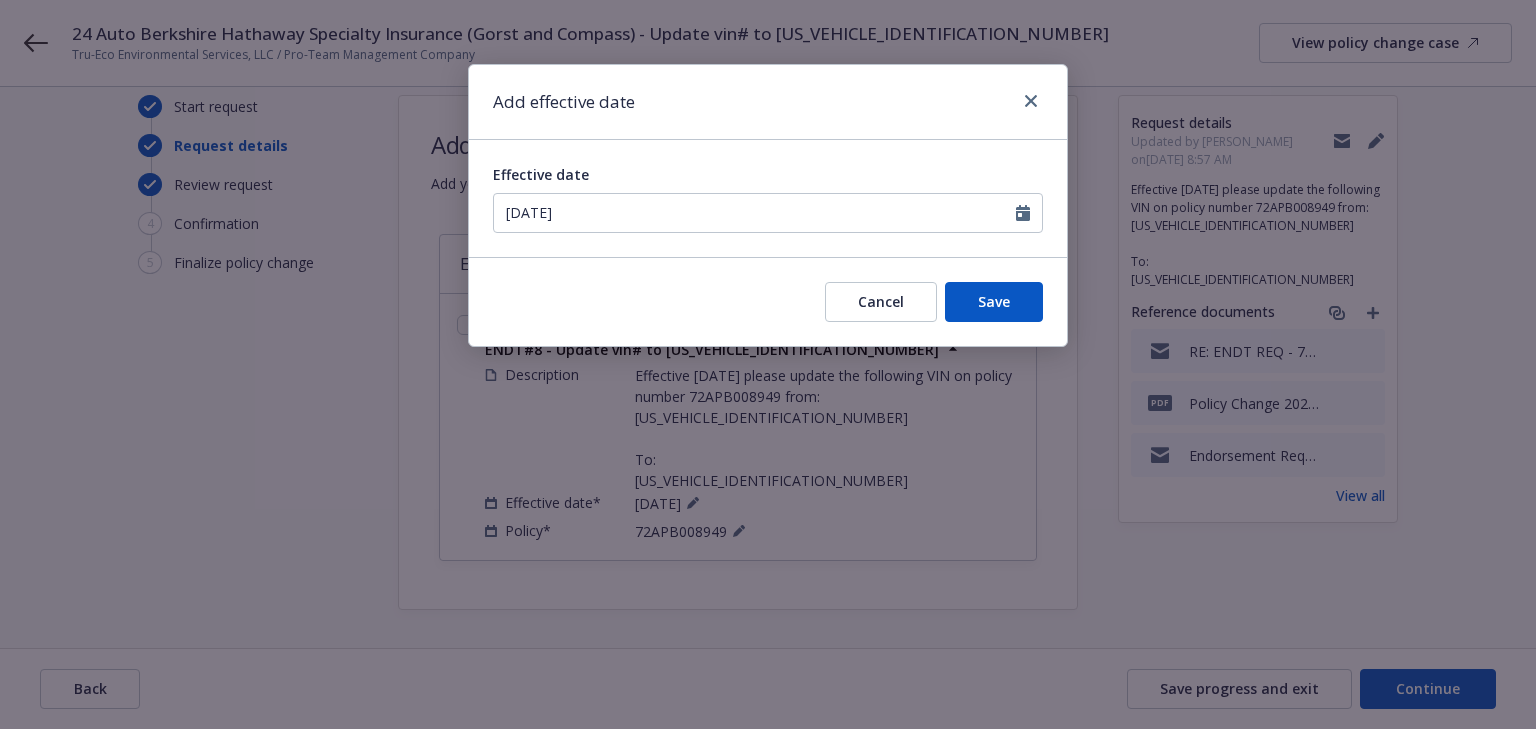 type on "[DATE]" 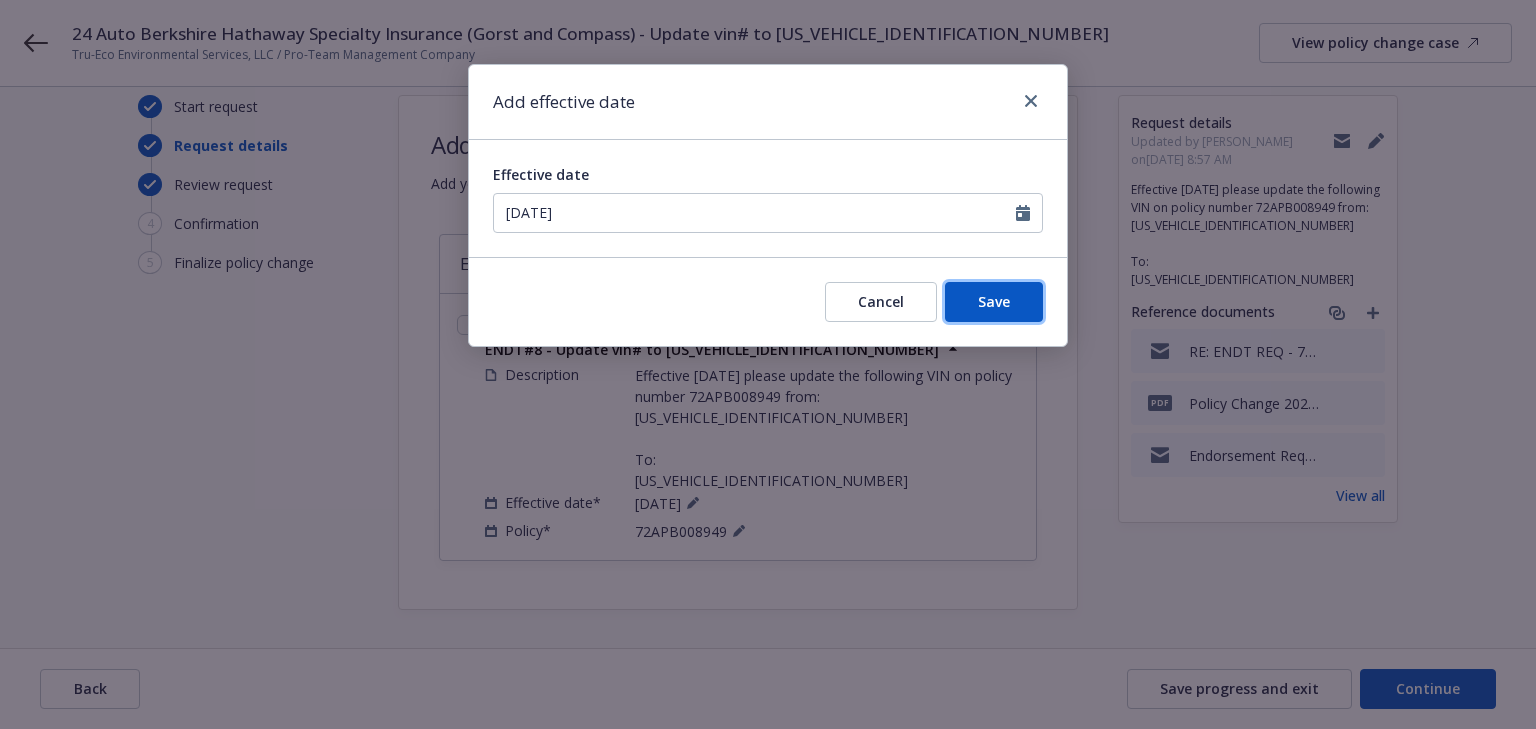 click on "Save" at bounding box center [994, 302] 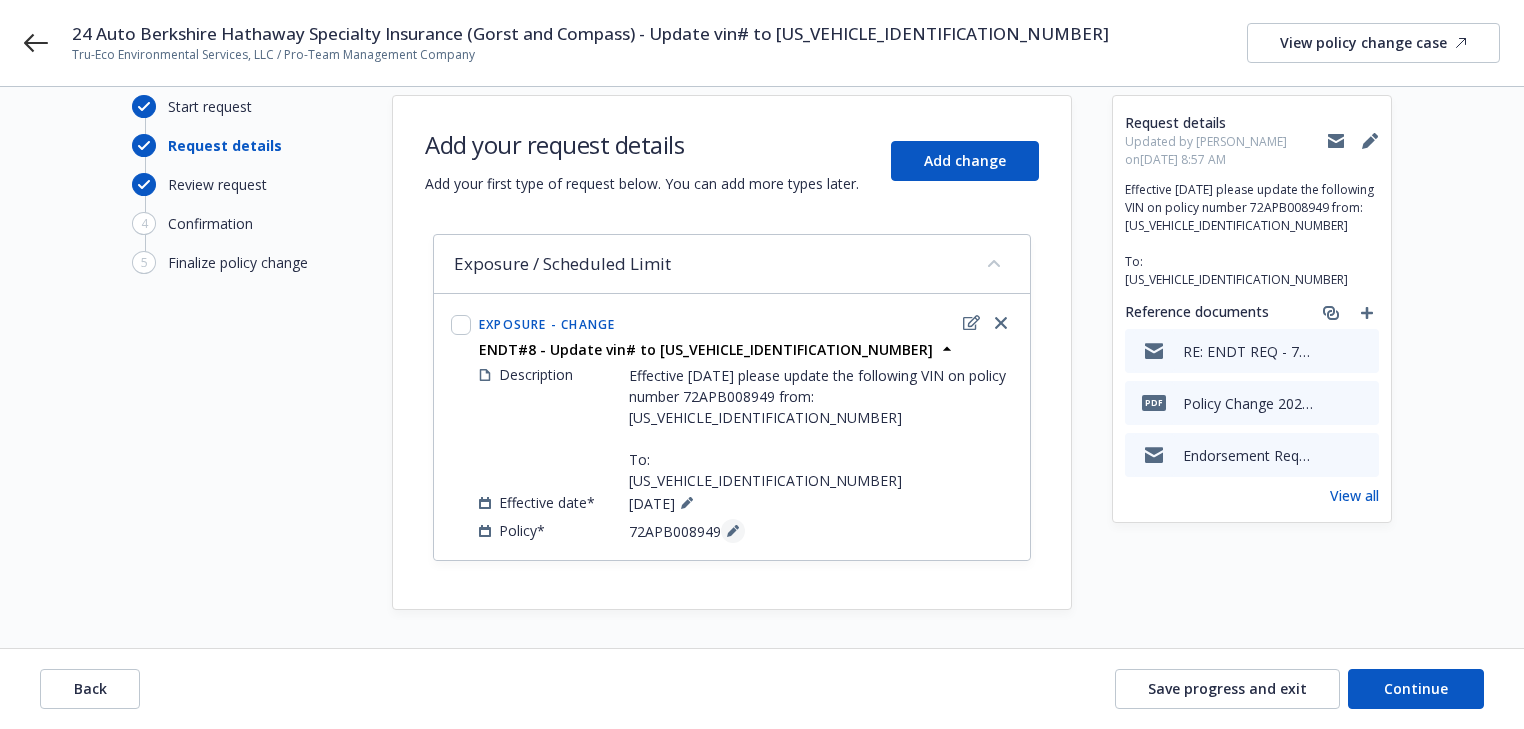click 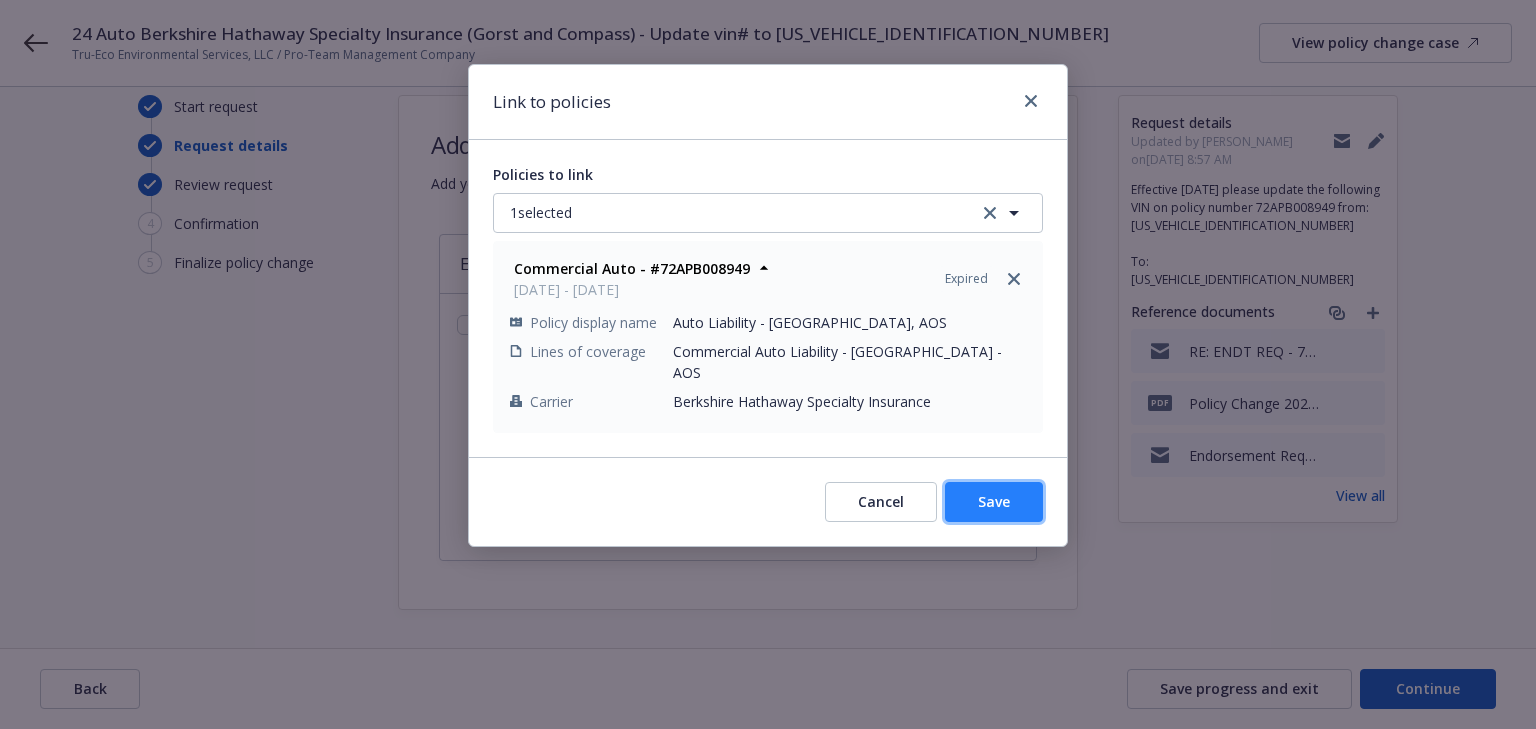 click on "Save" at bounding box center (994, 502) 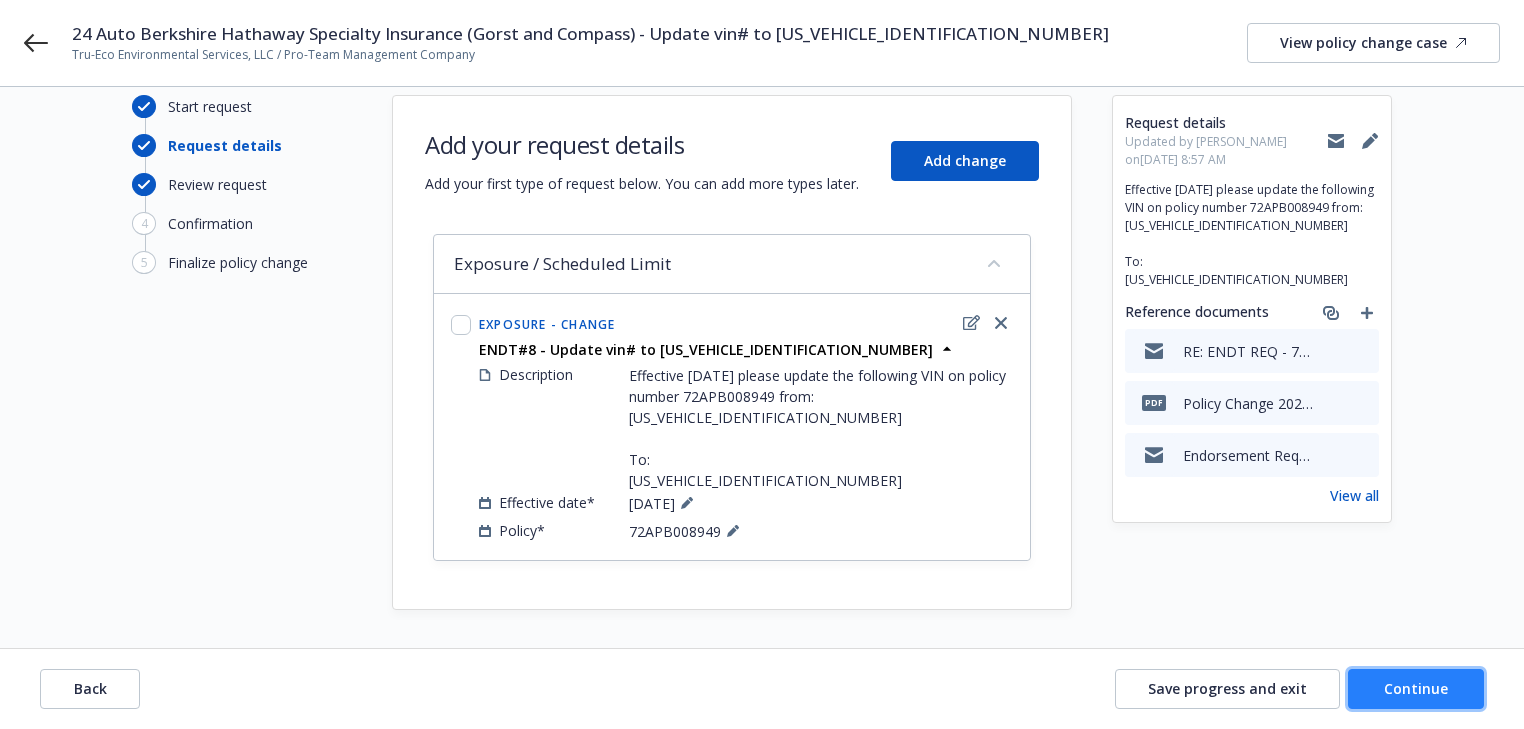 click on "Continue" at bounding box center (1416, 689) 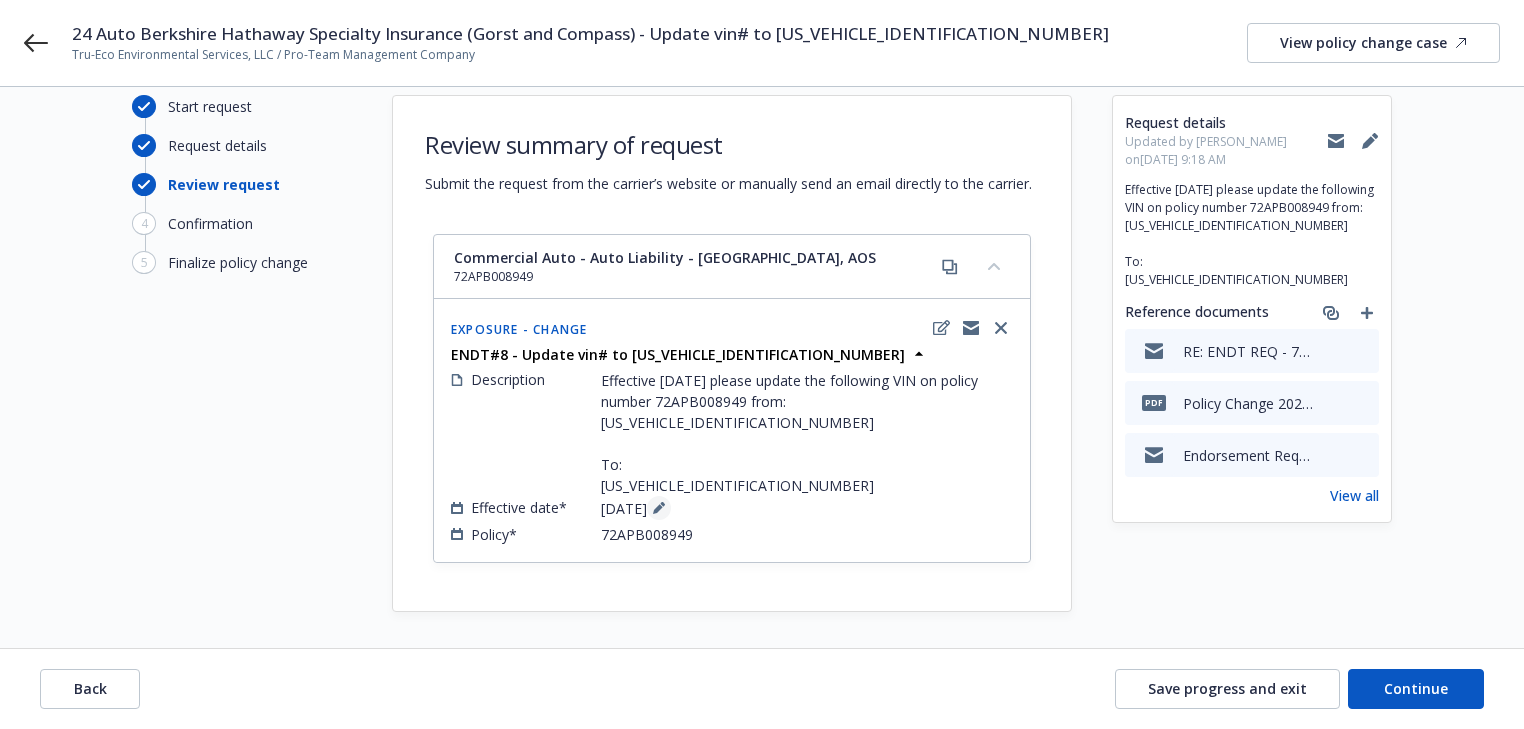 click 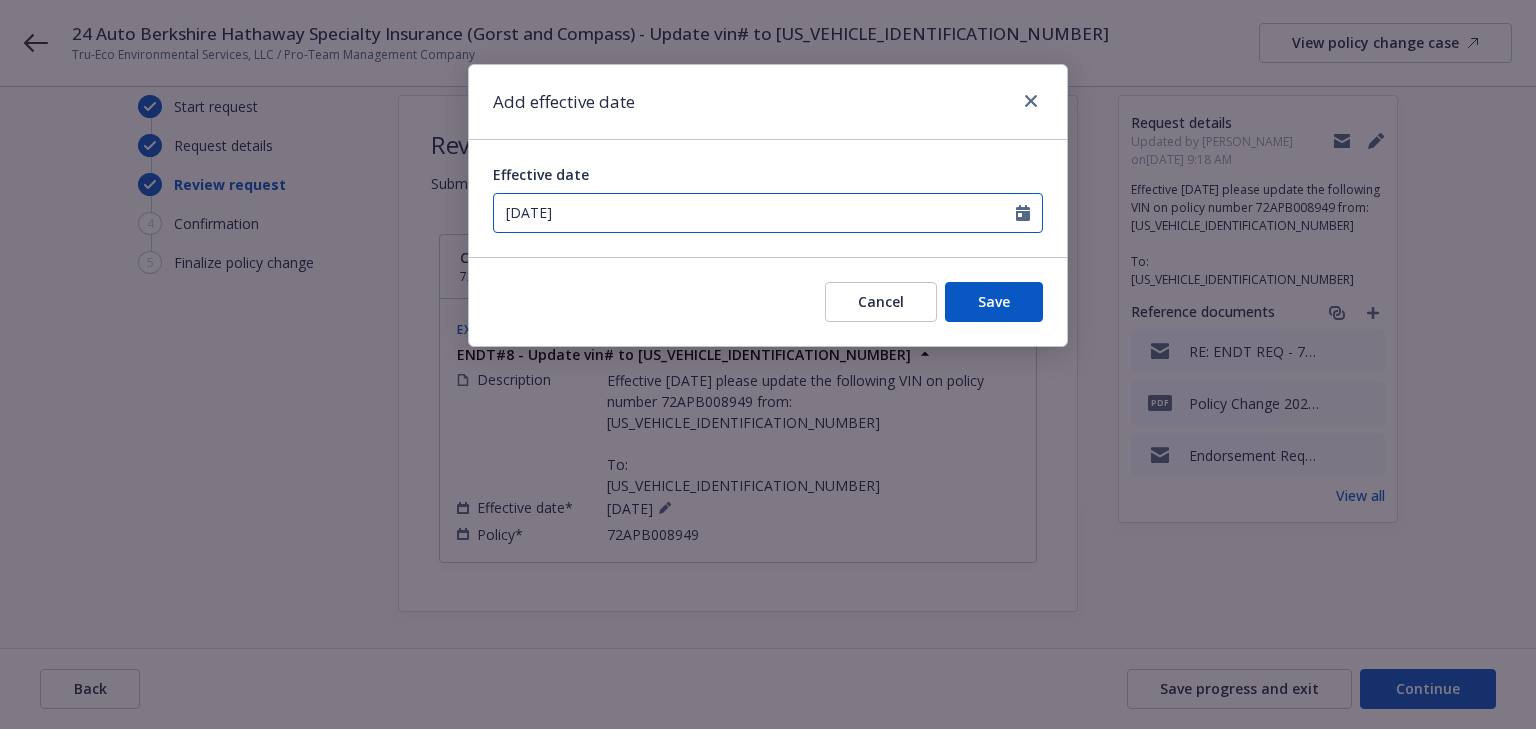 select on "6" 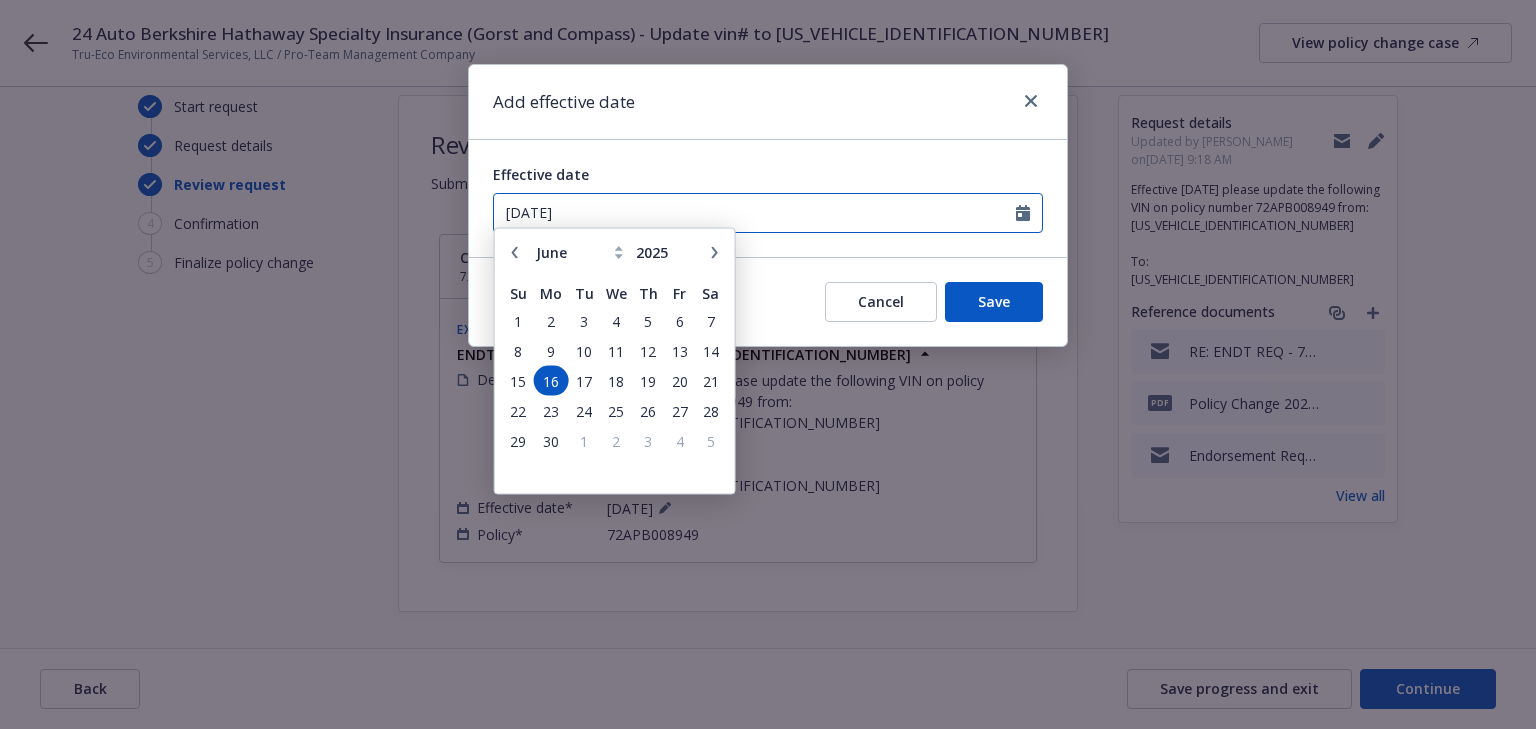 click on "06/16/2025" at bounding box center [755, 213] 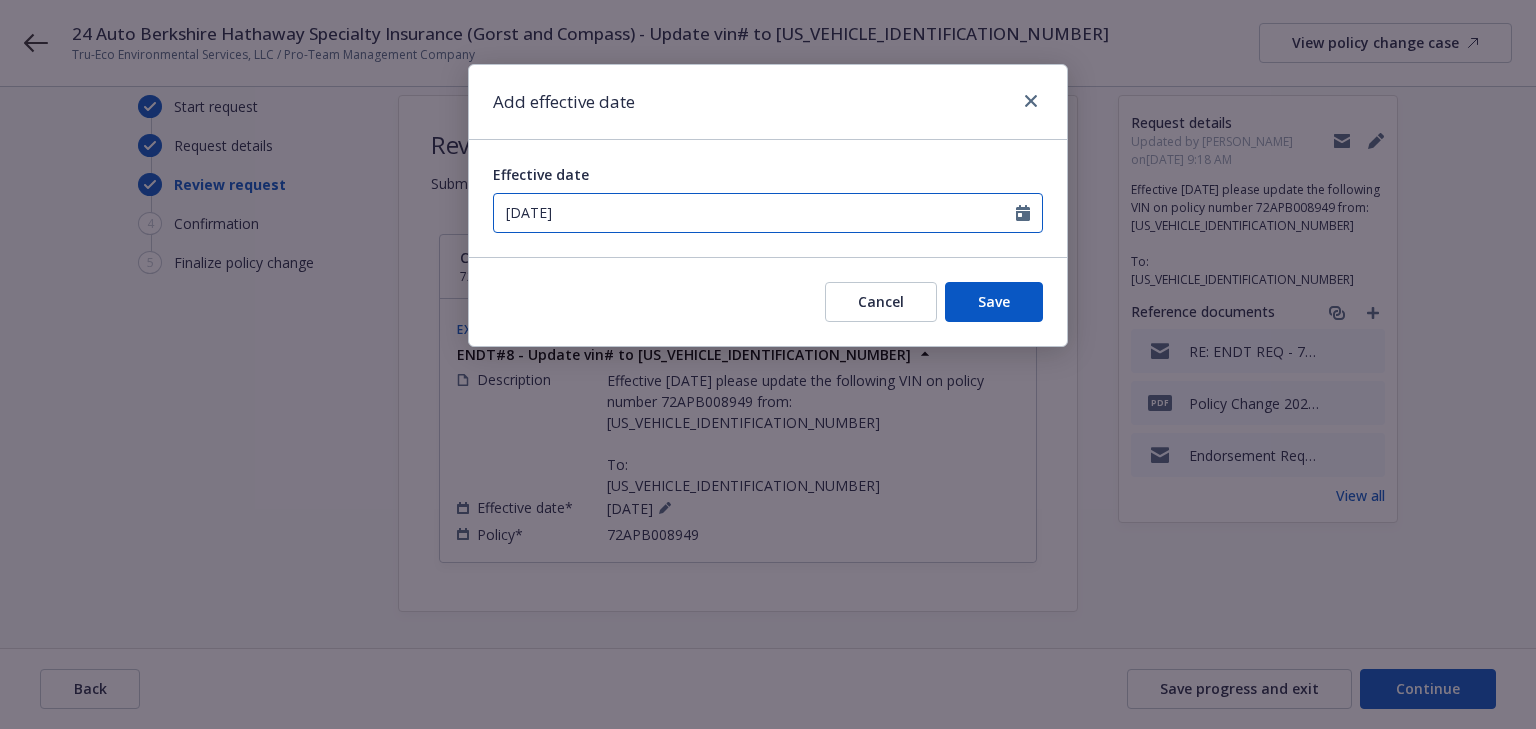 click on "06/16/2025" at bounding box center (755, 213) 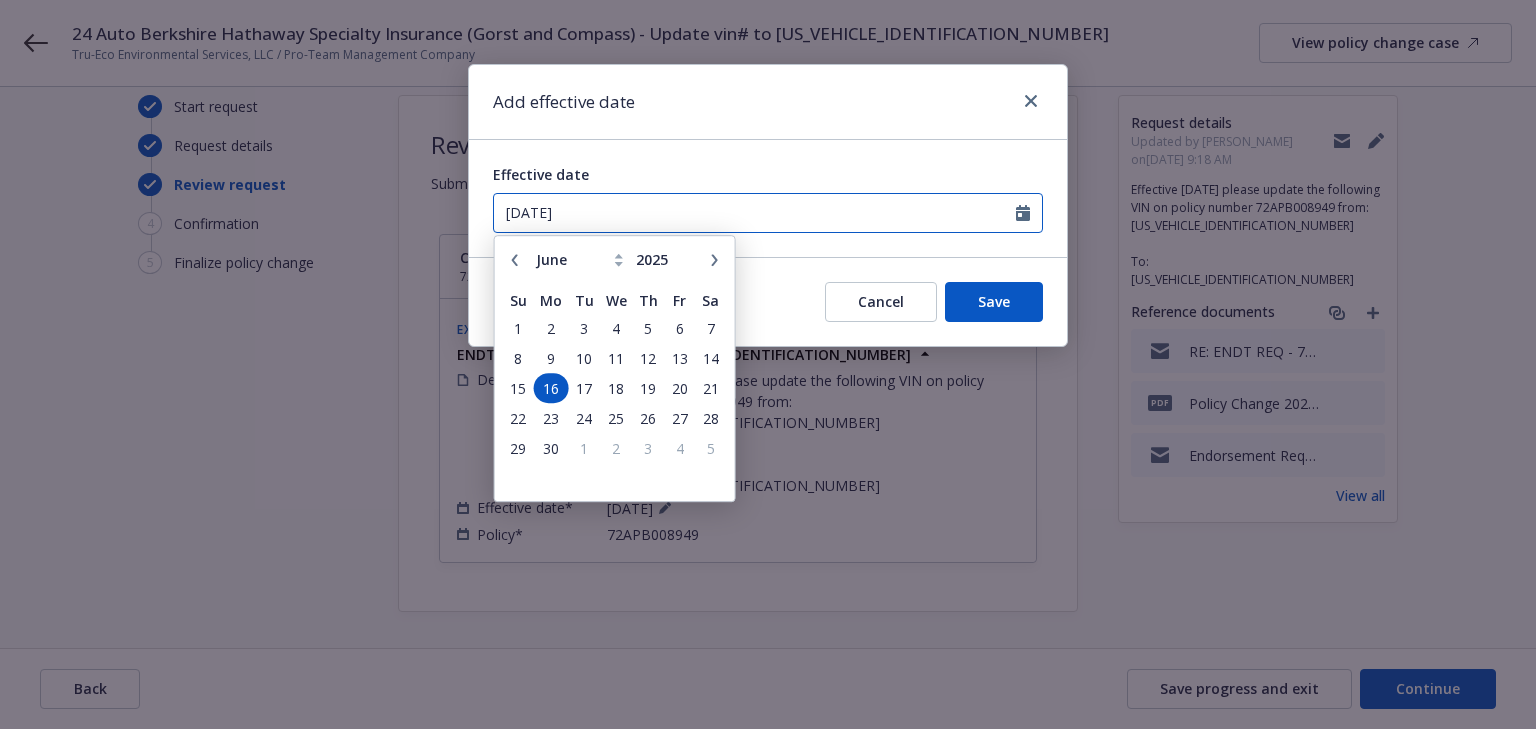 drag, startPoint x: 576, startPoint y: 212, endPoint x: 194, endPoint y: 201, distance: 382.15836 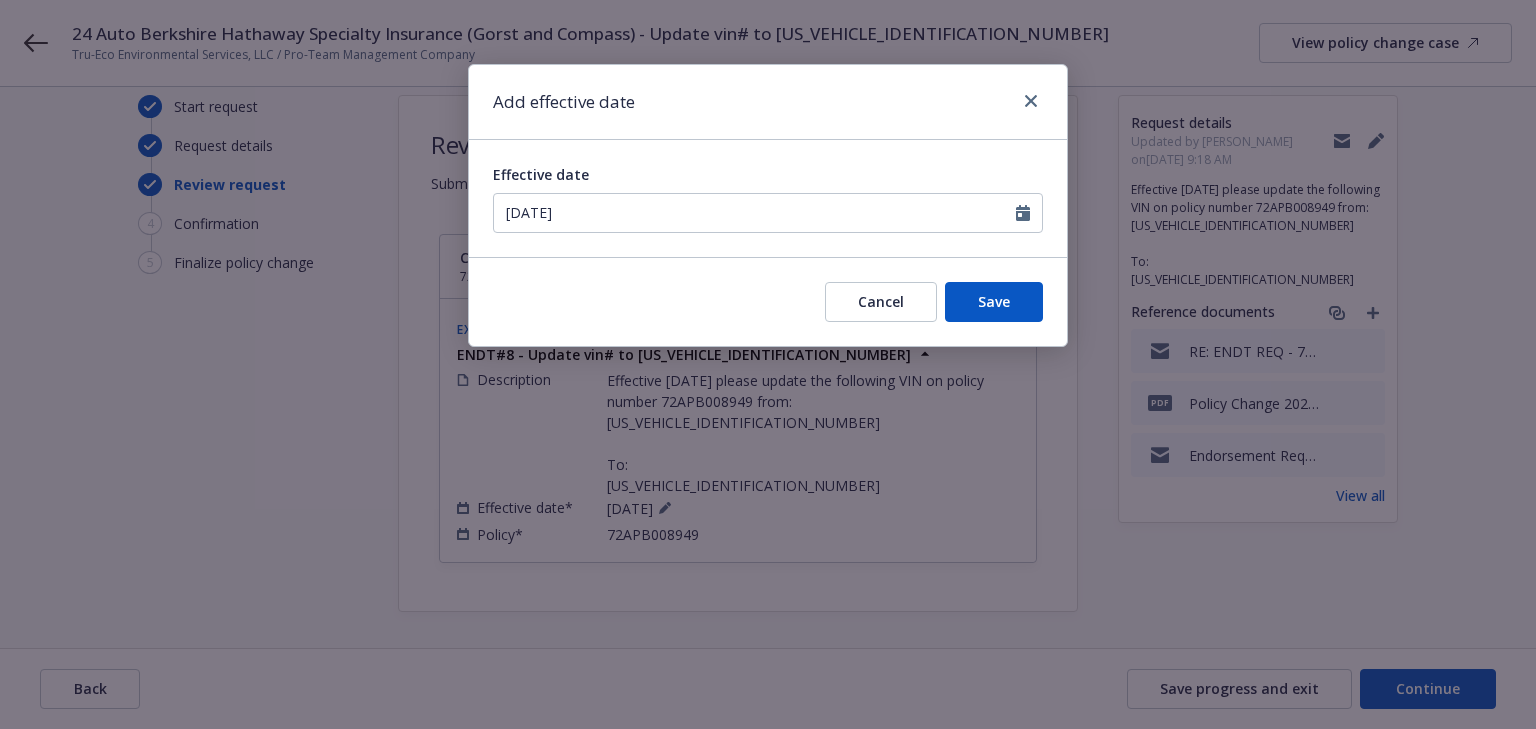 type on "06/18/2024" 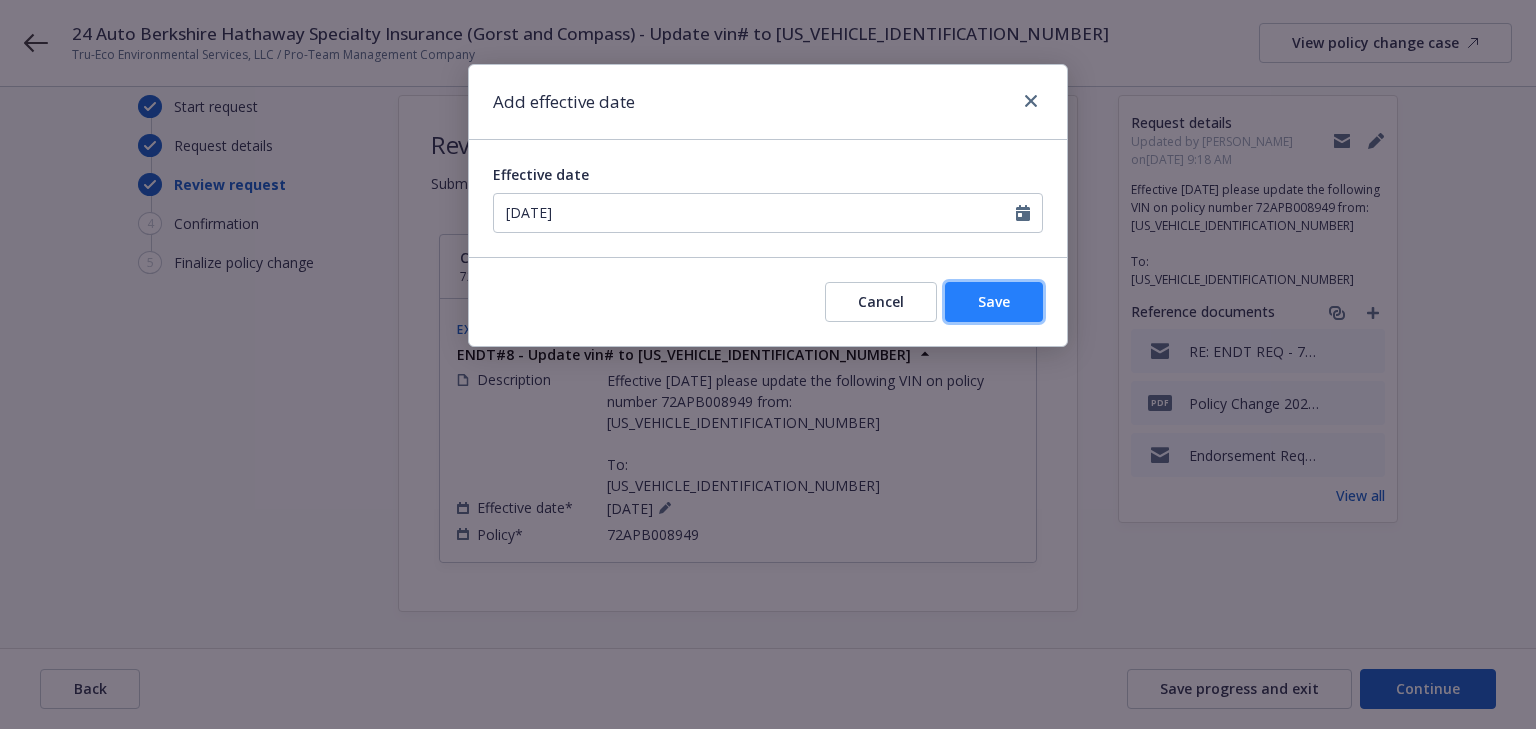 click on "Save" at bounding box center (994, 302) 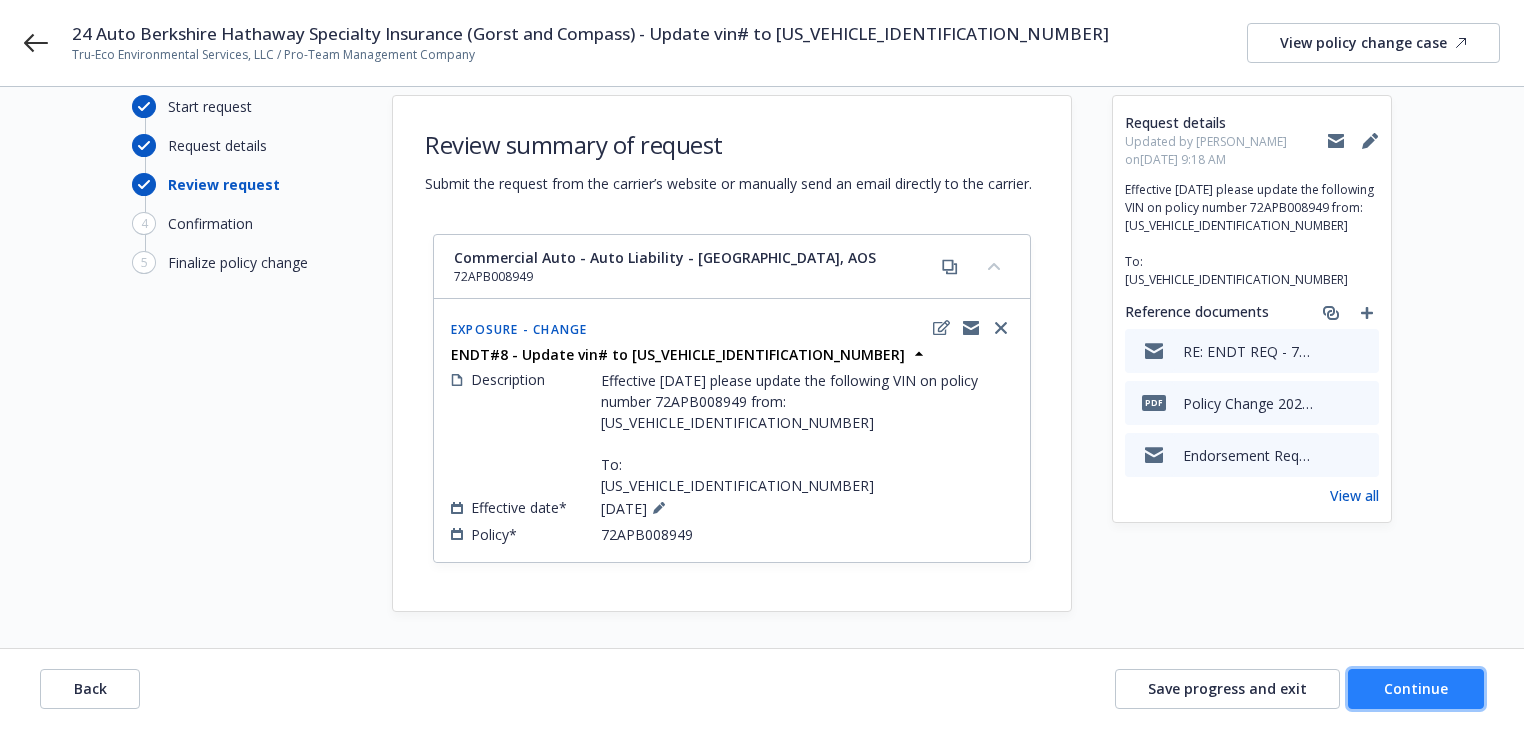 click on "Continue" at bounding box center [1416, 688] 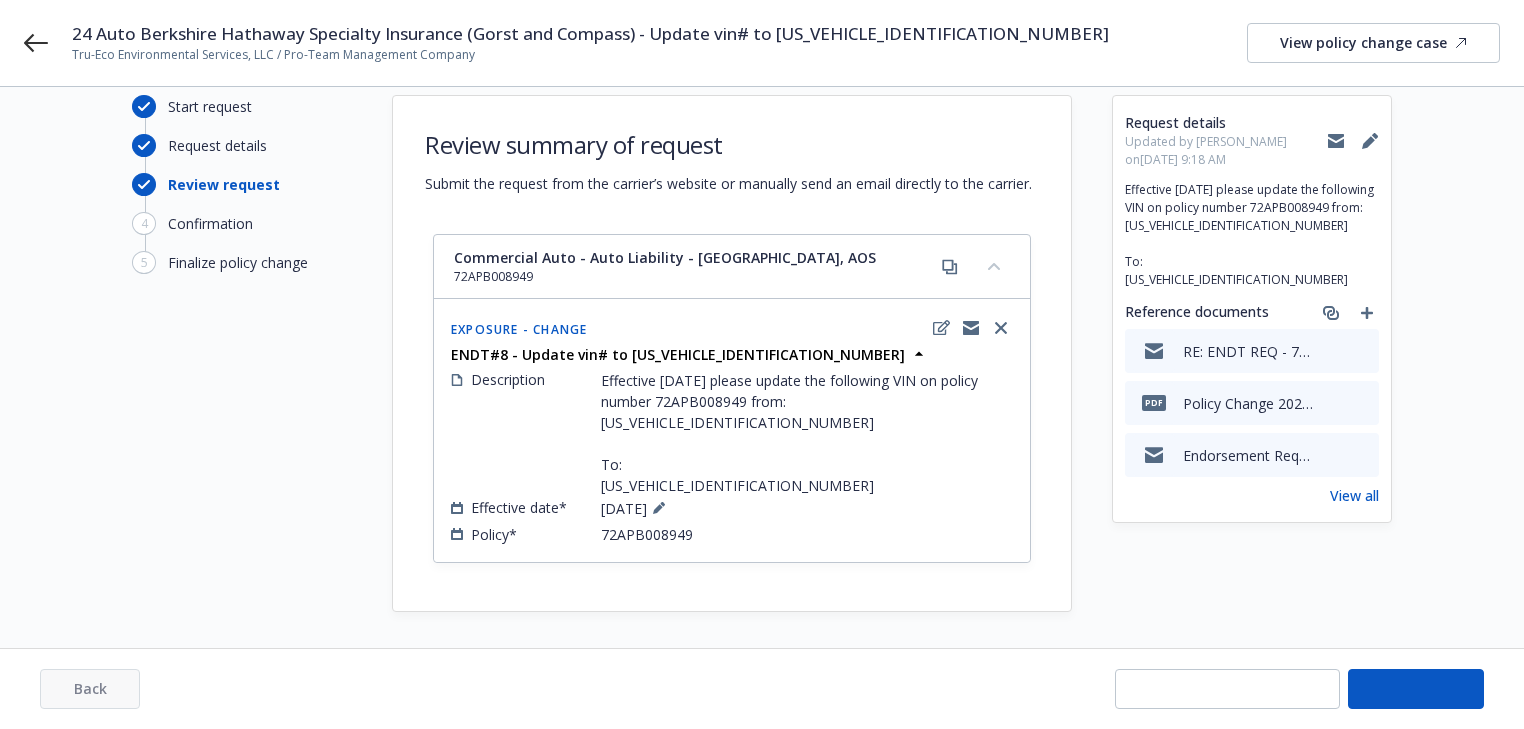 select on "ACCEPTED" 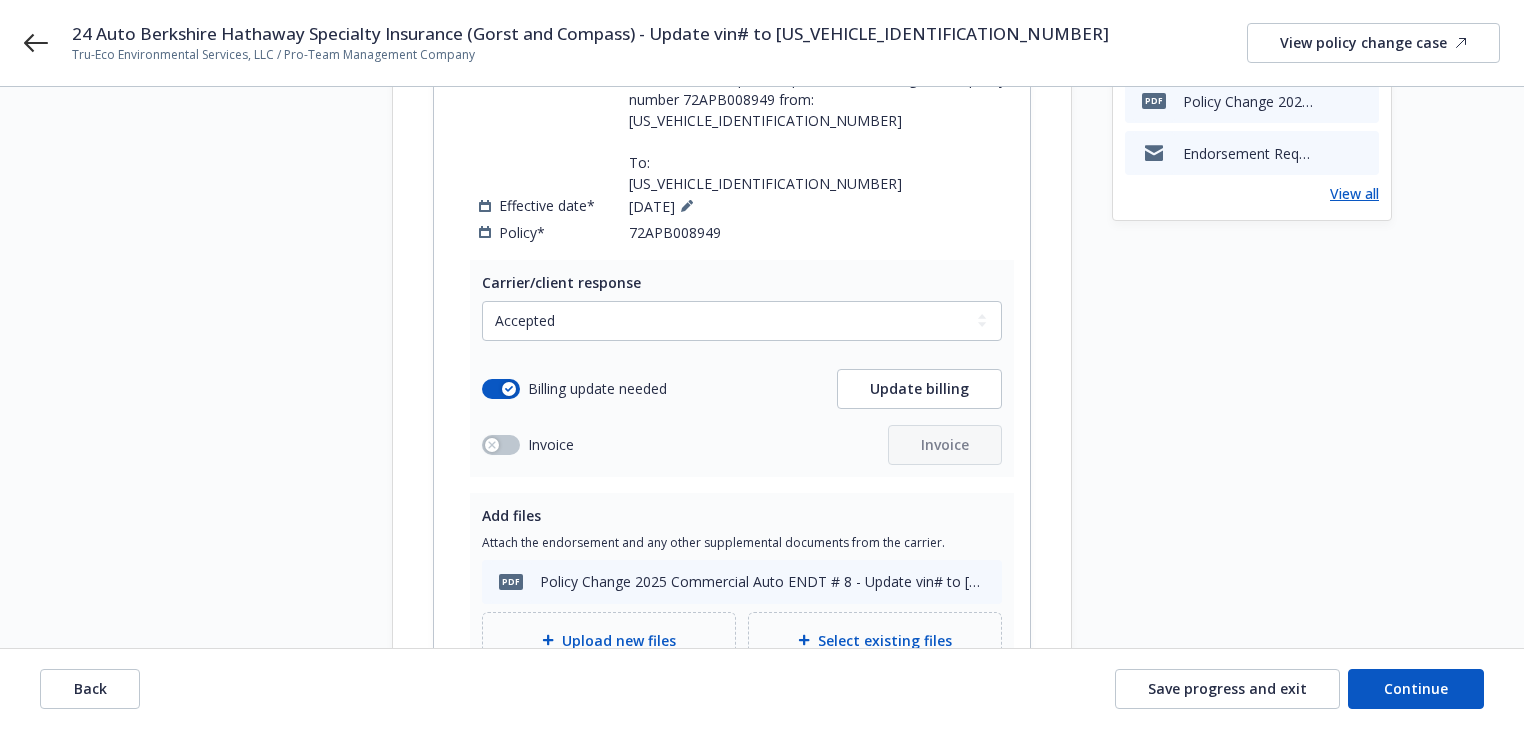 scroll, scrollTop: 192, scrollLeft: 0, axis: vertical 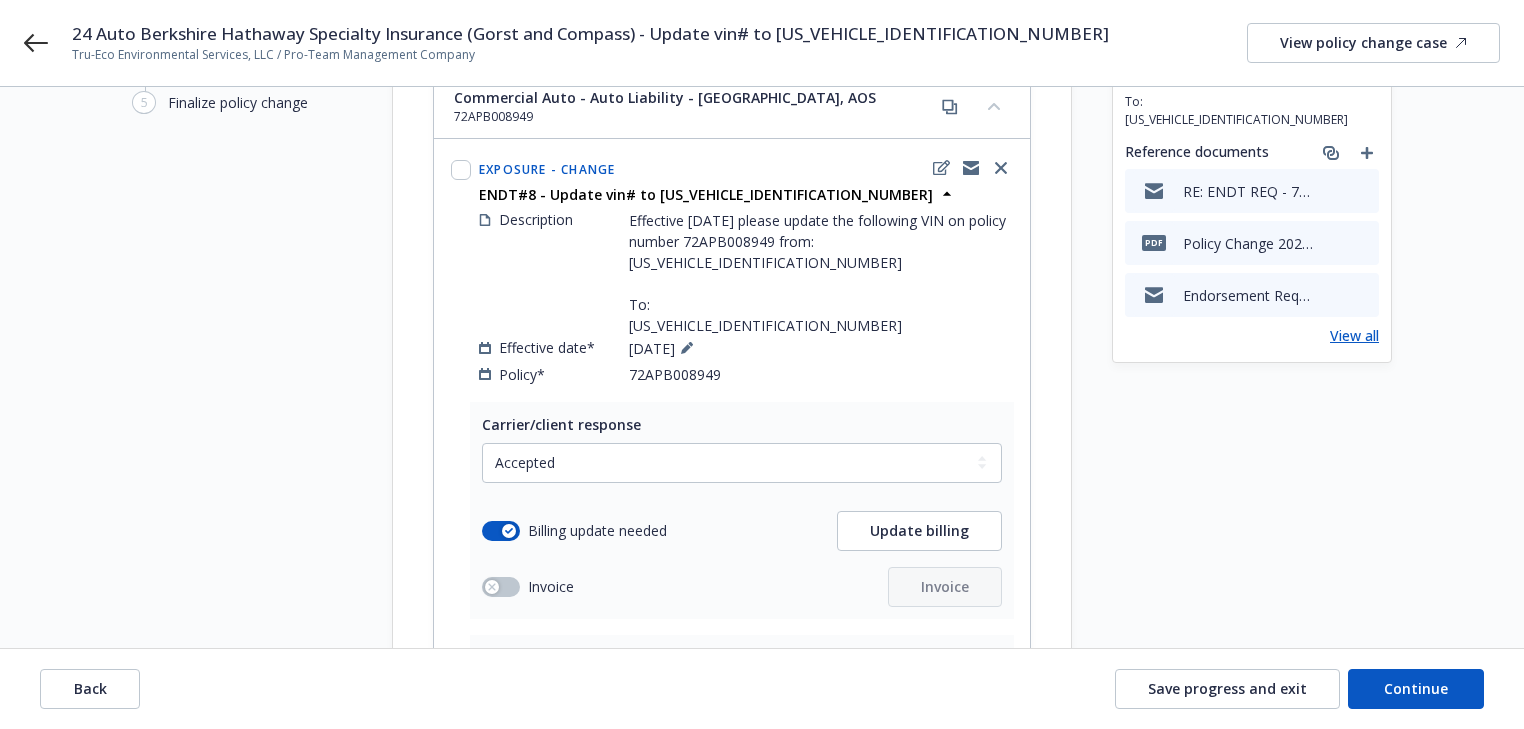 click on "View all" at bounding box center (1354, 335) 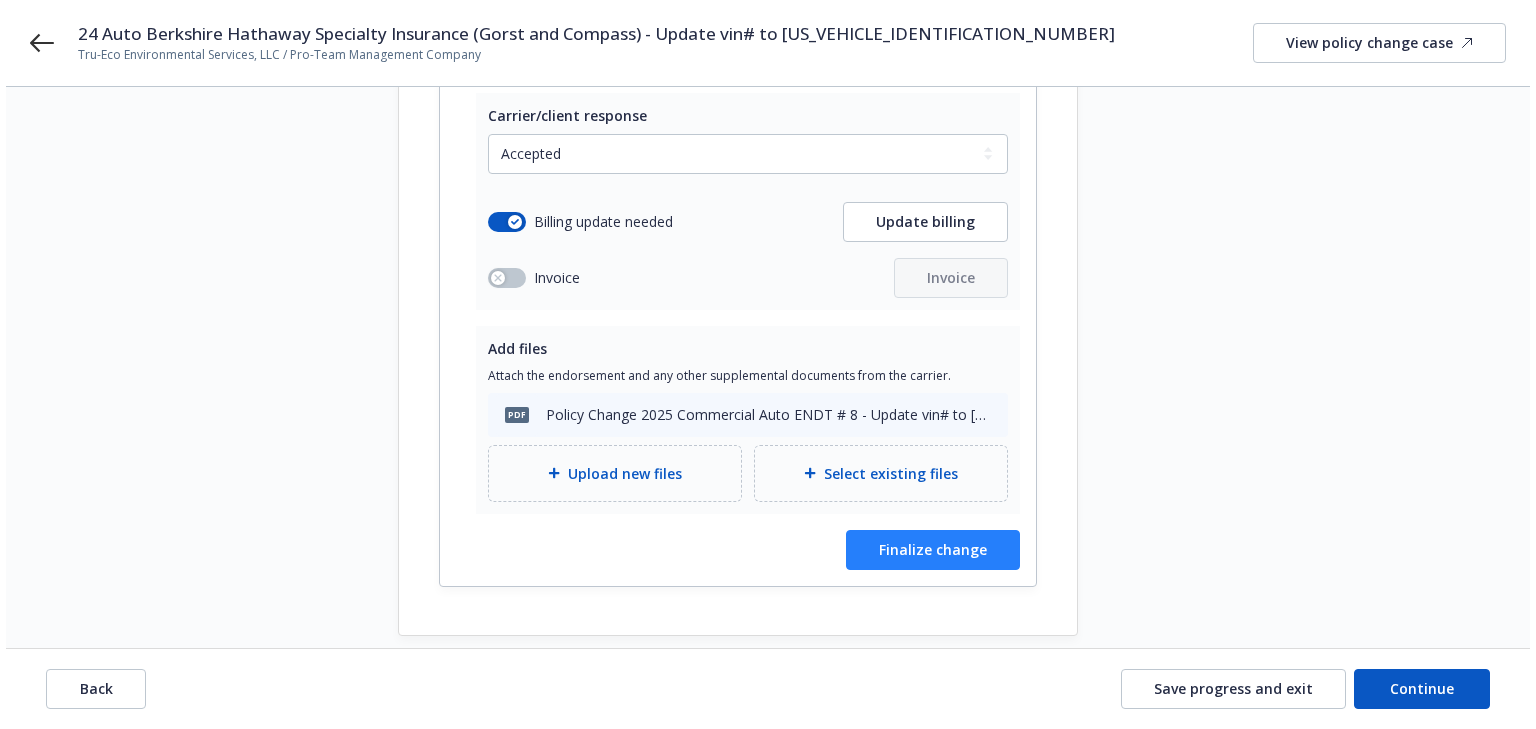 scroll, scrollTop: 512, scrollLeft: 0, axis: vertical 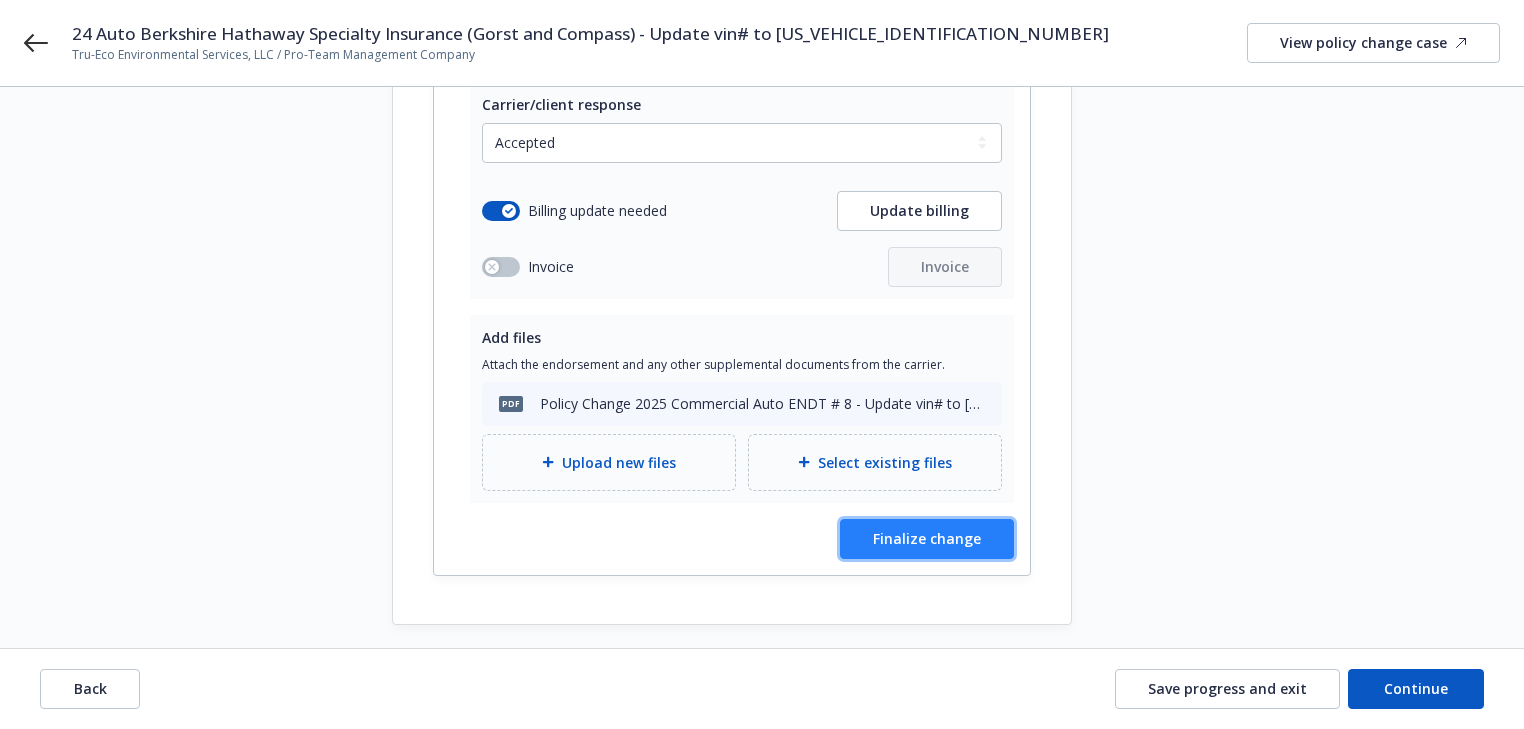 click on "Finalize change" at bounding box center (927, 538) 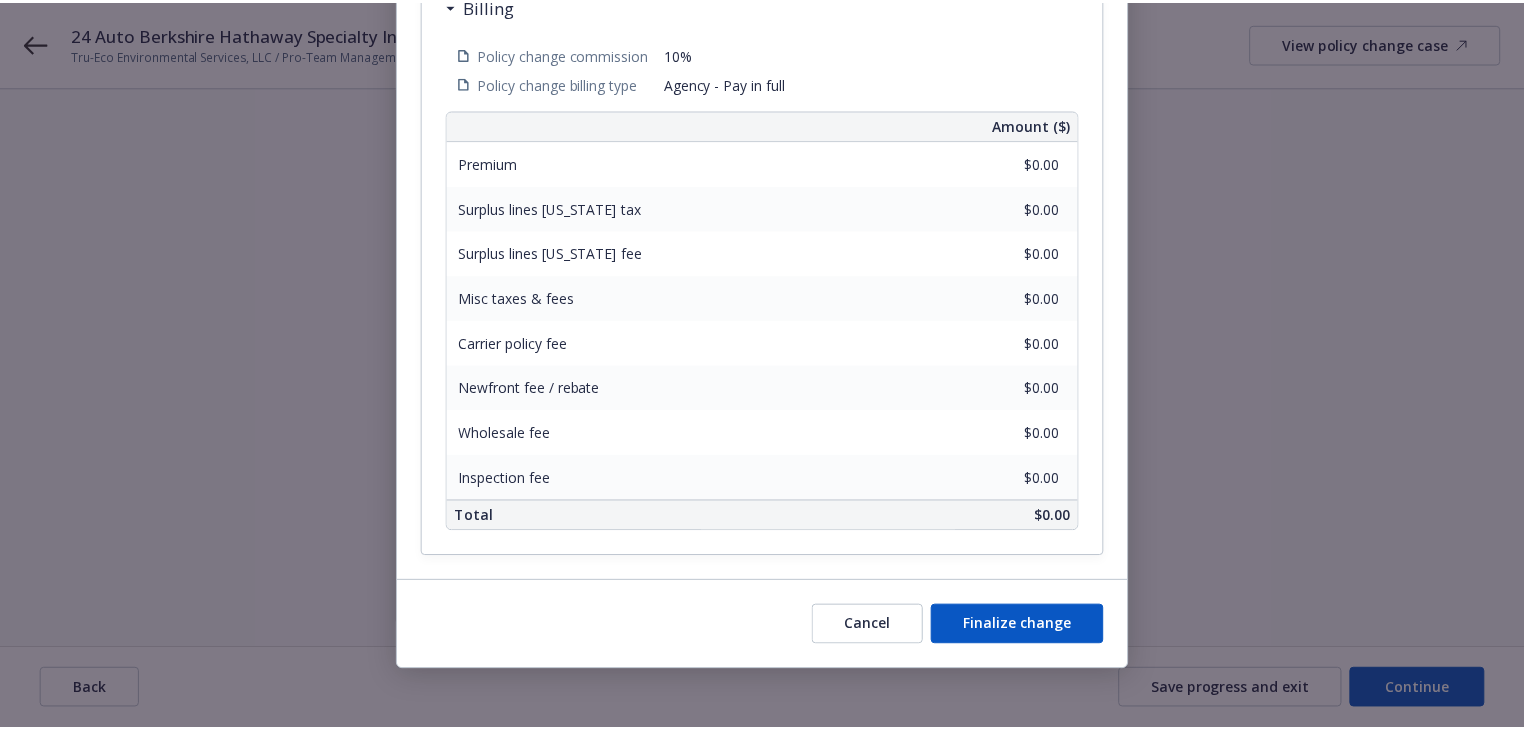 scroll, scrollTop: 721, scrollLeft: 0, axis: vertical 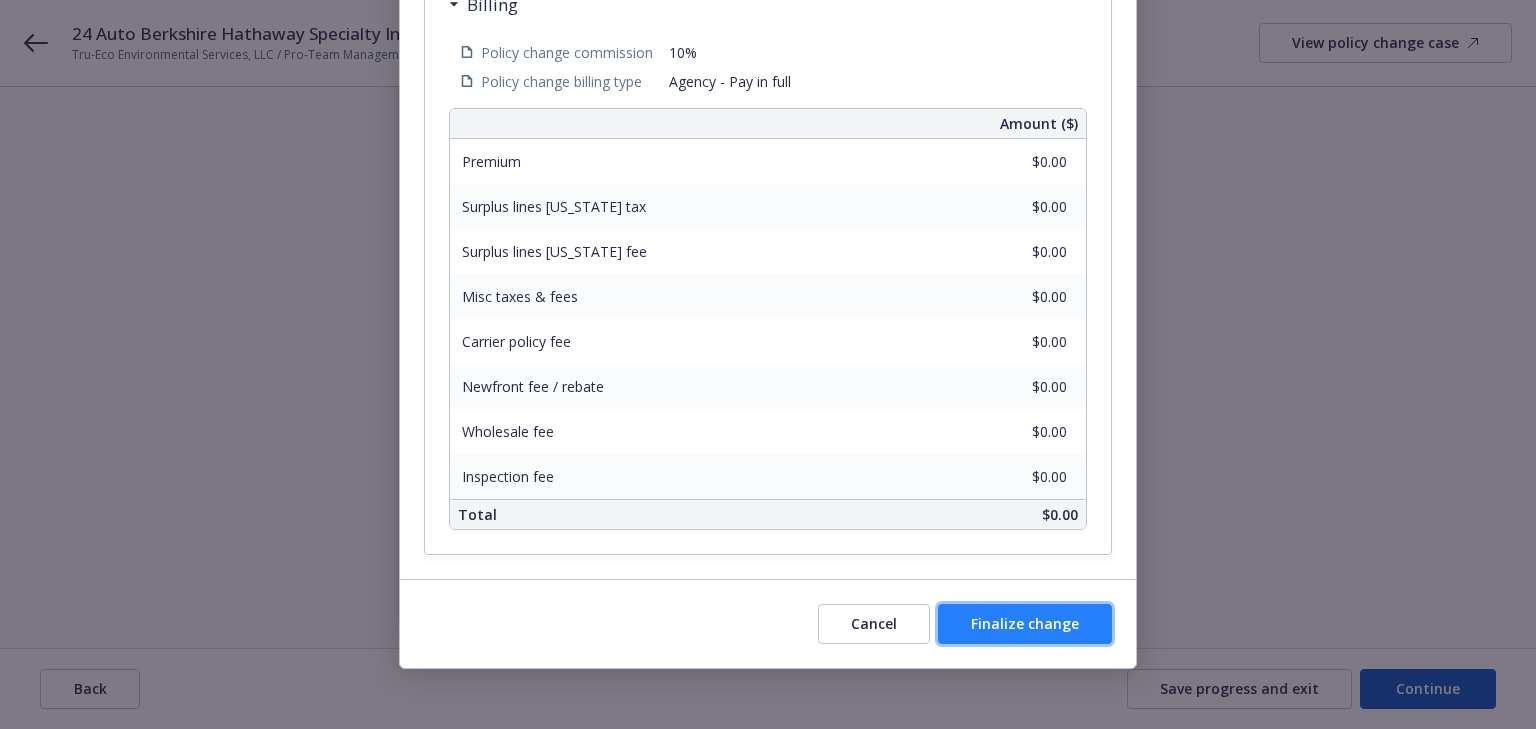 click on "Finalize change" at bounding box center [1025, 623] 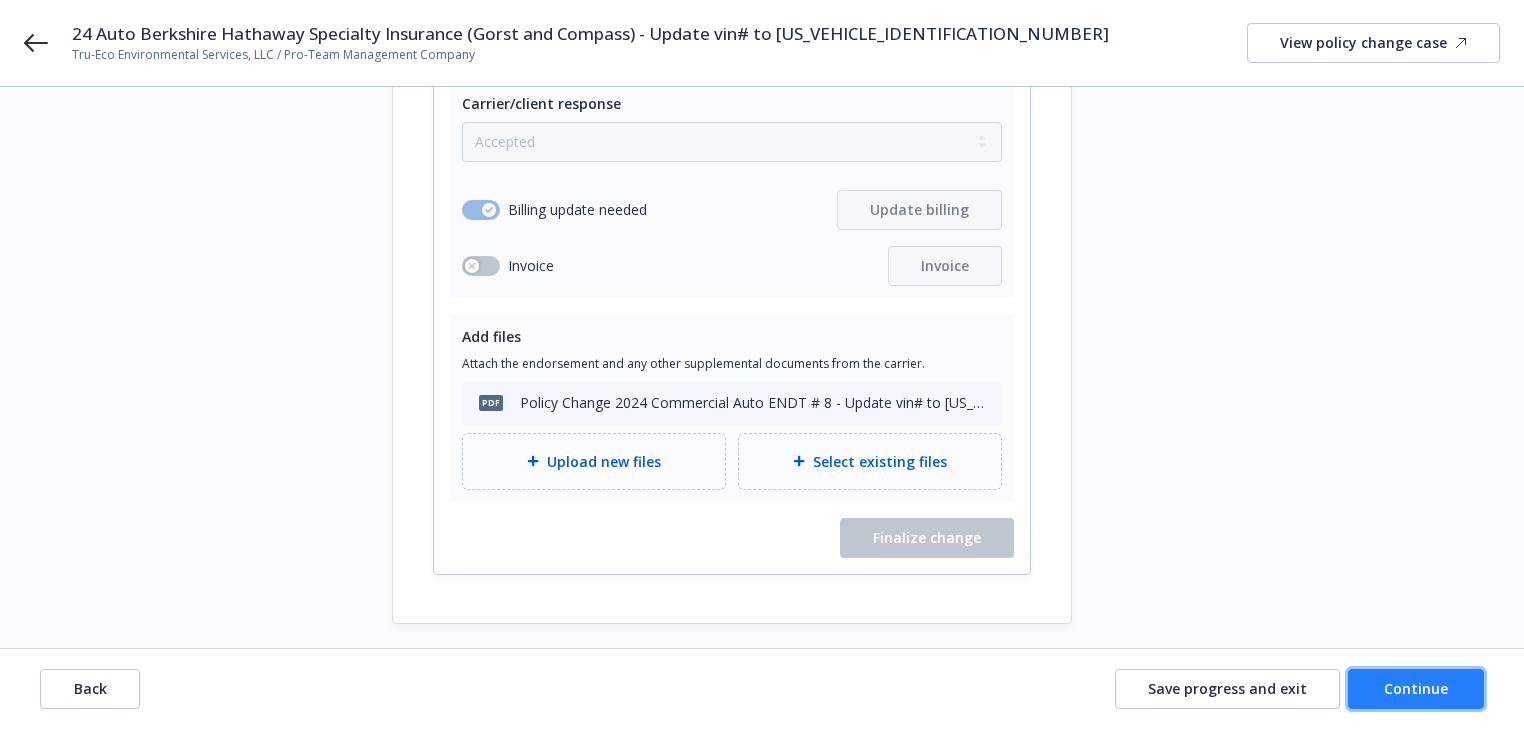 click on "Continue" at bounding box center [1416, 689] 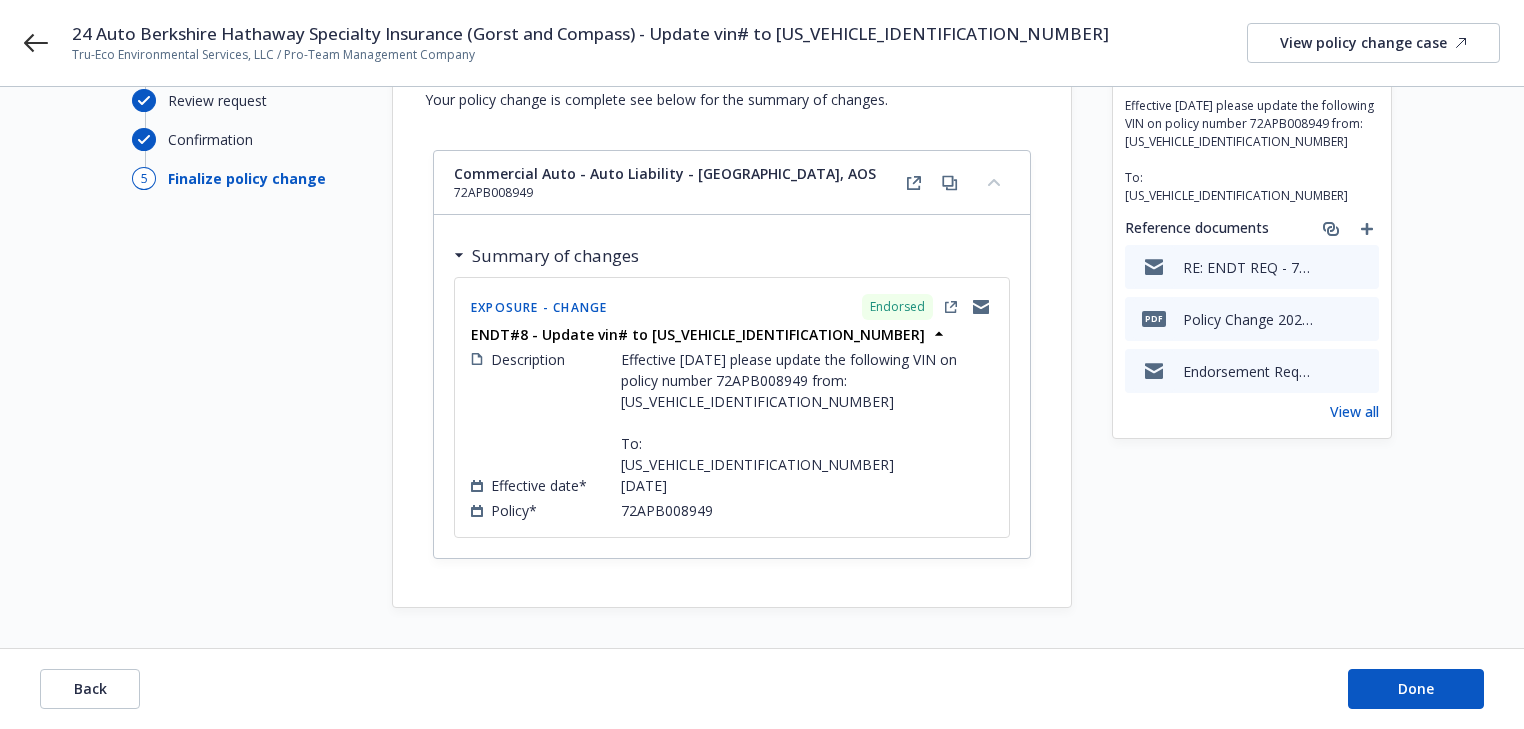 scroll, scrollTop: 114, scrollLeft: 0, axis: vertical 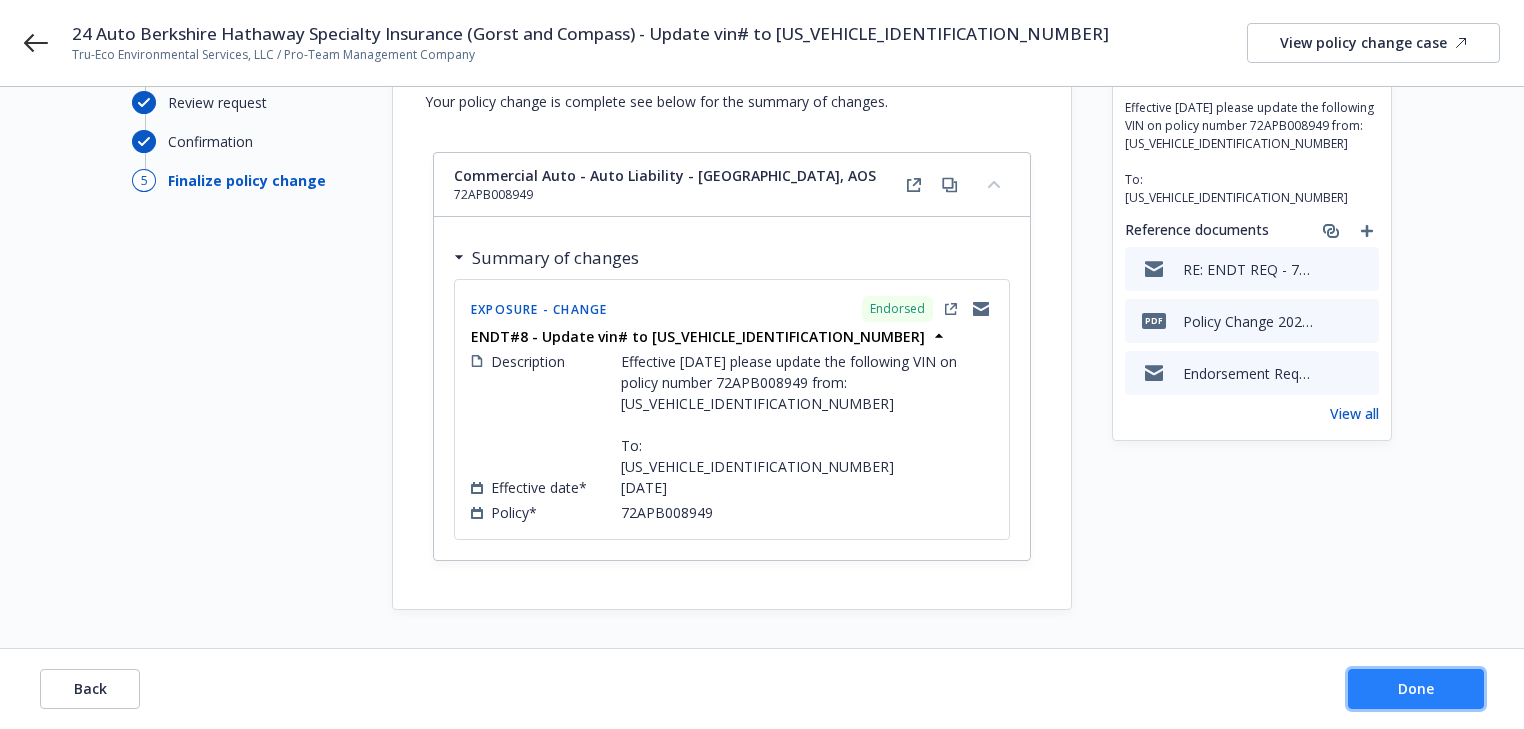 click on "Done" at bounding box center (1416, 688) 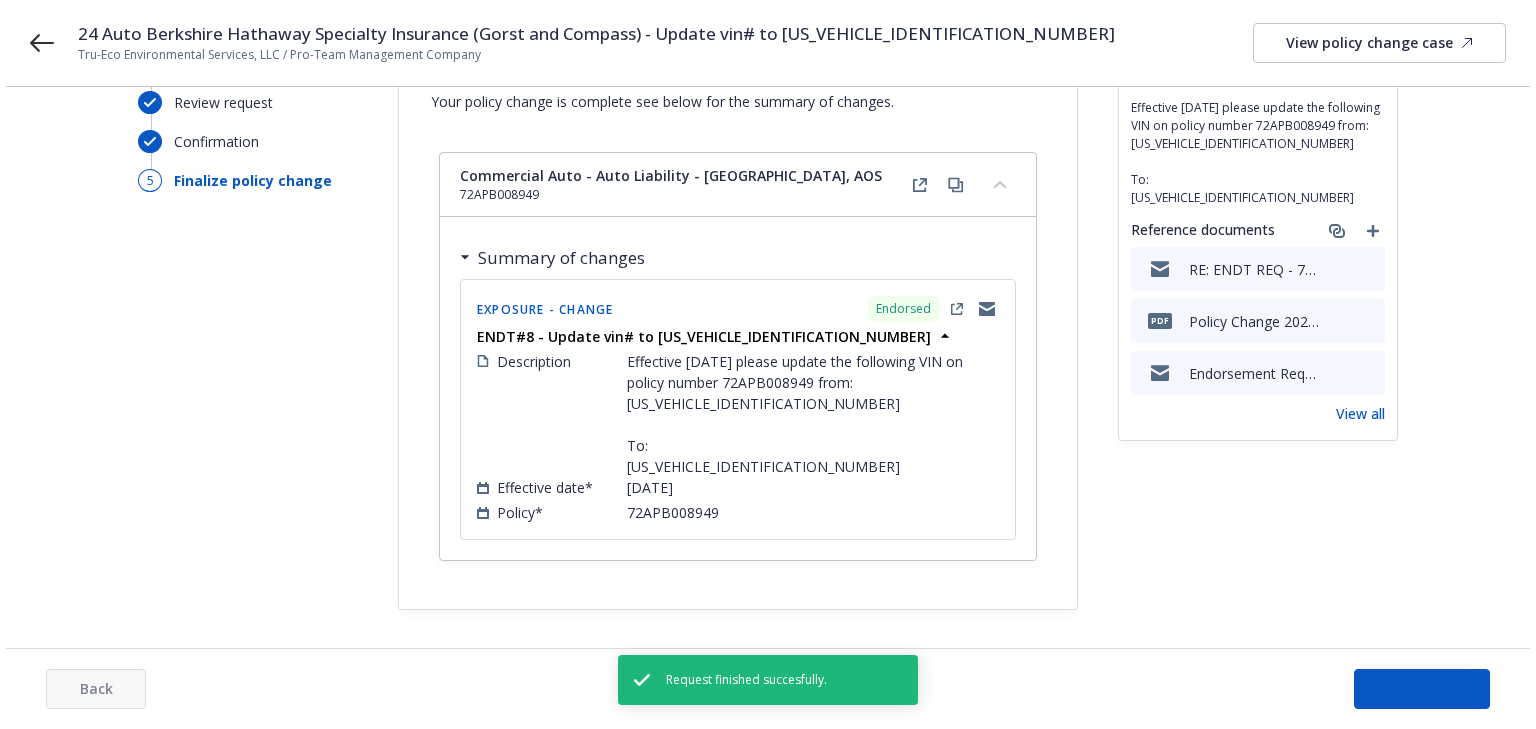 scroll, scrollTop: 0, scrollLeft: 0, axis: both 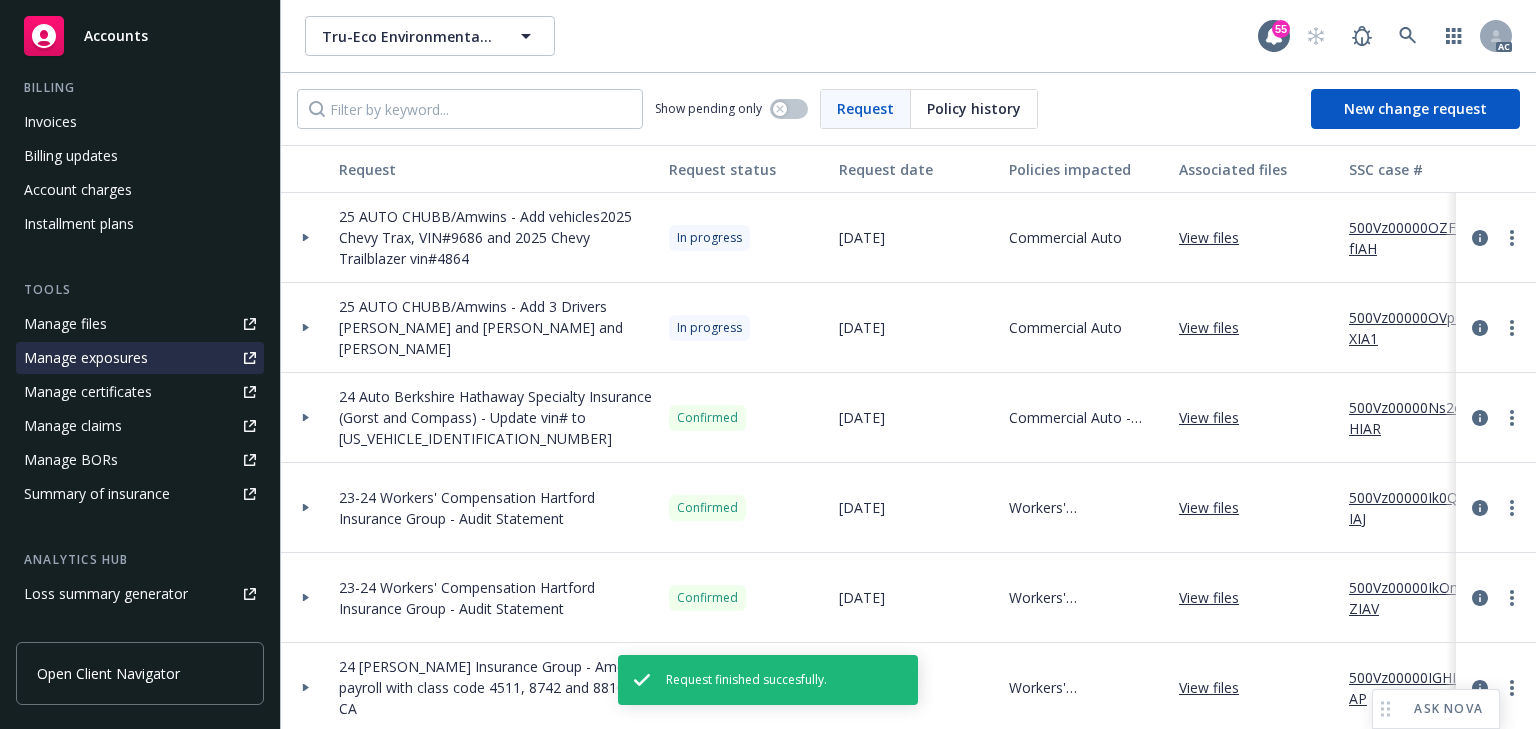 click on "Manage exposures" at bounding box center [86, 358] 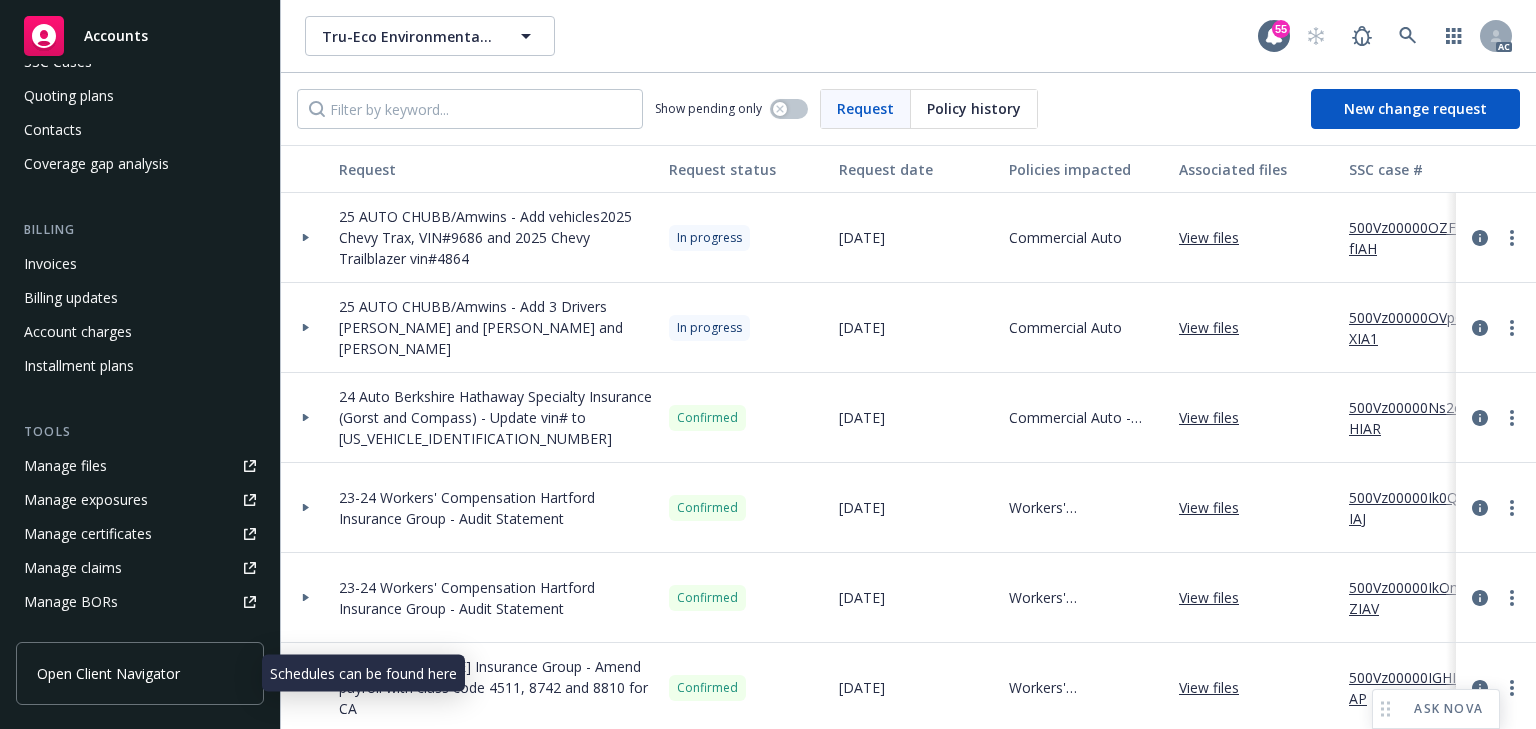 scroll, scrollTop: 0, scrollLeft: 0, axis: both 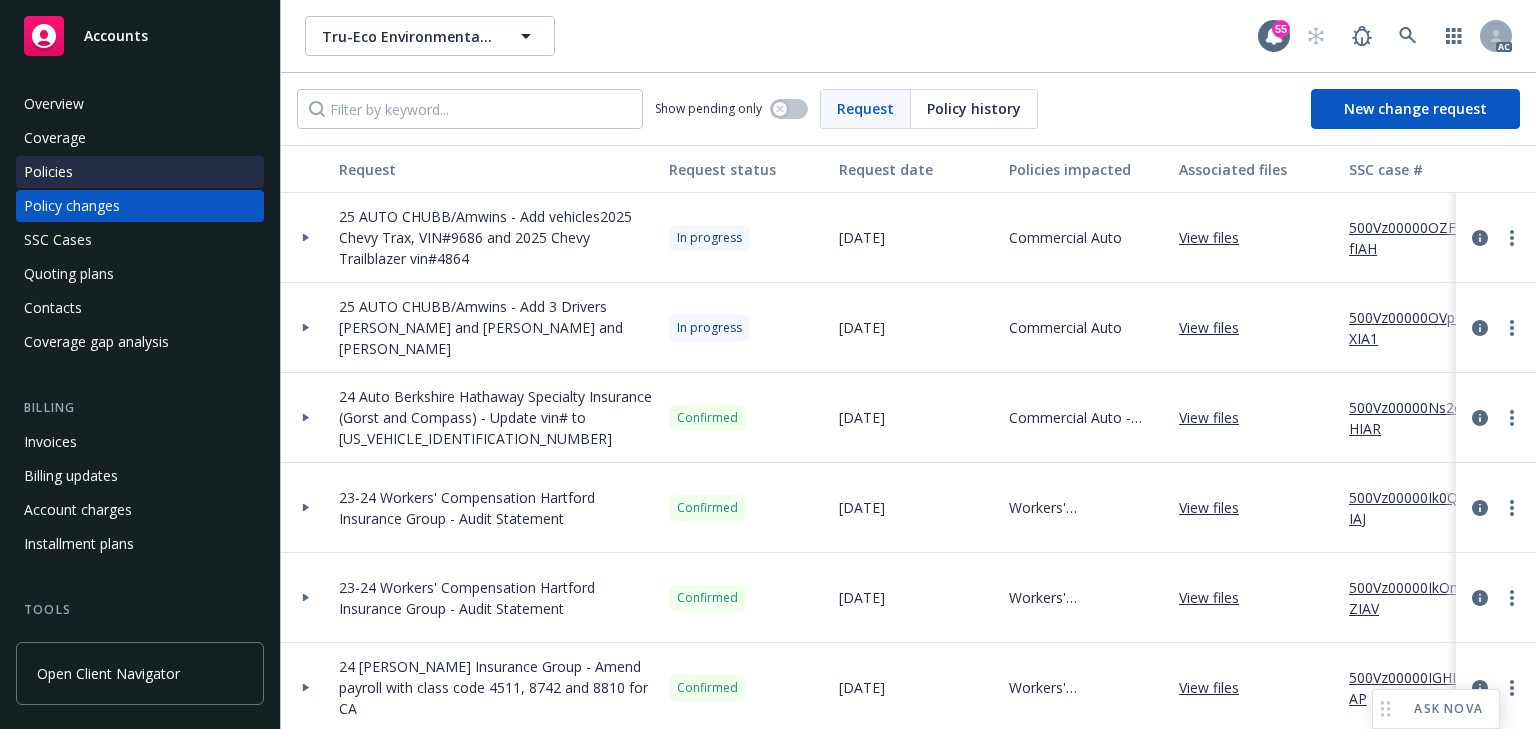 click on "Policies" at bounding box center [140, 172] 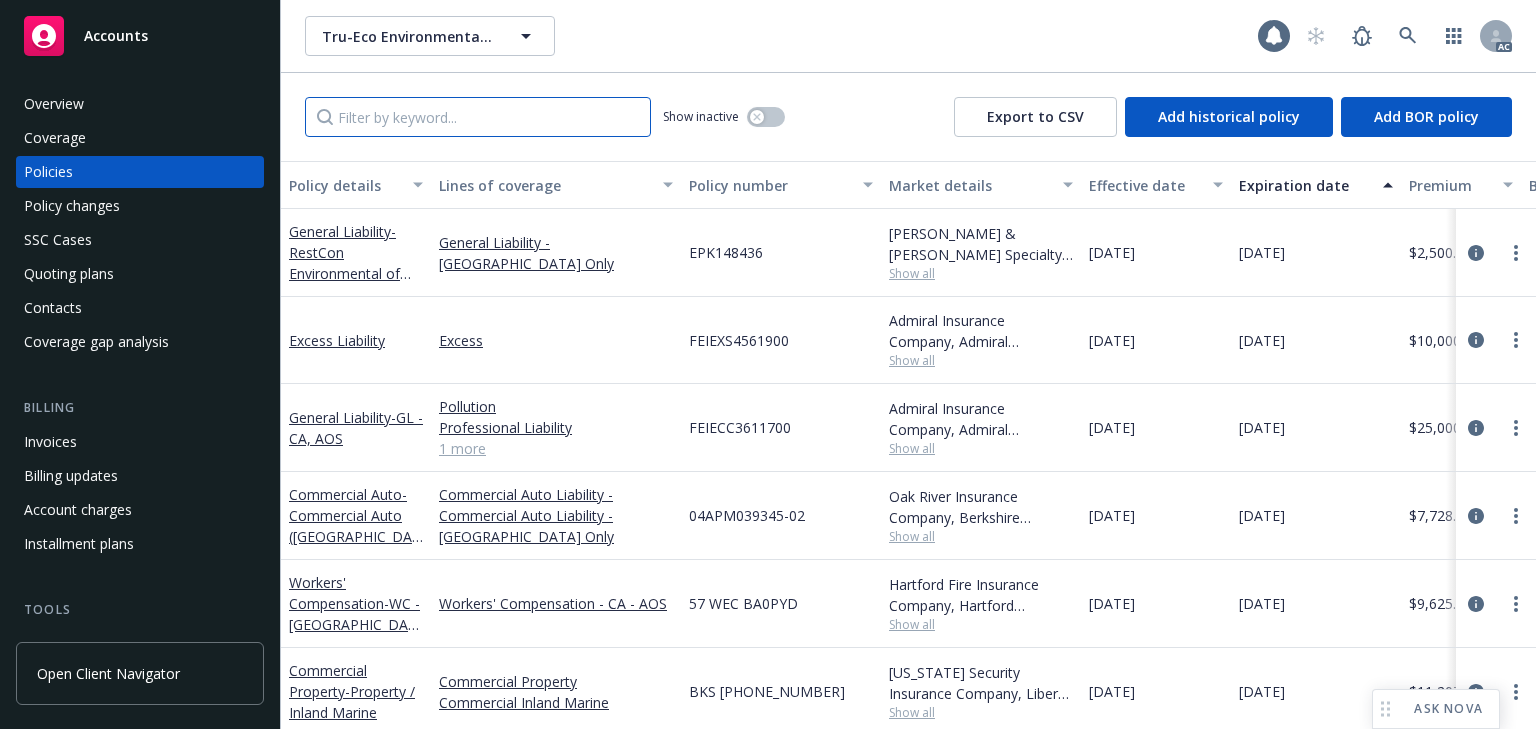 click at bounding box center (478, 117) 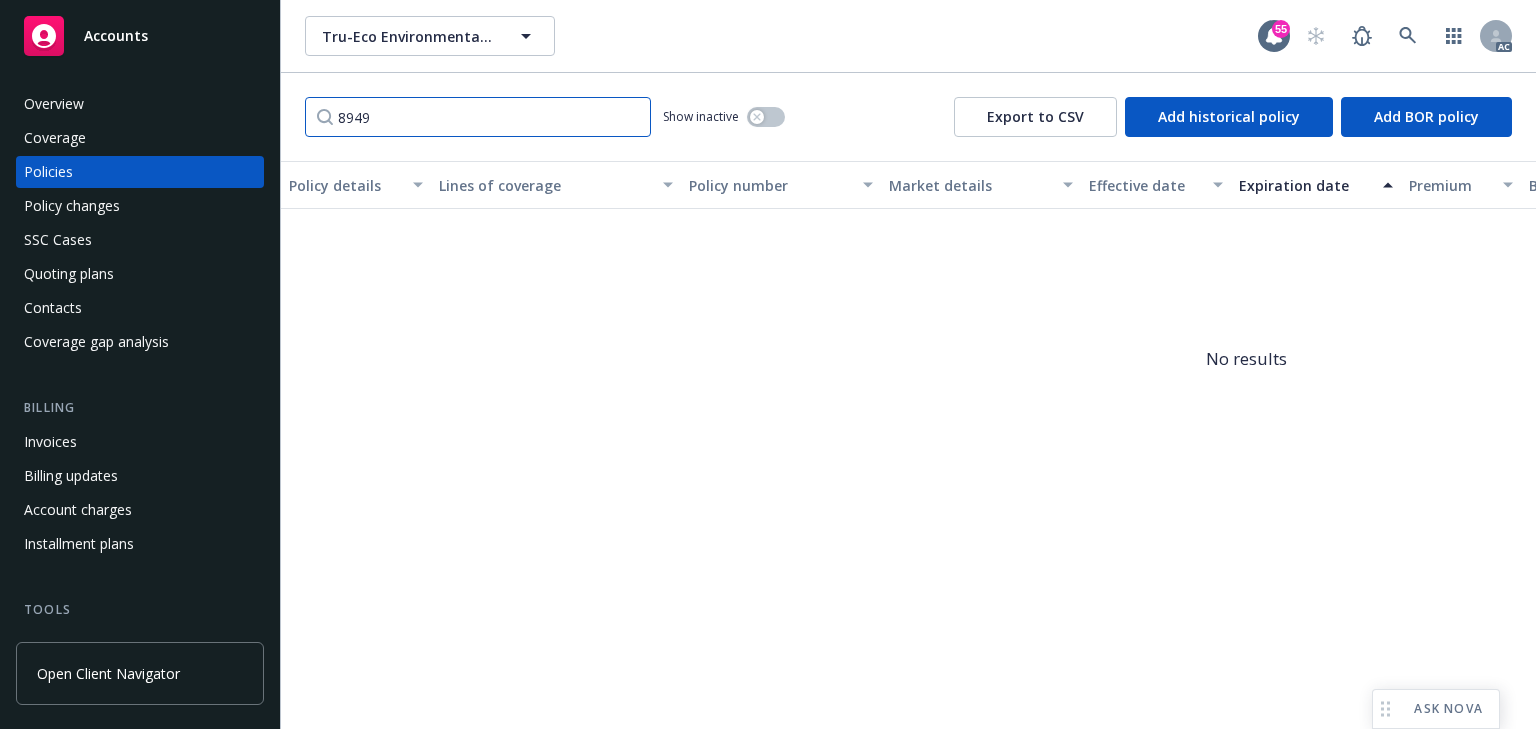 type on "8949" 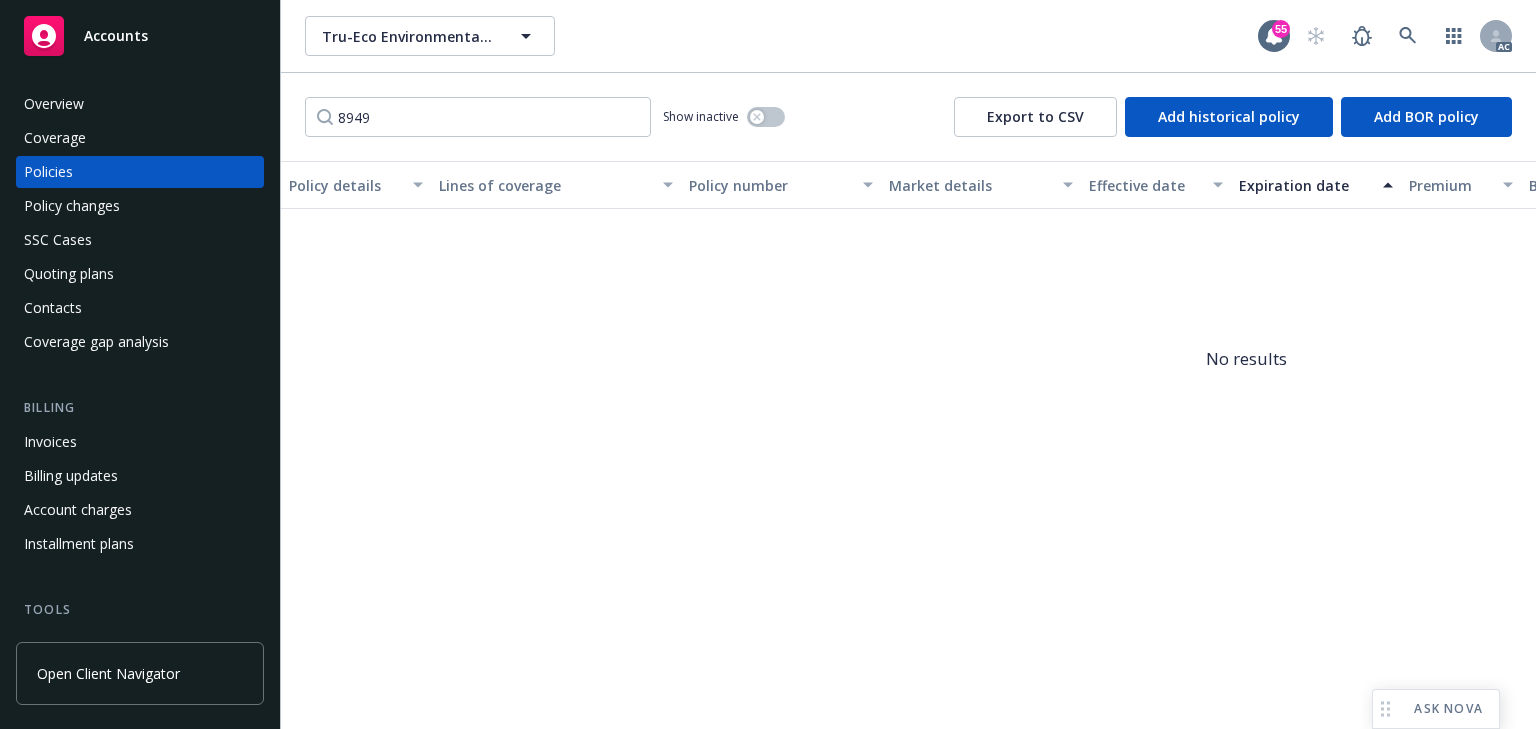 drag, startPoint x: 943, startPoint y: 488, endPoint x: 929, endPoint y: 454, distance: 36.769554 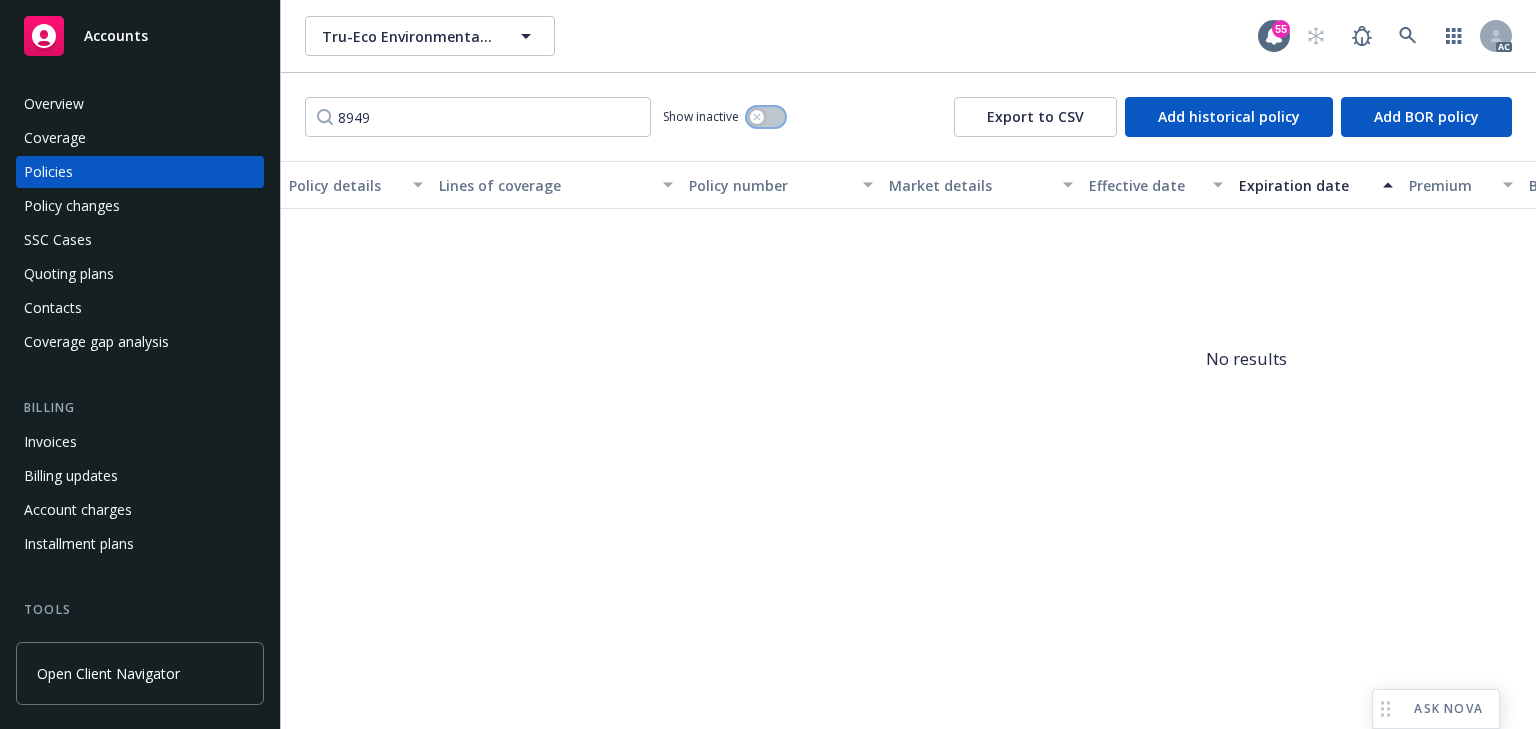 click at bounding box center [766, 117] 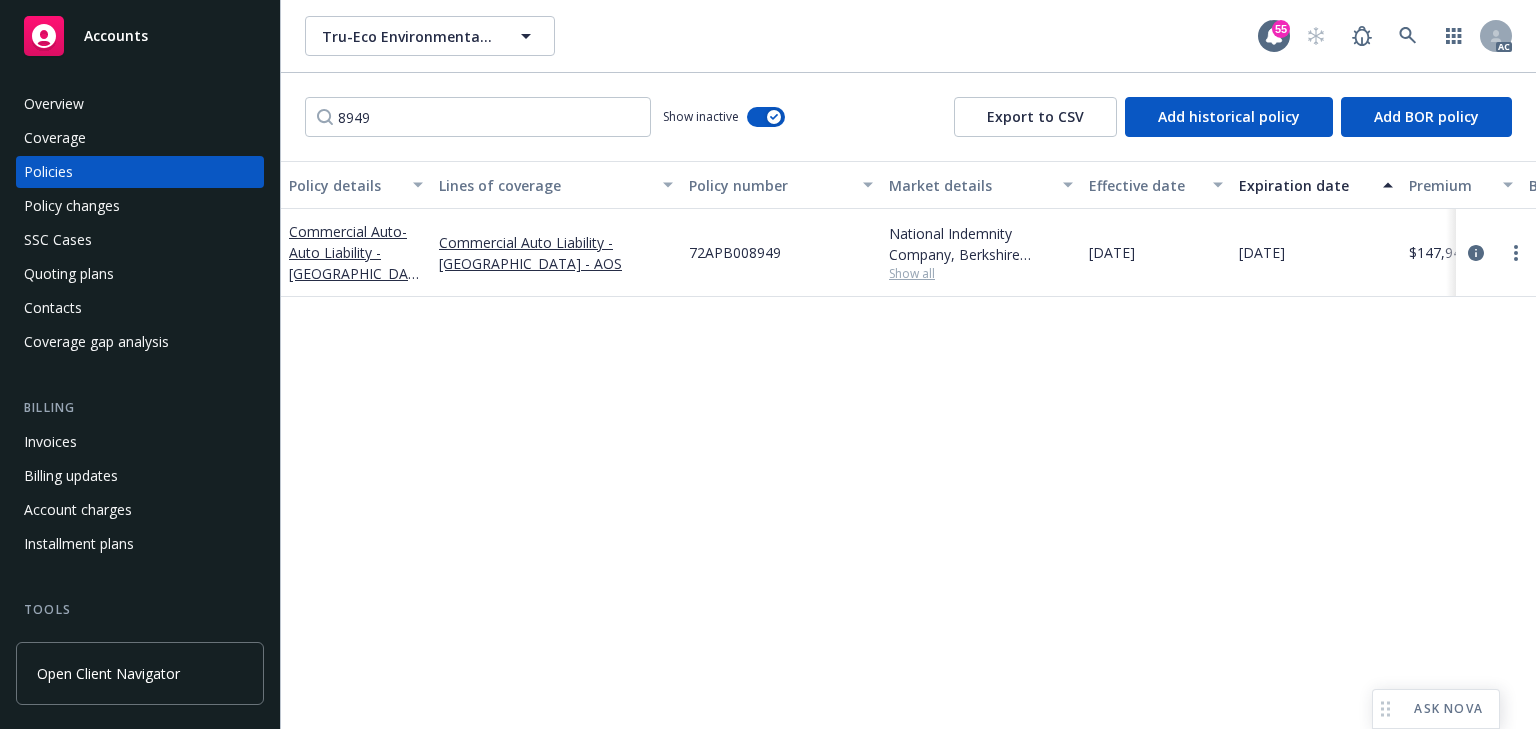 click on "Policy details Lines of coverage Policy number Market details Effective date Expiration date Premium Billing method Stage Status Service team leaders Commercial Auto  -  Auto Liability - CA, AOS Commercial Auto Liability - CA - AOS 72APB008949 National Indemnity Company, Berkshire Hathaway Specialty Insurance, Gorst and Compass Show all 06/18/2024 06/18/2025 $147,945.00 Agency - Financed New Renewed Salvador Pizzo AC James Seagle AM 1 more" at bounding box center (908, 445) 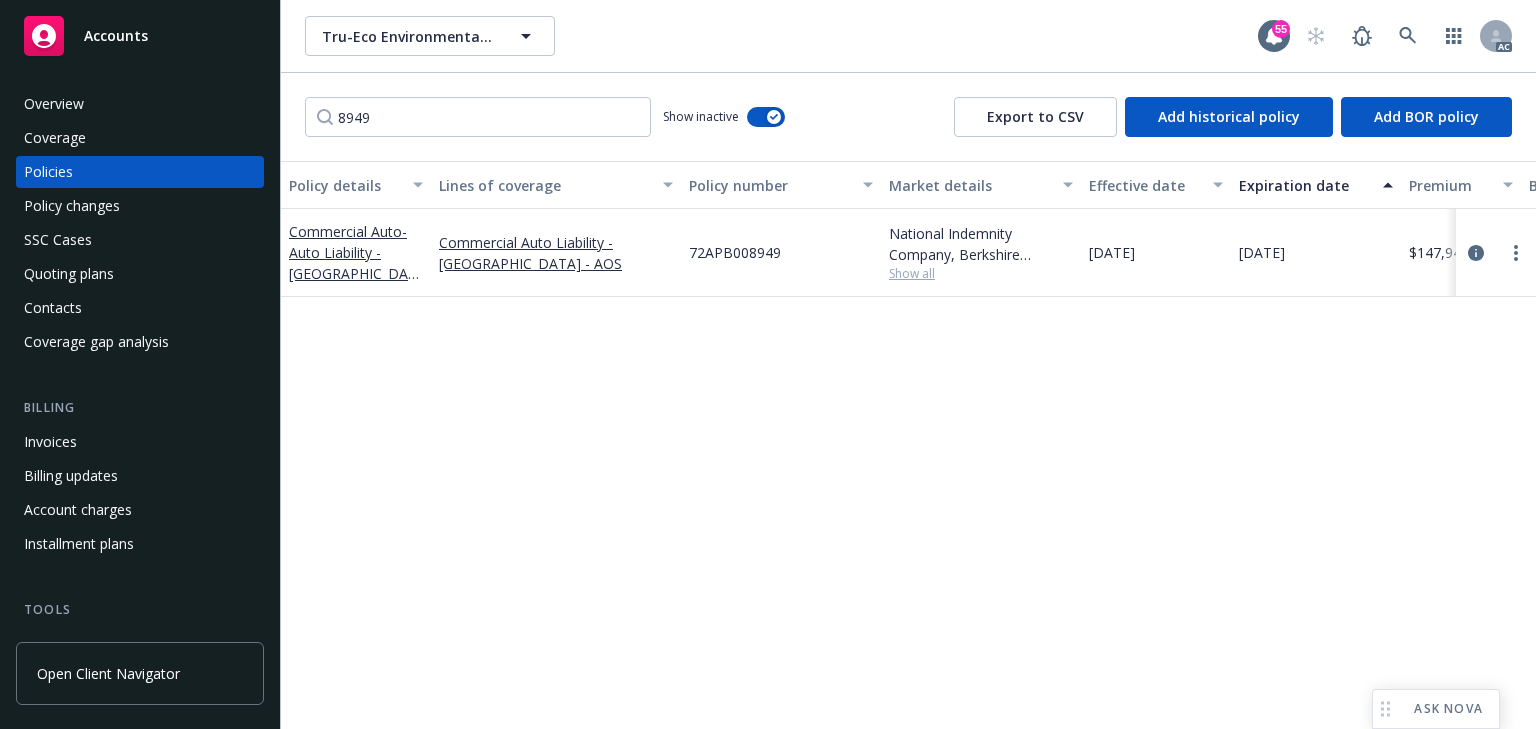 click on "Policy details Lines of coverage Policy number Market details Effective date Expiration date Premium Billing method Stage Status Service team leaders Commercial Auto  -  Auto Liability - CA, AOS Commercial Auto Liability - CA - AOS 72APB008949 National Indemnity Company, Berkshire Hathaway Specialty Insurance, Gorst and Compass Show all 06/18/2024 06/18/2025 $147,945.00 Agency - Financed New Renewed Salvador Pizzo AC James Seagle AM 1 more" at bounding box center (908, 445) 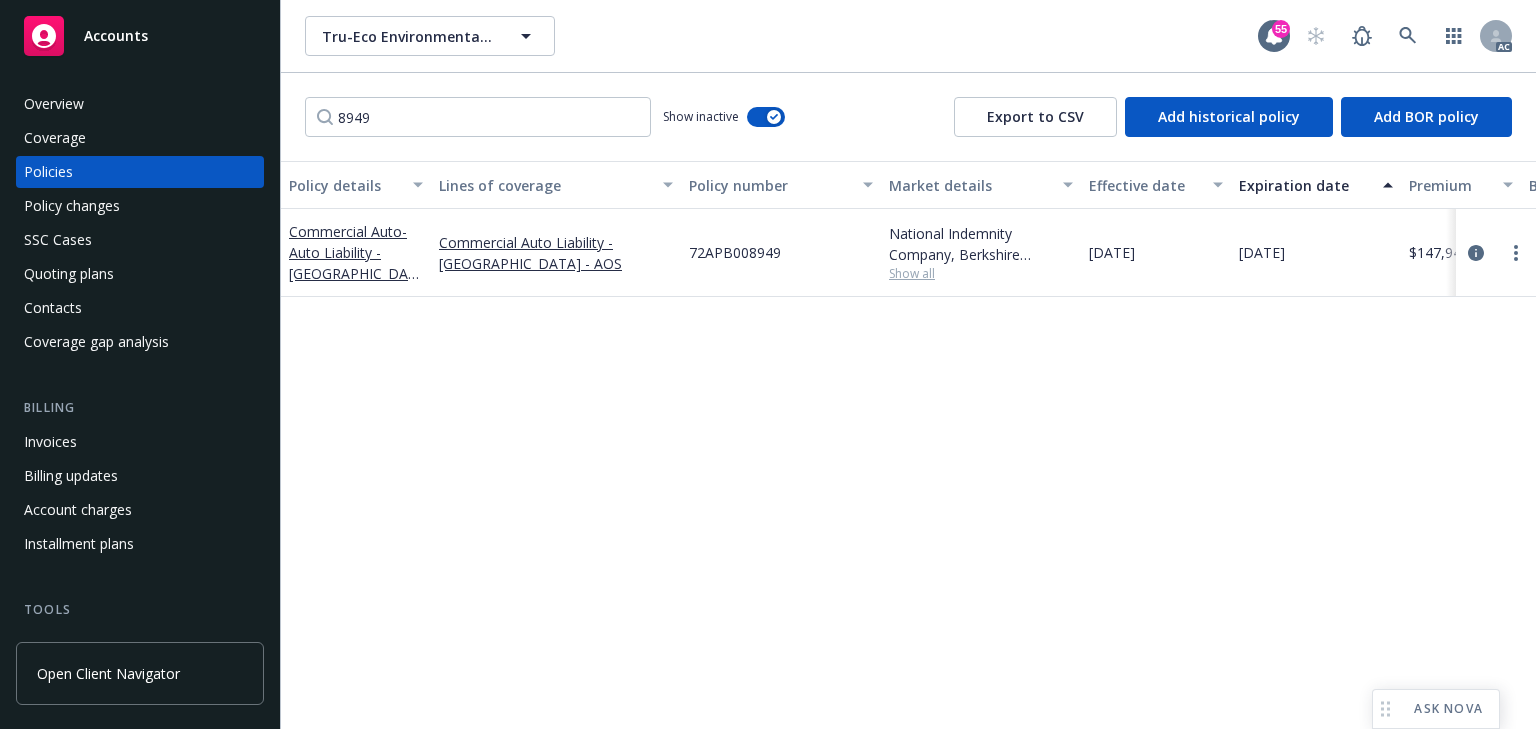 click on "Policy details Lines of coverage Policy number Market details Effective date Expiration date Premium Billing method Stage Status Service team leaders Commercial Auto  -  Auto Liability - CA, AOS Commercial Auto Liability - CA - AOS 72APB008949 National Indemnity Company, Berkshire Hathaway Specialty Insurance, Gorst and Compass Show all 06/18/2024 06/18/2025 $147,945.00 Agency - Financed New Renewed Salvador Pizzo AC James Seagle AM 1 more" at bounding box center (908, 445) 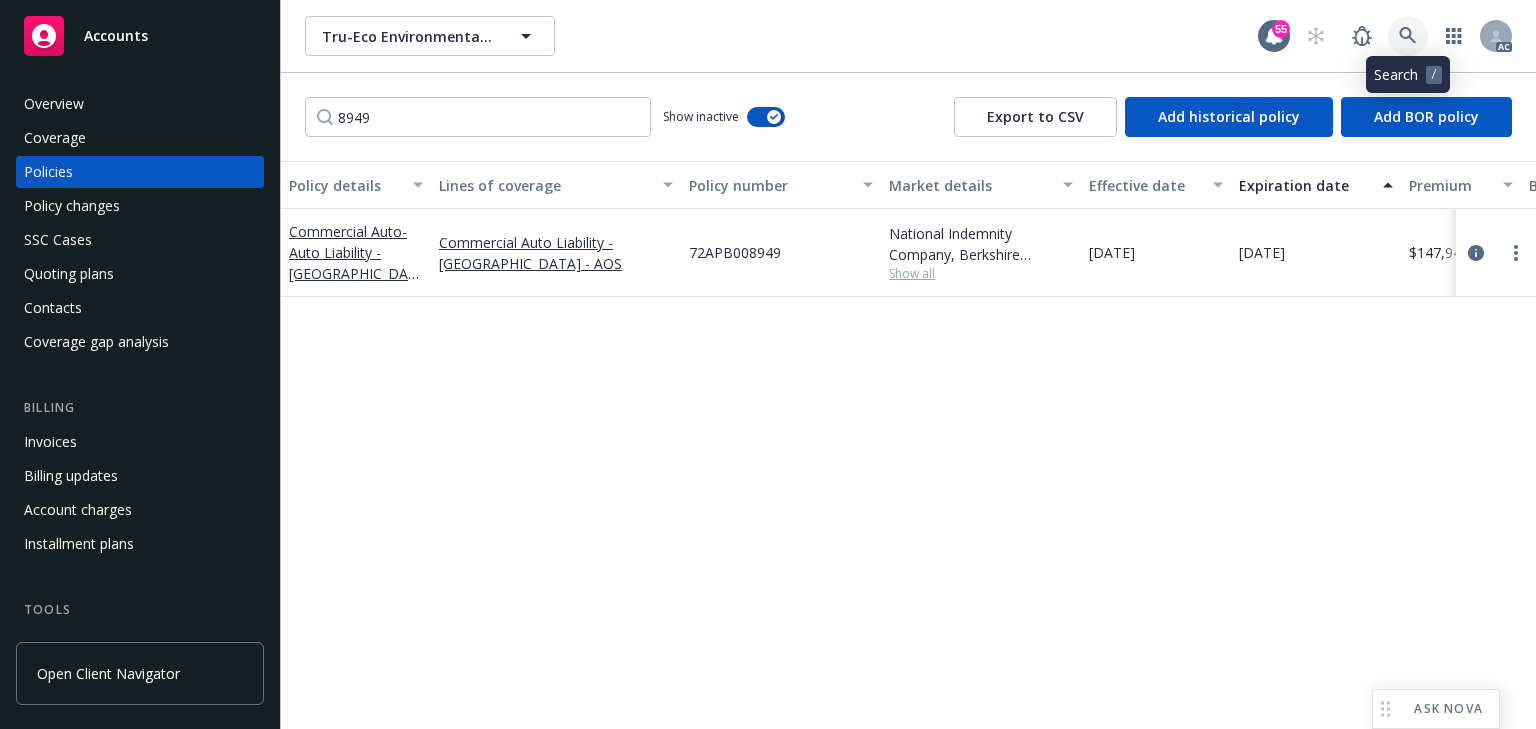 click at bounding box center (1408, 36) 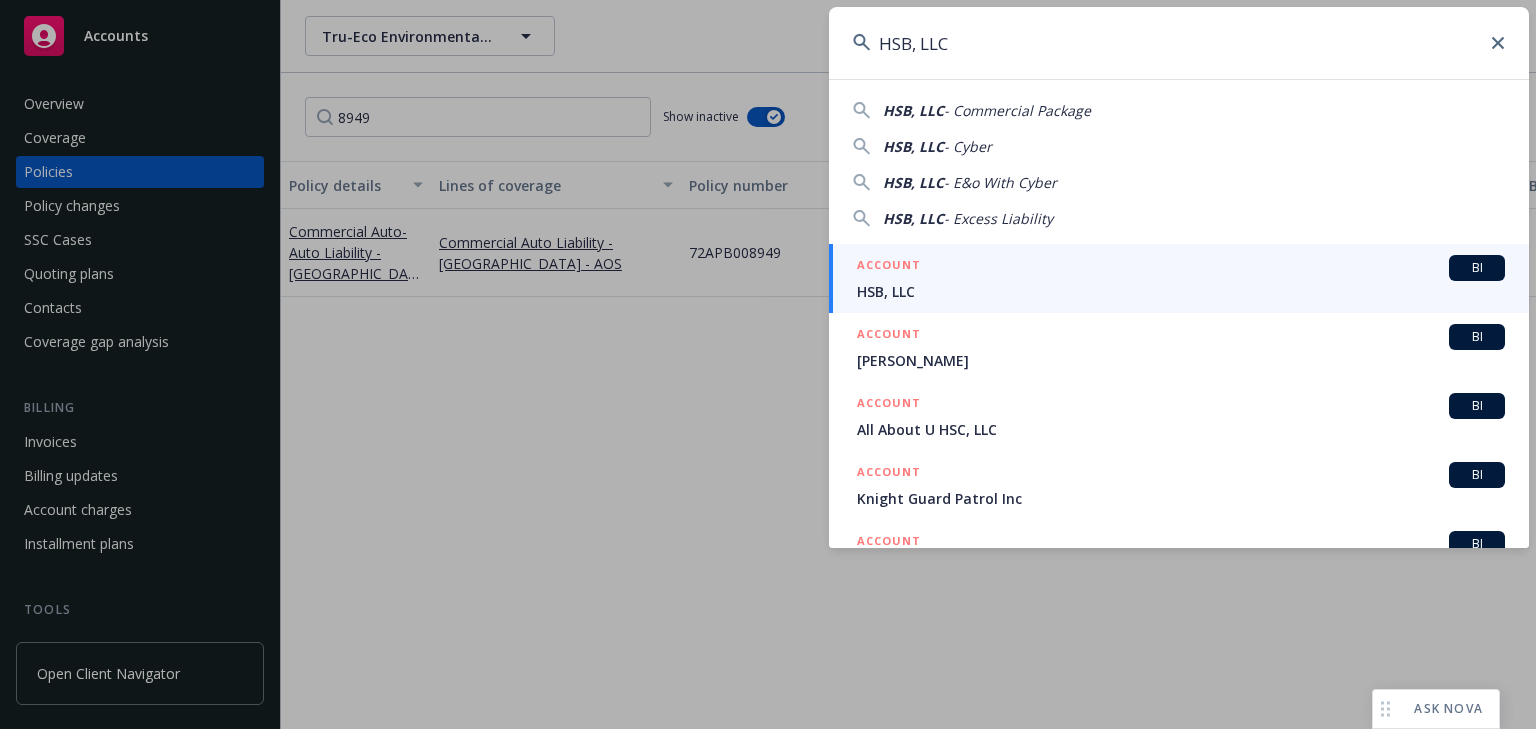 type on "HSB, LLC" 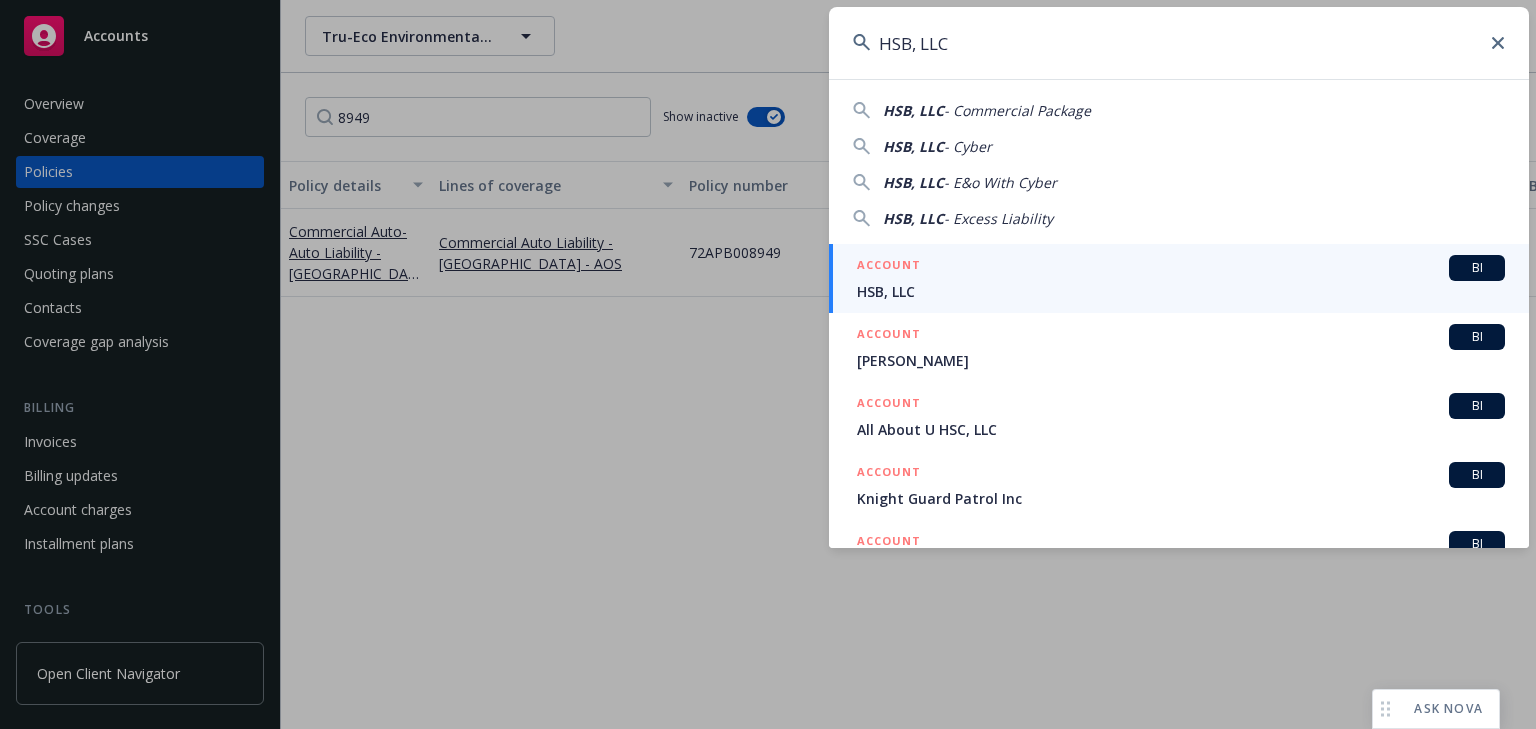 click on "ACCOUNT BI" at bounding box center [1181, 268] 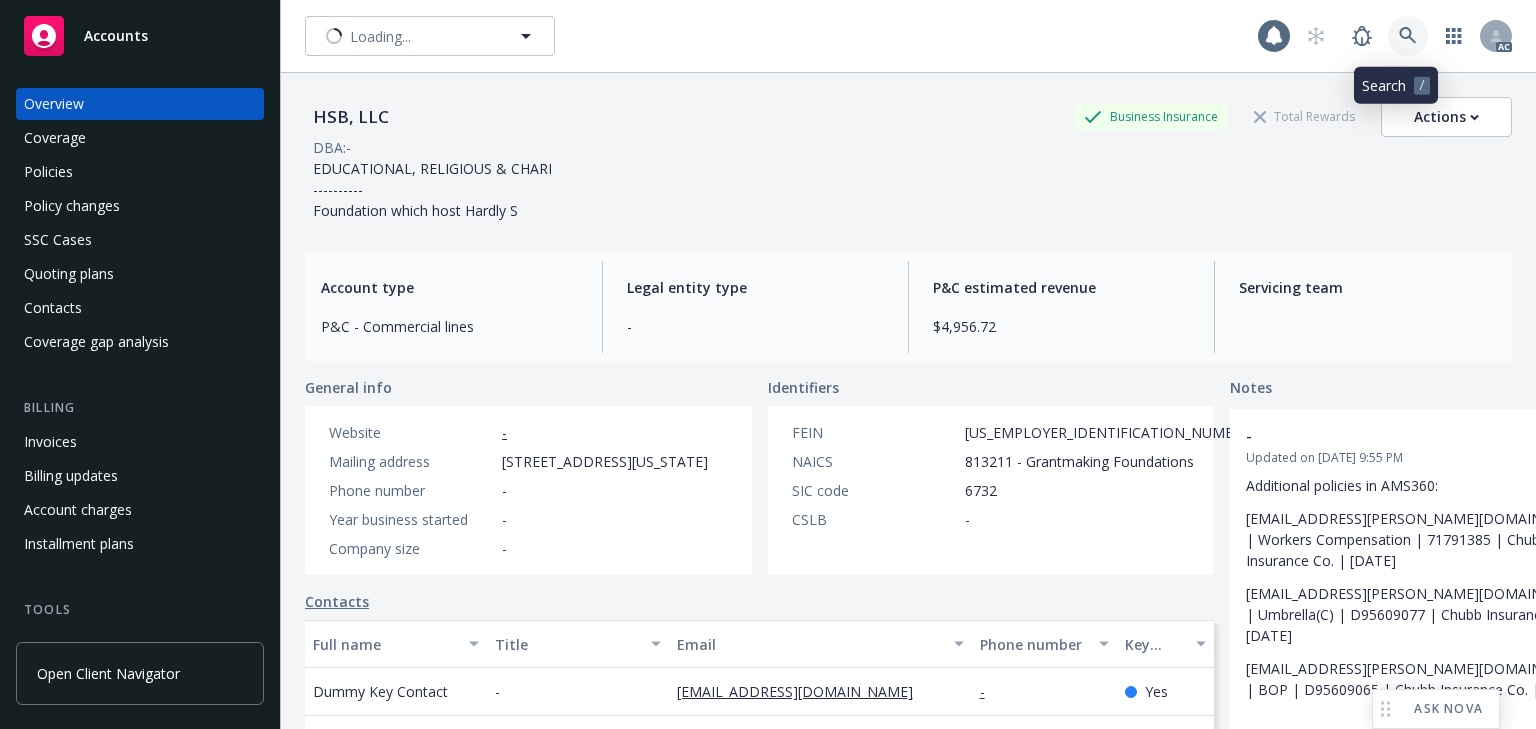click 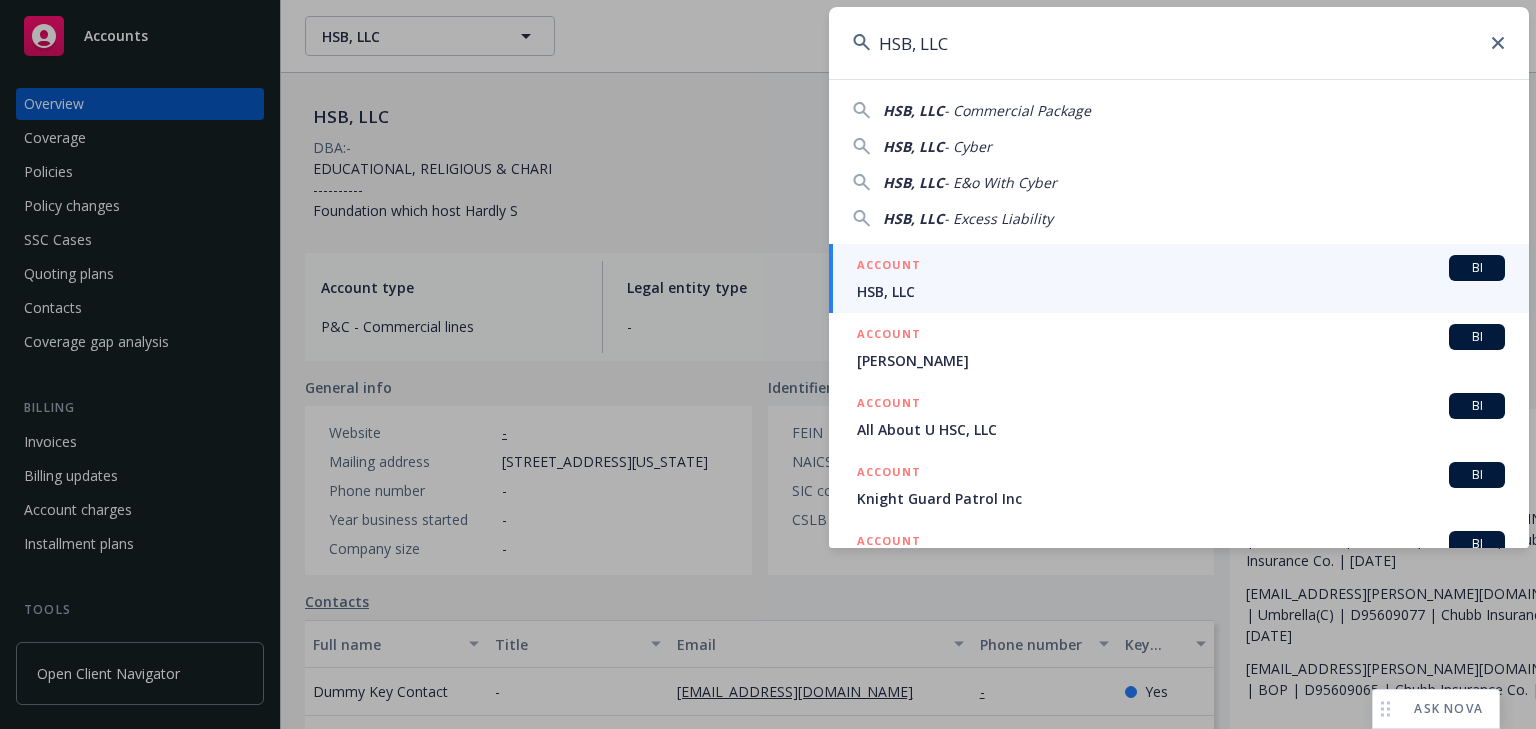 type on "HSB, LLC" 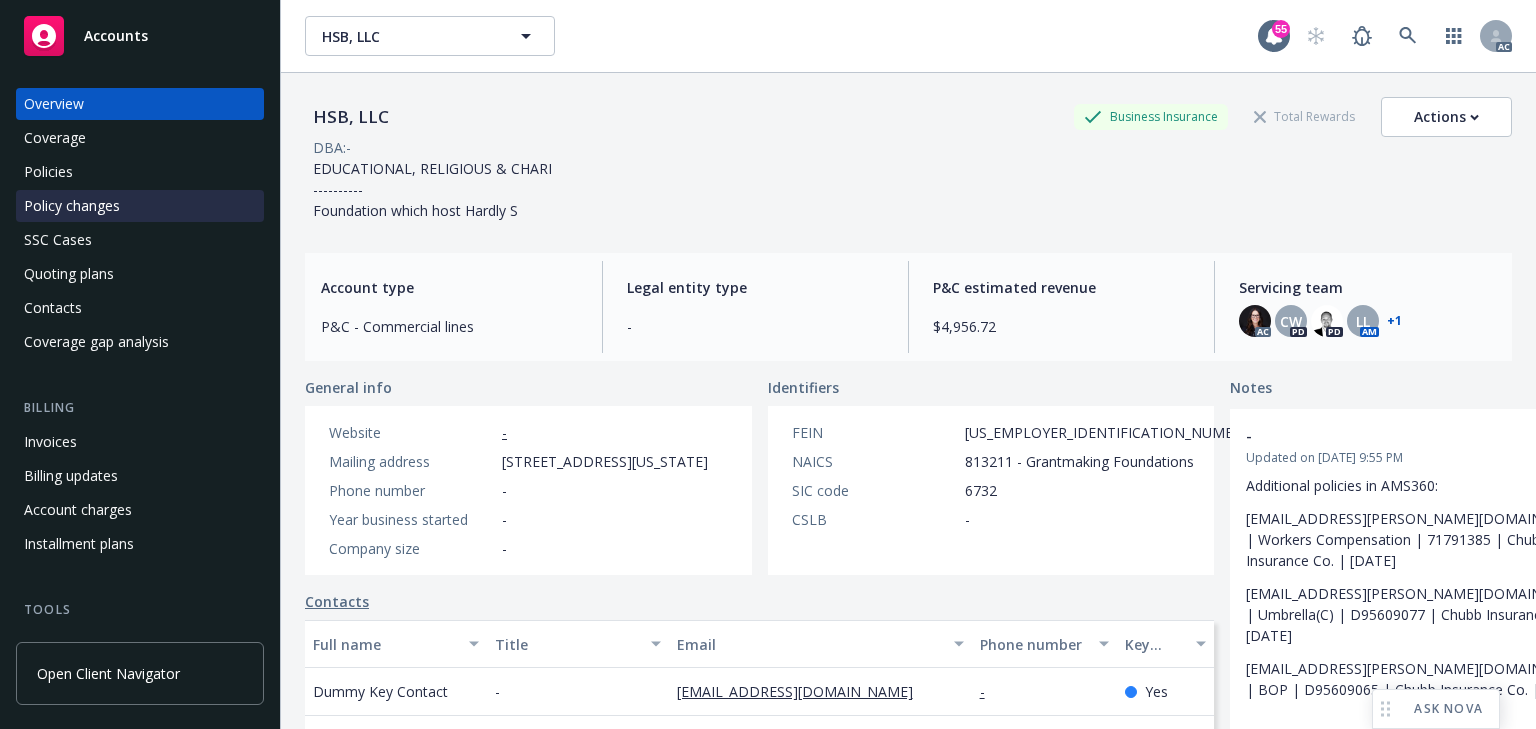 click on "Policy changes" at bounding box center (72, 206) 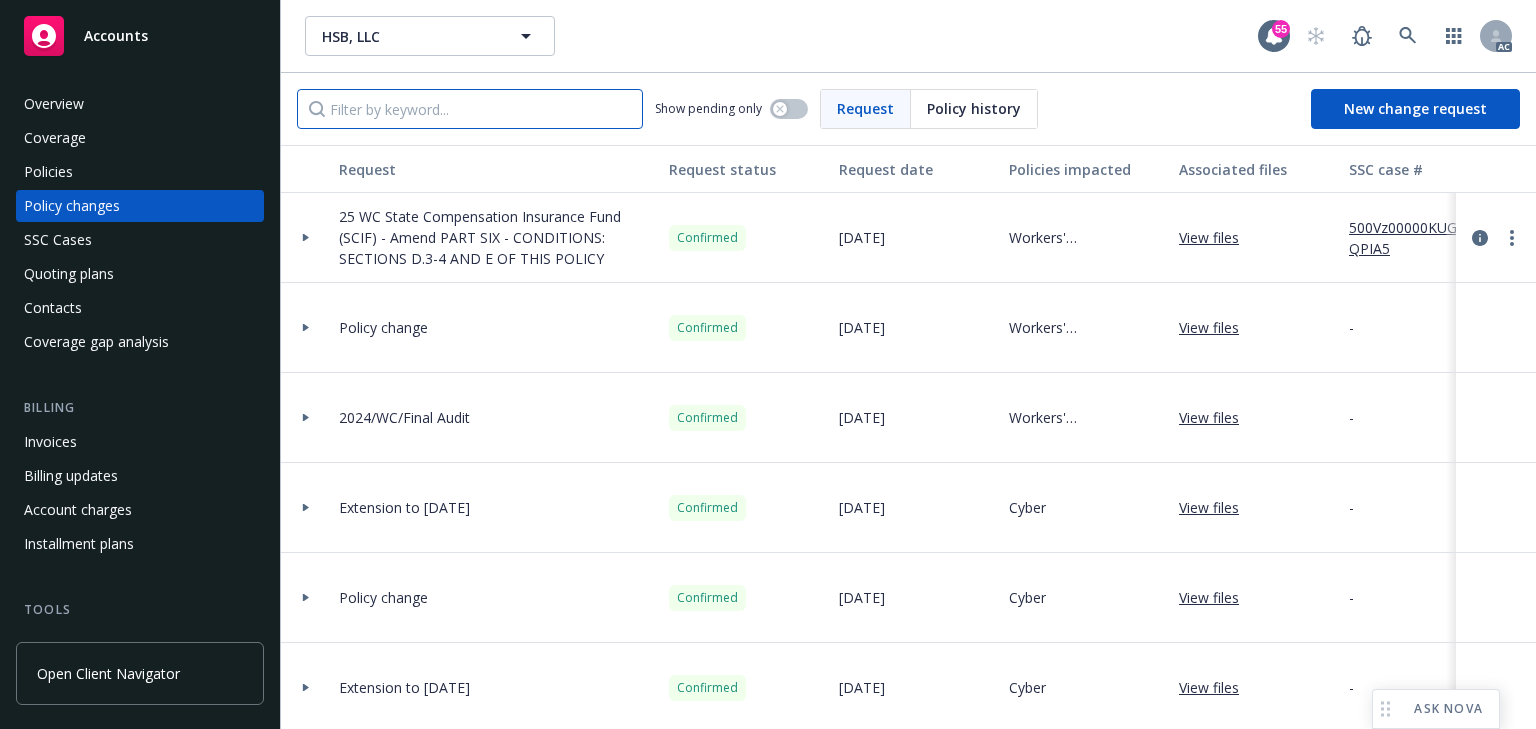 click at bounding box center [470, 109] 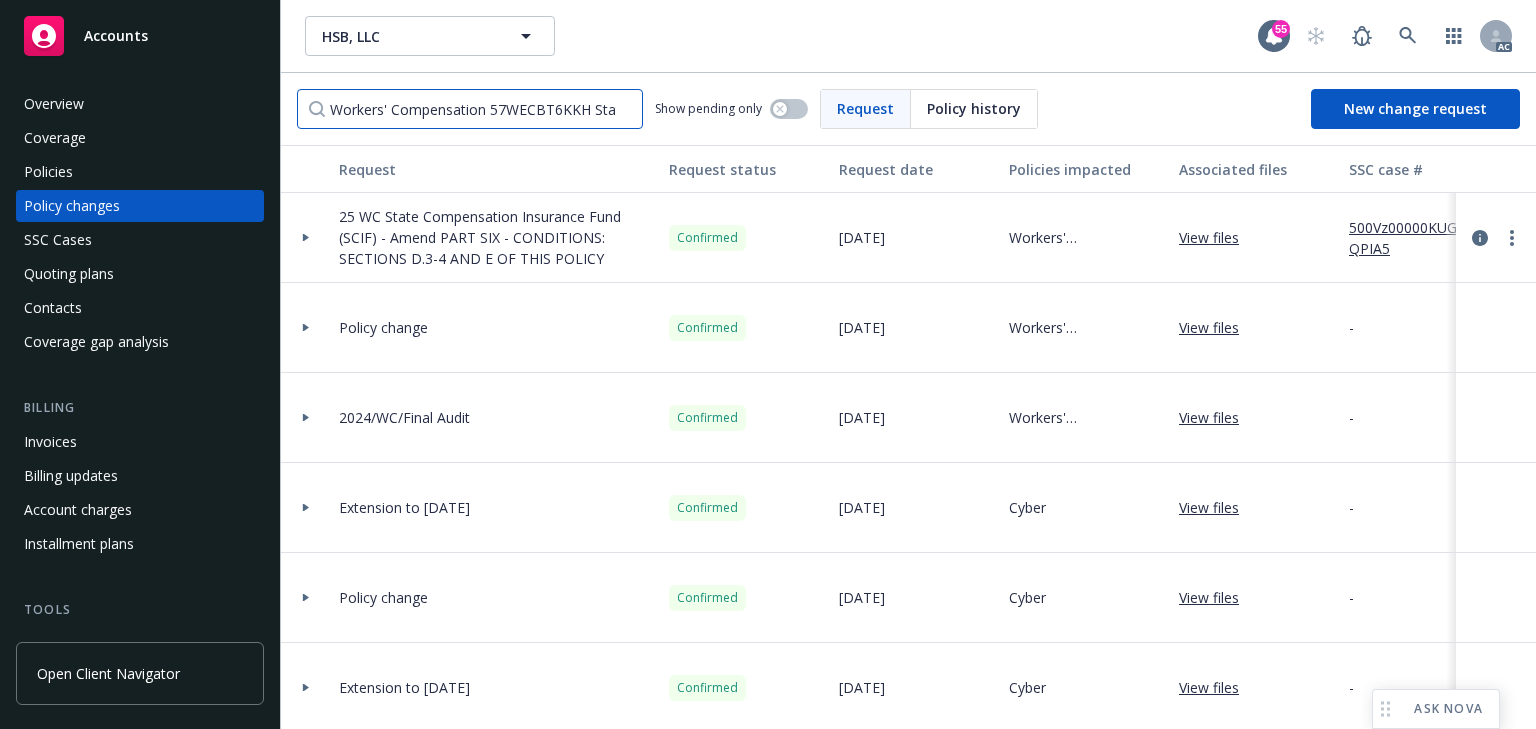 scroll, scrollTop: 0, scrollLeft: 144, axis: horizontal 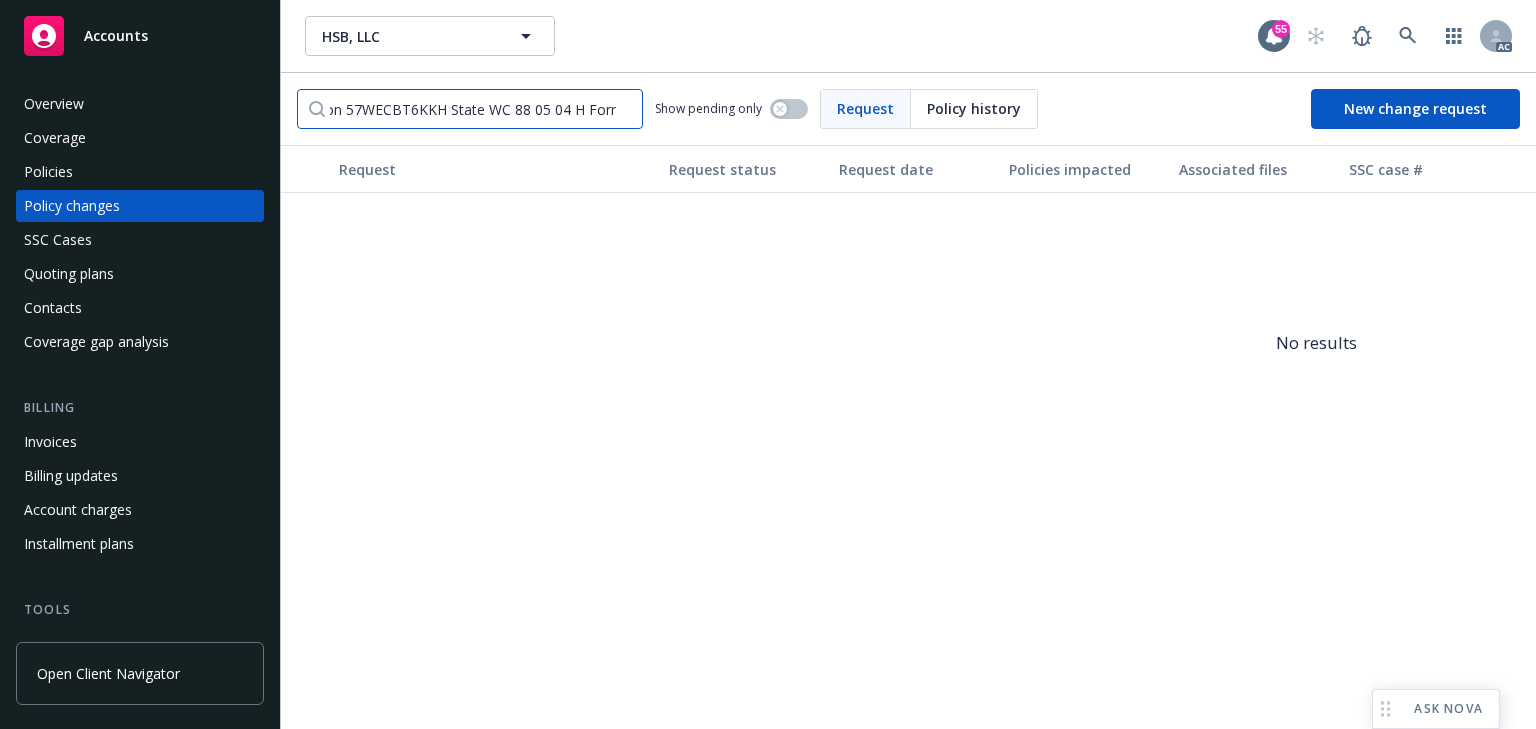 type on "Workers' Compensation 57WECBT6KKH State WC 88 05 04 H Form" 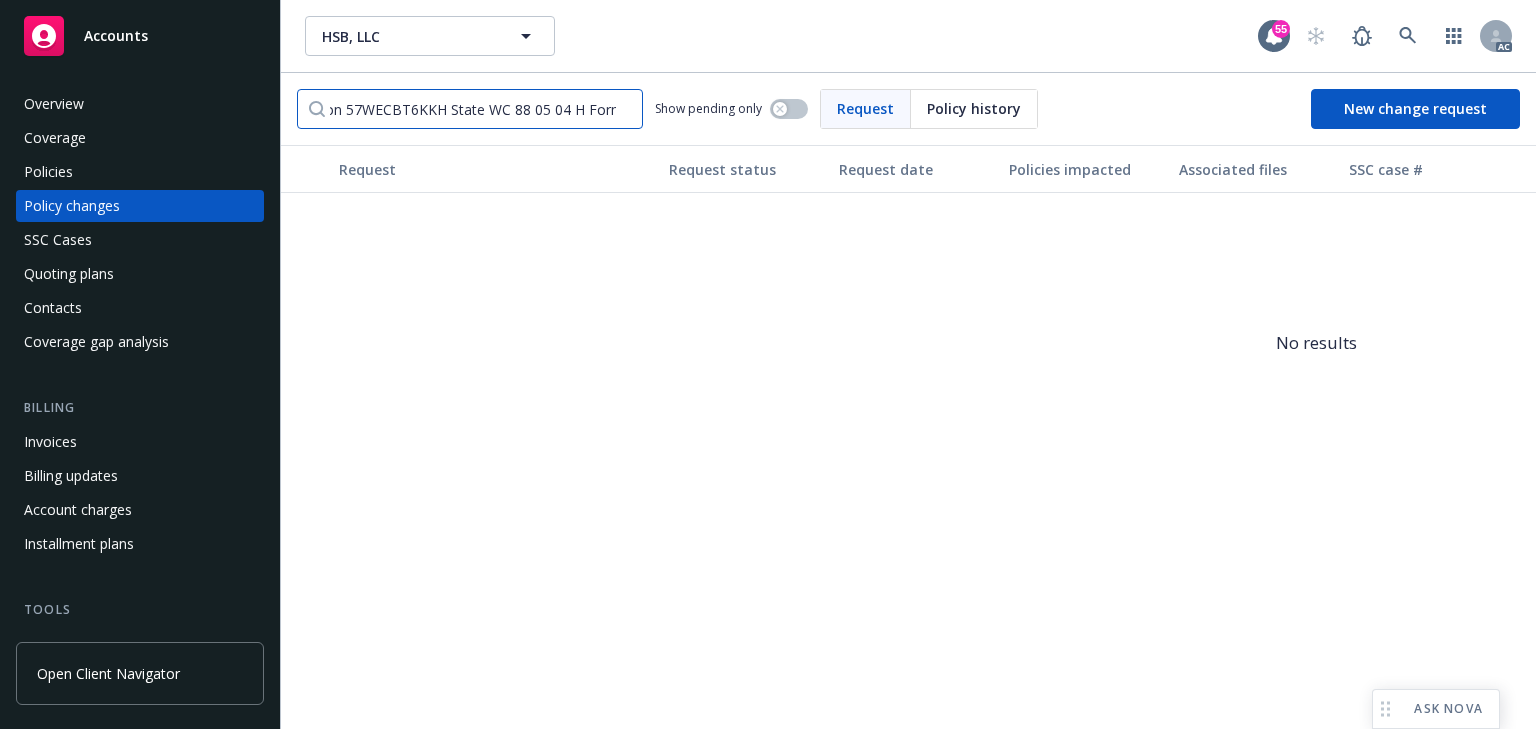 scroll, scrollTop: 0, scrollLeft: 0, axis: both 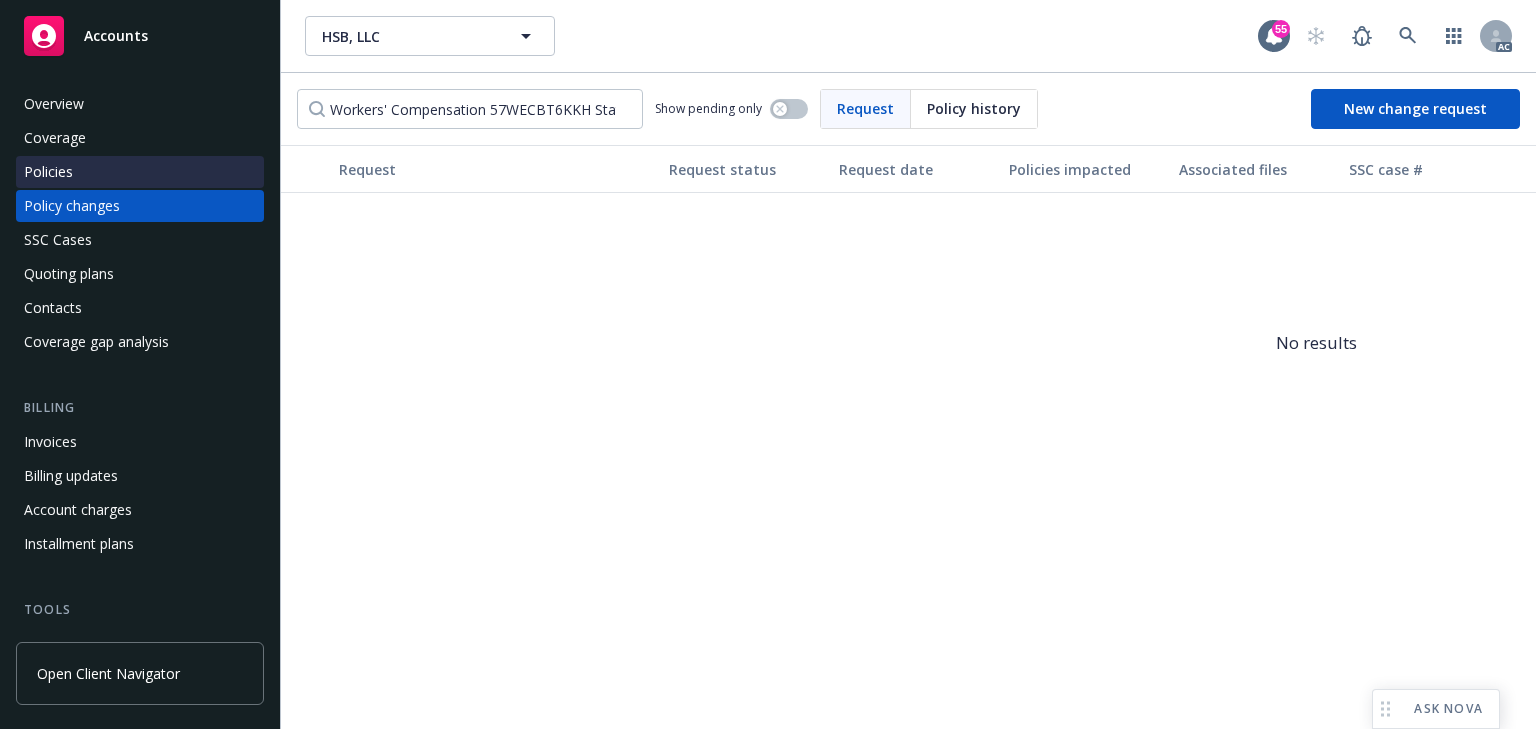click on "Policies" at bounding box center [140, 172] 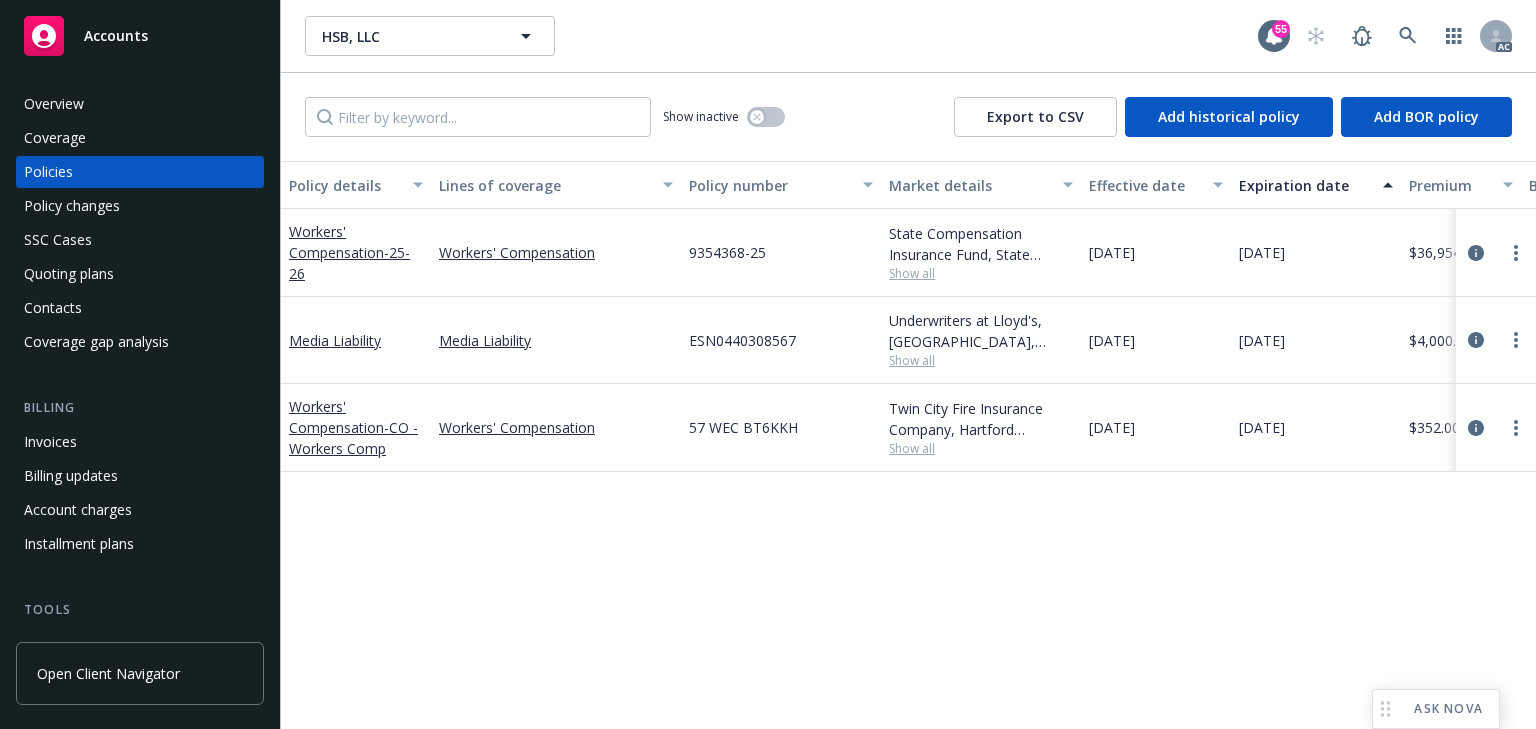 drag, startPoint x: 1476, startPoint y: 425, endPoint x: 1382, endPoint y: 461, distance: 100.65784 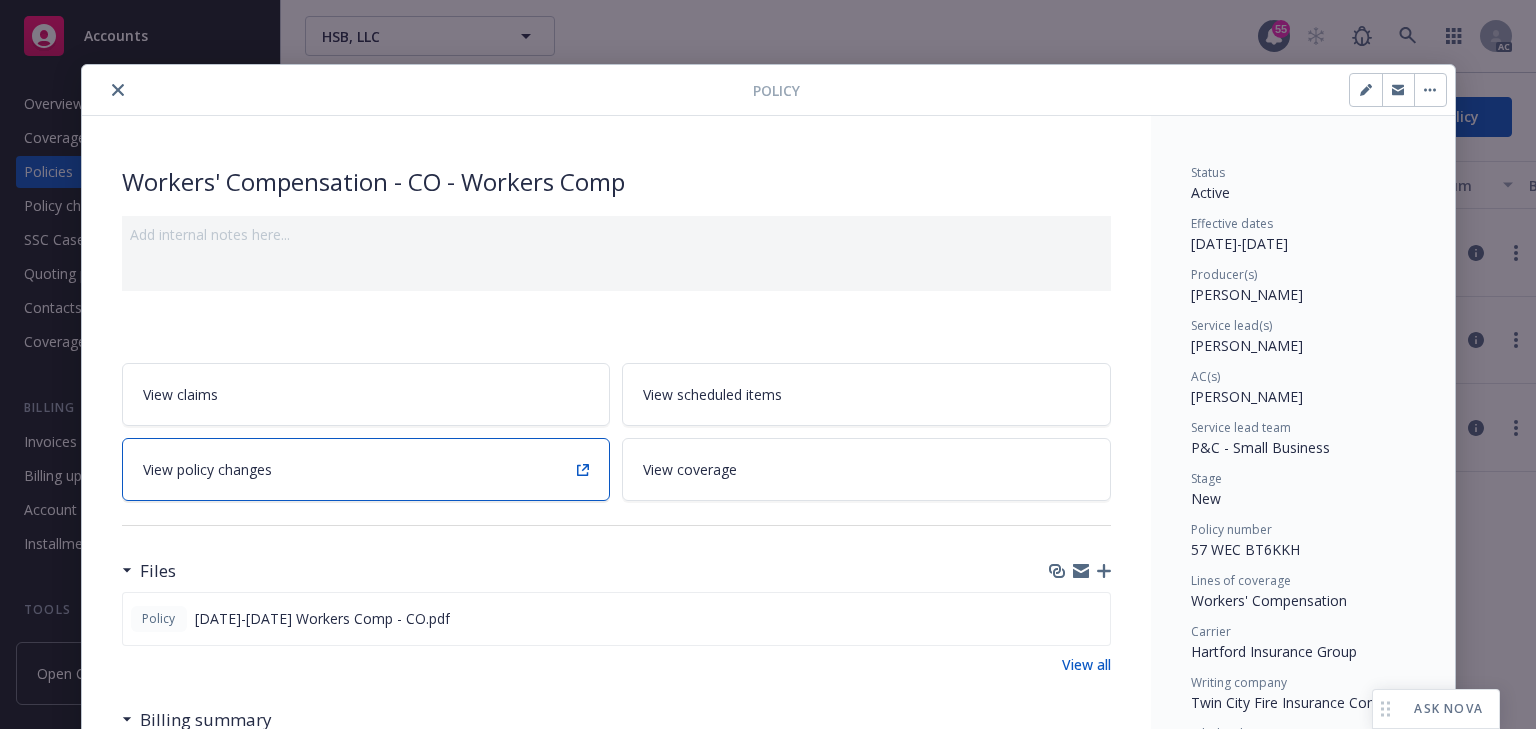 click on "View policy changes" at bounding box center (366, 469) 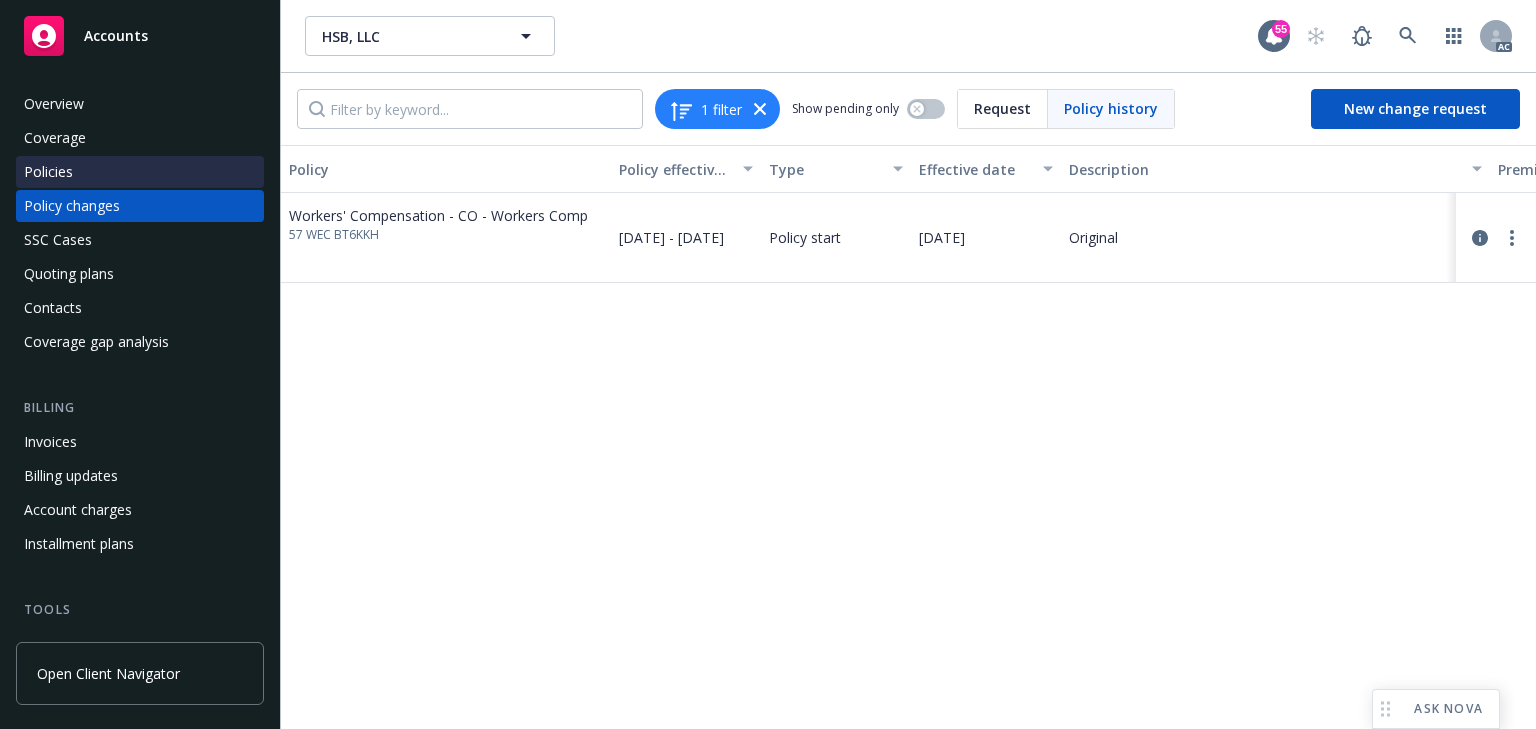 click on "Policies" at bounding box center (140, 172) 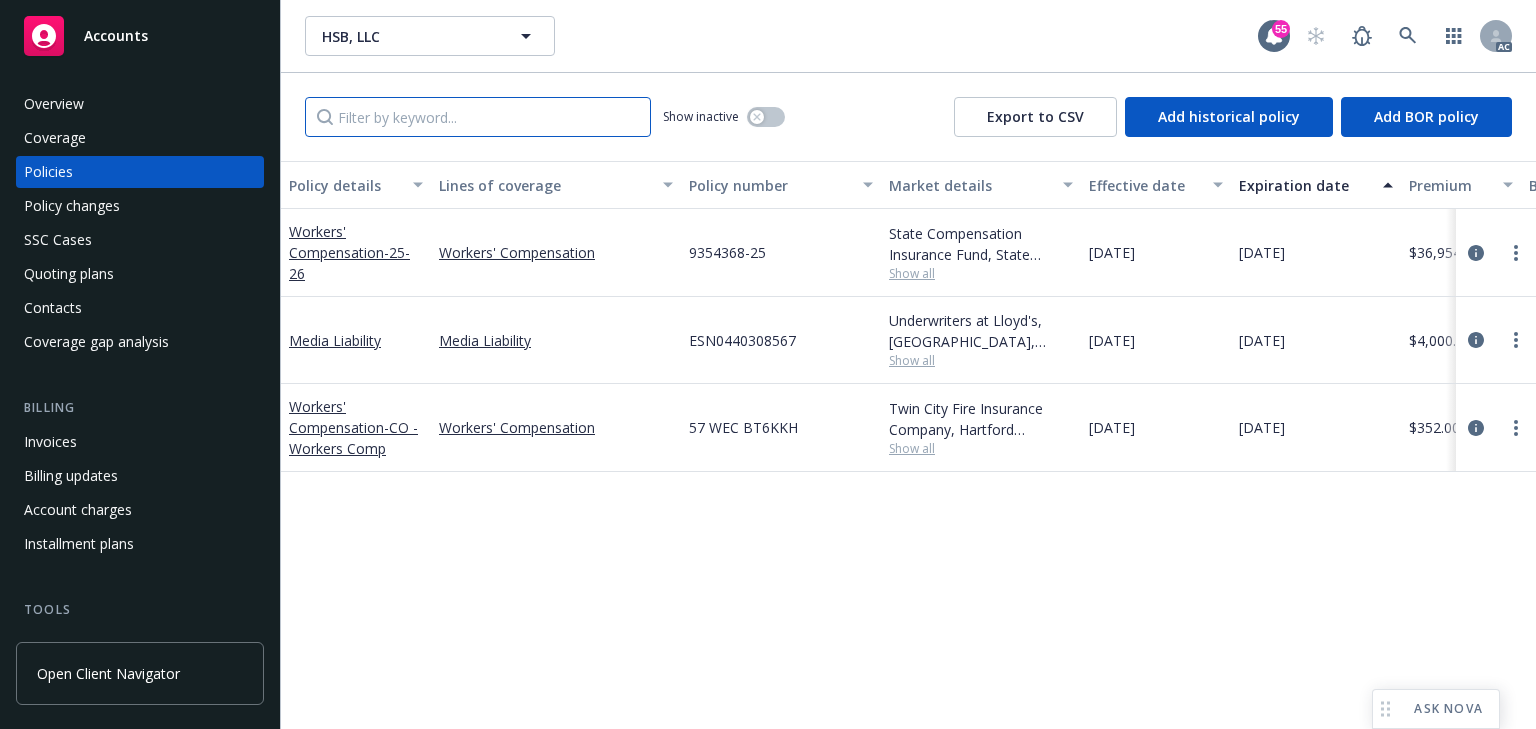 click at bounding box center [478, 117] 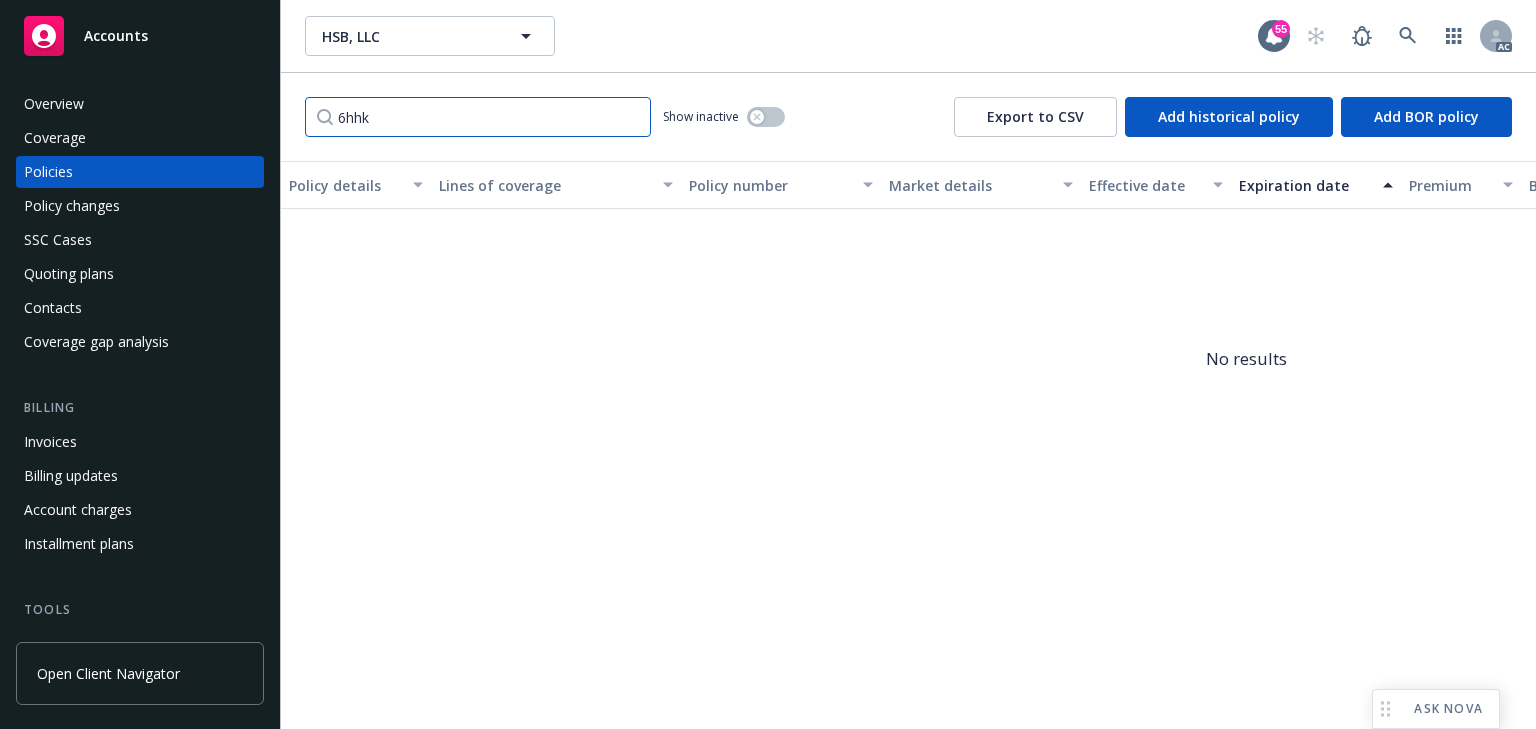 type on "6hhk" 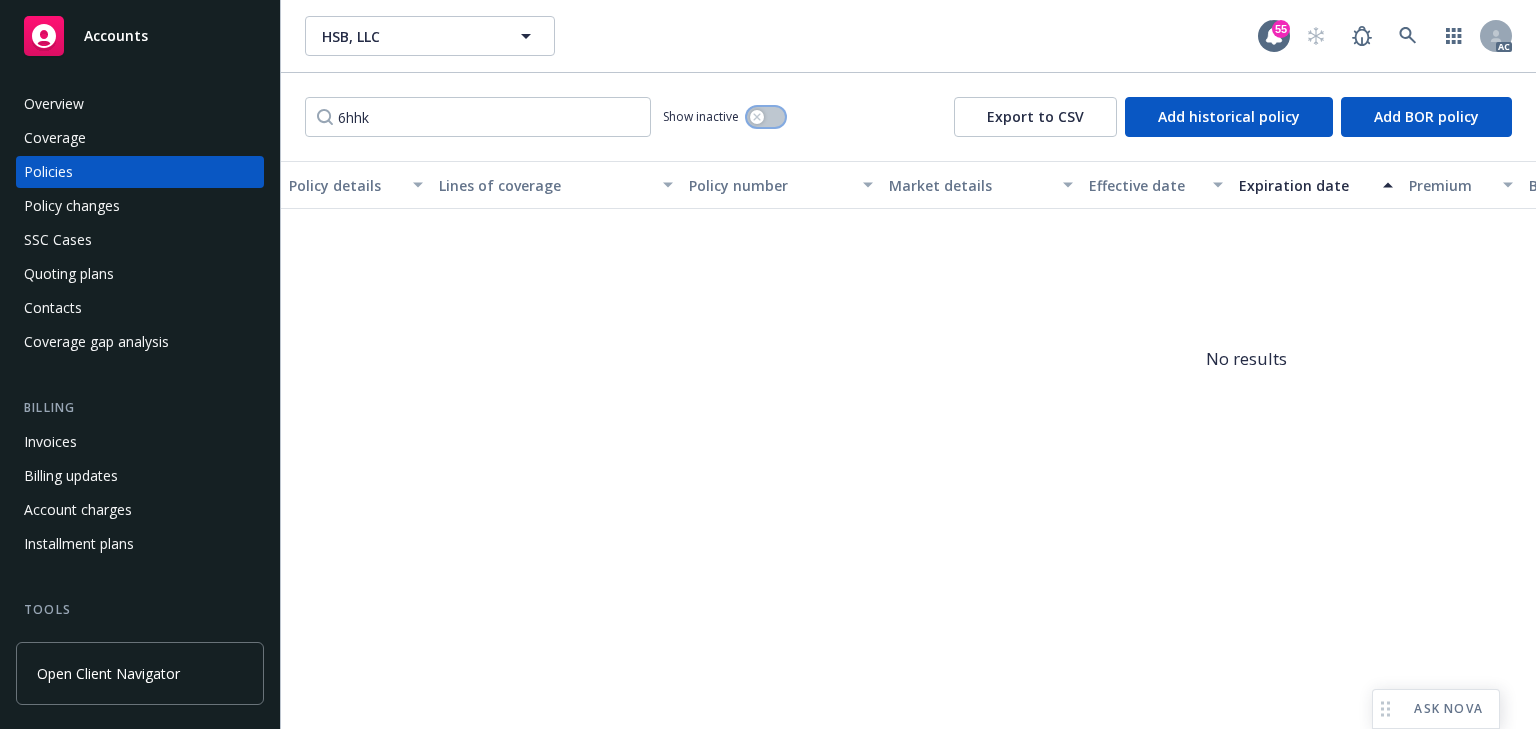 click at bounding box center [757, 117] 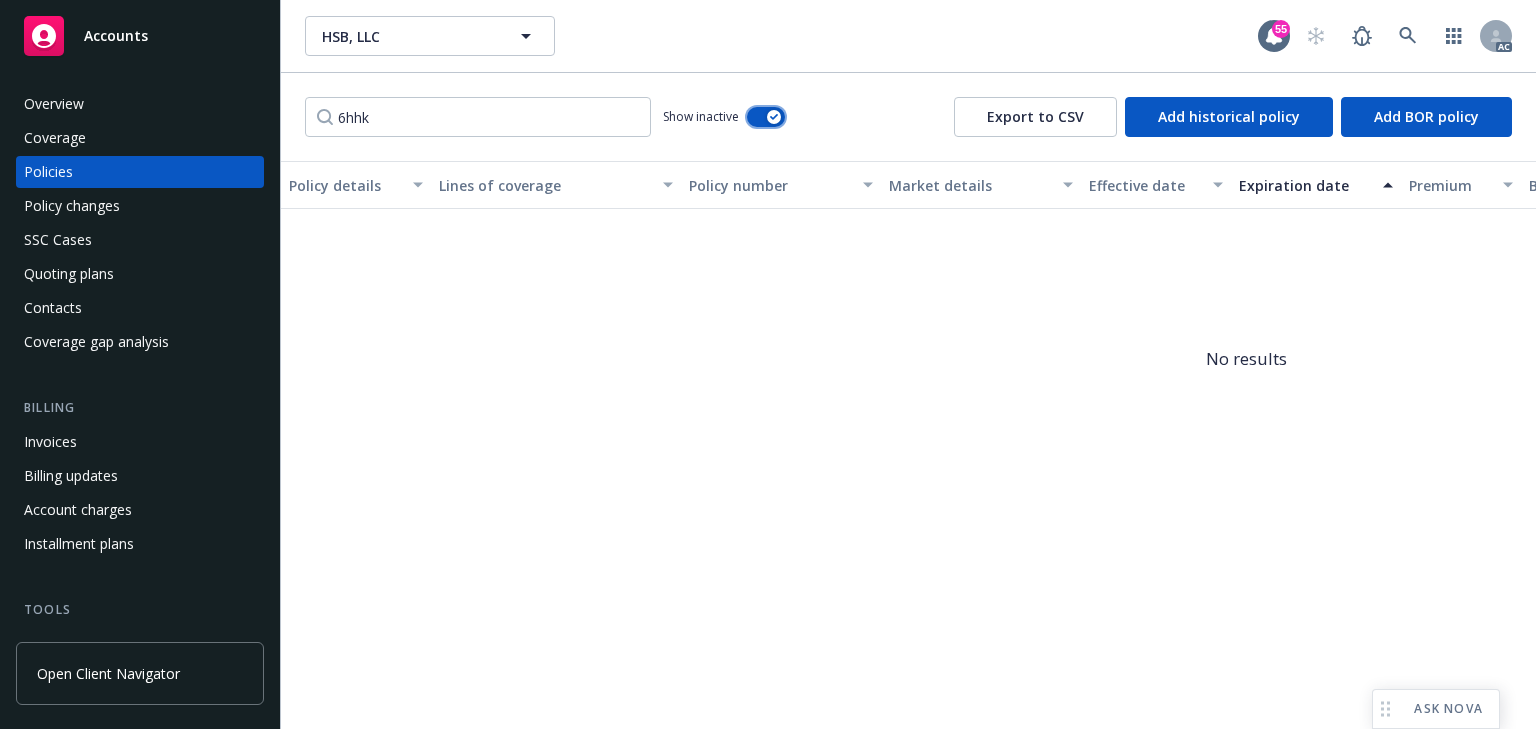 click at bounding box center [766, 117] 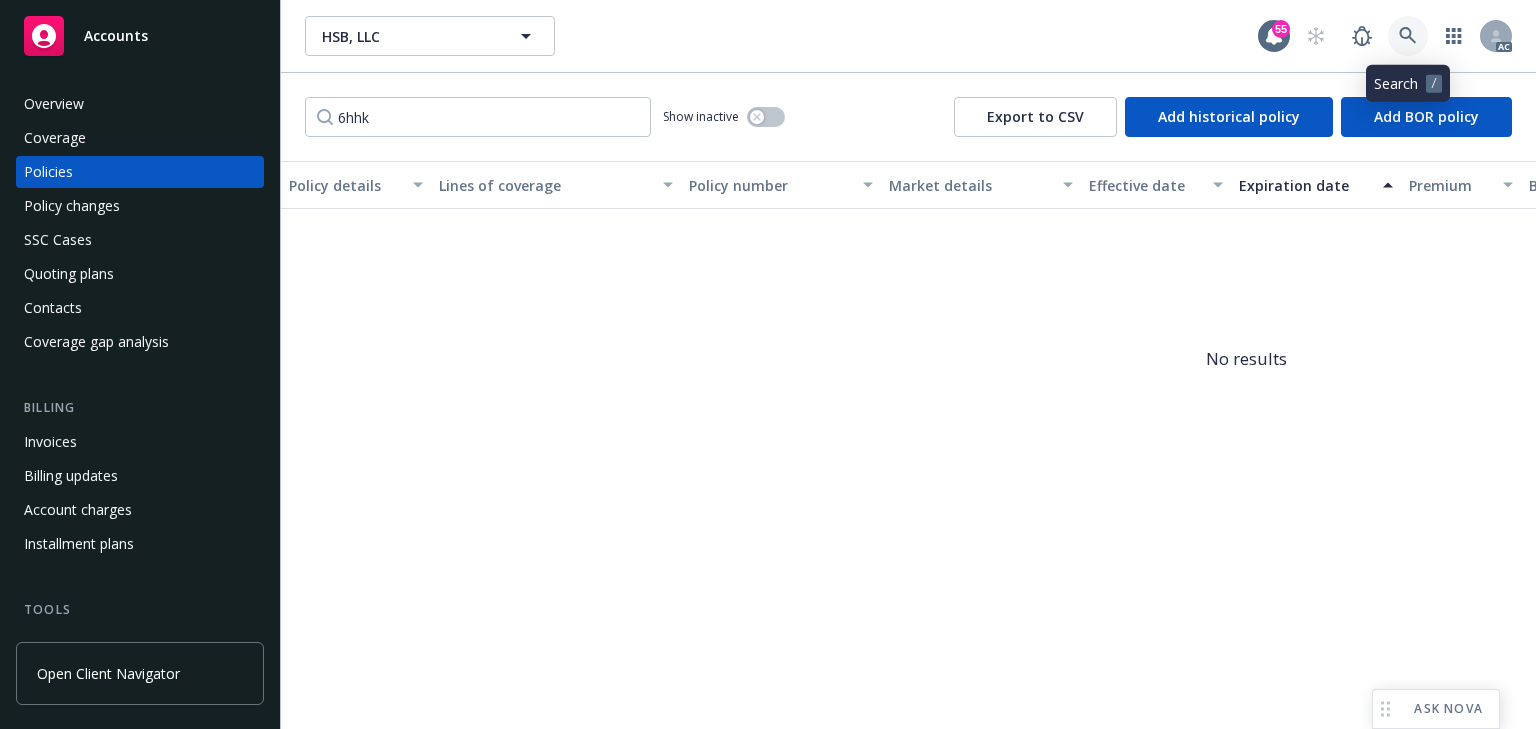 click 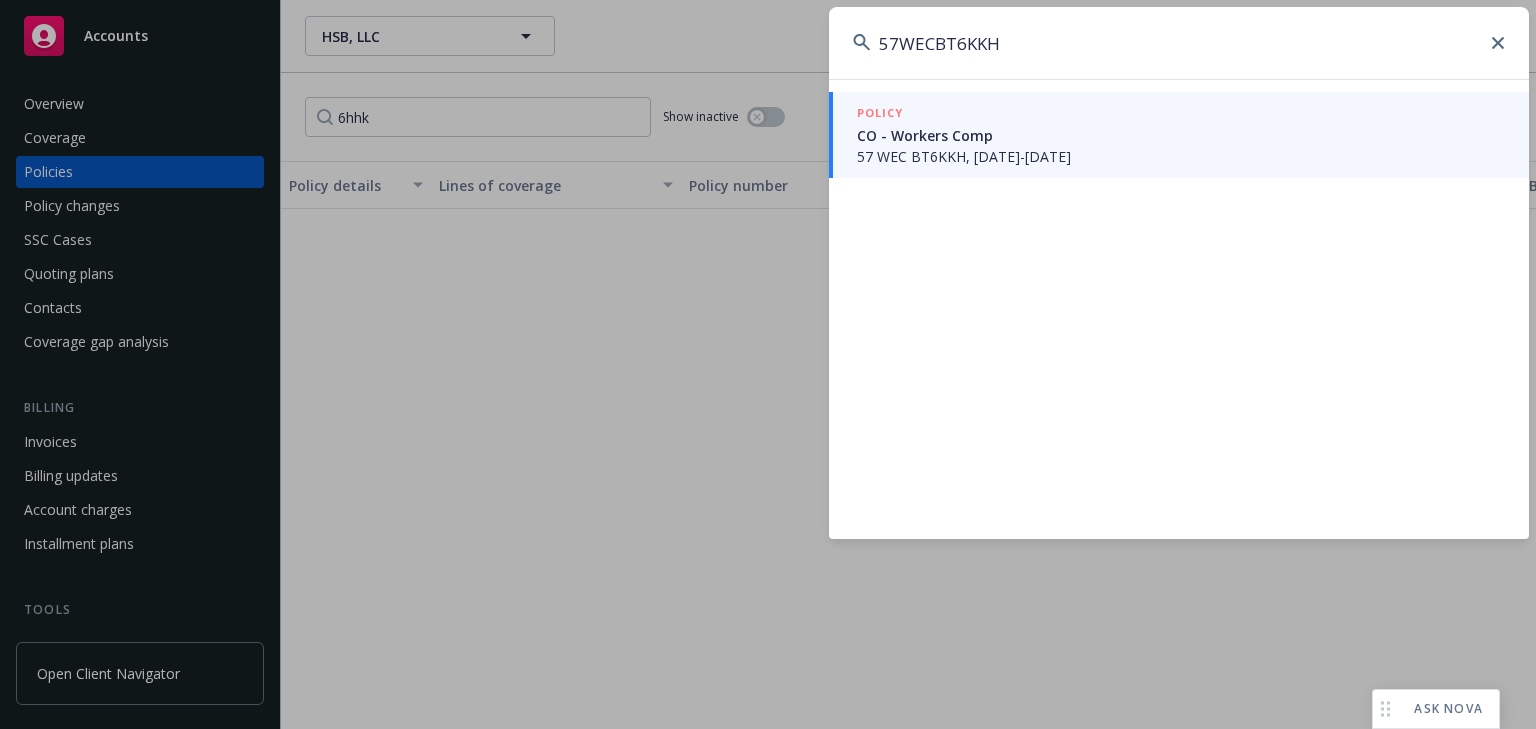 type on "57WECBT6KKH" 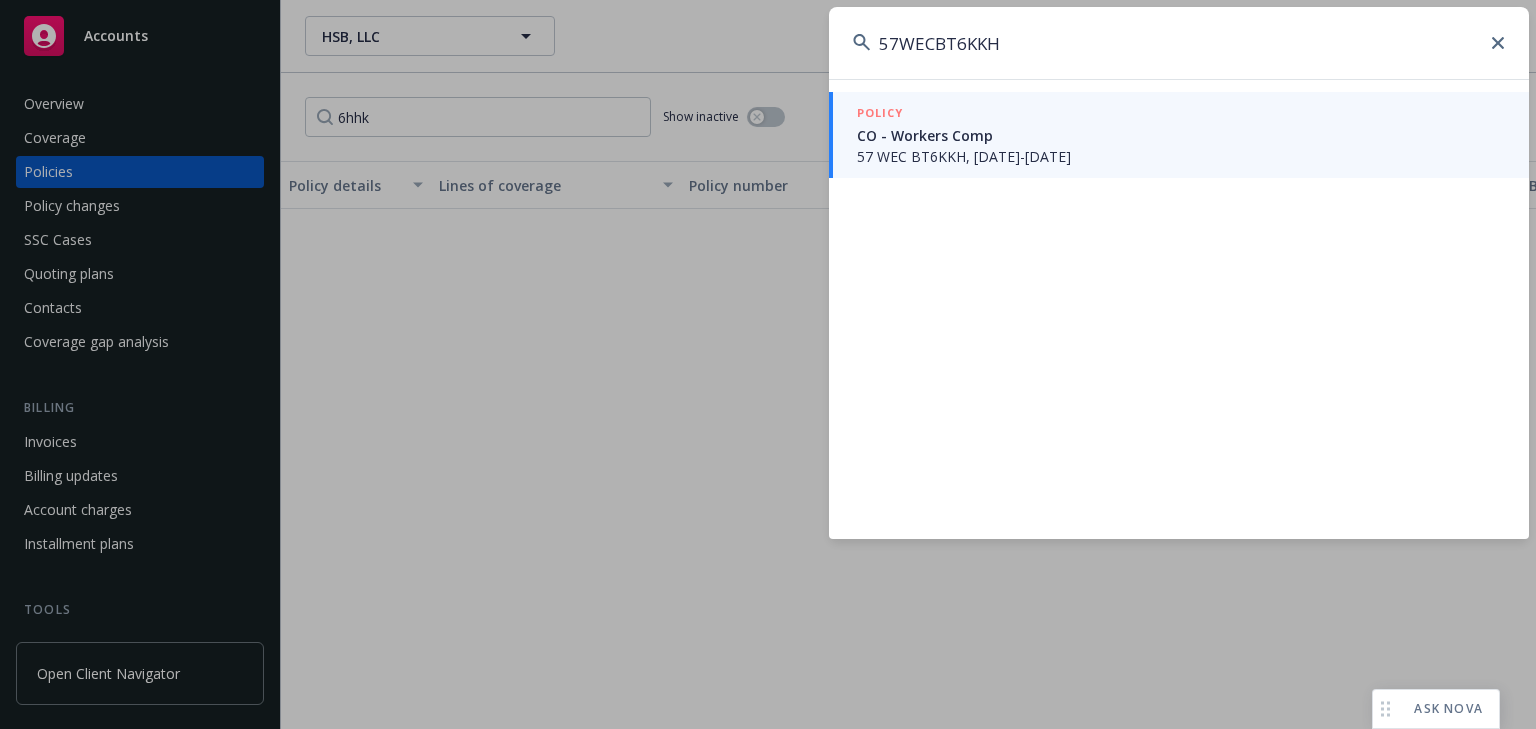 click on "57 WEC BT6KKH, 06/16/2025-06/16/2026" at bounding box center [1181, 156] 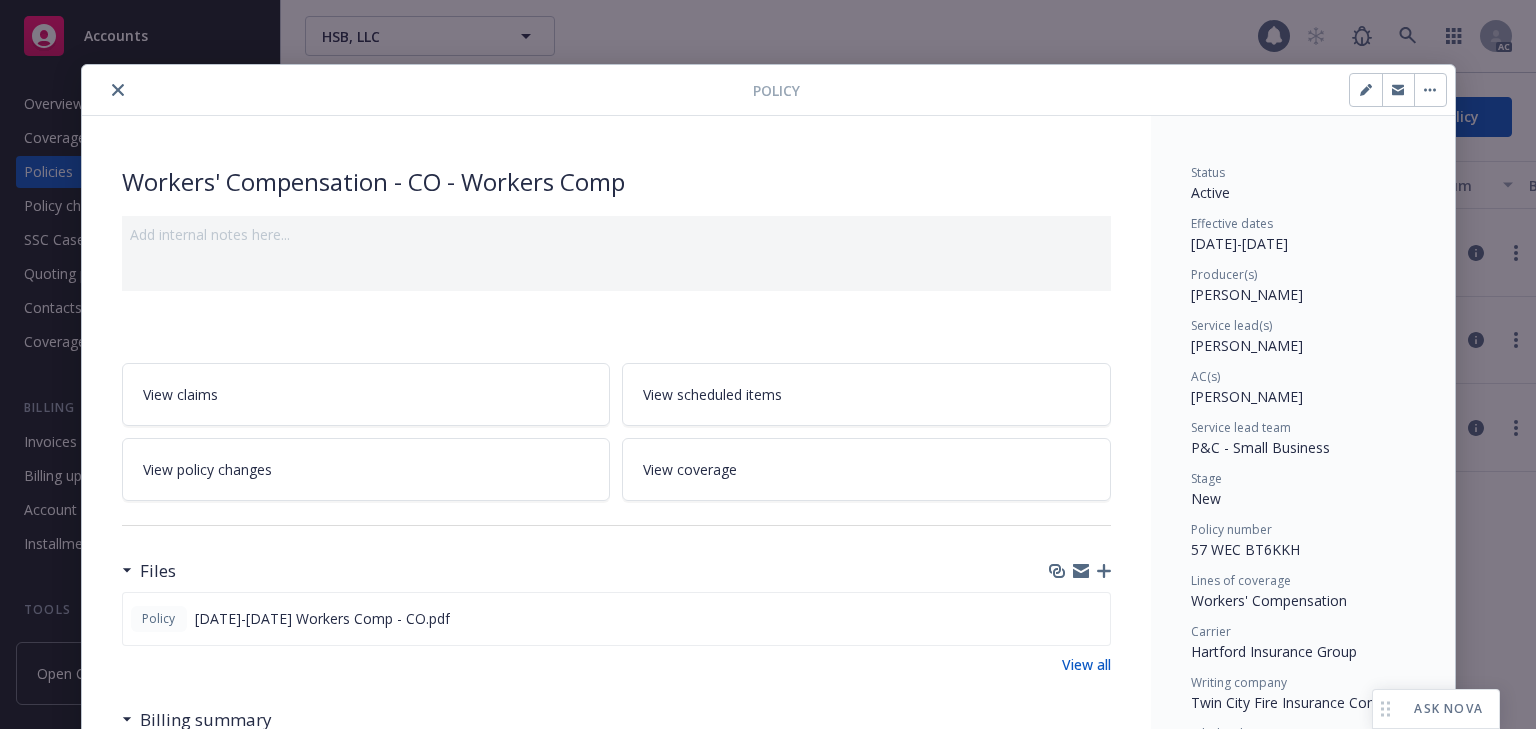 scroll, scrollTop: 60, scrollLeft: 0, axis: vertical 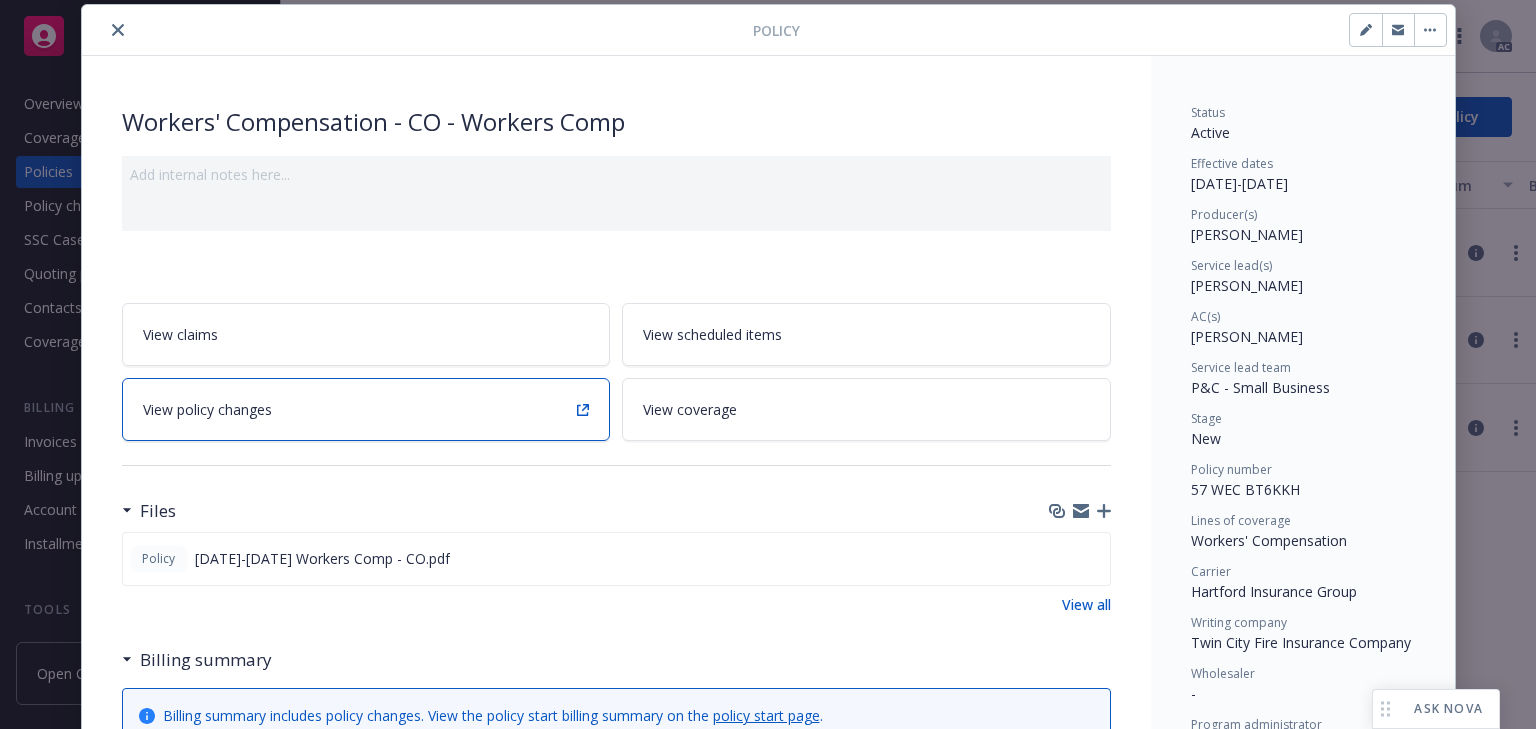 click on "View policy changes" at bounding box center (366, 409) 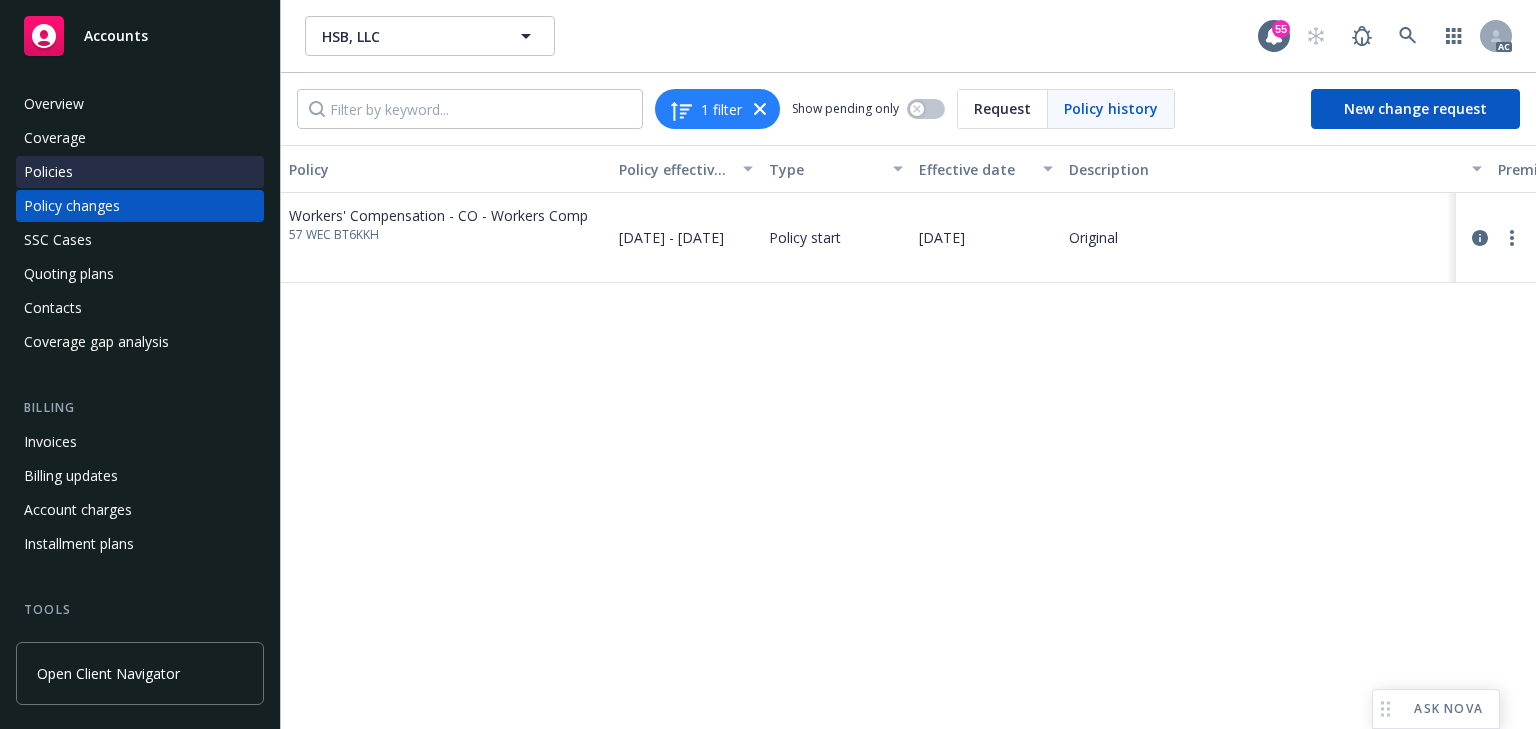 click on "Policies" at bounding box center [48, 172] 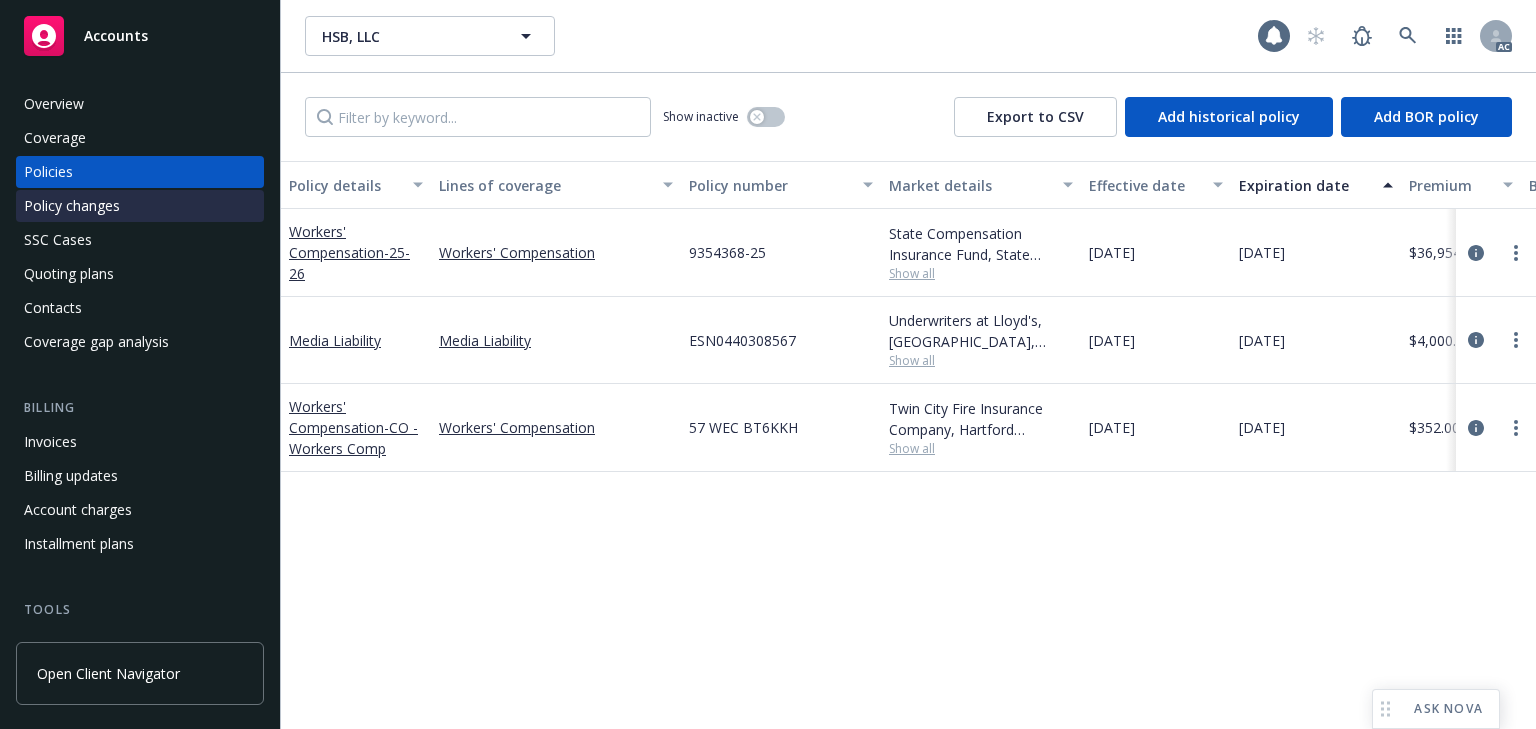 click on "Policy changes" at bounding box center (72, 206) 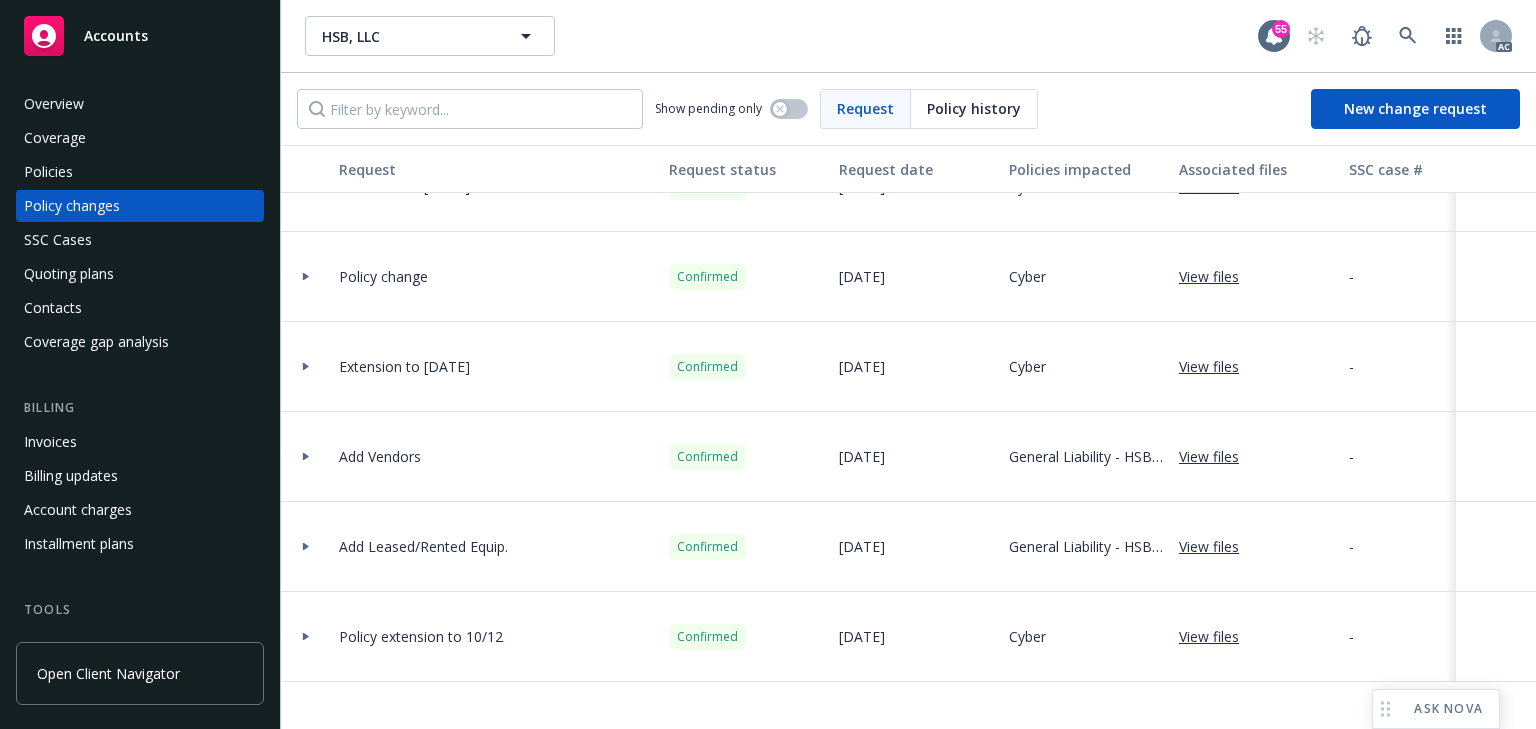 scroll, scrollTop: 0, scrollLeft: 0, axis: both 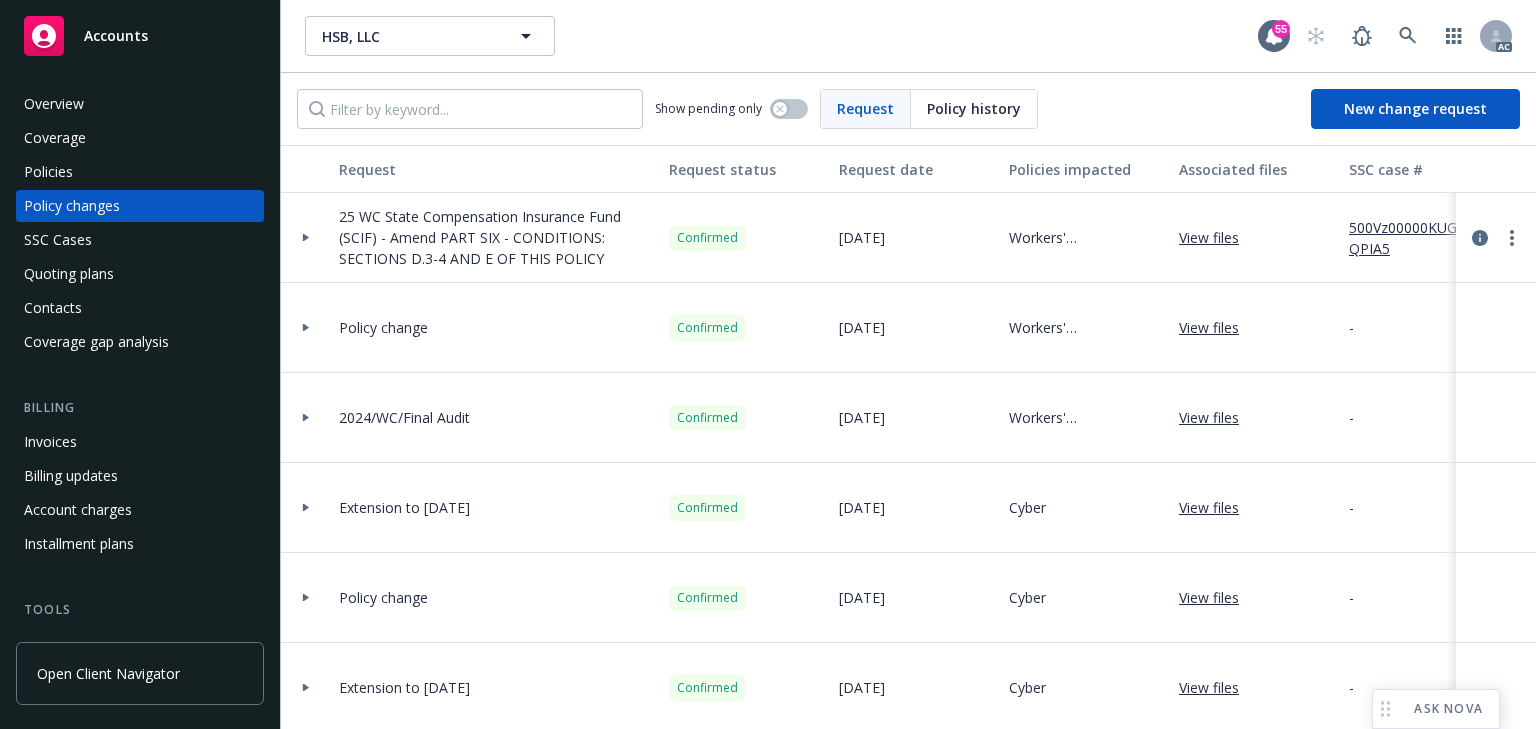 drag, startPoint x: 524, startPoint y: 494, endPoint x: 730, endPoint y: 49, distance: 490.36823 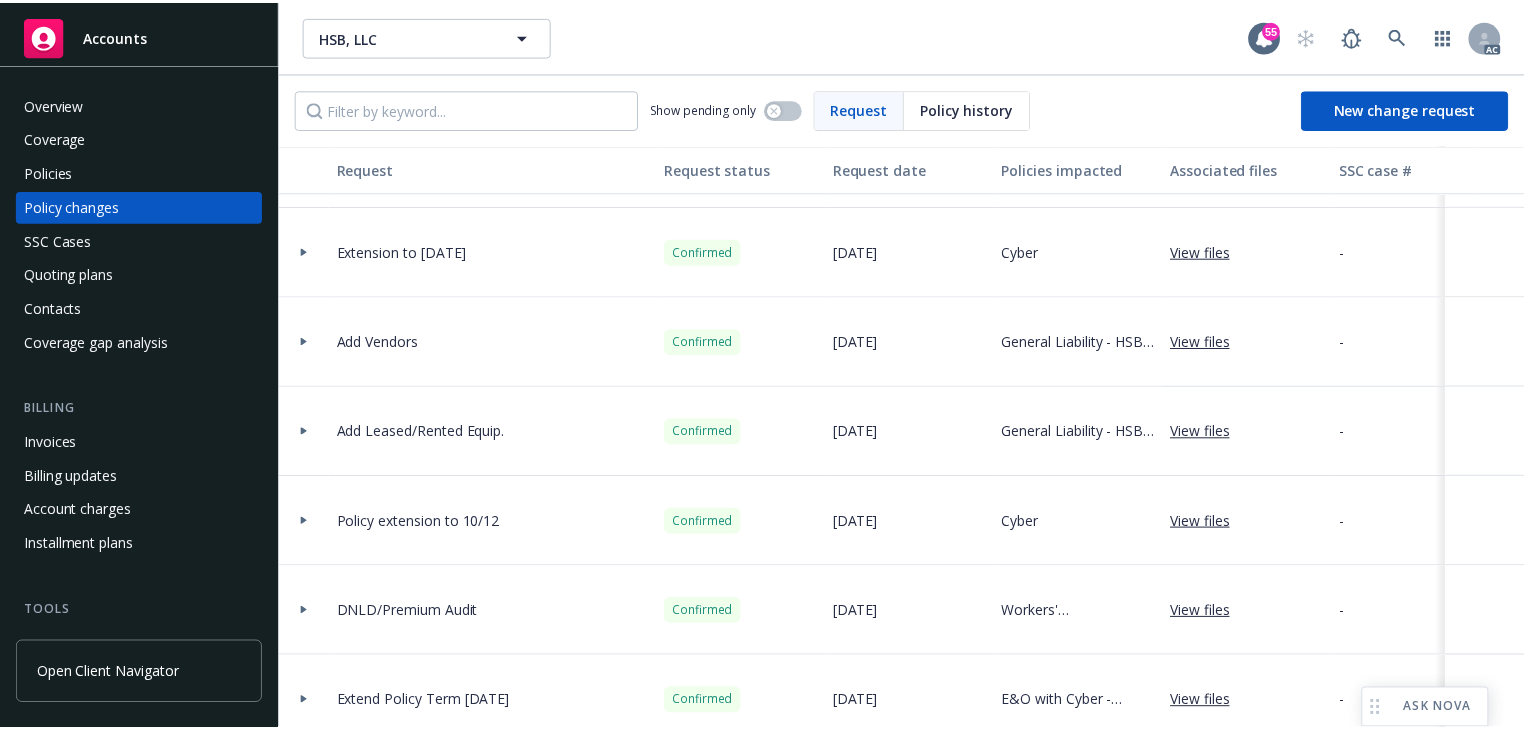 scroll, scrollTop: 320, scrollLeft: 0, axis: vertical 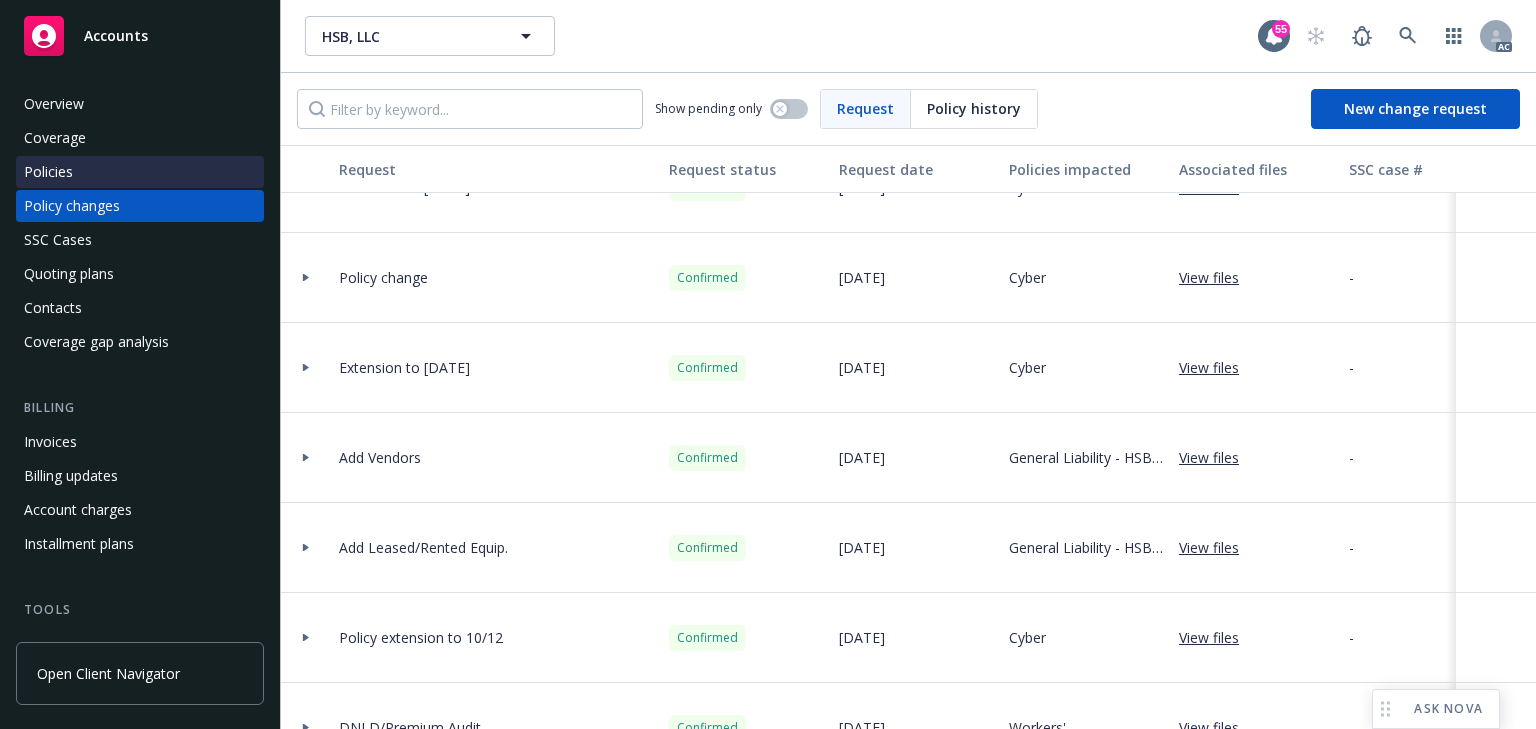 click on "Policies" at bounding box center (140, 172) 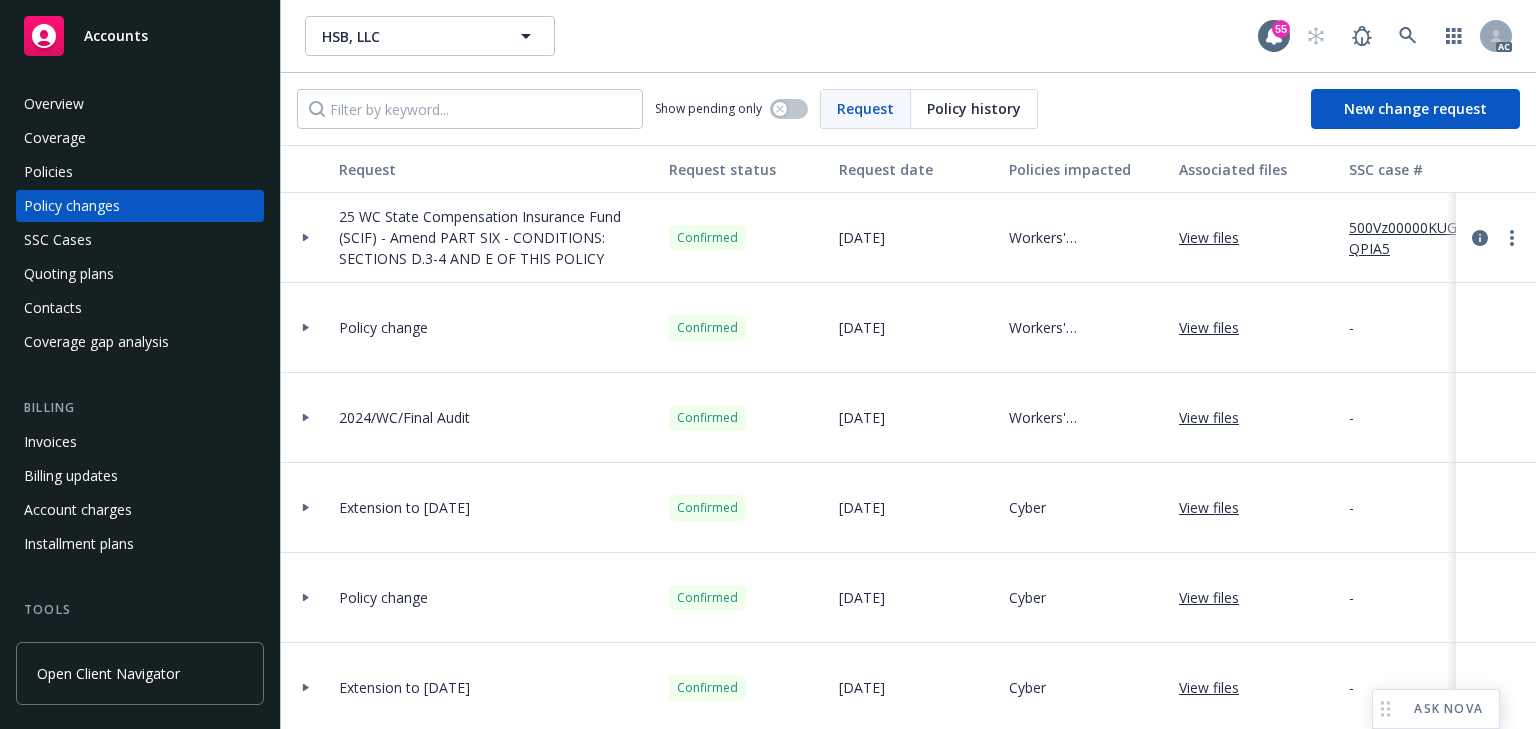 click on "500Vz00000KUGQPIA5" at bounding box center (1416, 238) 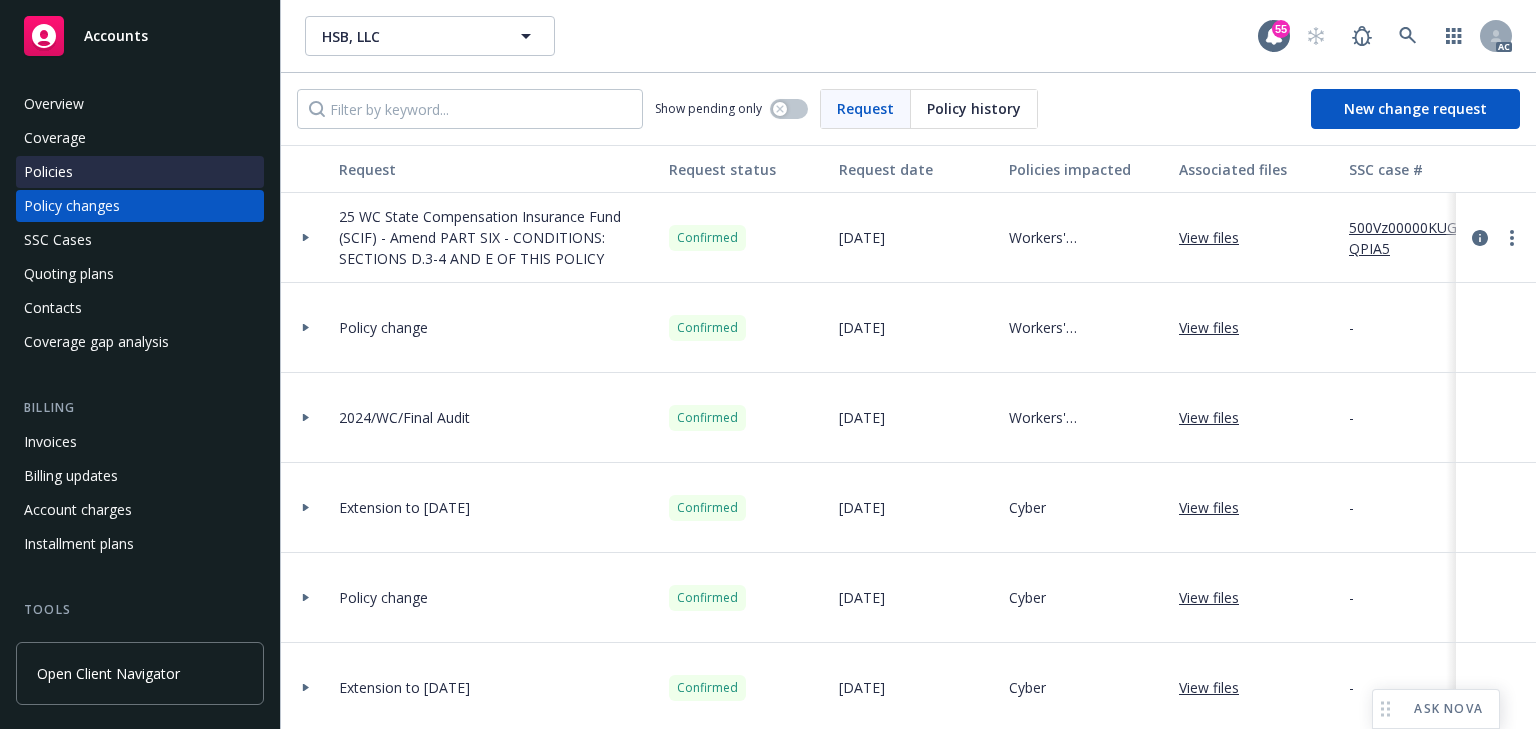 click on "Policies" at bounding box center [140, 172] 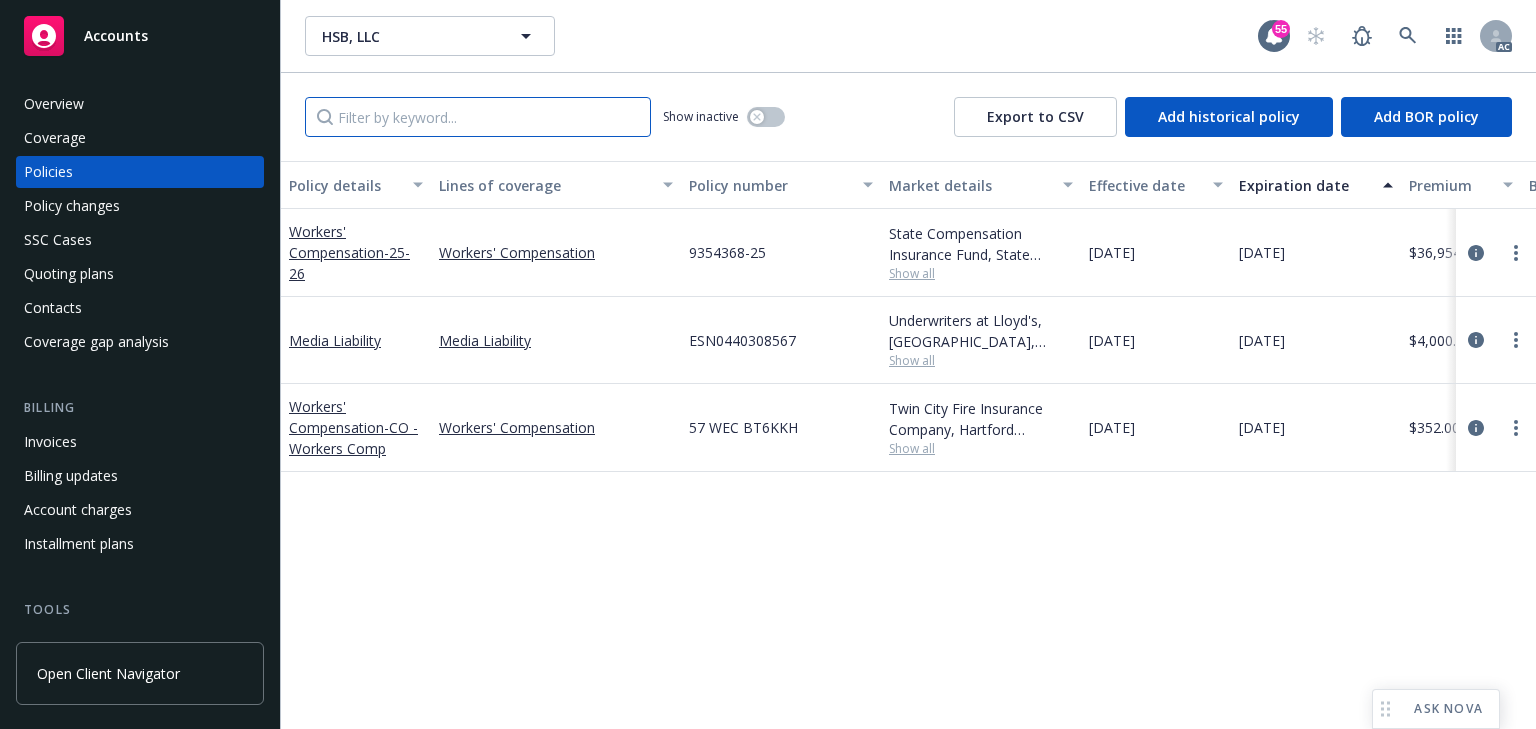 click at bounding box center [478, 117] 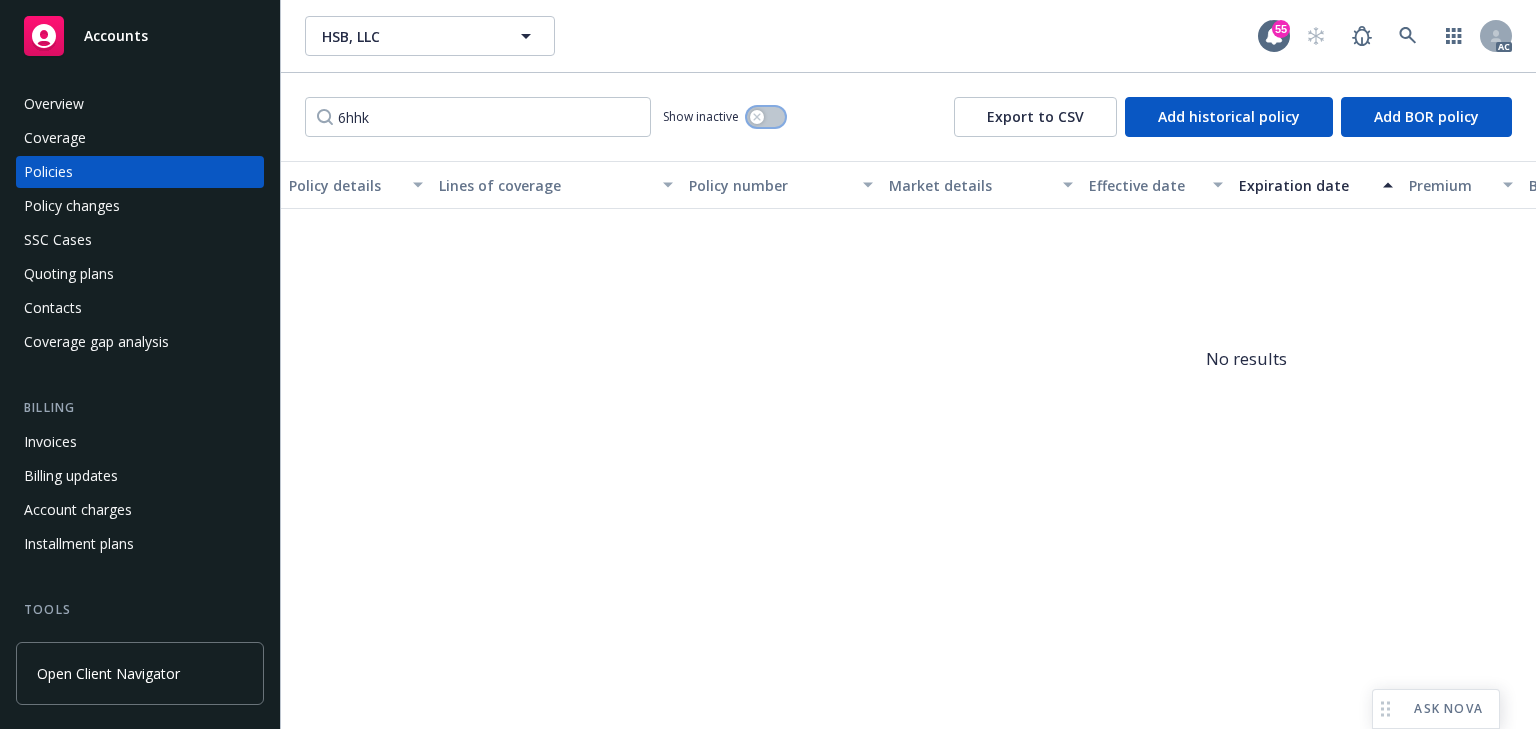 click at bounding box center [766, 117] 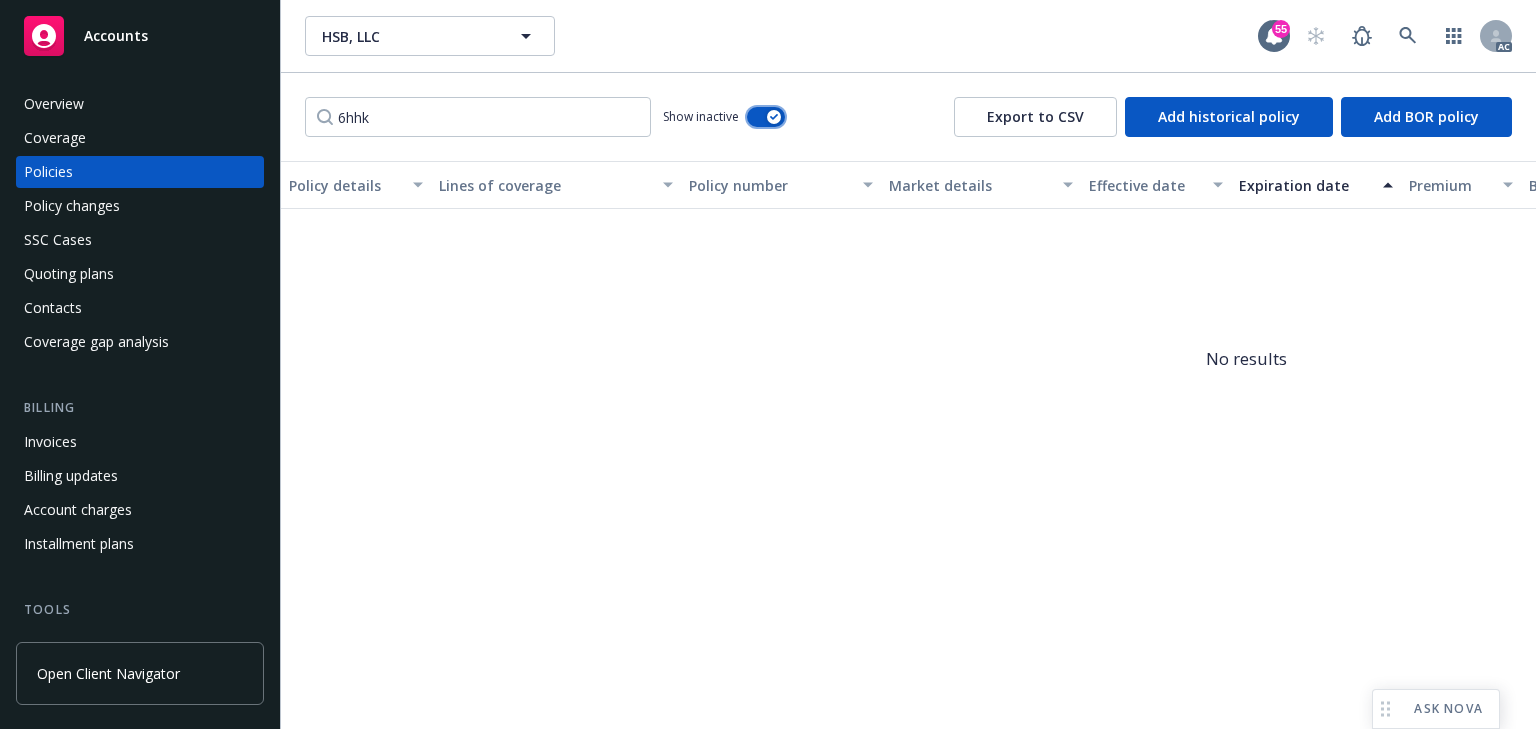 click at bounding box center [774, 117] 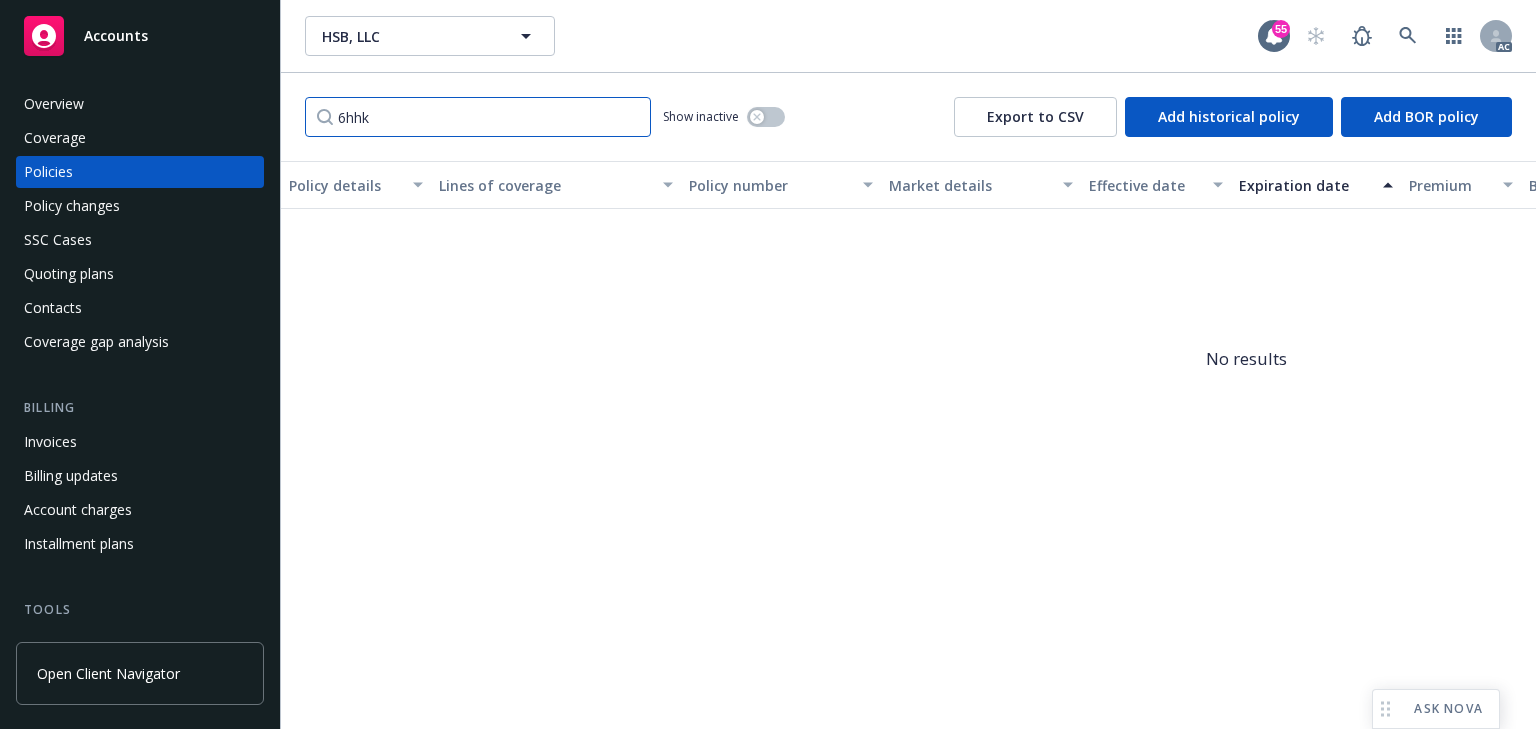 click on "6hhk" at bounding box center [478, 117] 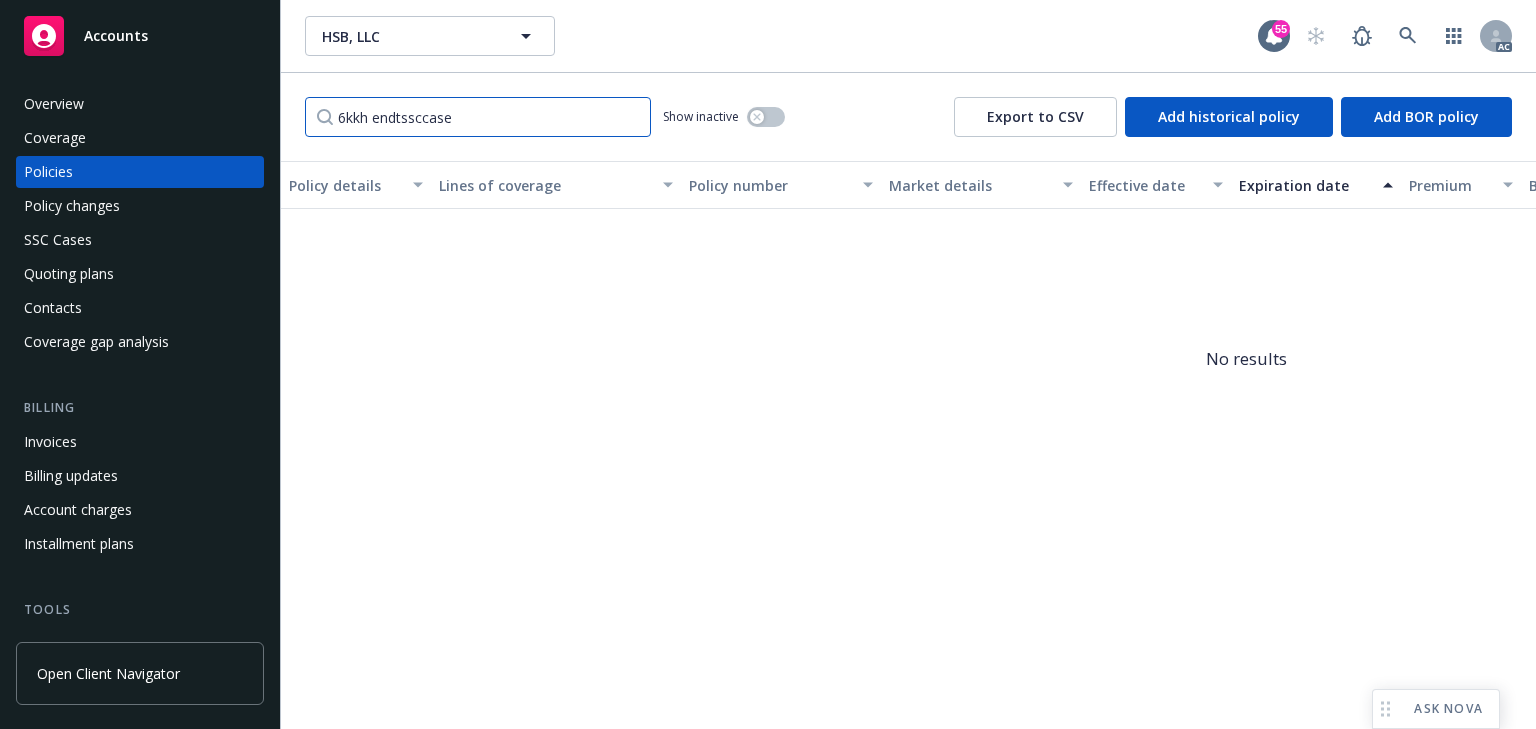 type on "6kkh" 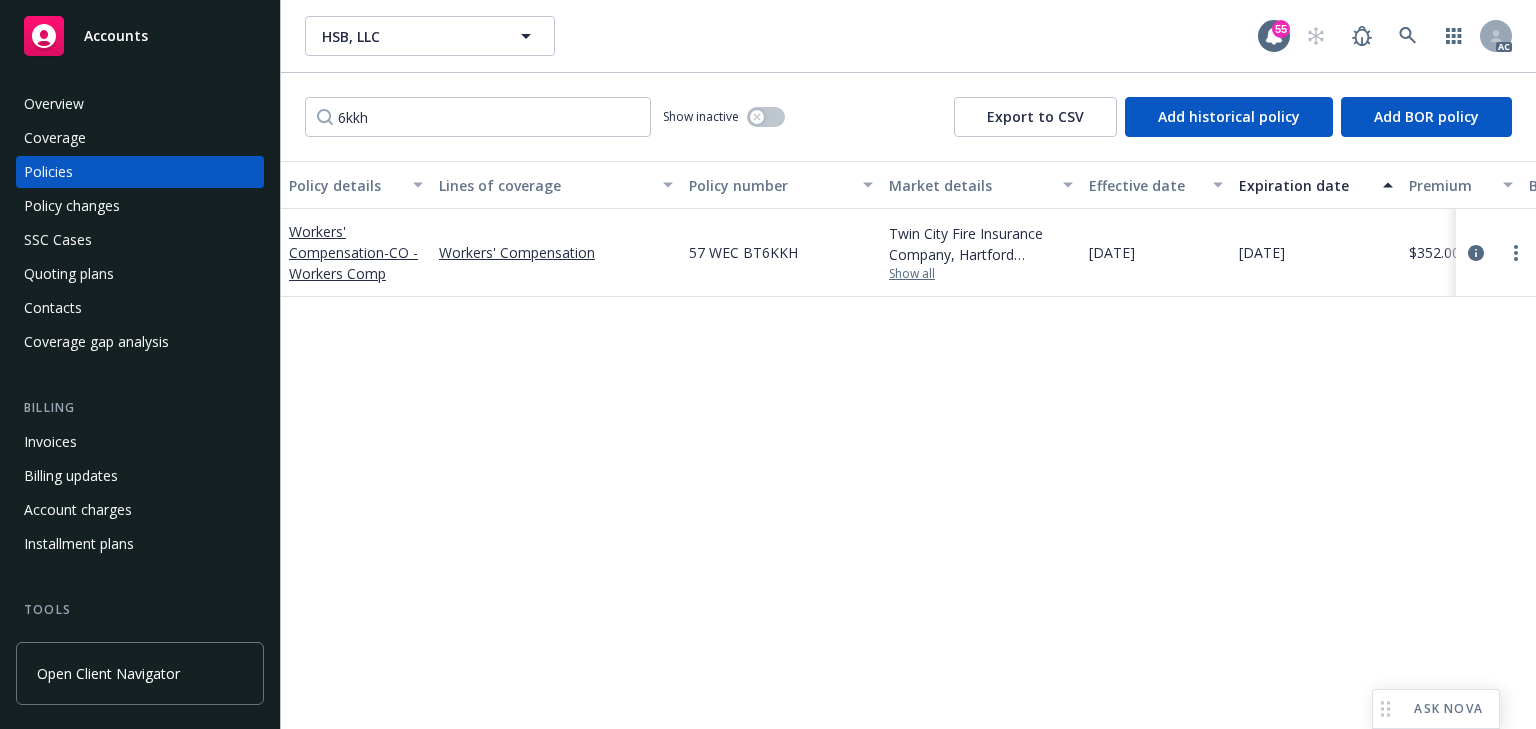 click on "Show all" at bounding box center (981, 274) 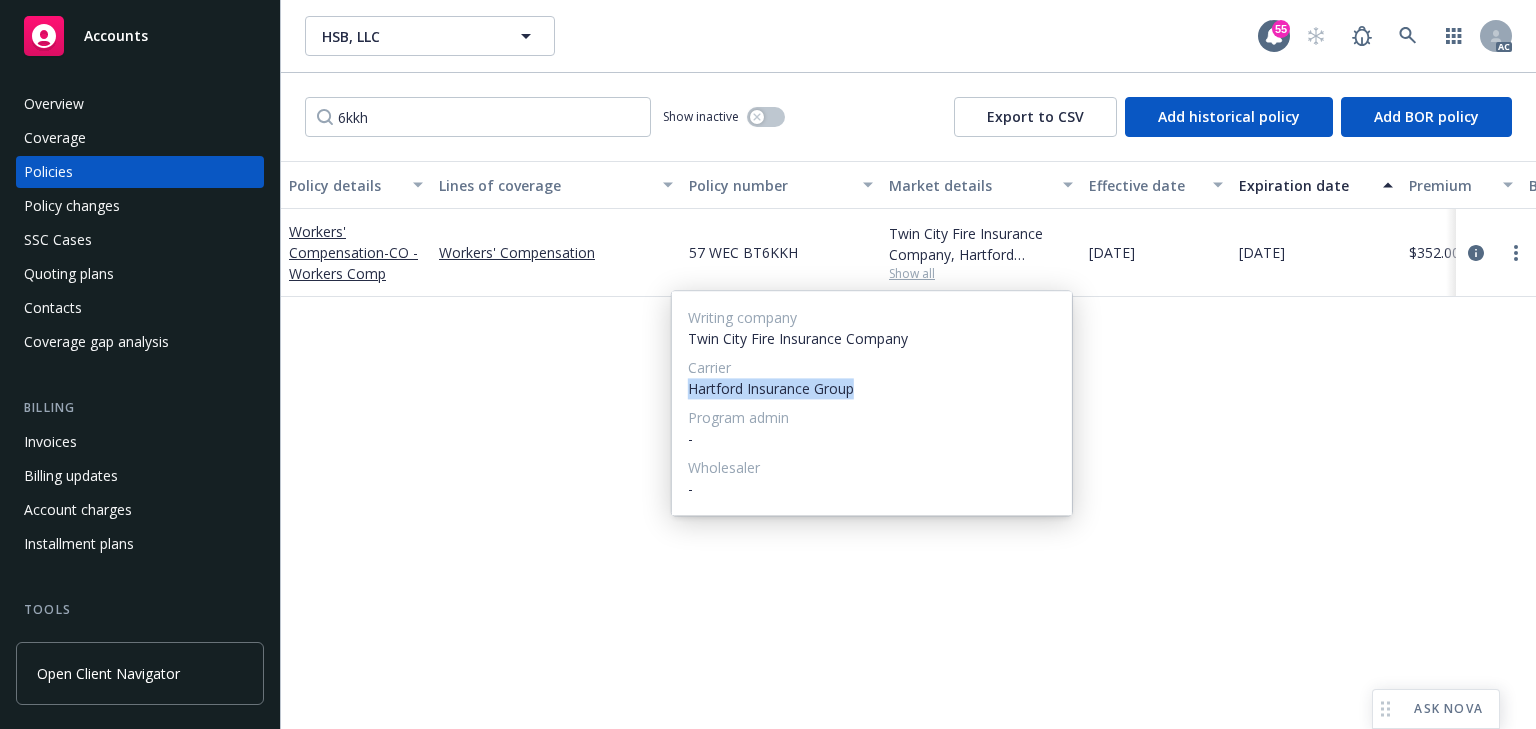 drag, startPoint x: 684, startPoint y: 390, endPoint x: 863, endPoint y: 396, distance: 179.10052 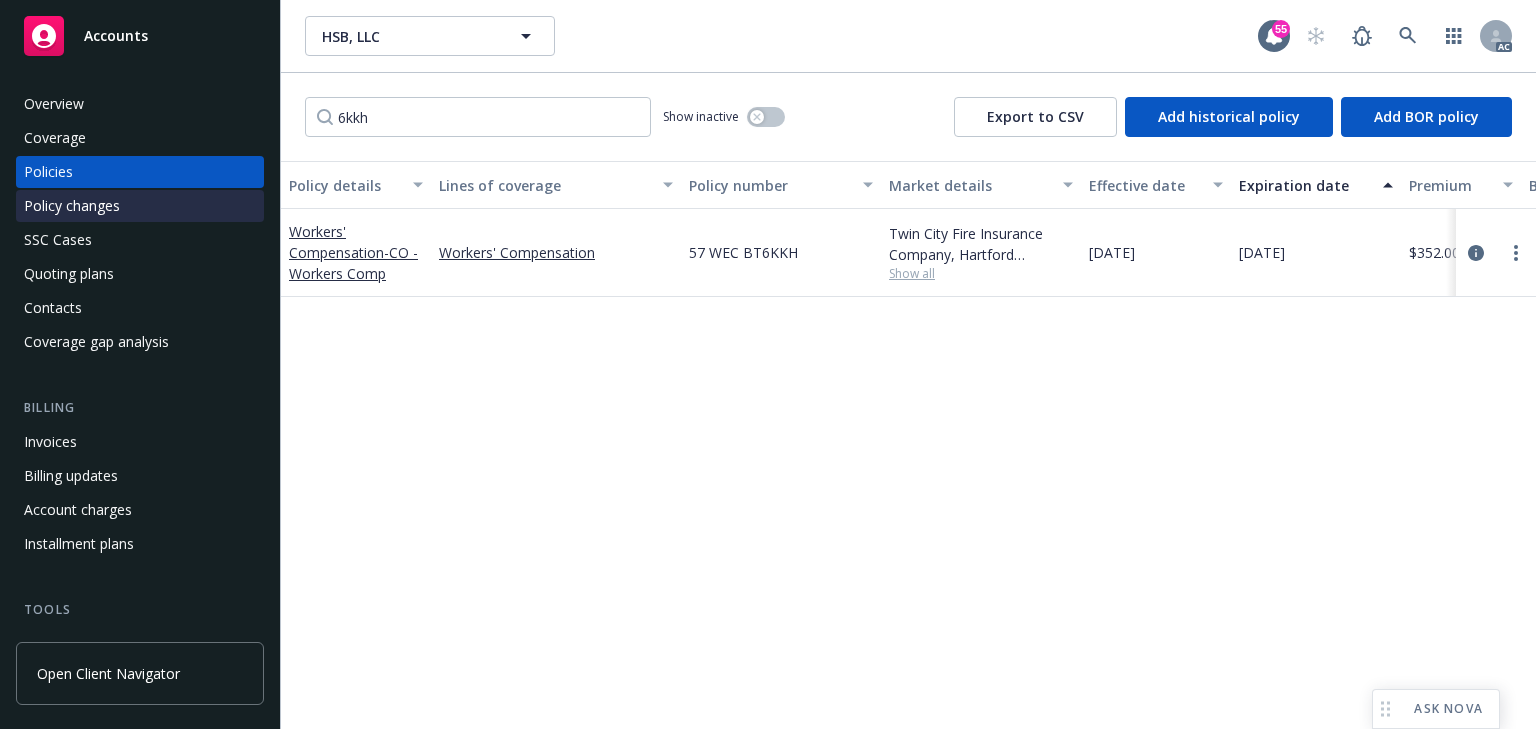 click on "Policy changes" at bounding box center (72, 206) 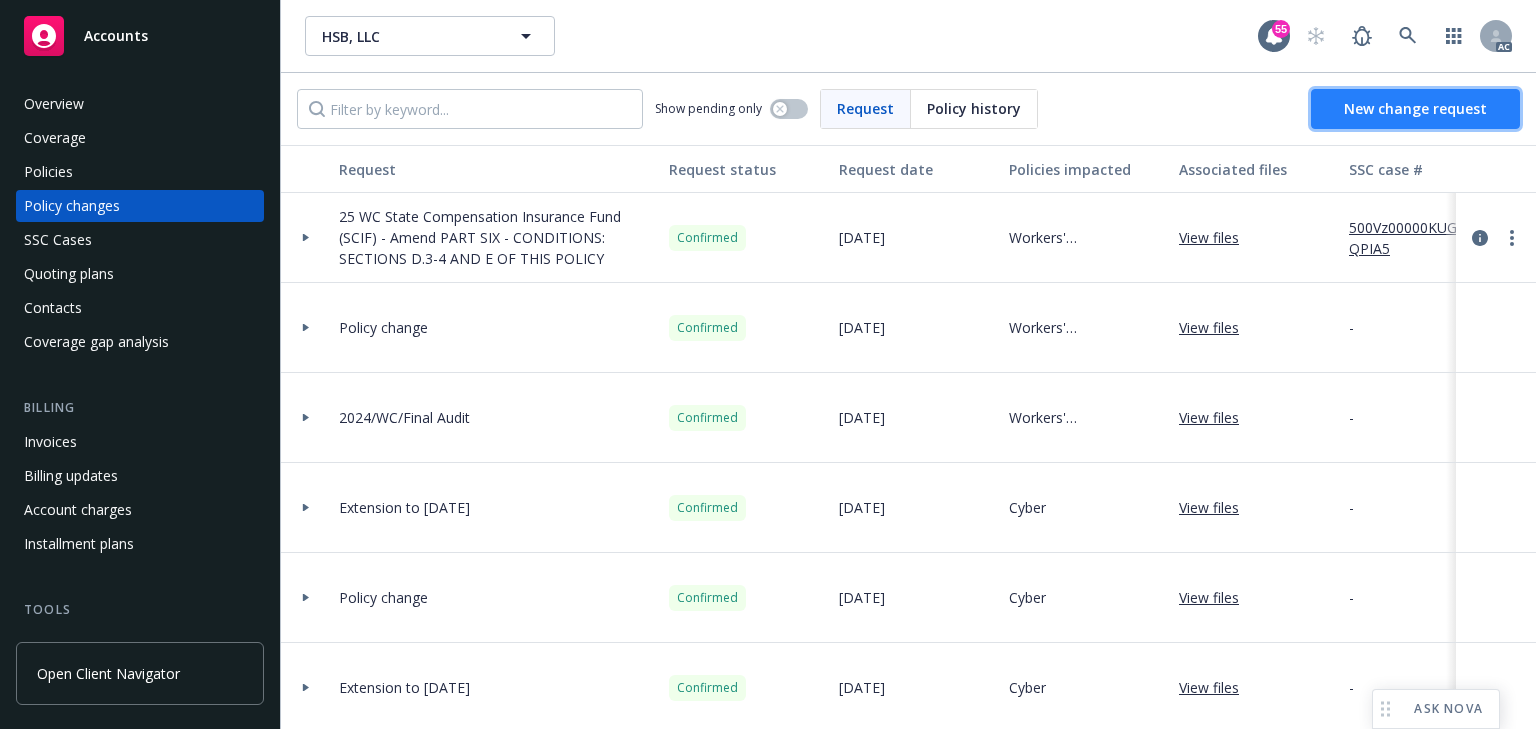 click on "New change request" at bounding box center (1415, 108) 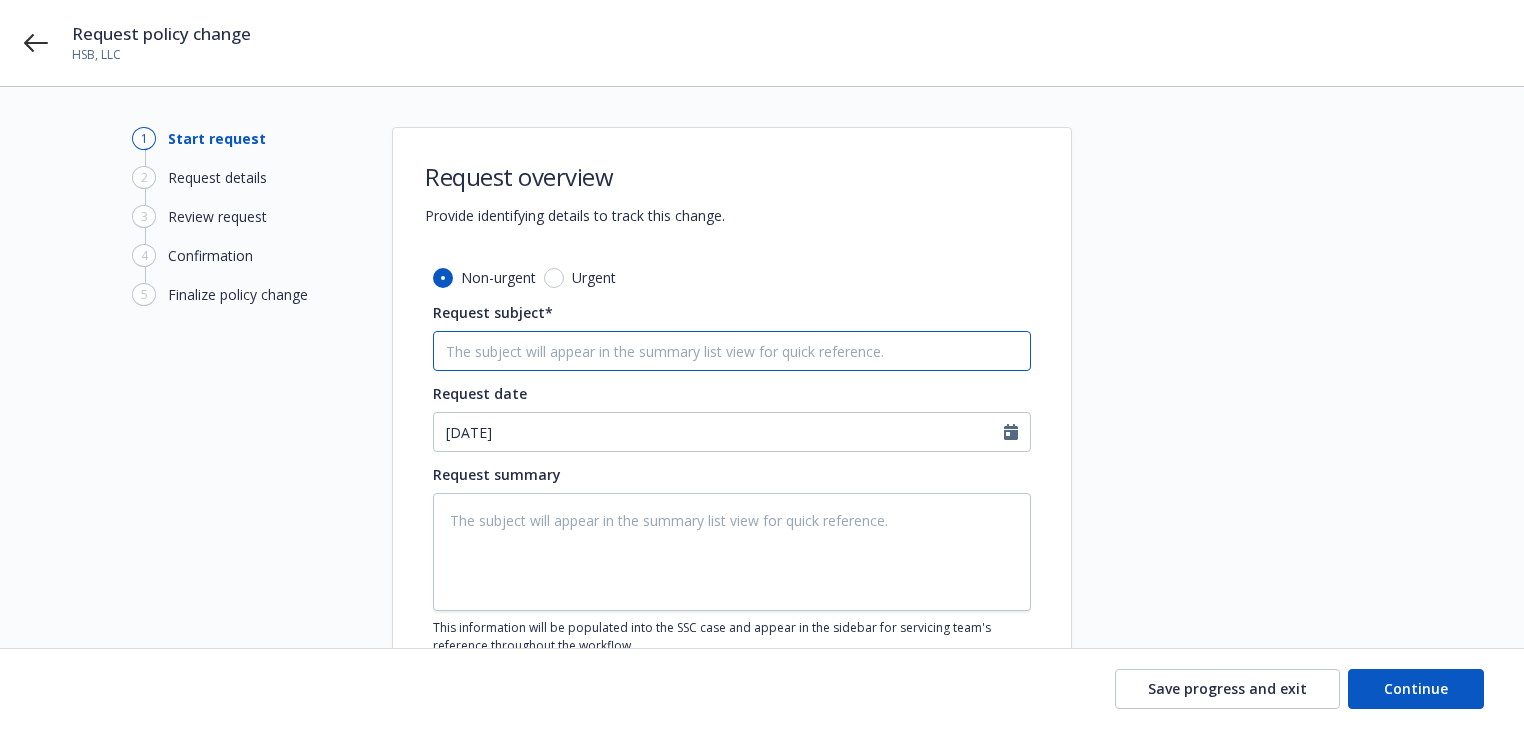drag, startPoint x: 535, startPoint y: 342, endPoint x: 536, endPoint y: 330, distance: 12.0415945 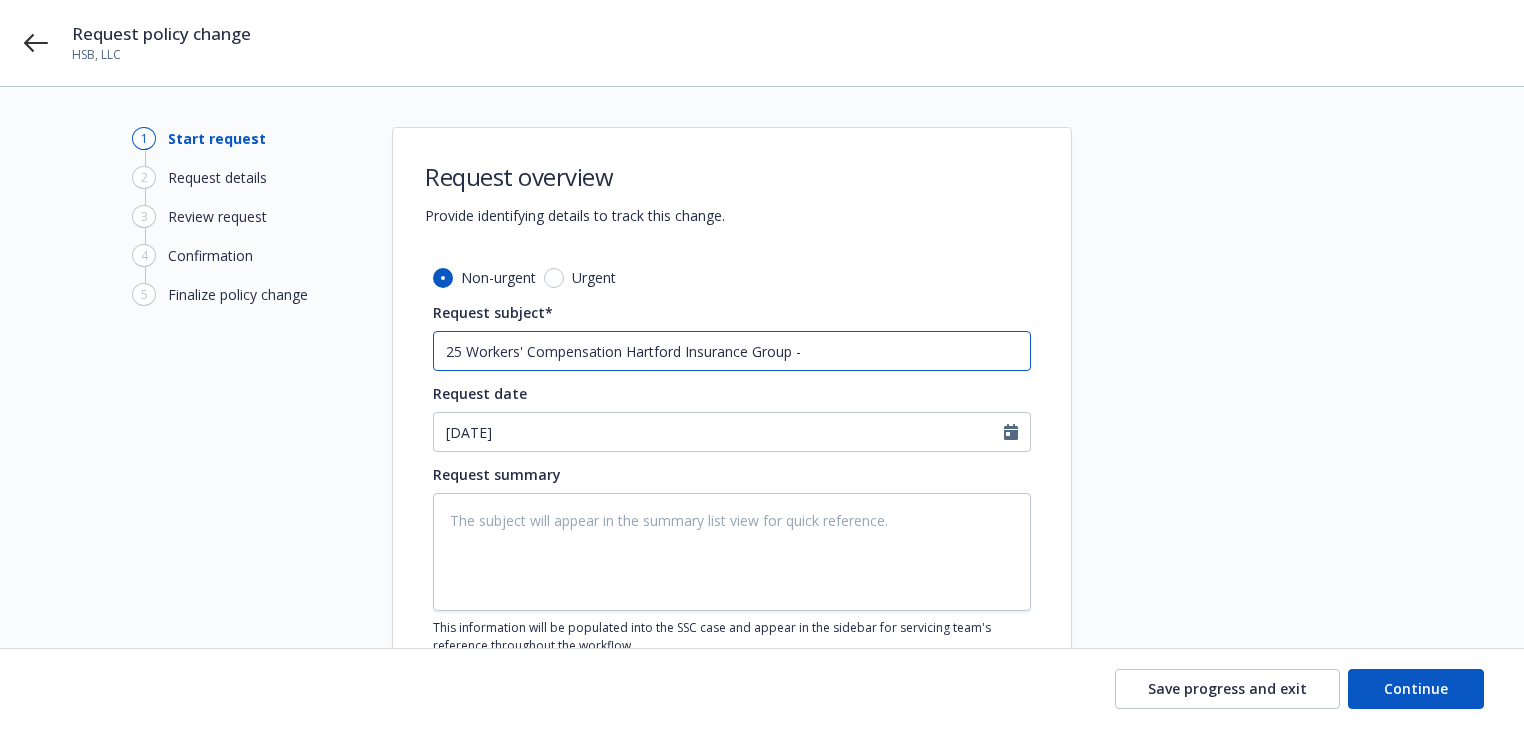 type on "x" 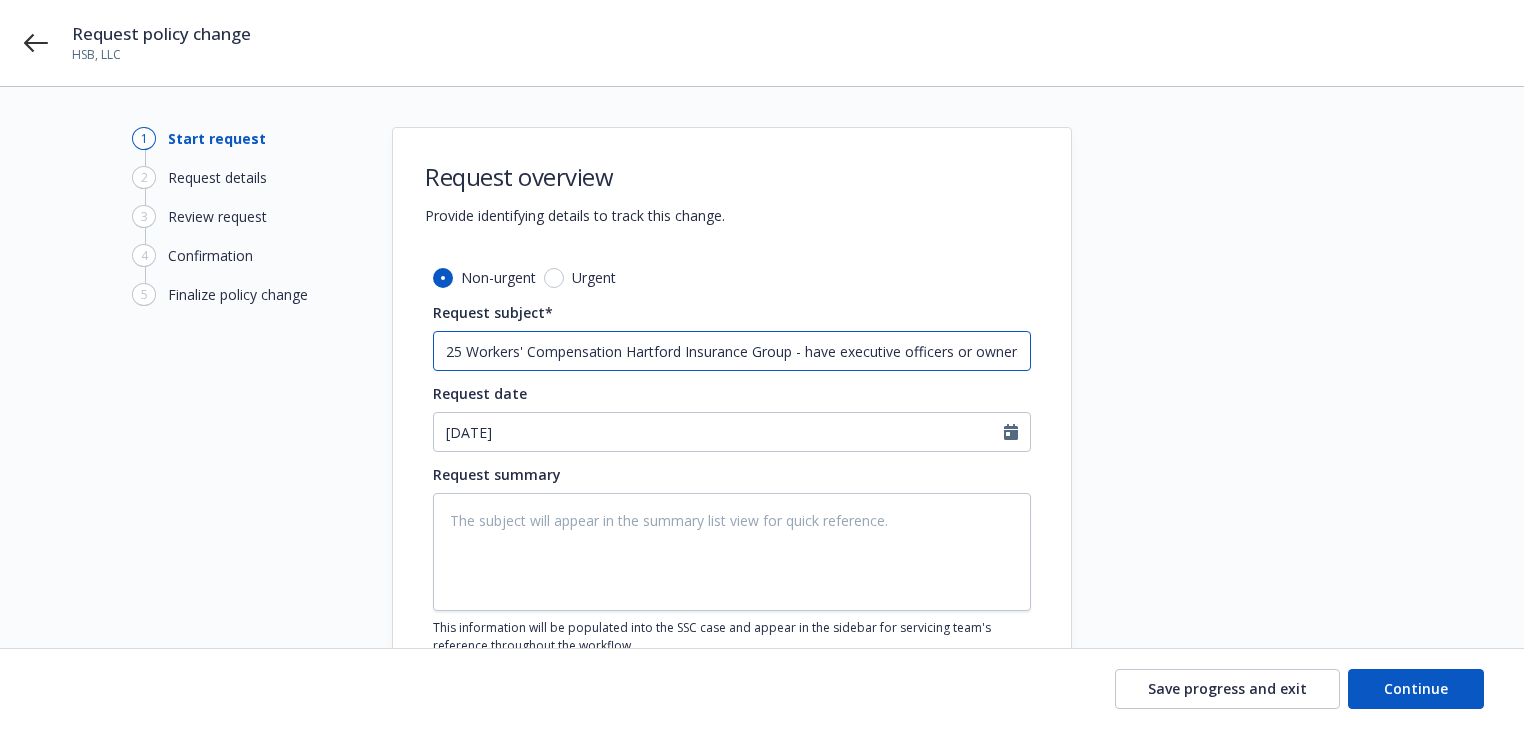 type on "x" 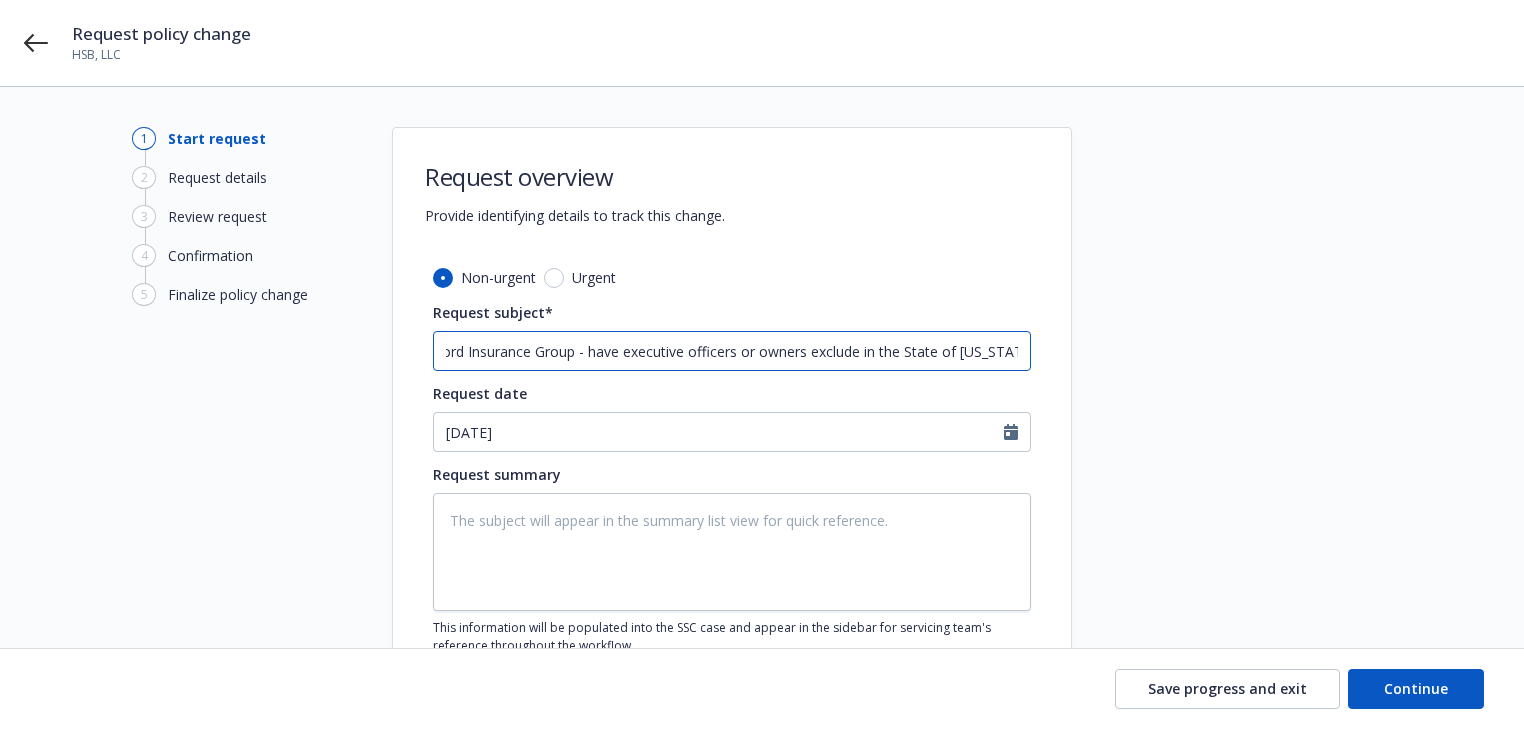 type on "25 Workers' Compensation Hartford Insurance Group - have executive officers or owners exclude in the State of Colorado" 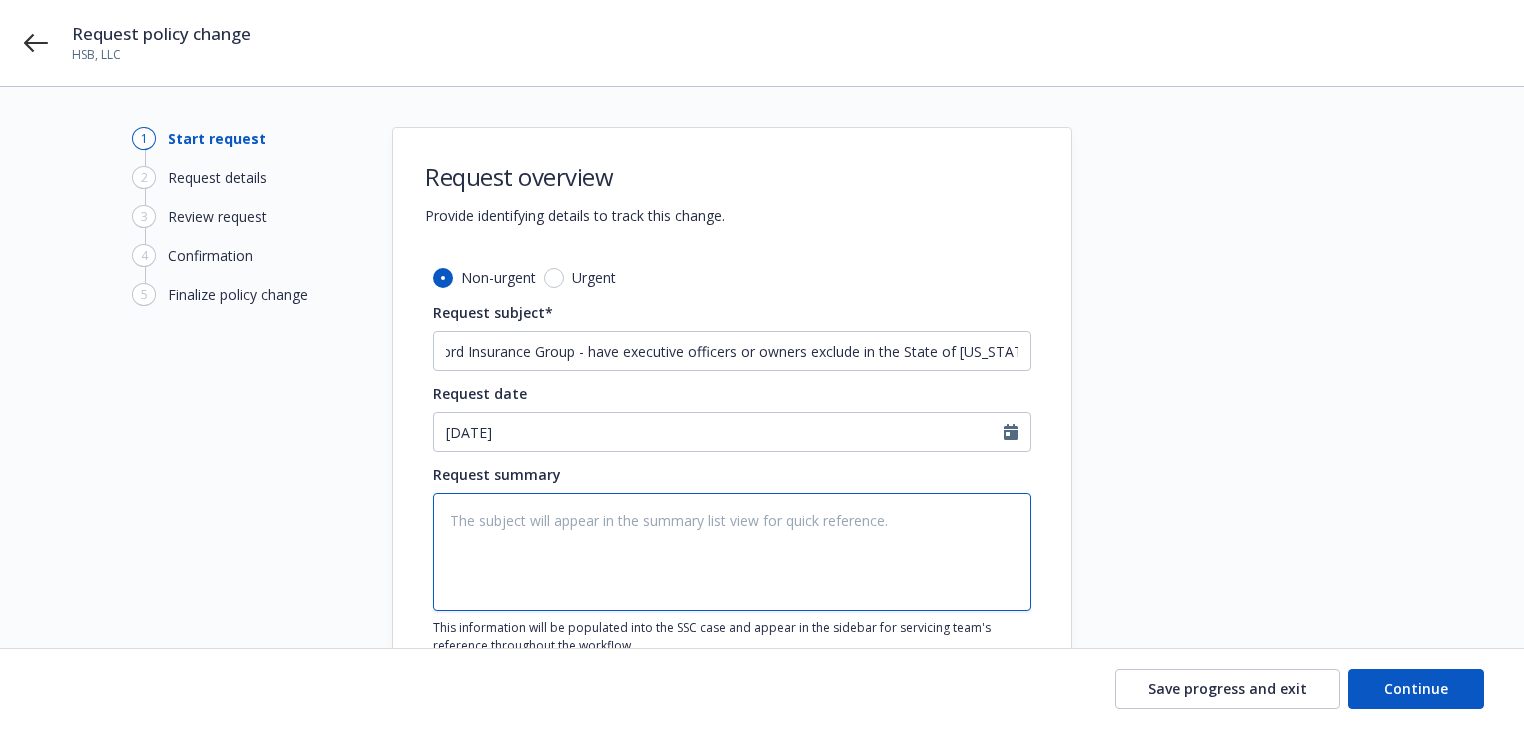 click at bounding box center [732, 552] 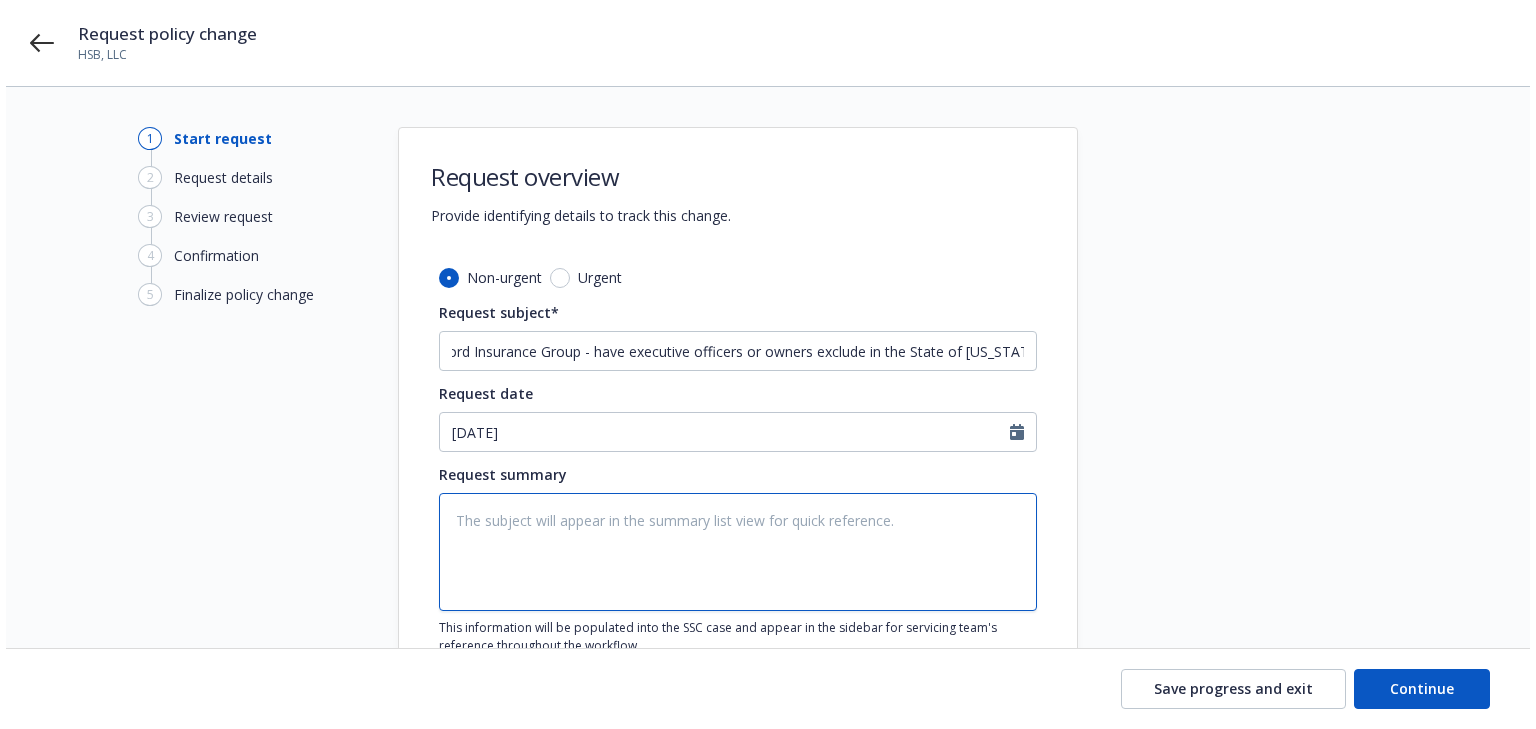 scroll, scrollTop: 0, scrollLeft: 0, axis: both 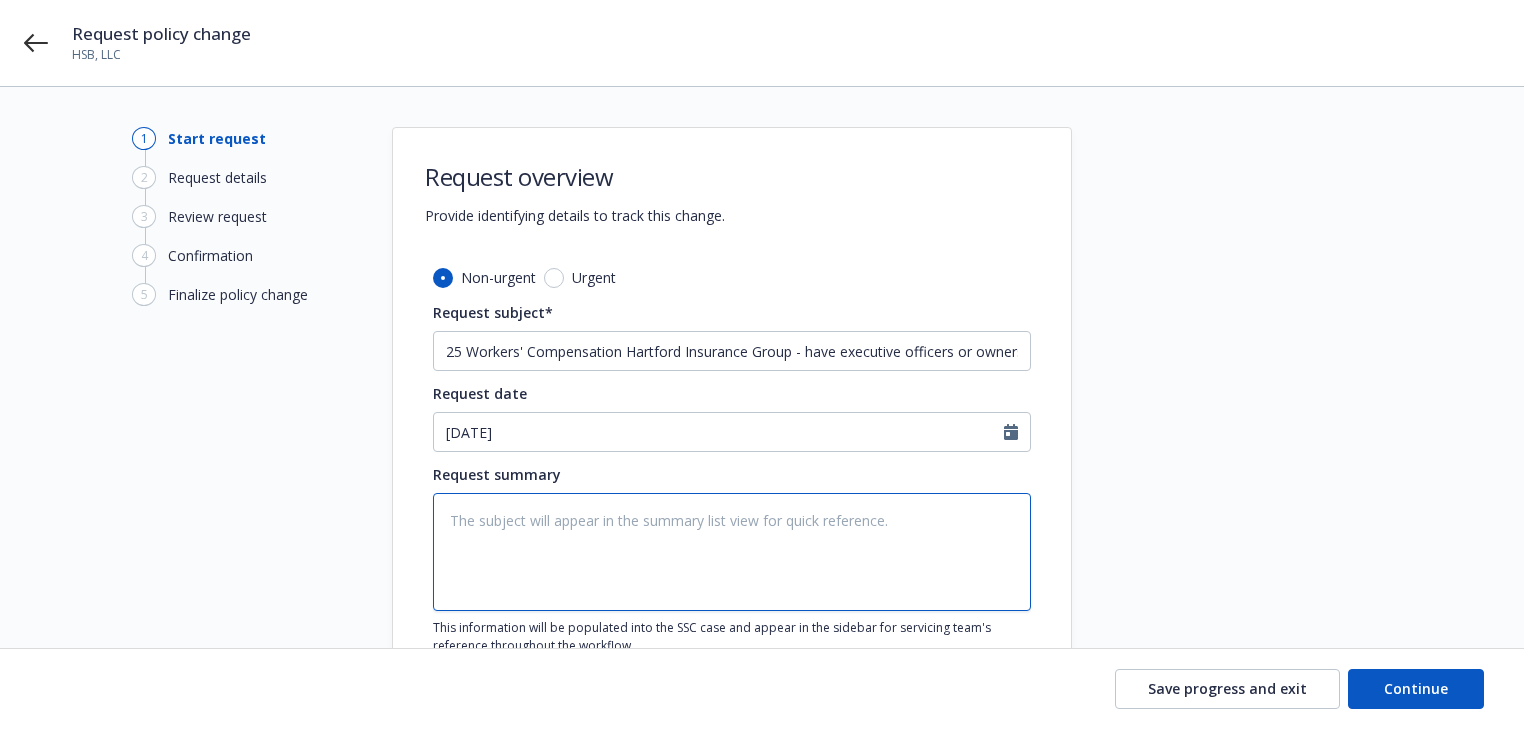 click at bounding box center [732, 552] 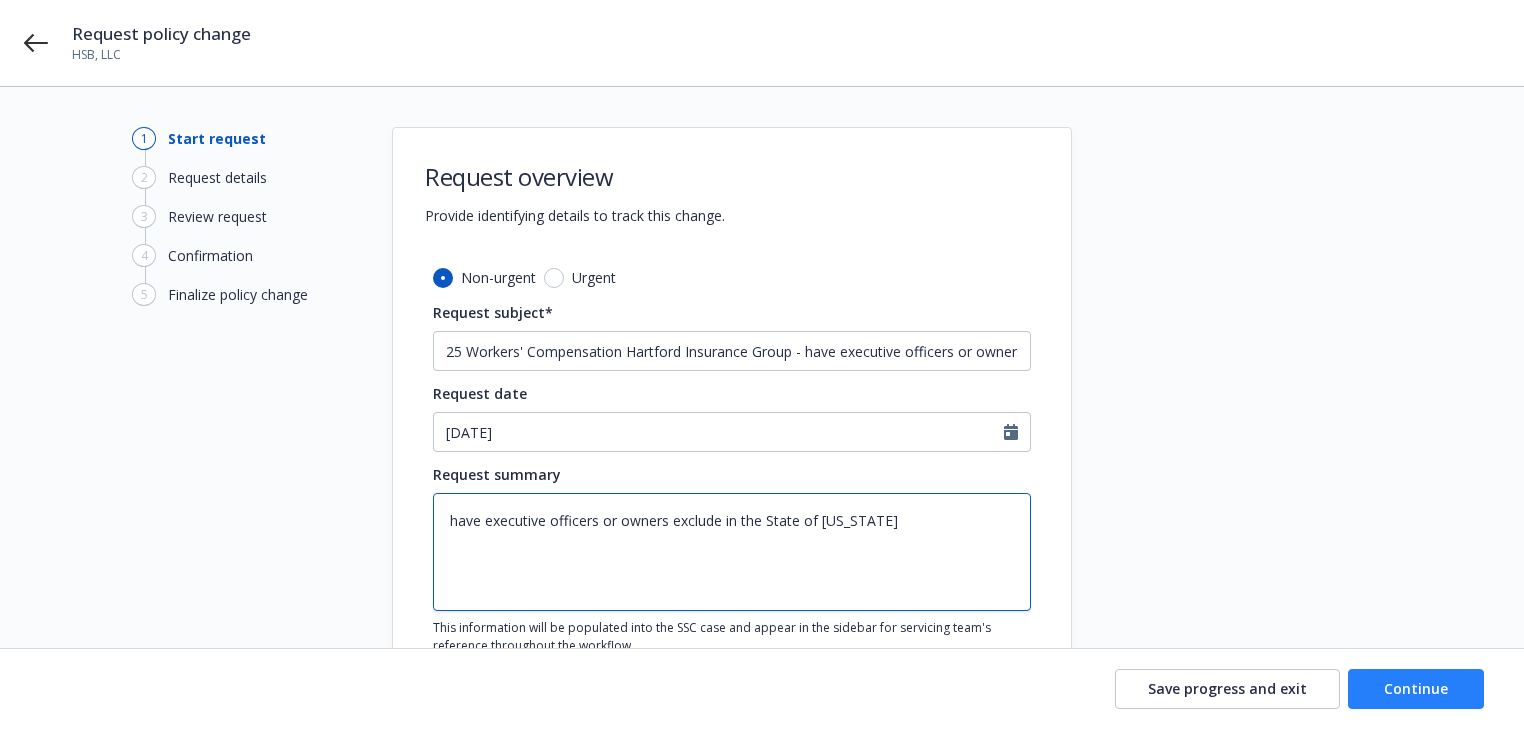 type on "have executive officers or owners exclude in the State of Colorado" 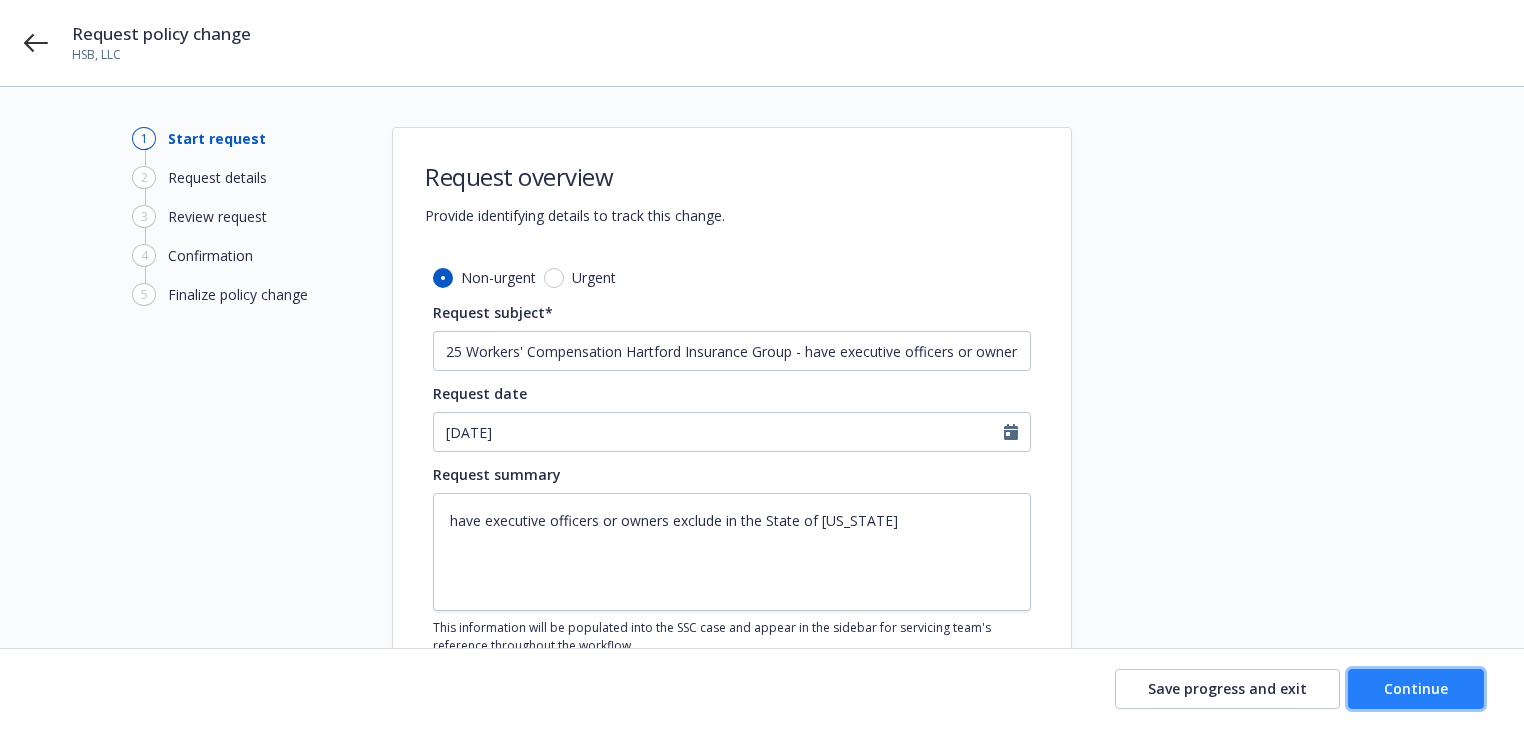 click on "Continue" at bounding box center (1416, 688) 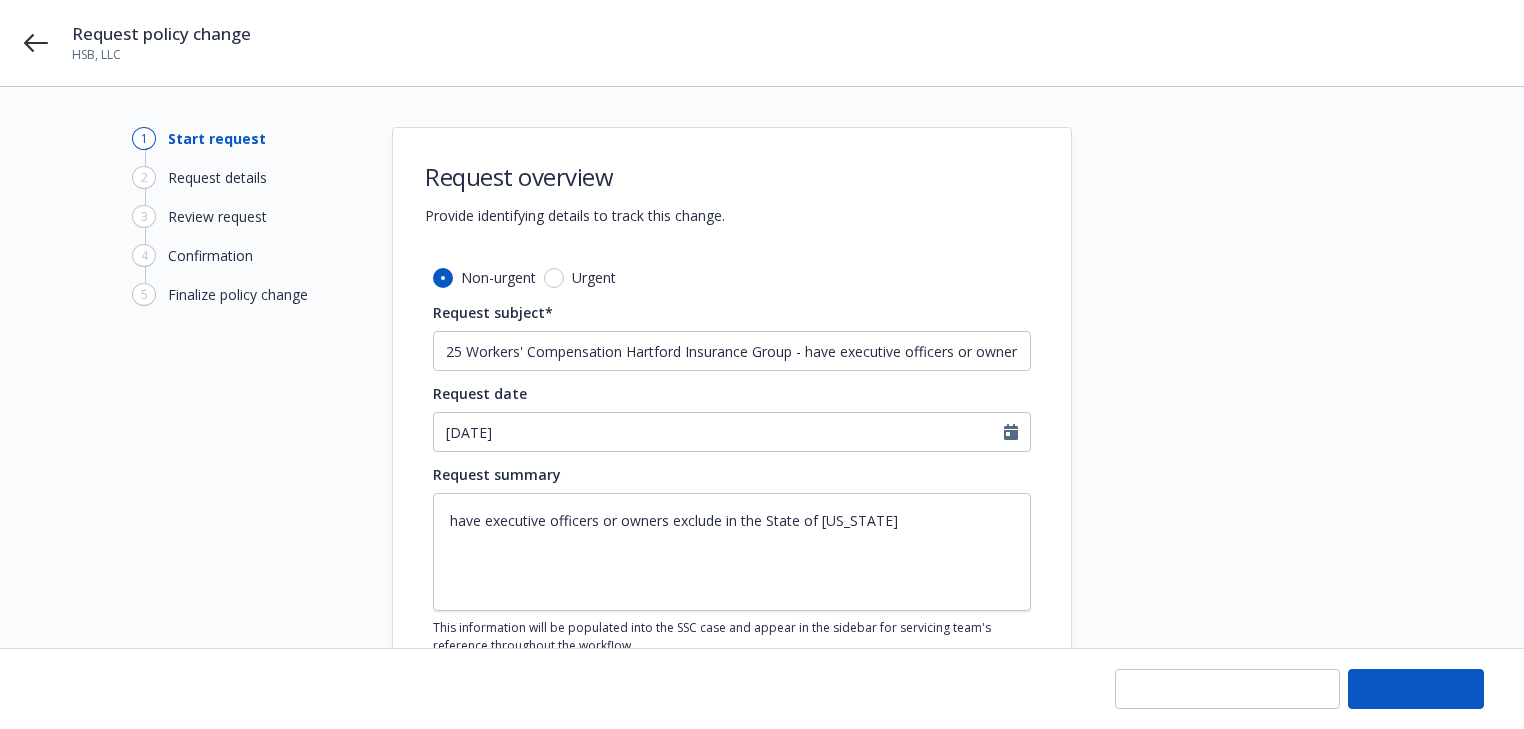 type on "x" 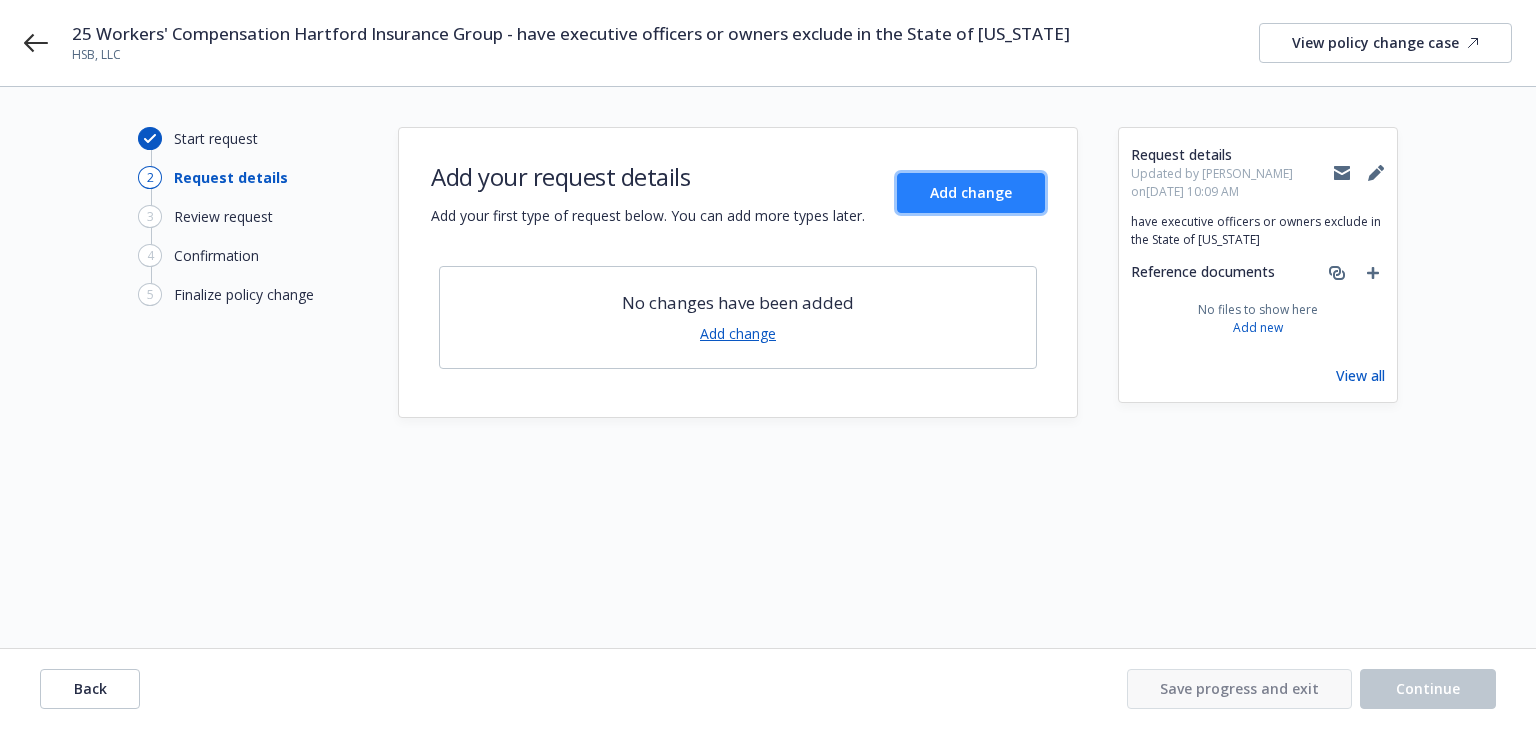 click on "Add change" at bounding box center [971, 192] 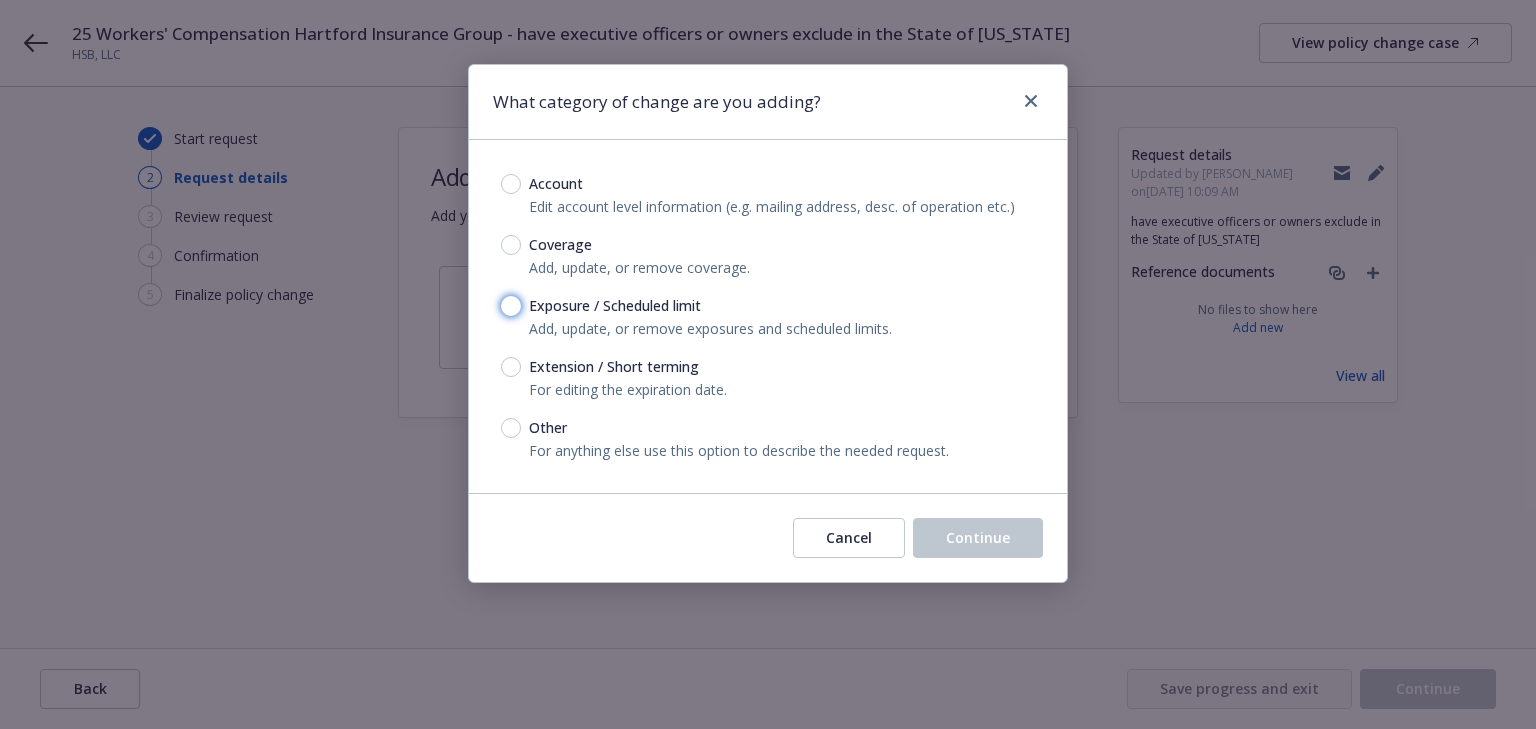 click on "Exposure / Scheduled limit" at bounding box center [511, 306] 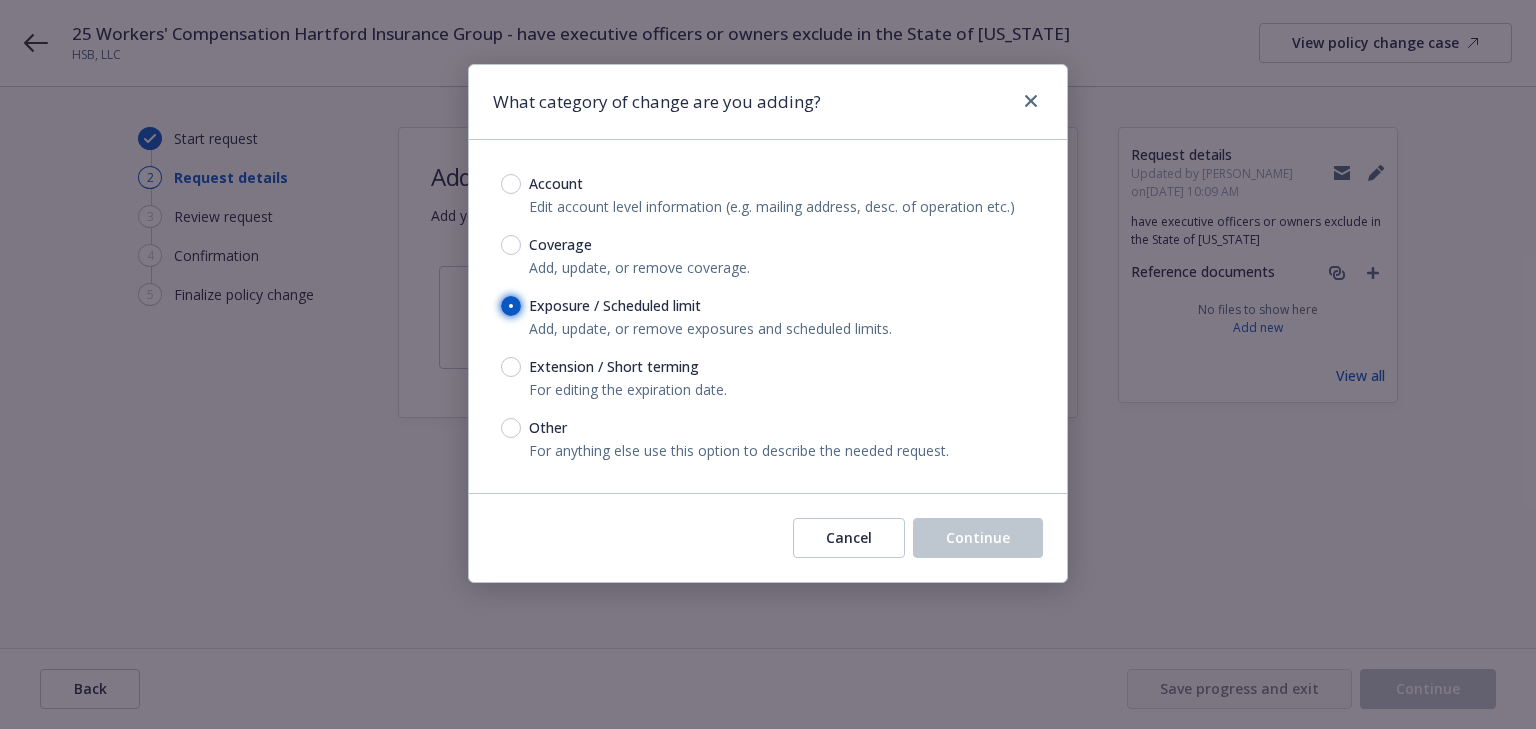 radio on "true" 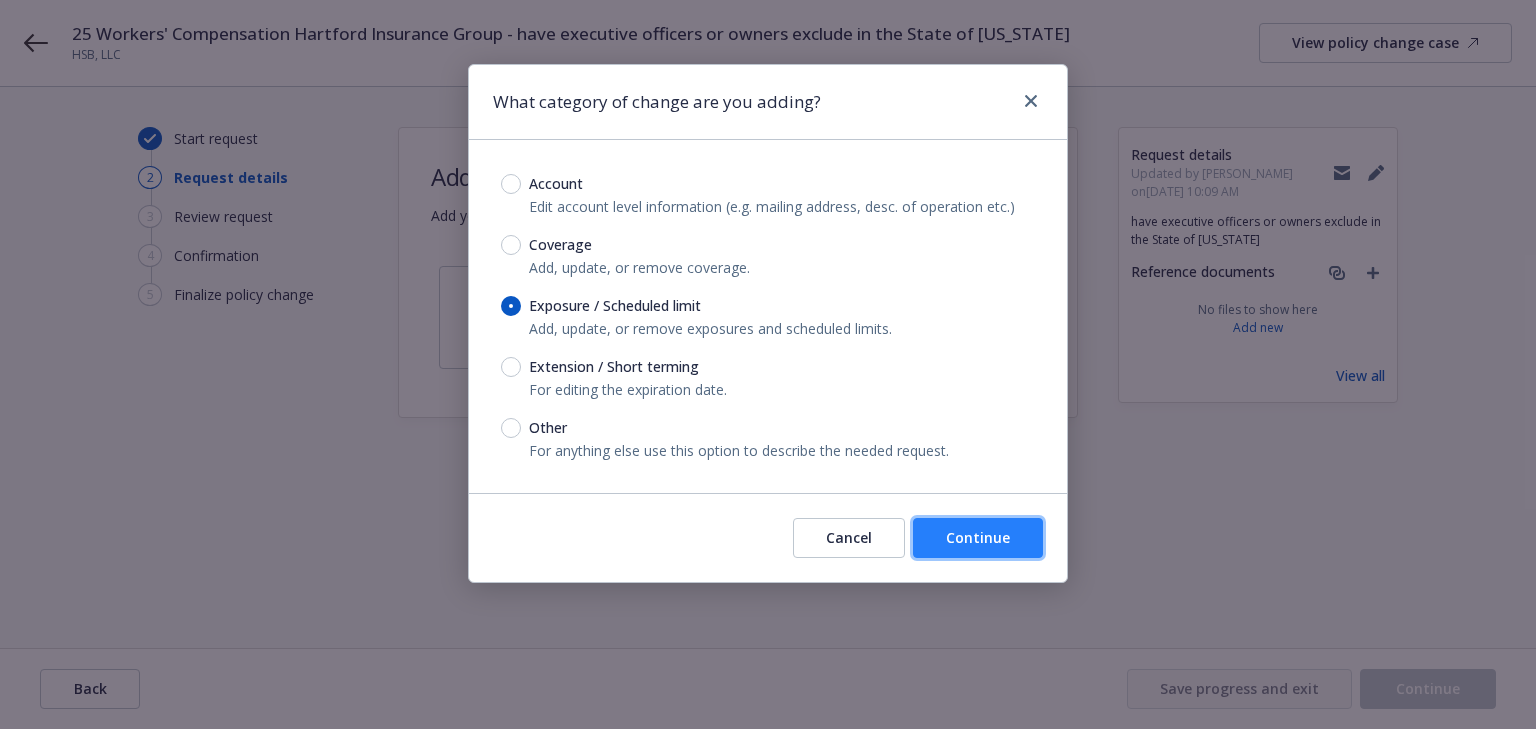 click on "Continue" at bounding box center (978, 538) 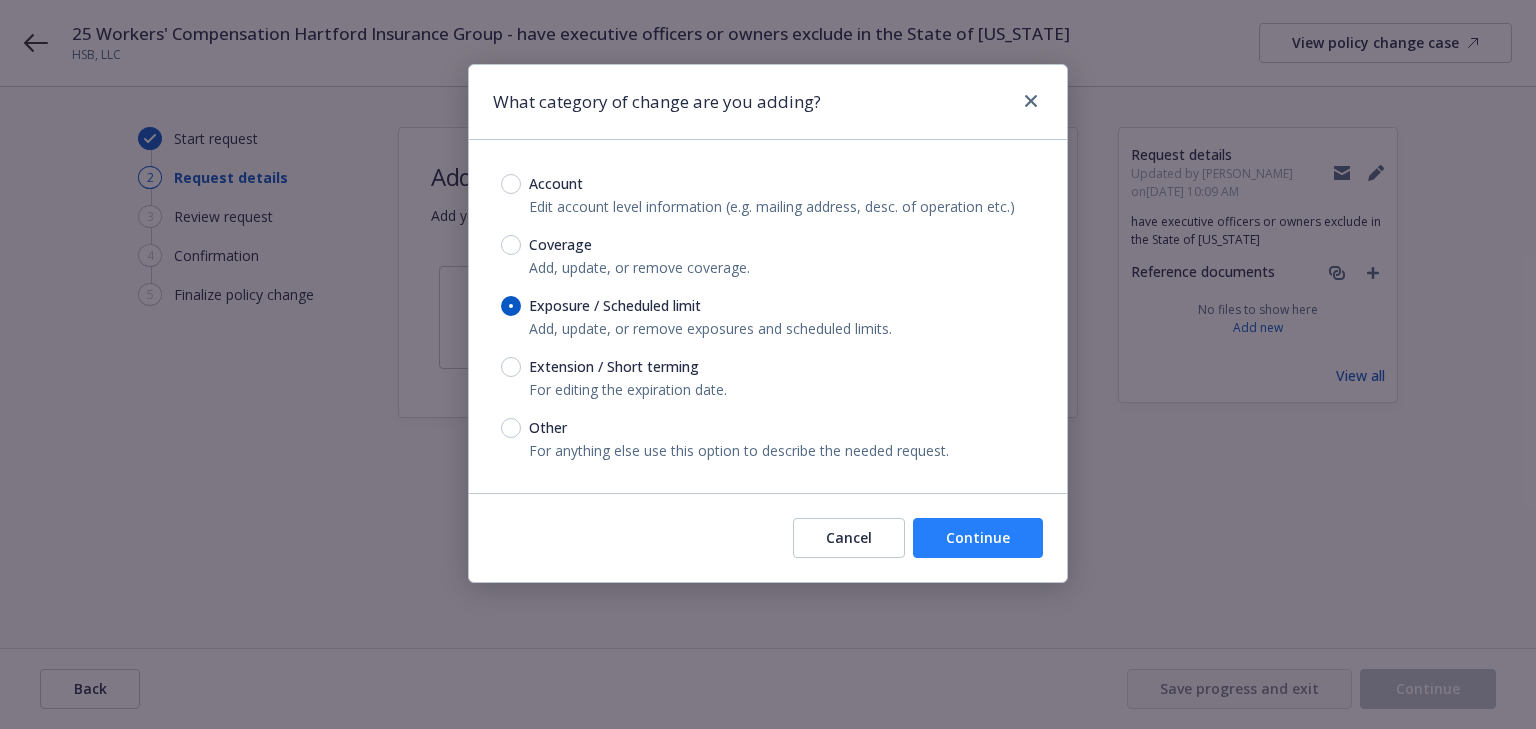 type on "x" 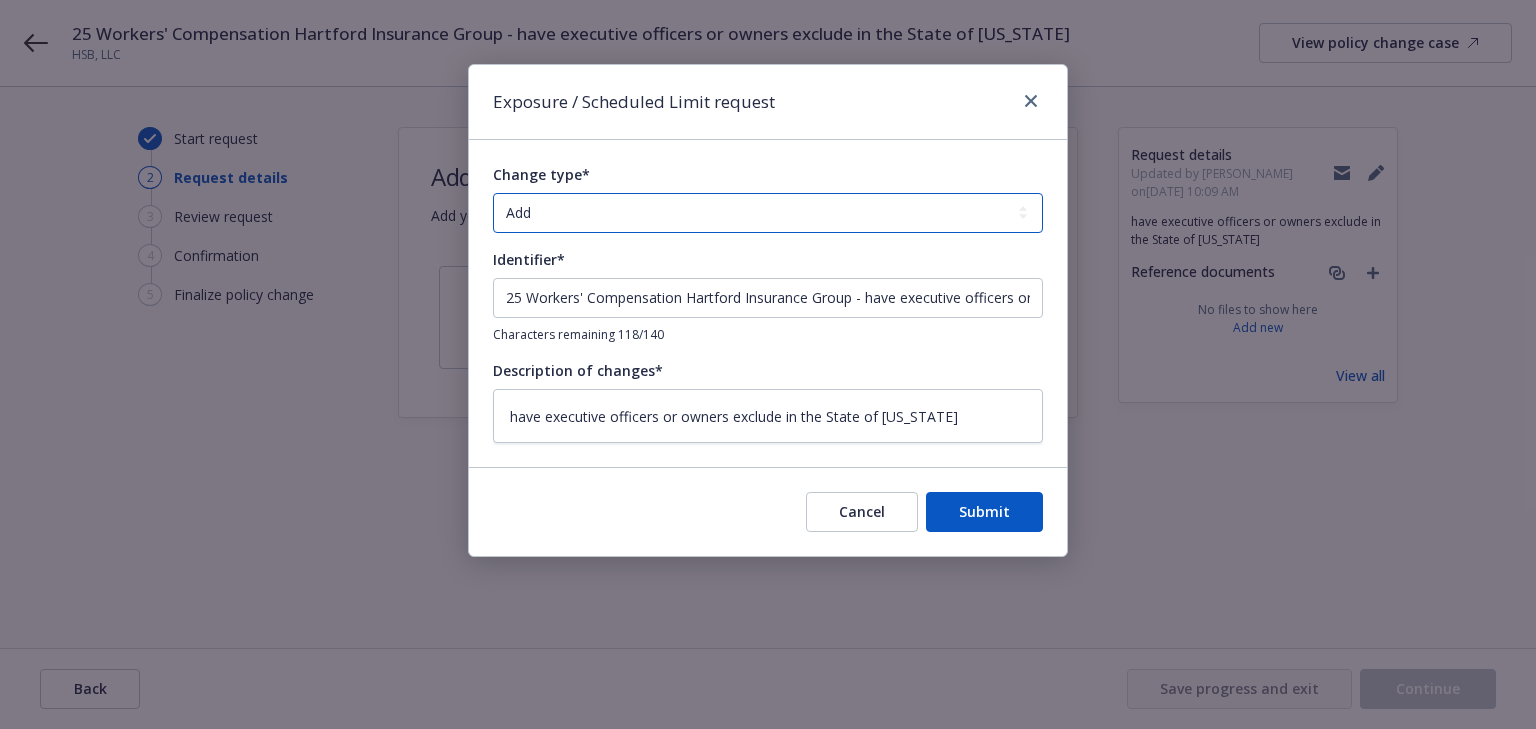 click on "Add Audit Change Remove" at bounding box center [768, 213] 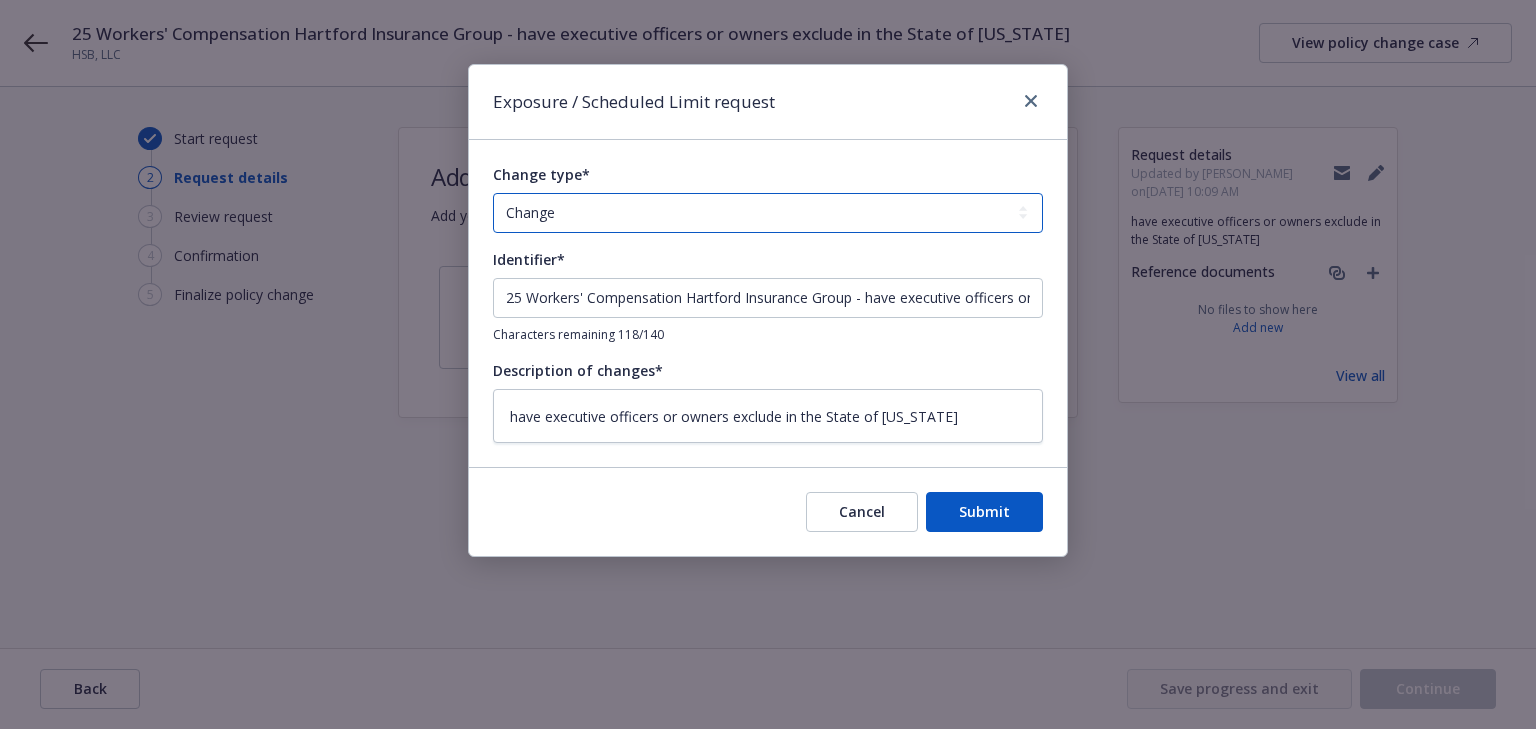 click on "Add Audit Change Remove" at bounding box center (768, 213) 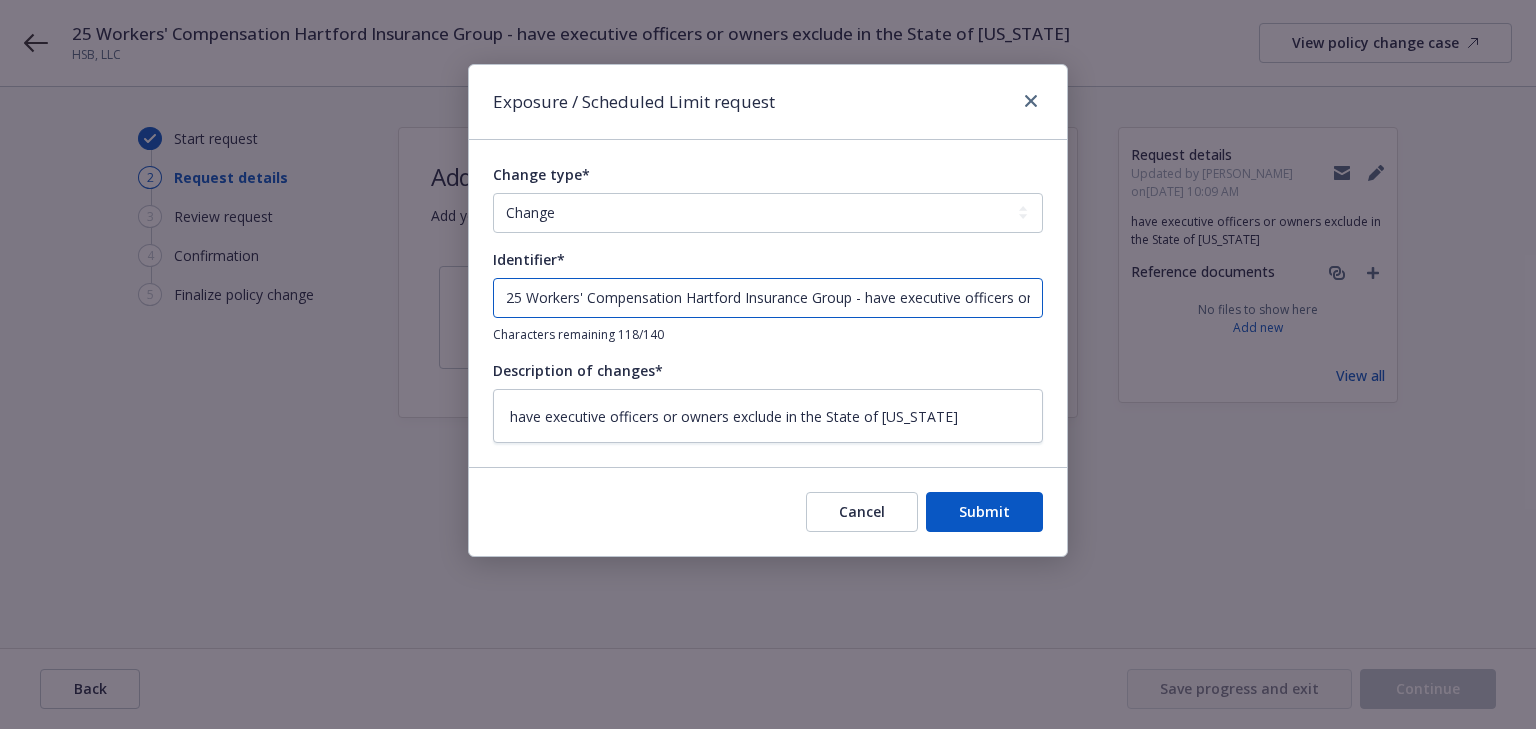 drag, startPoint x: 868, startPoint y: 296, endPoint x: -980, endPoint y: 279, distance: 1848.0782 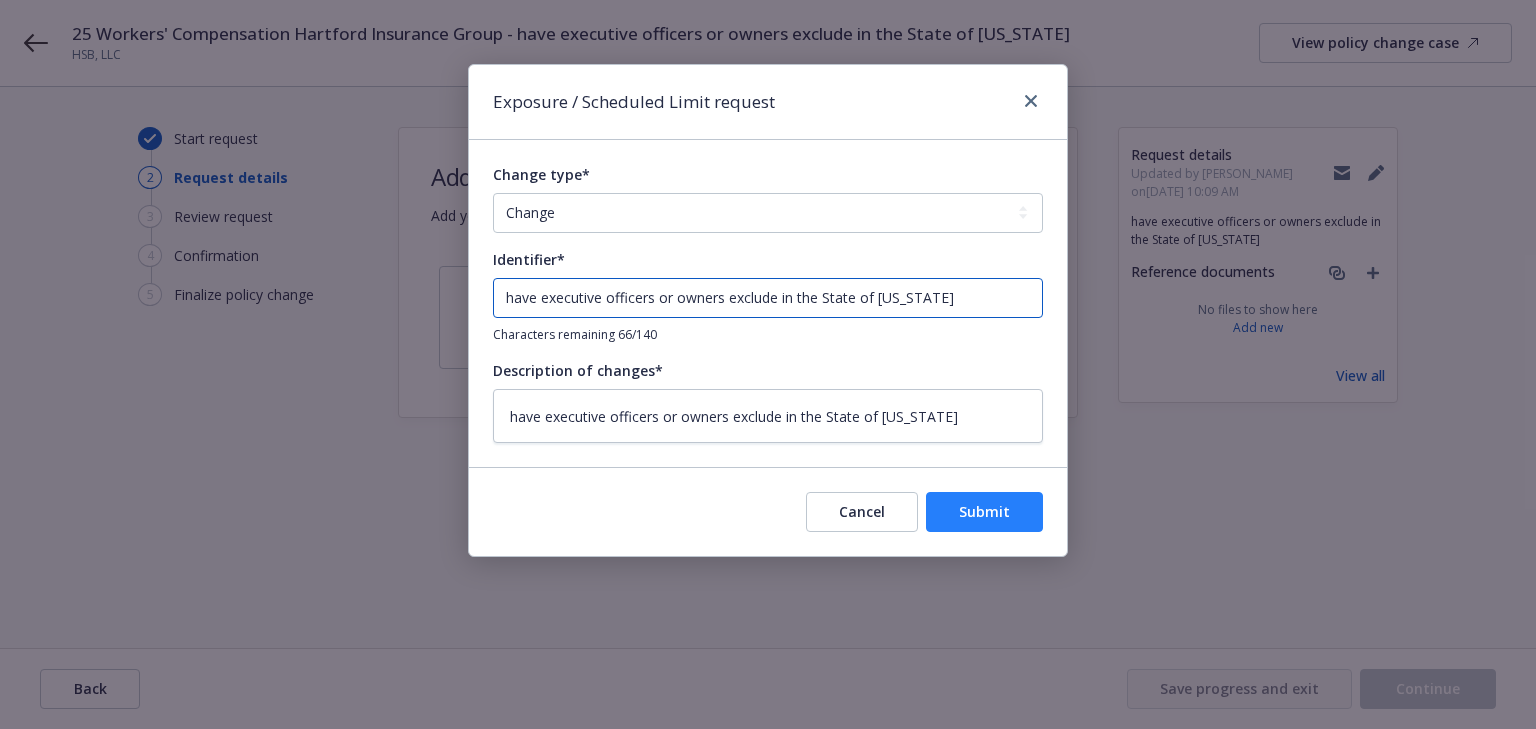 type on "have executive officers or owners exclude in the State of Colorado" 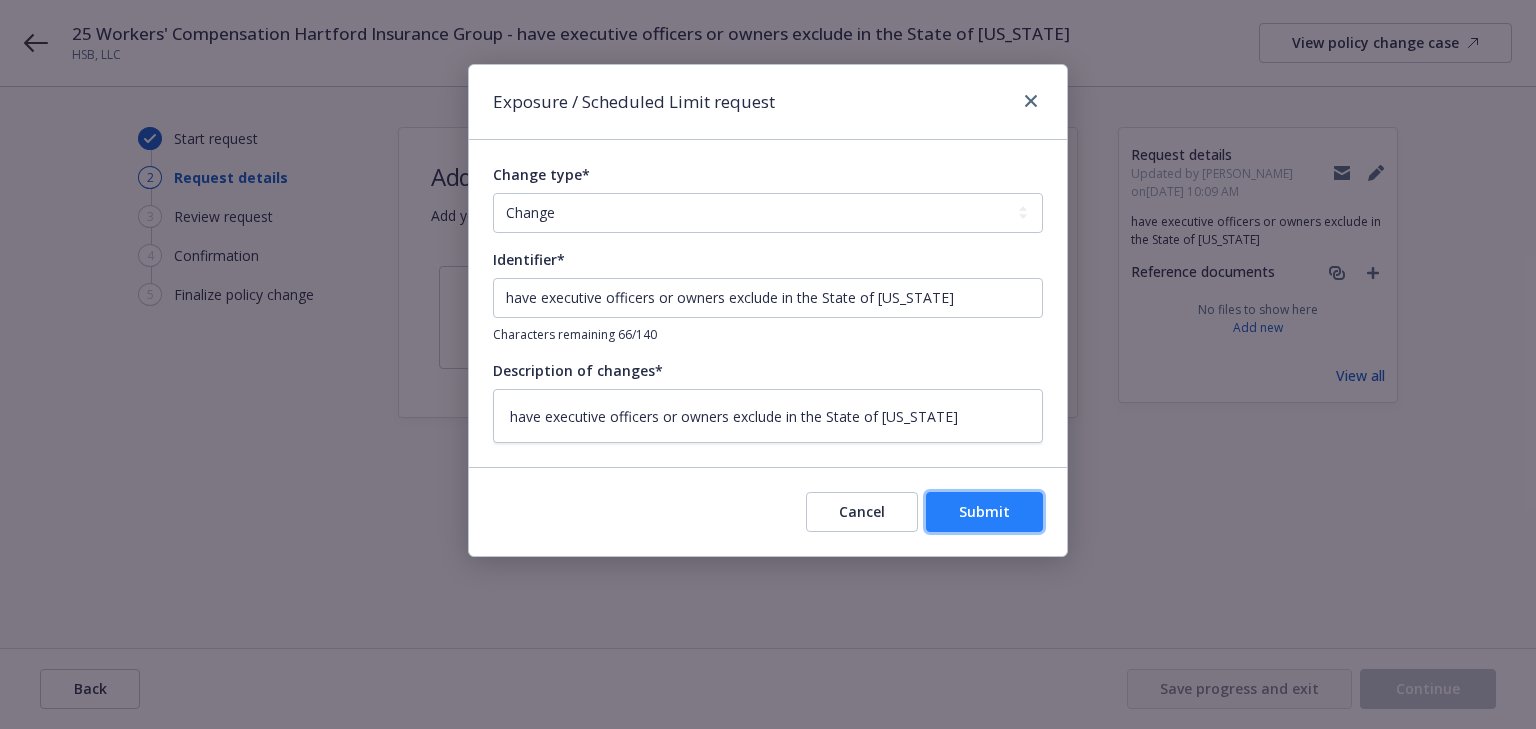 click on "Submit" at bounding box center (984, 511) 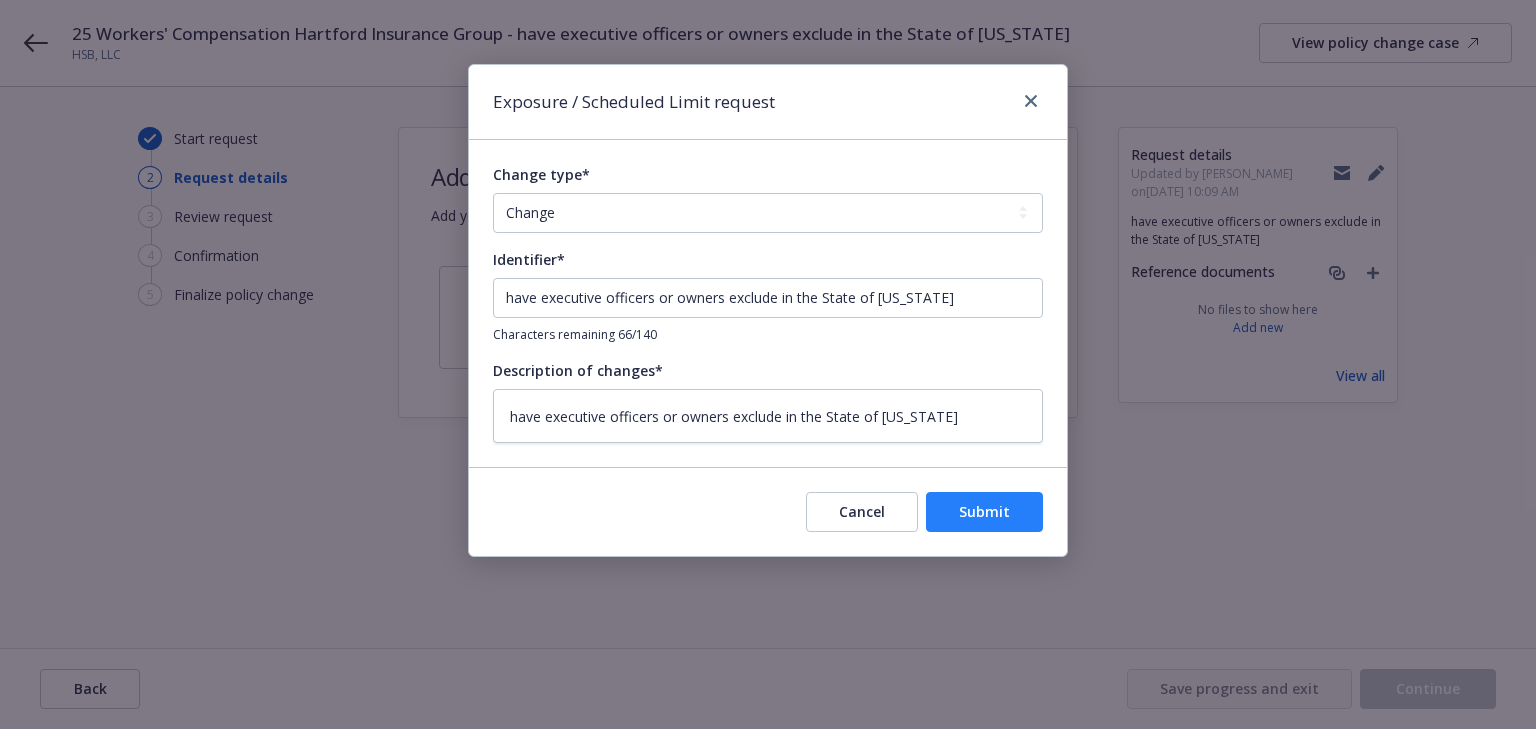 type on "x" 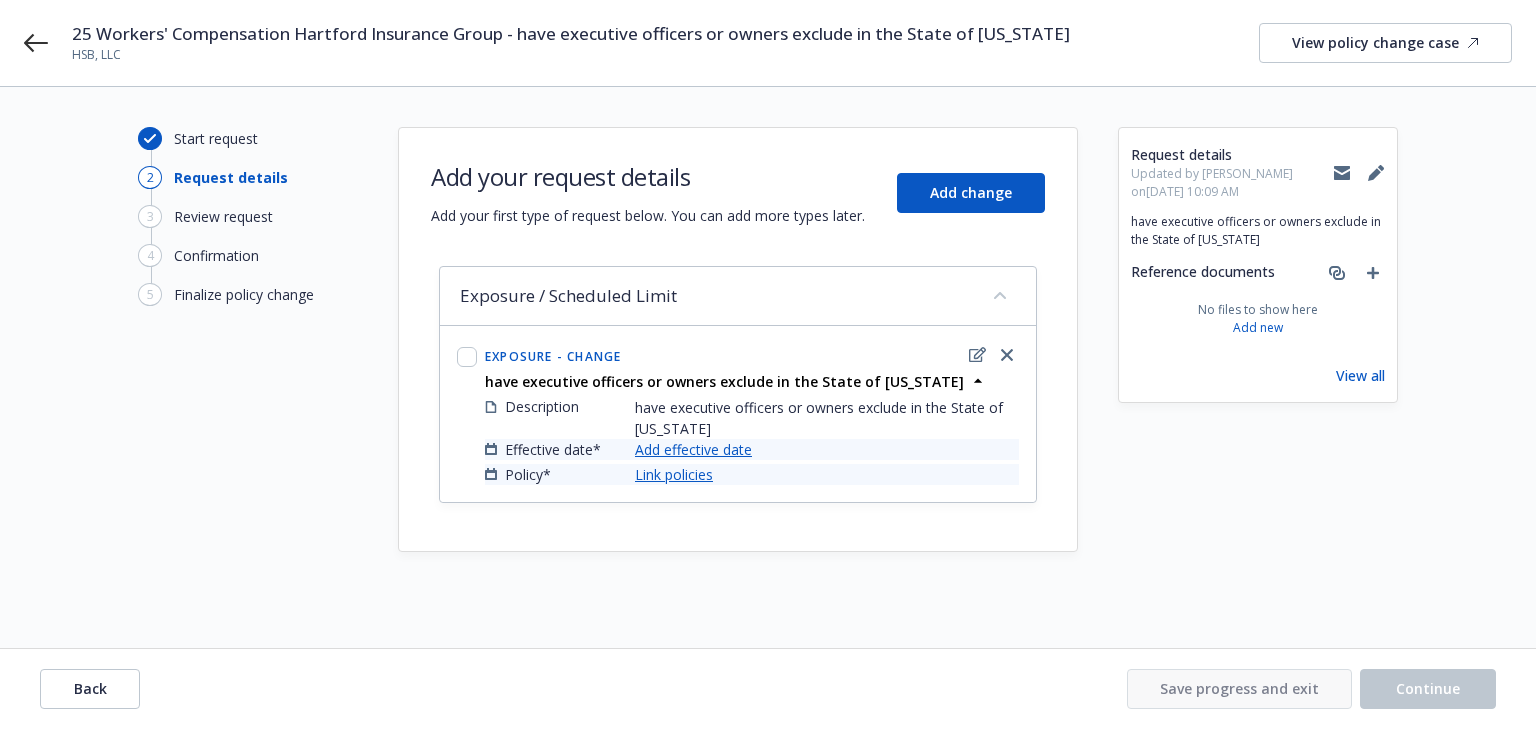 click on "Add effective date" at bounding box center [693, 449] 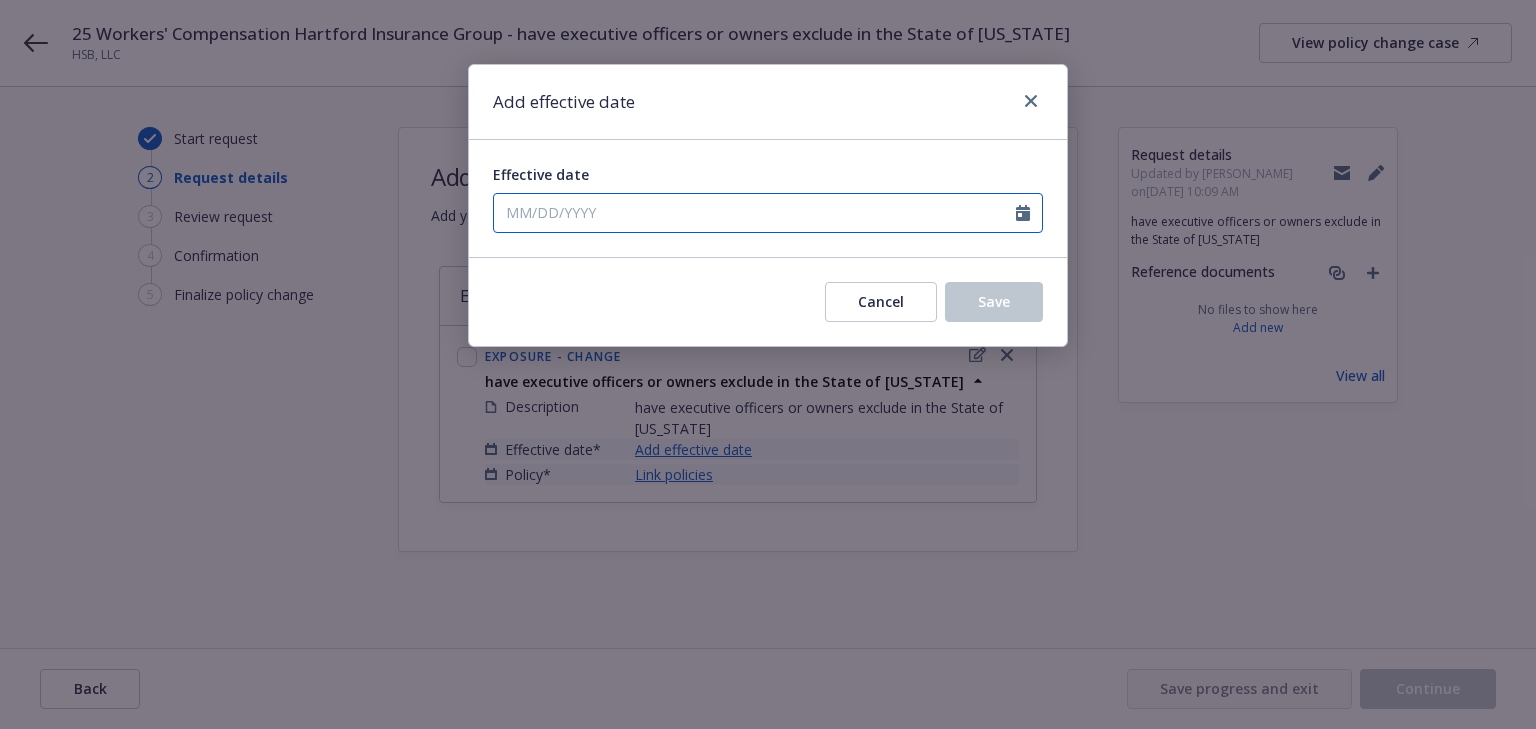 select on "7" 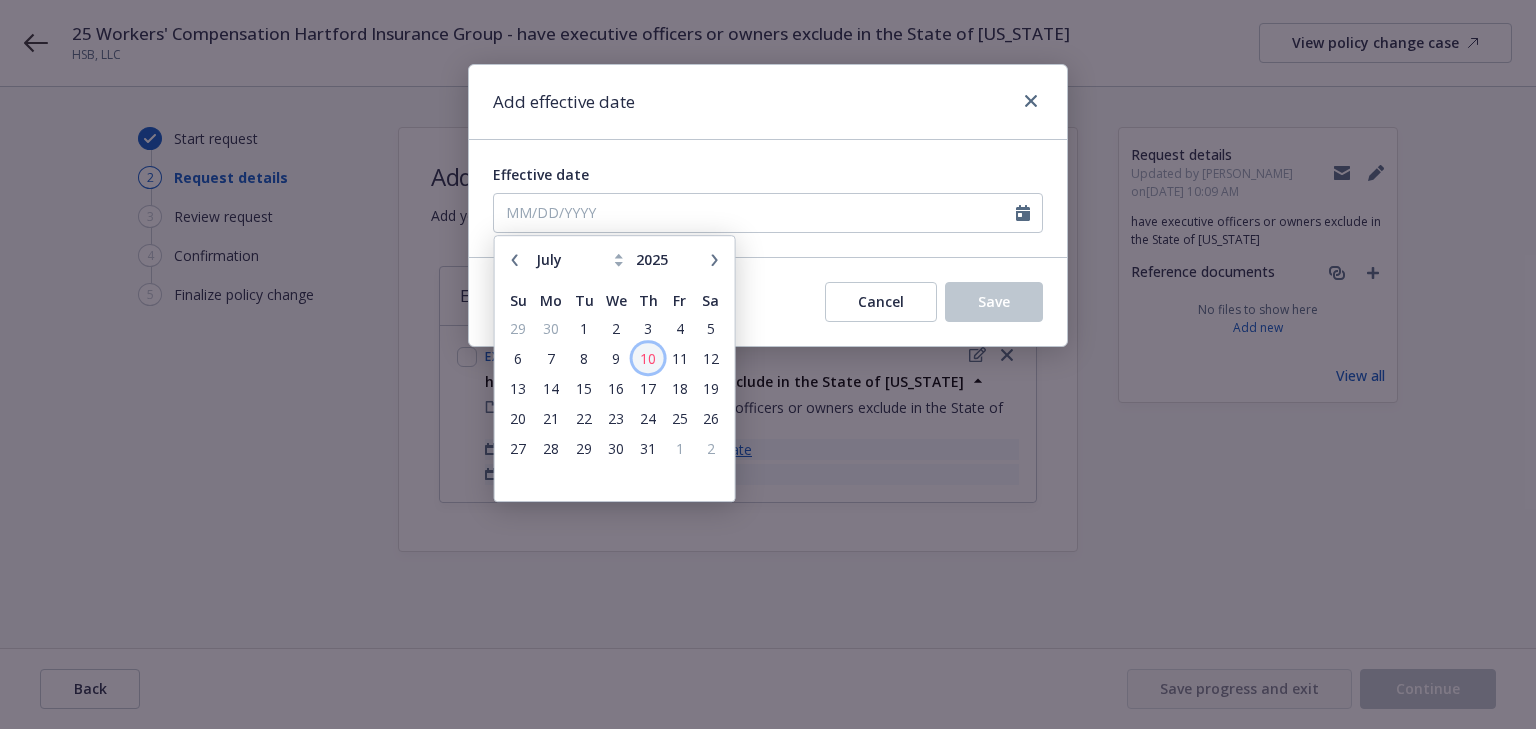 click on "10" at bounding box center (648, 358) 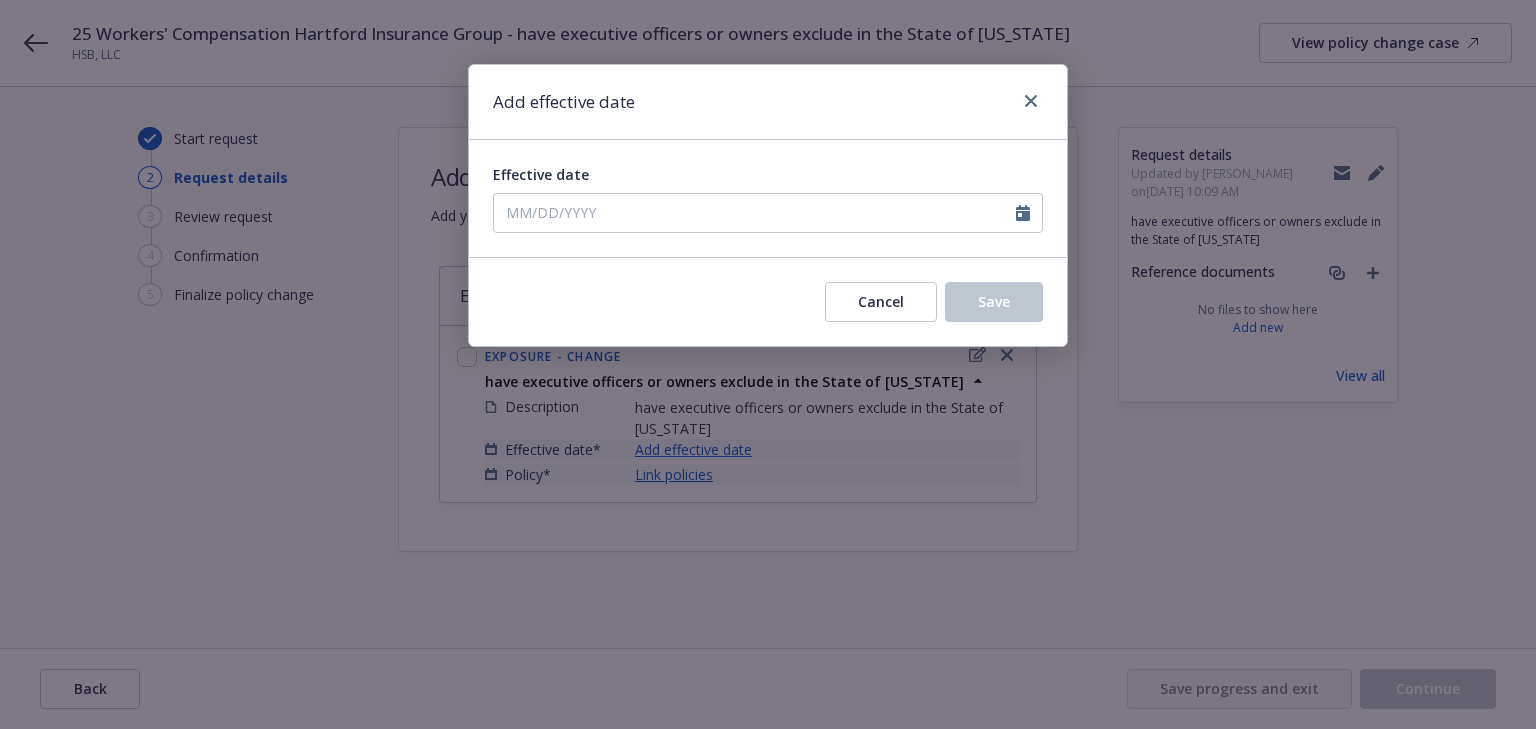 type on "07/10/2025" 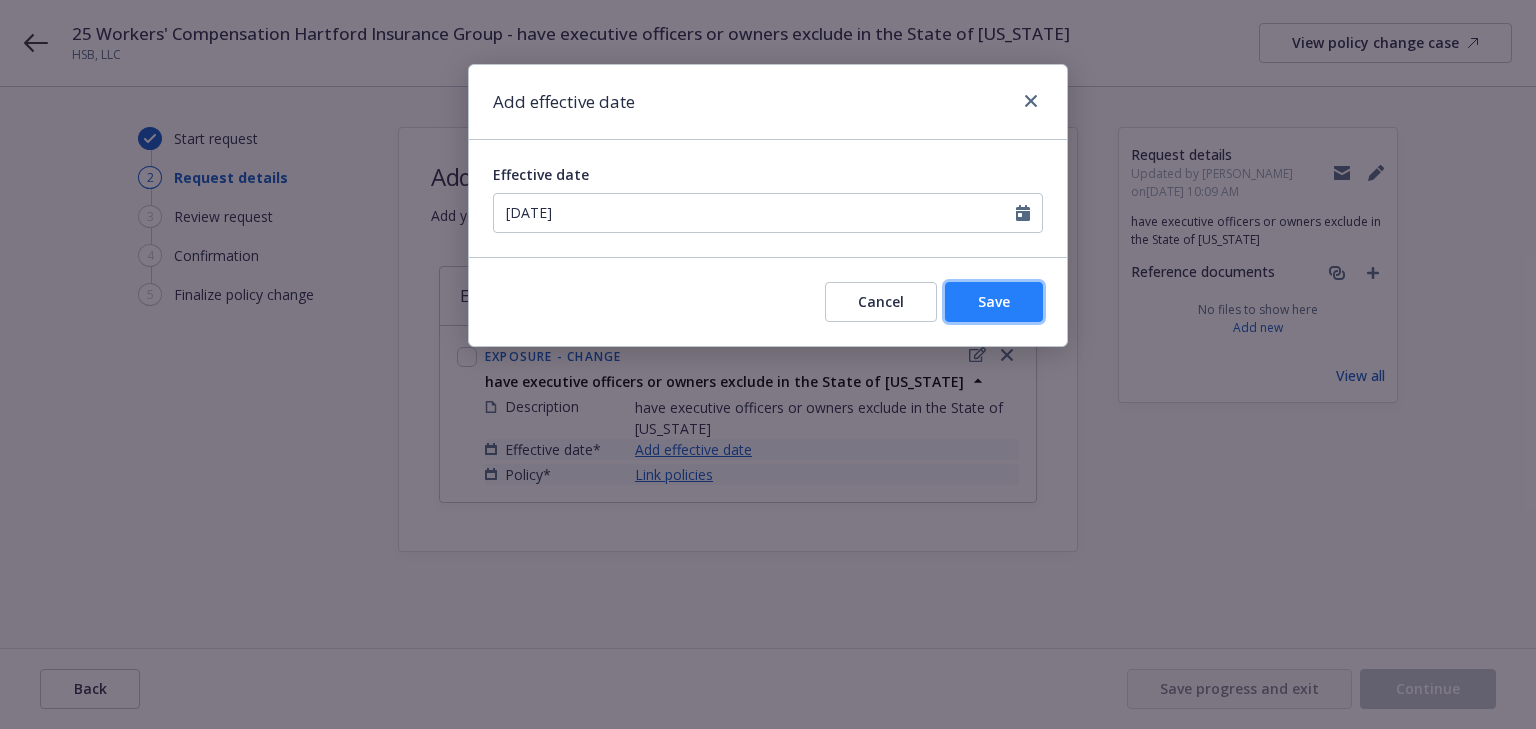 click on "Save" at bounding box center (994, 301) 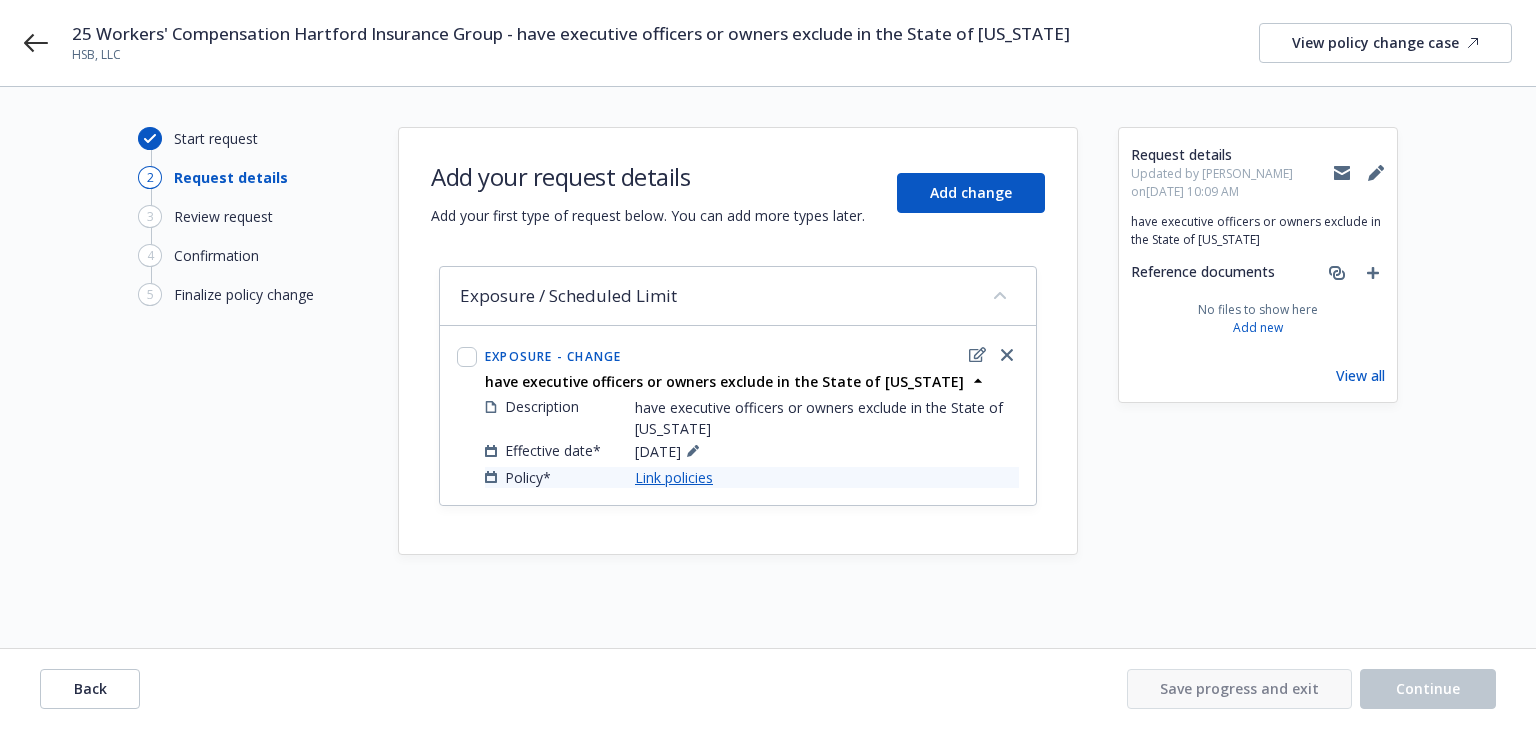 click on "Link policies" at bounding box center [674, 477] 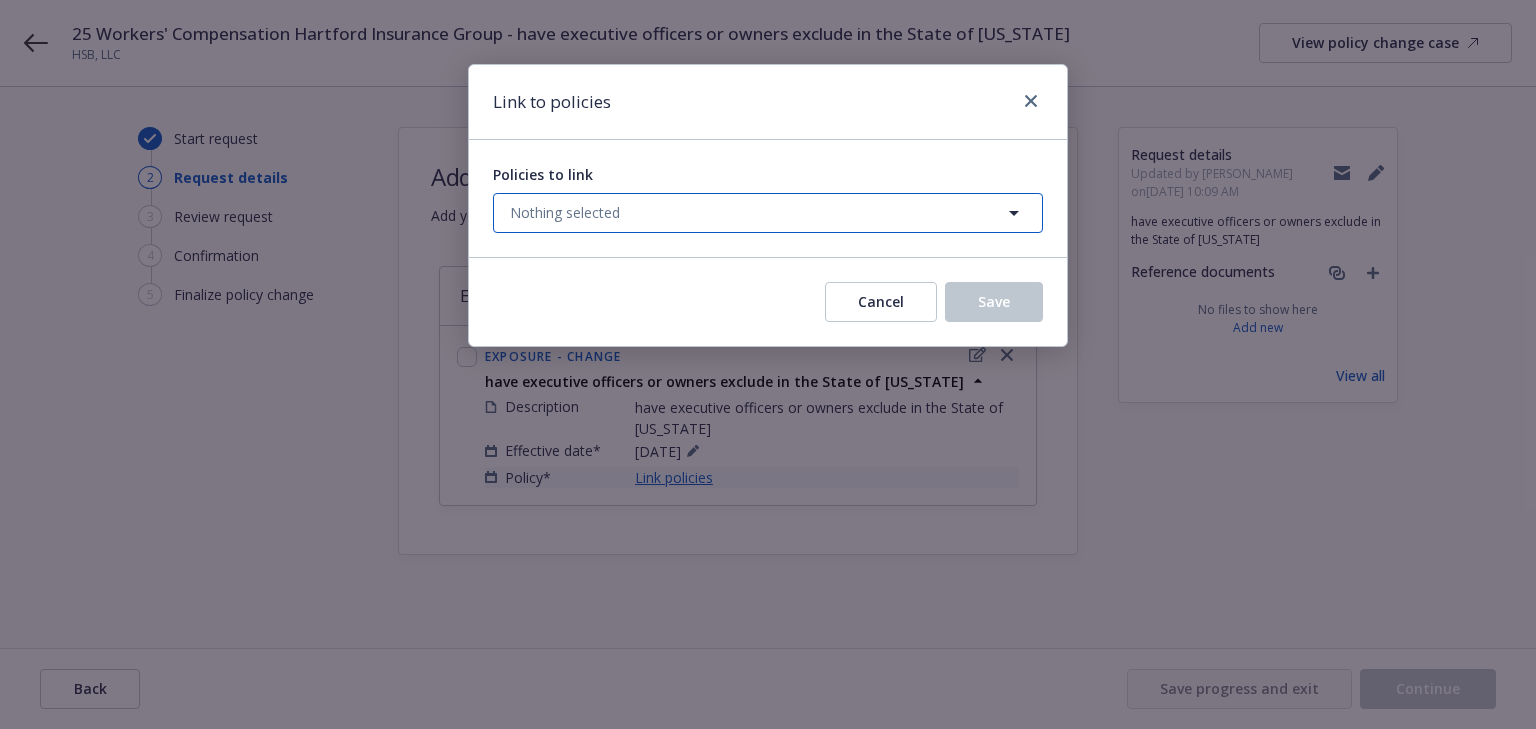 click on "Nothing selected" at bounding box center (565, 212) 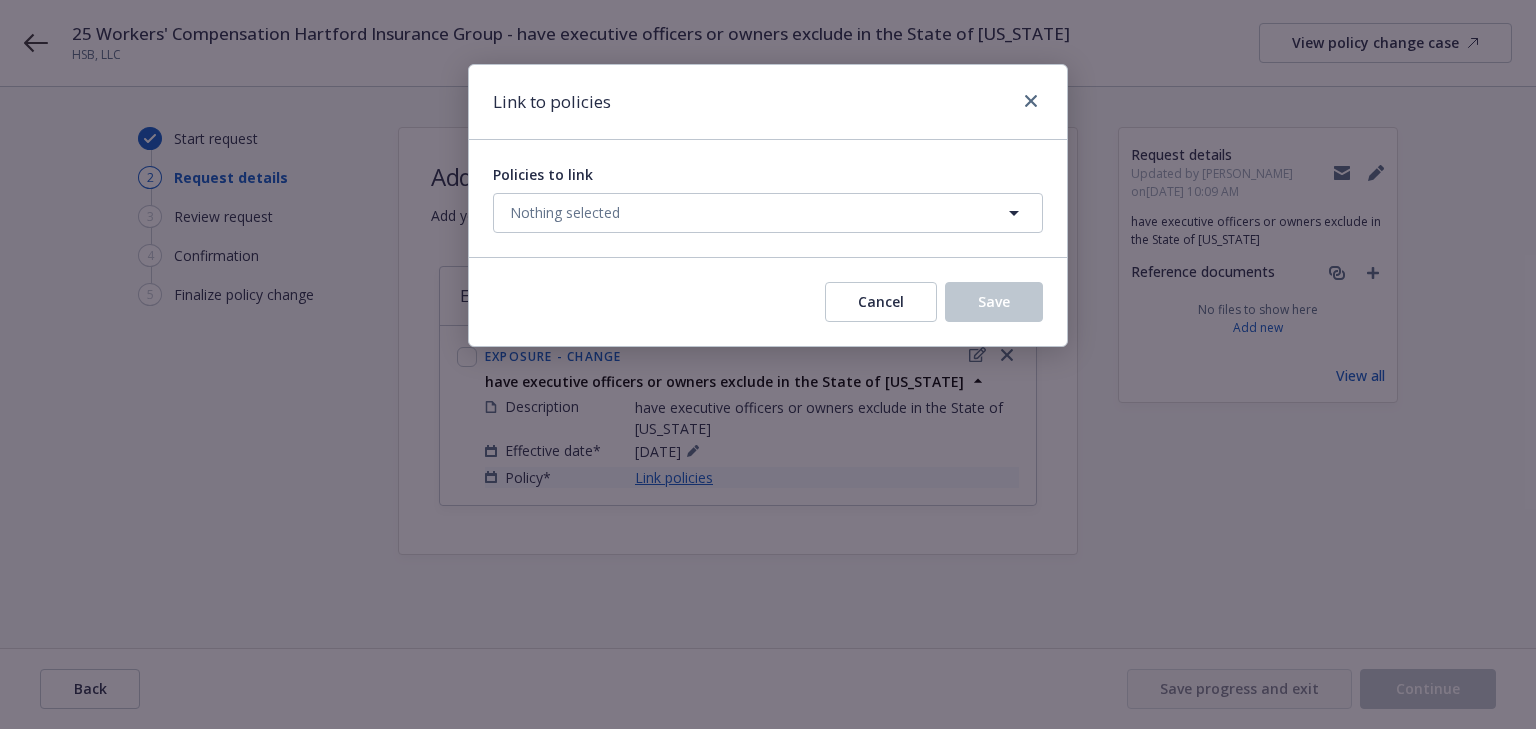 select on "ACTIVE" 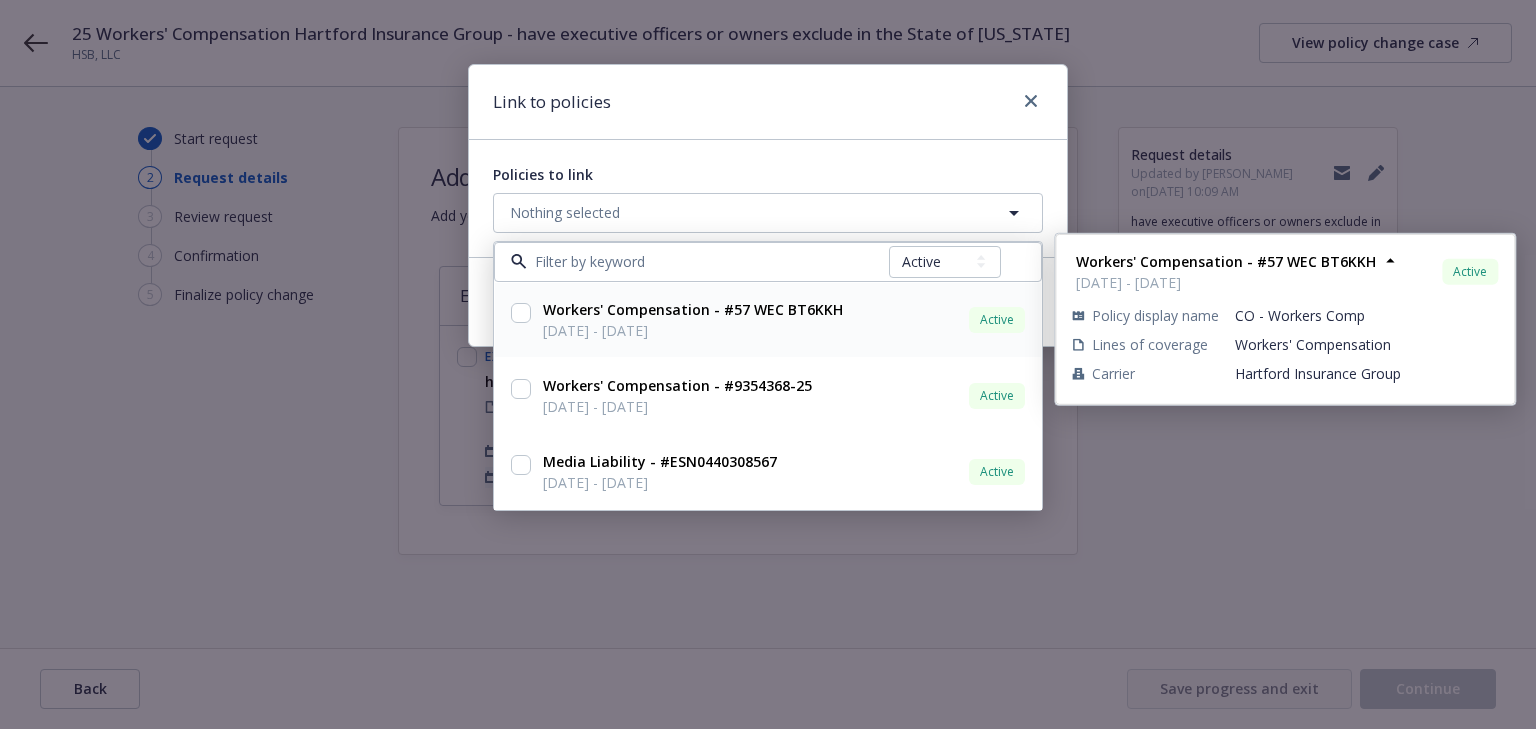 click at bounding box center (521, 313) 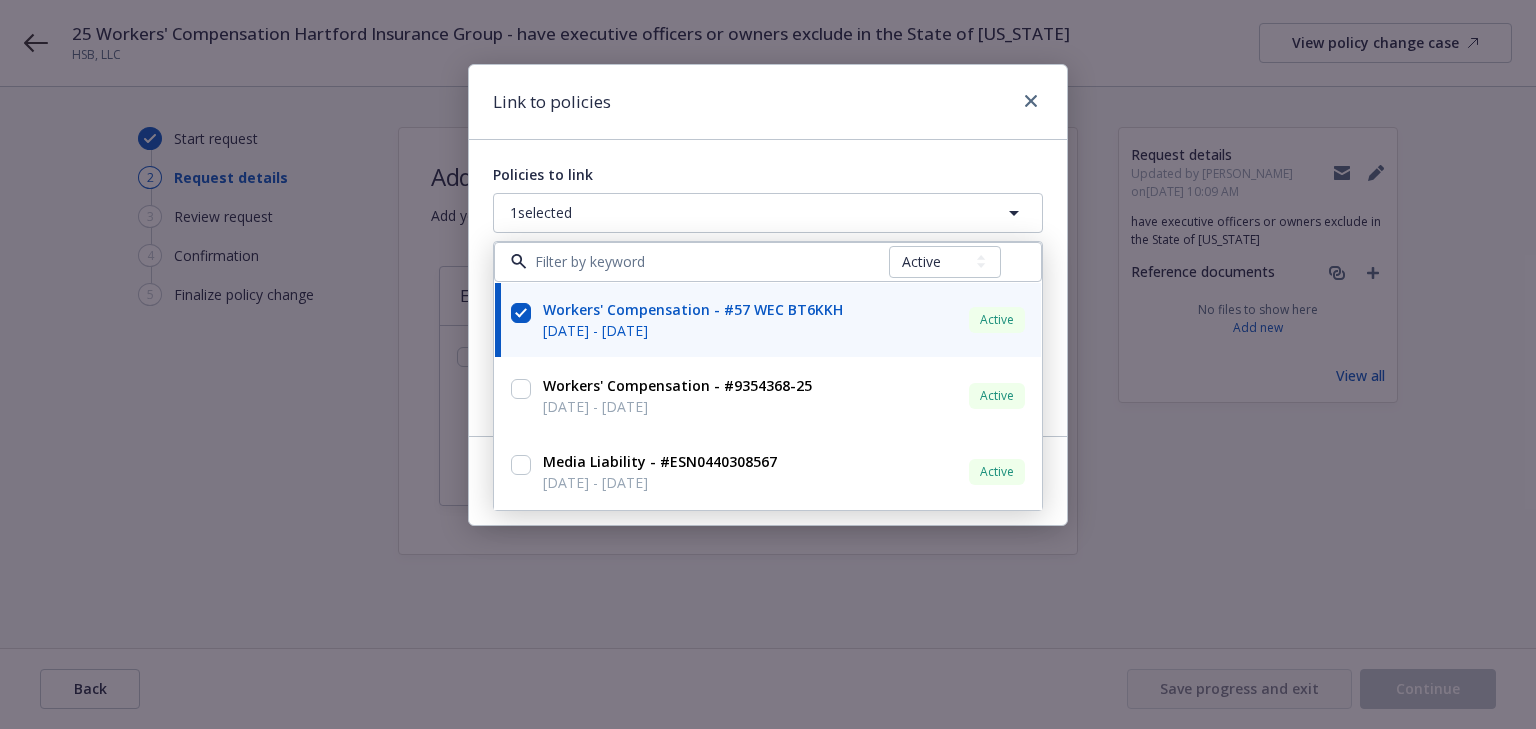 click on "Link to policies Policies to link 1  selected All Active Upcoming Expired Cancelled Workers' Compensation - #57 WEC BT6KKH 06/16/2025 - 06/16/2026 Active Policy display name CO - Workers Comp Lines of coverage Workers' Compensation Carrier Hartford Insurance Group Workers' Compensation - #9354368-25 04/01/2025 - 04/01/2026 Active Policy display name 25-26 Lines of coverage Workers' Compensation Carrier State Compensation Insurance Fund (SCIF) Media Liability - #ESN0440308567 04/01/2025 - 04/01/2026 Active Policy display name - Lines of coverage Media Liability Carrier Lloyd's of London Workers' Compensation - #57 WEC BT6KKH 06/16/2025 - 06/16/2026 Active Policy display name CO - Workers Comp Lines of coverage Workers' Compensation Carrier Hartford Insurance Group Cancel Save" at bounding box center [768, 364] 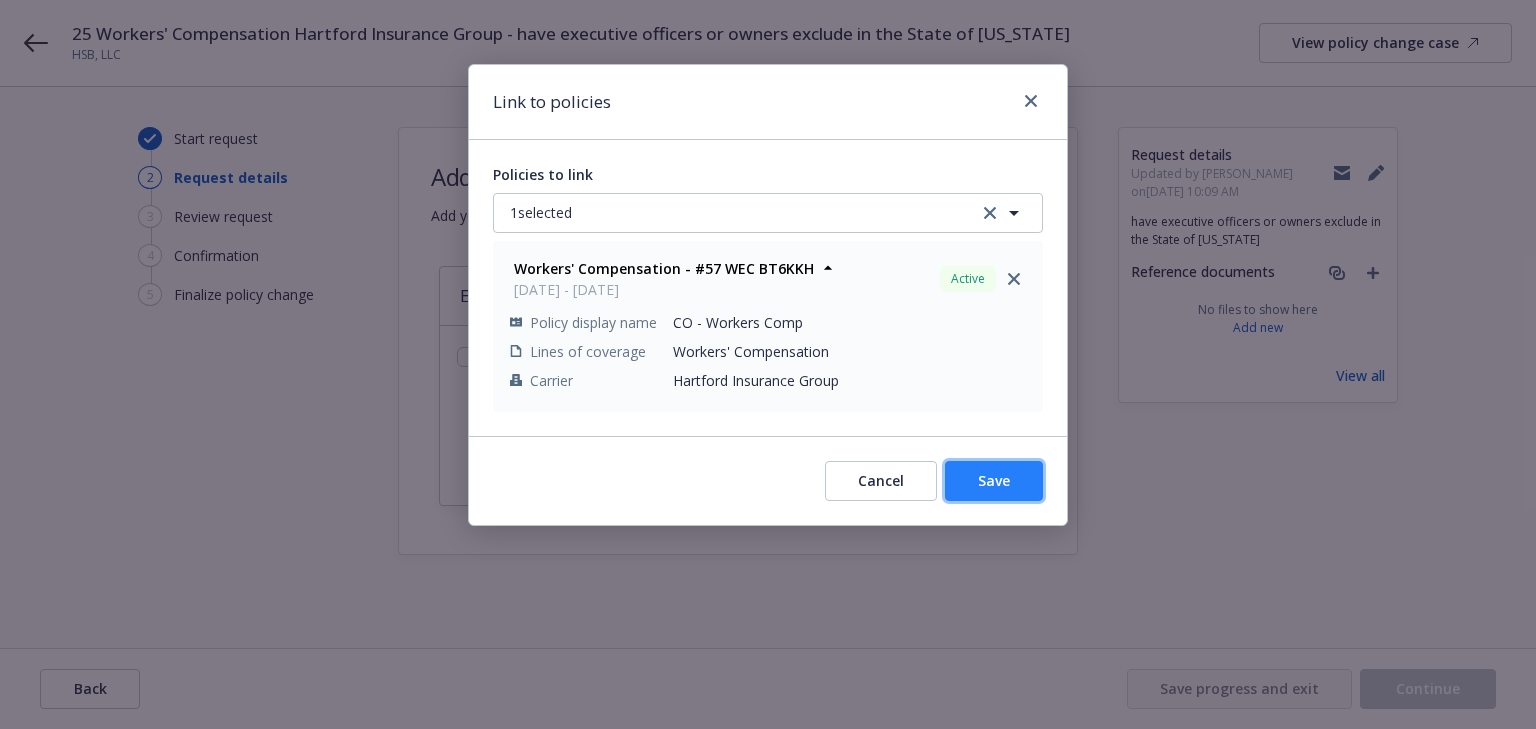 click on "Save" at bounding box center [994, 481] 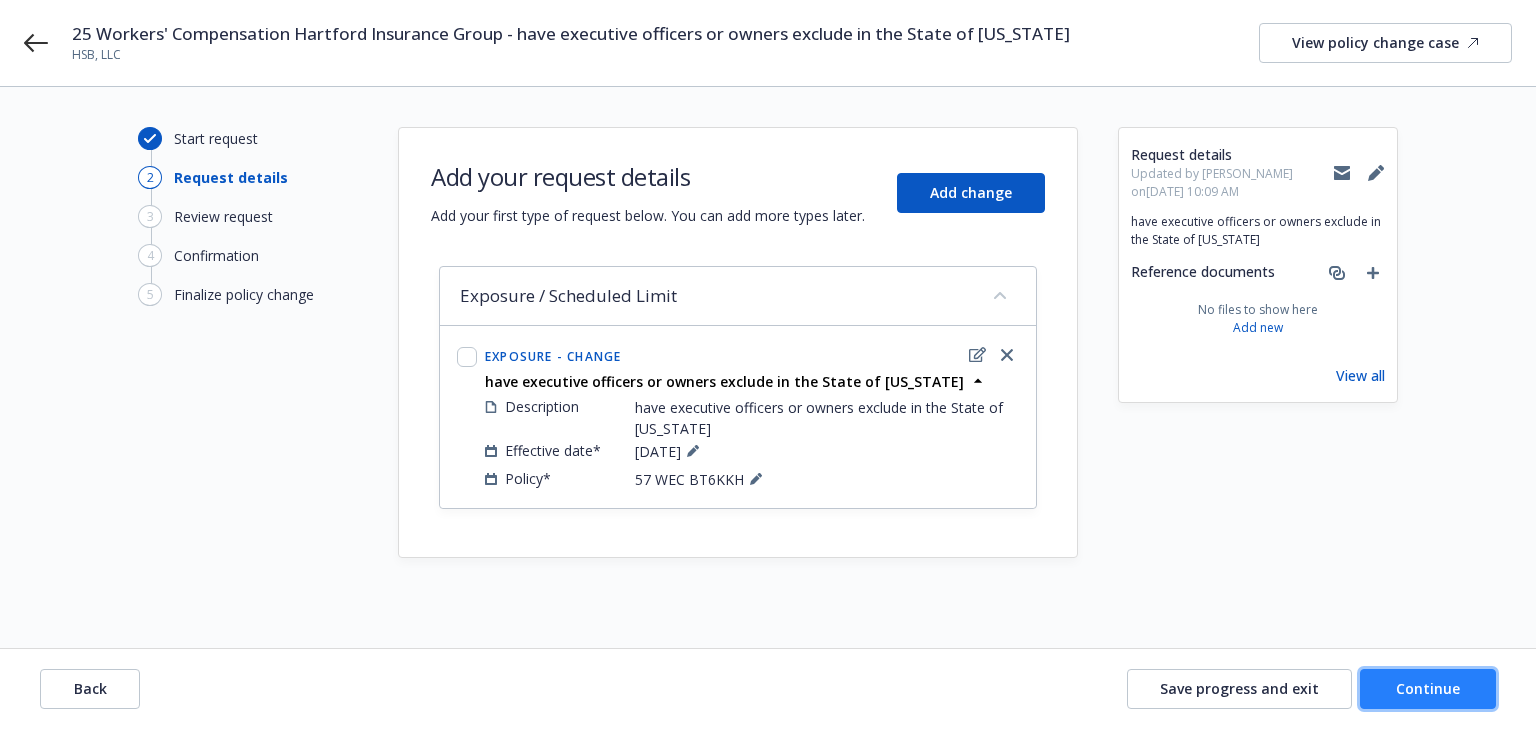 click on "Continue" at bounding box center (1428, 689) 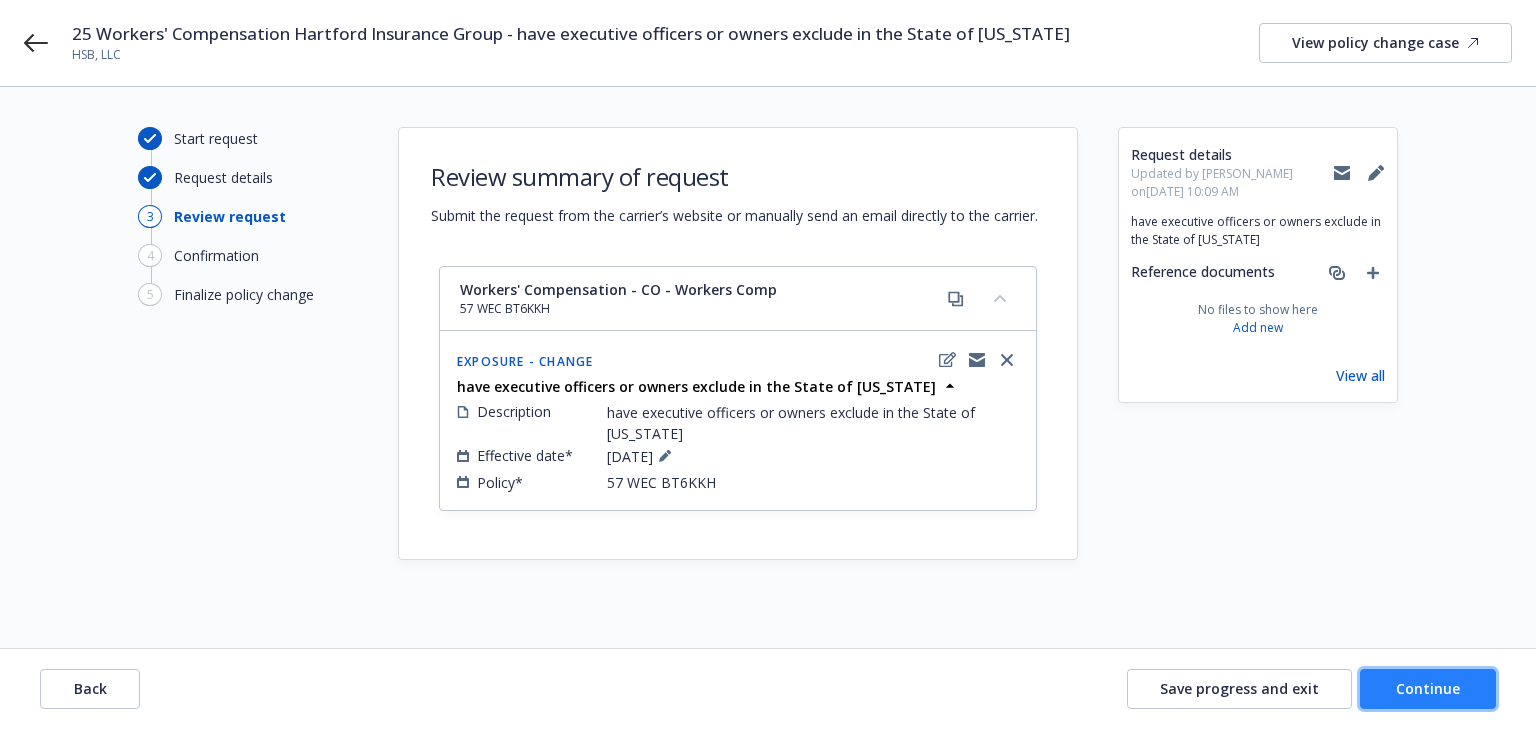 click on "Continue" at bounding box center (1428, 689) 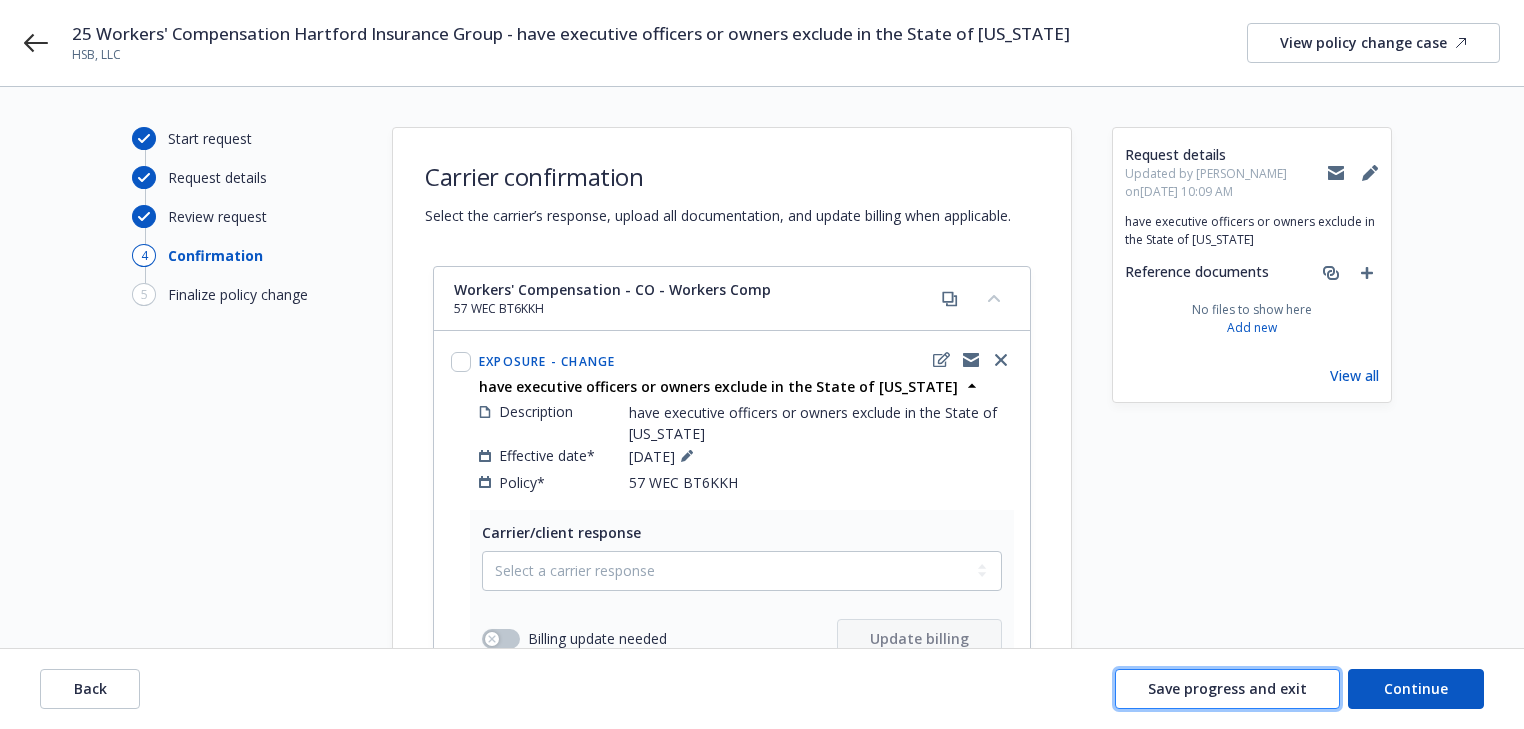 click on "Save progress and exit" at bounding box center [1227, 689] 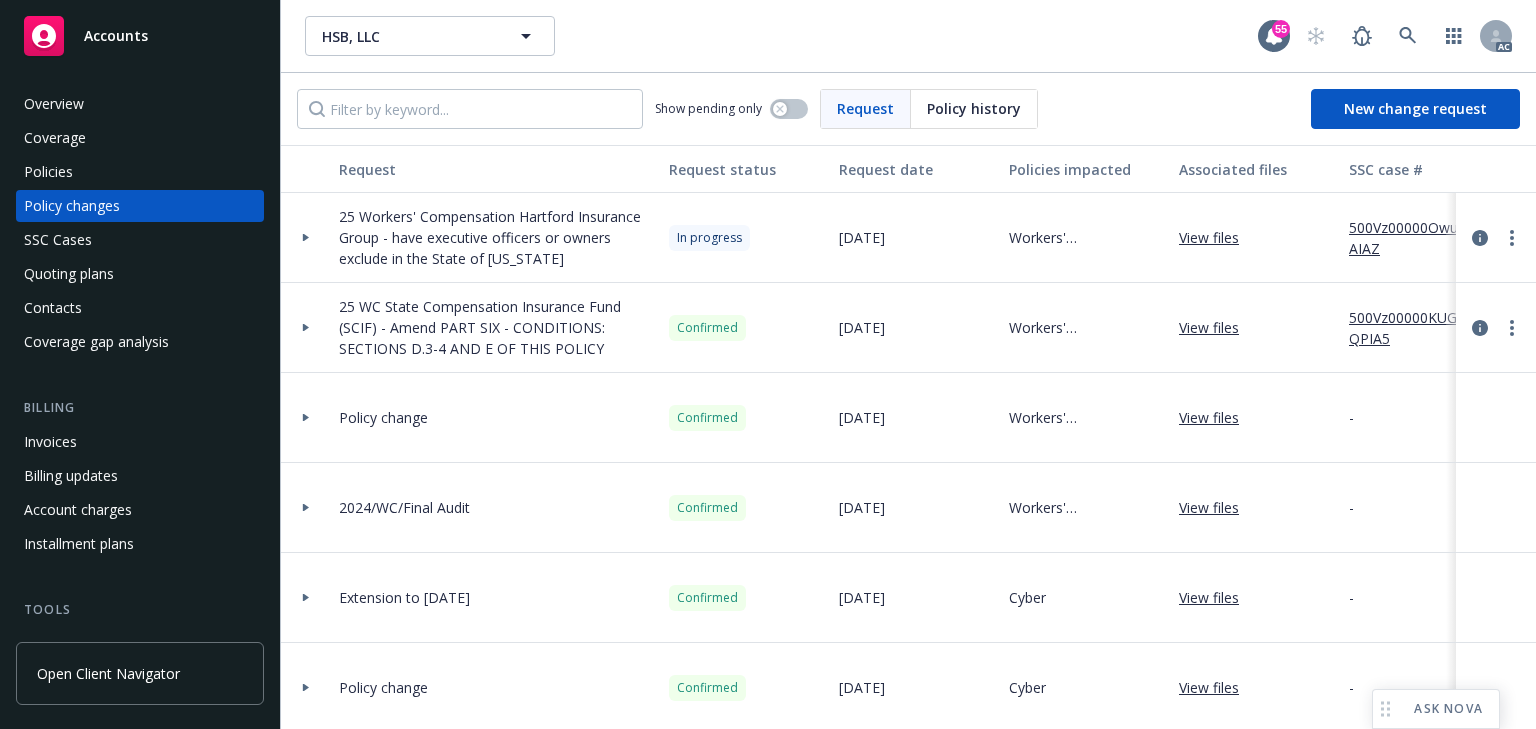 click on "500Vz00000OwuKAIAZ" at bounding box center [1416, 238] 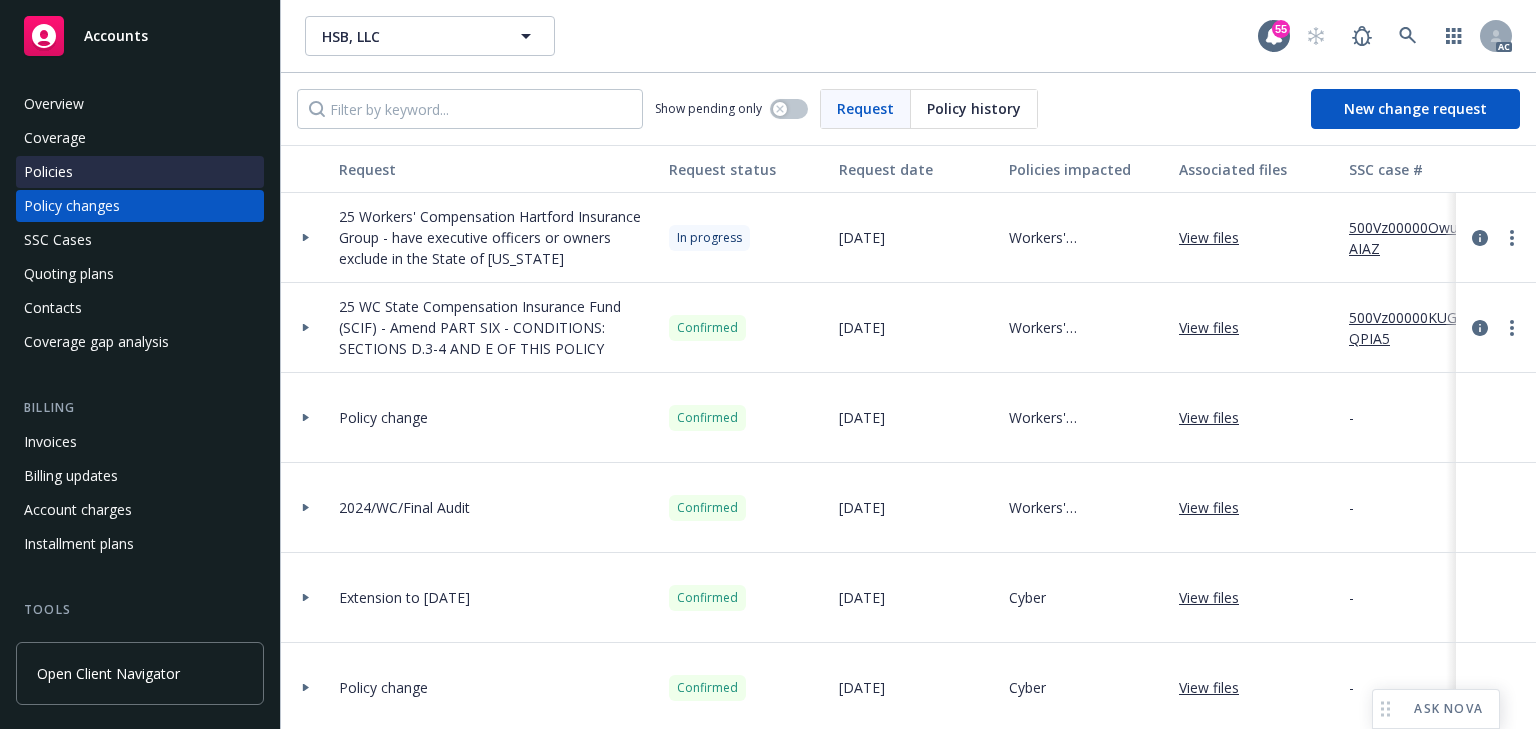 click on "Policies" at bounding box center [48, 172] 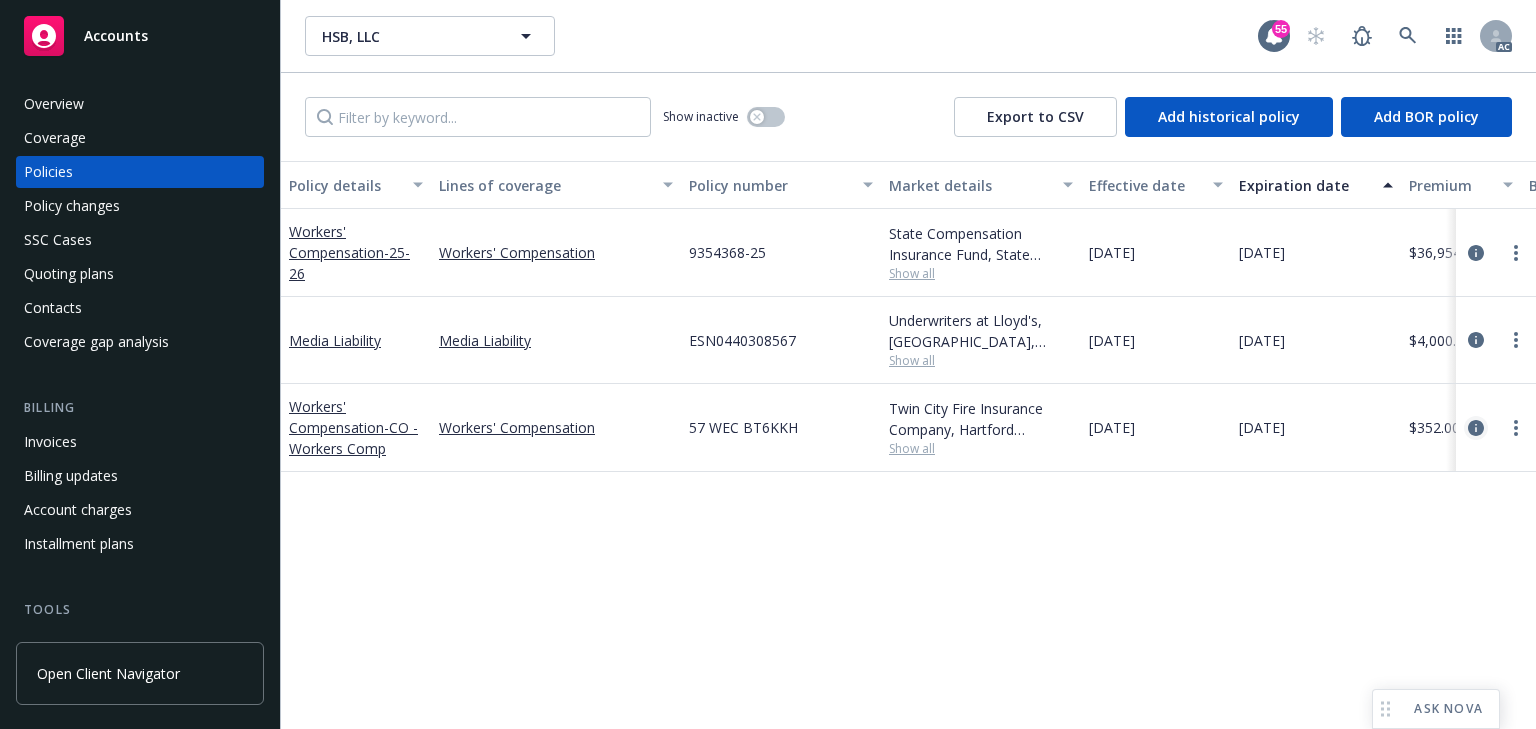 click 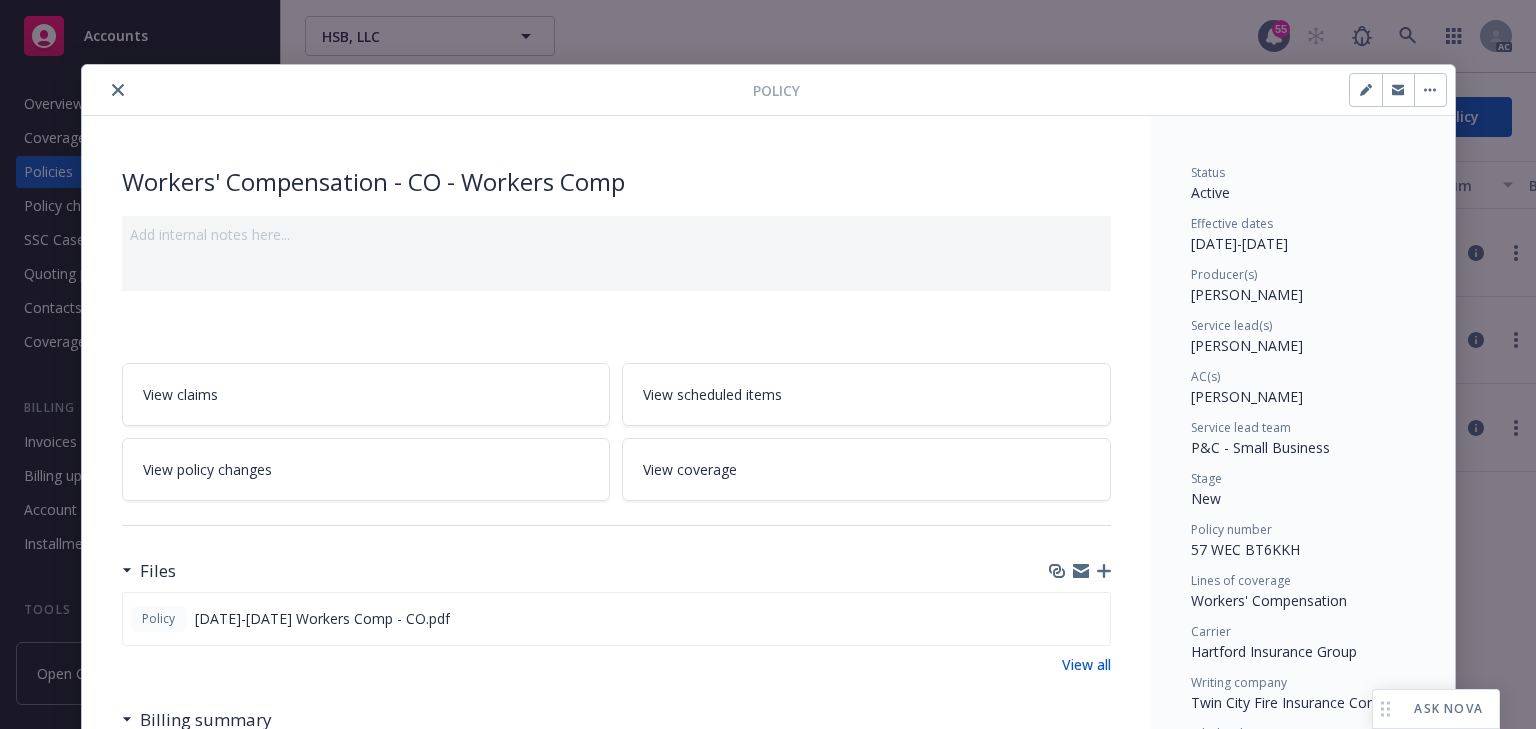 scroll, scrollTop: 60, scrollLeft: 0, axis: vertical 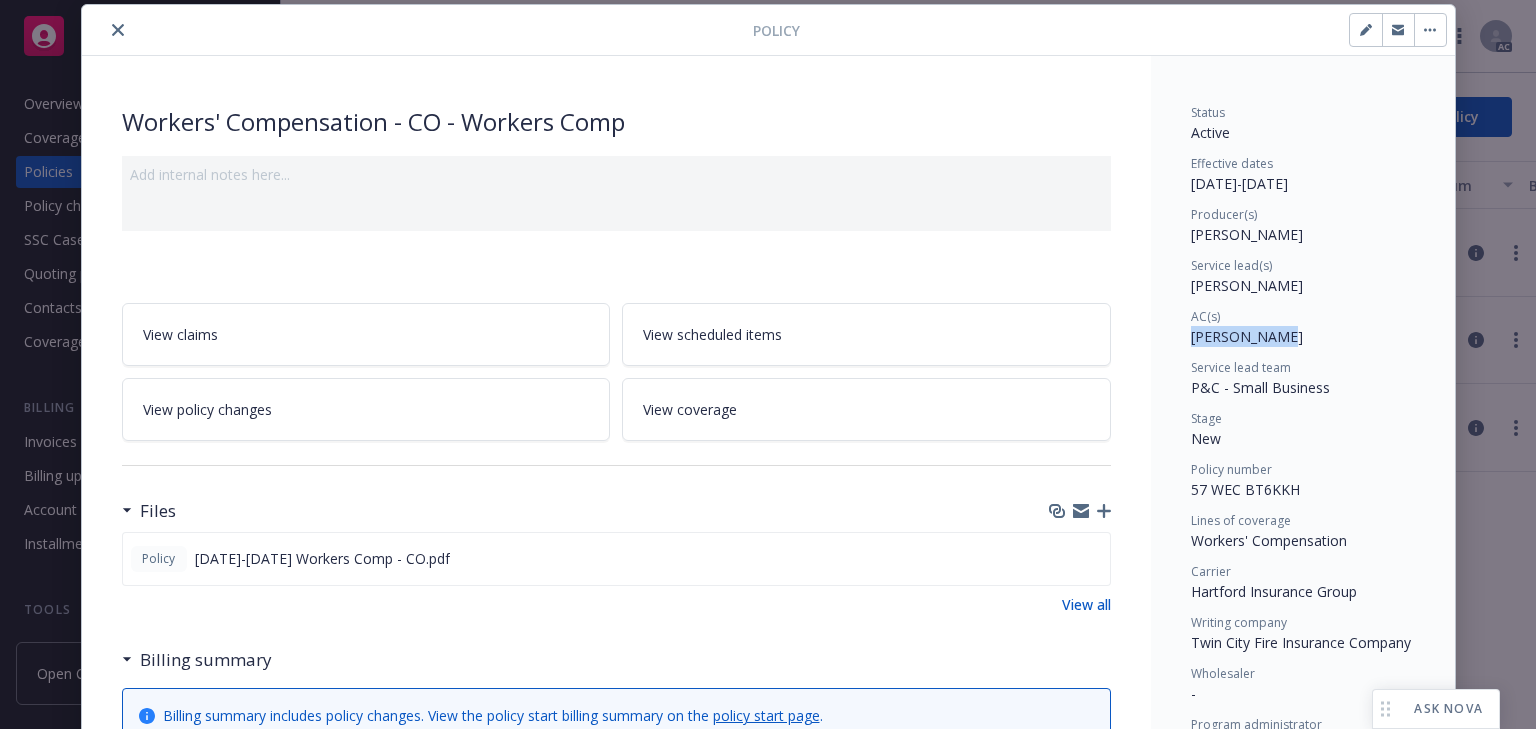 copy on "Lacy Lipetzk" 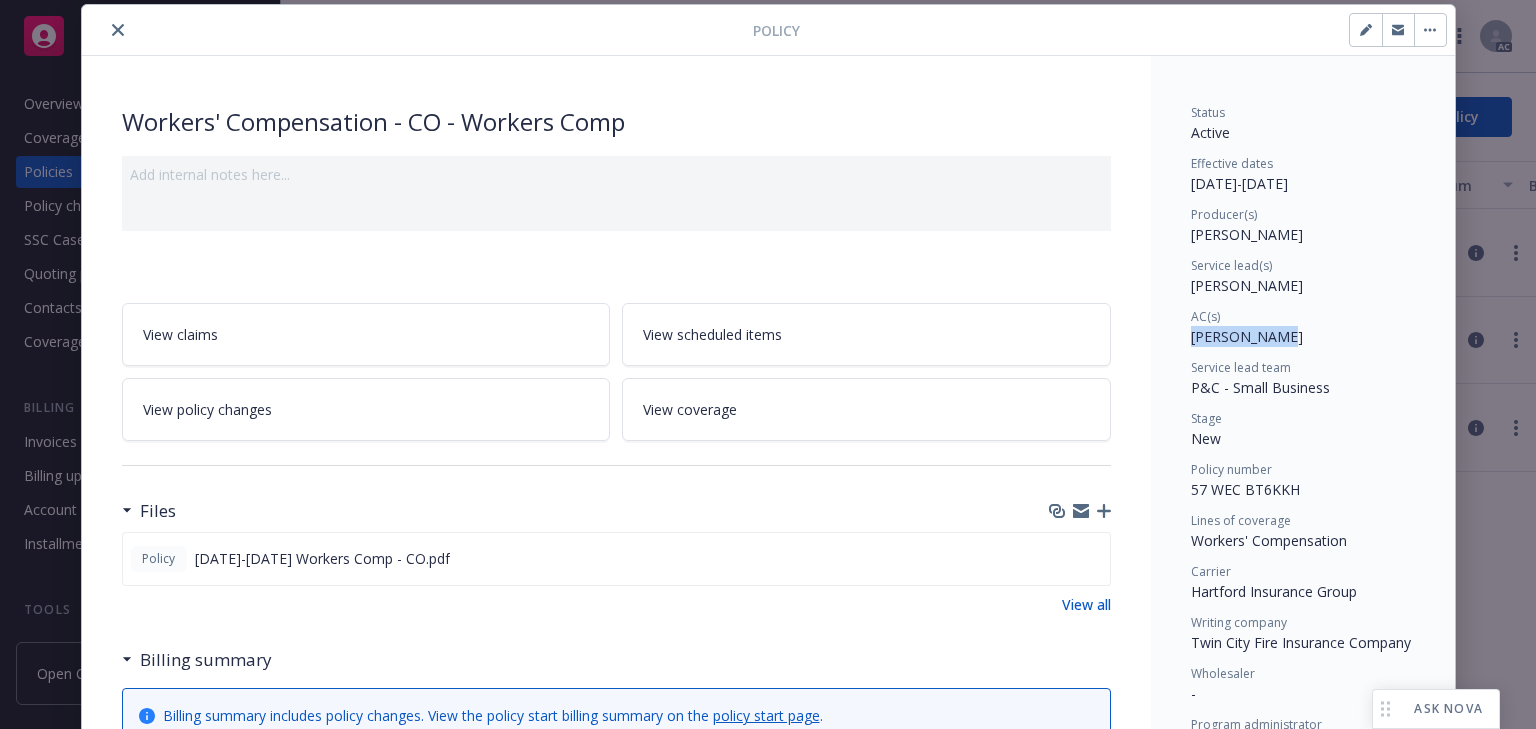 drag, startPoint x: 1180, startPoint y: 336, endPoint x: 1264, endPoint y: 335, distance: 84.00595 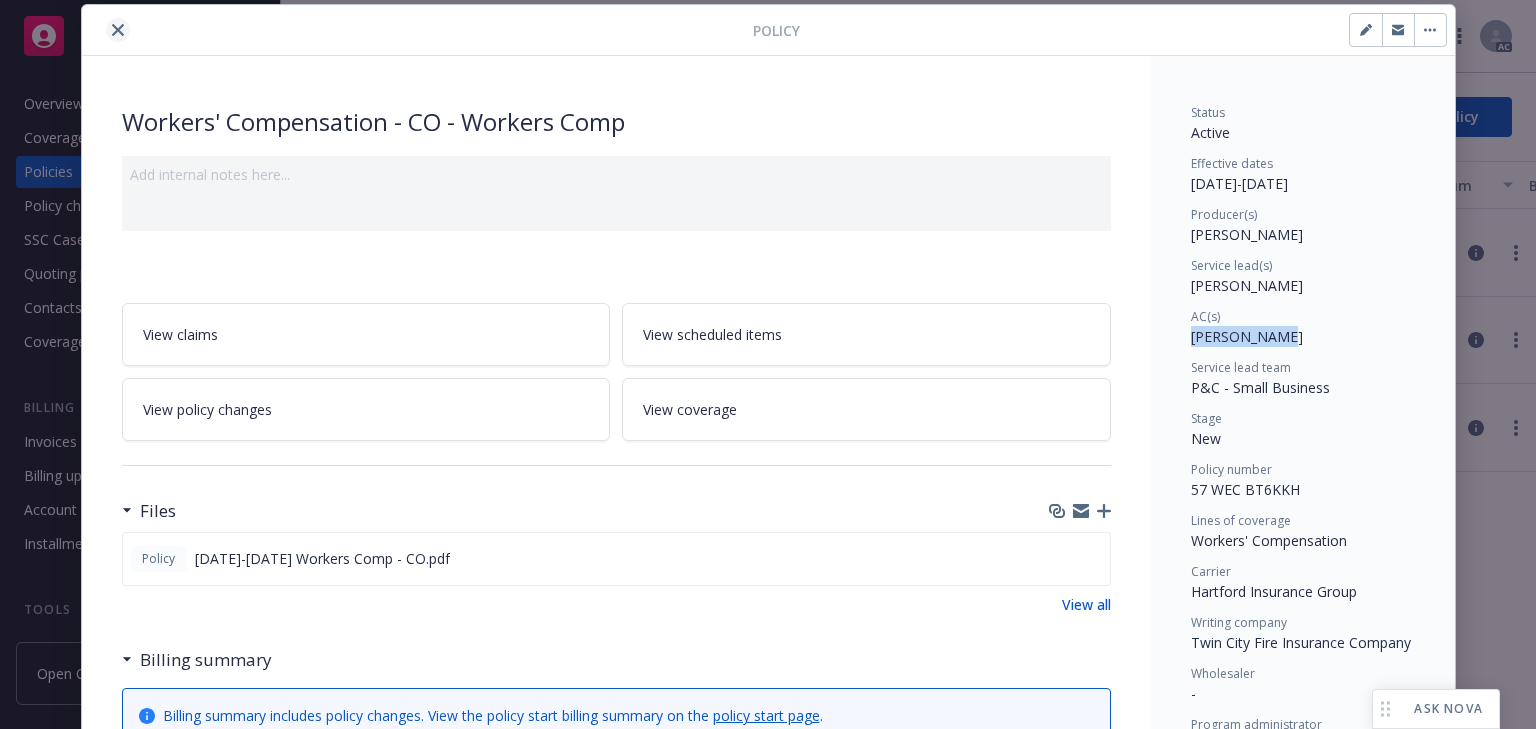 click 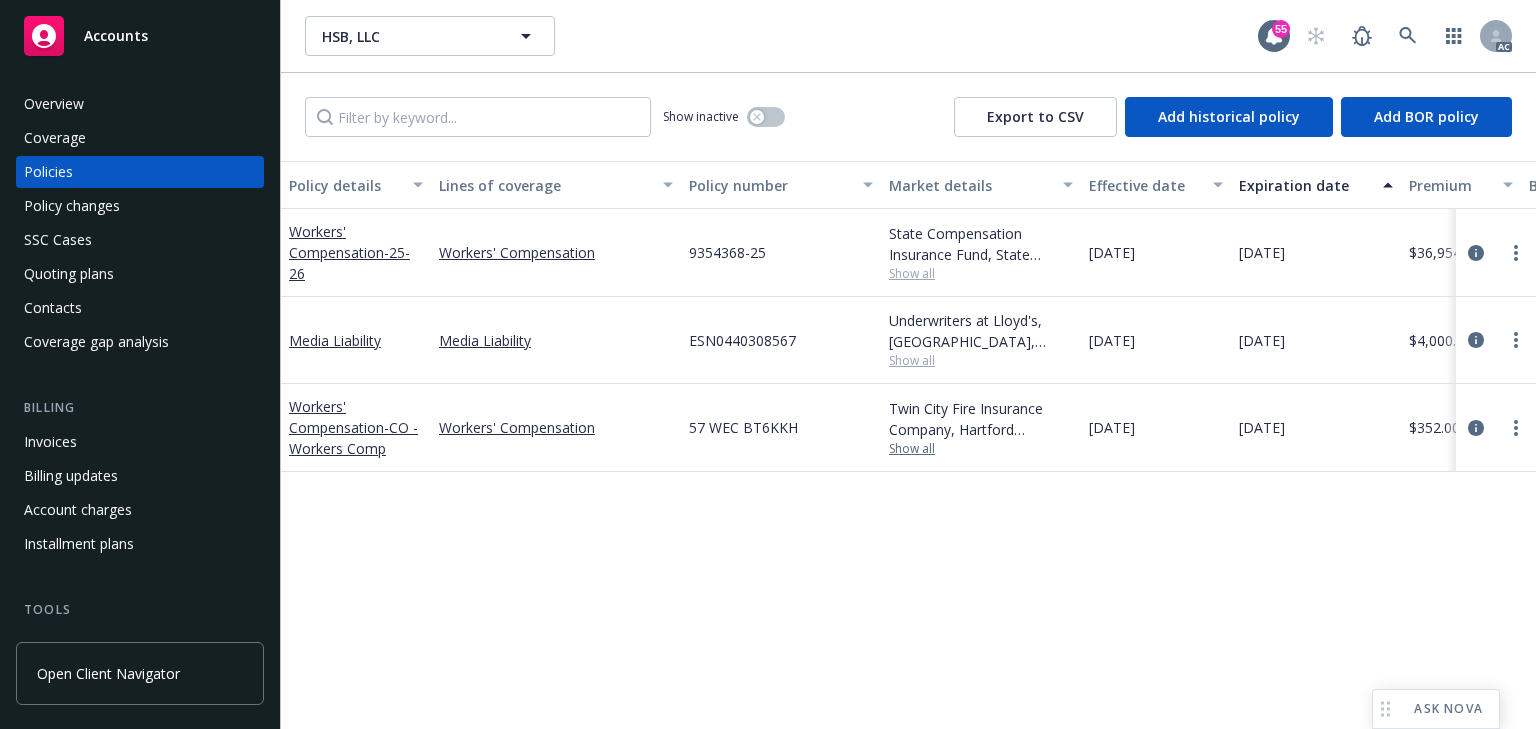 click on "Show all" at bounding box center (981, 449) 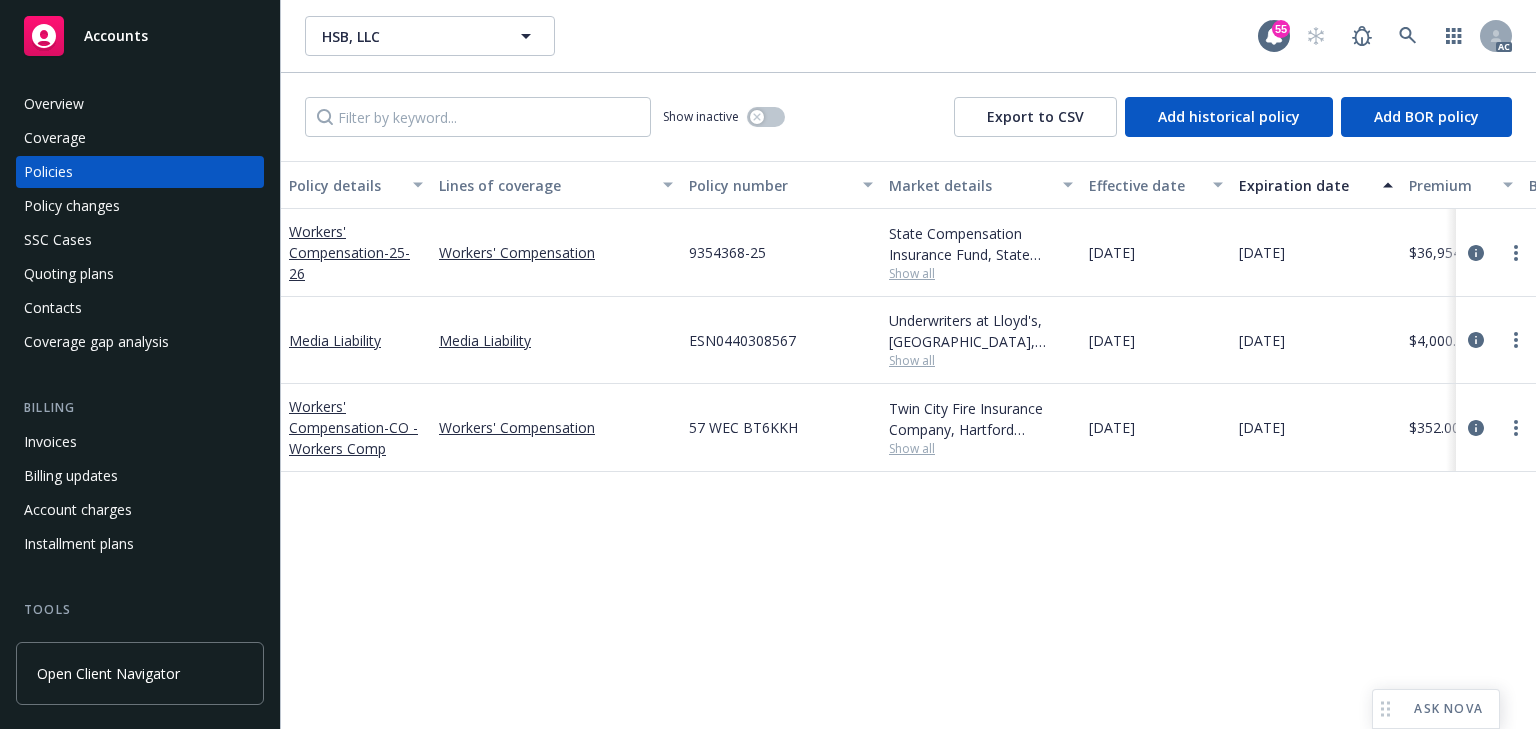 click on "Policy details Lines of coverage Policy number Market details Effective date Expiration date Premium Billing method Stage Status Service team leaders Workers' Compensation  -  25-26 Workers' Compensation 9354368-25 State Compensation Insurance Fund, State Compensation Insurance Fund (SCIF) Show all 04/01/2025 04/01/2026 $36,954.00 Direct Renewal Active Lacy Lipetzky AC Nicholas Baldwin AM 1 more Media Liability Media Liability ESN0440308567 Underwriters at Lloyd's, London, Lloyd's of London, CRC Group Show all 04/01/2025 04/01/2026 $4,000.00 Agency - Pay in full Renewal Active Lacy Lipetzky AC Nicholas Baldwin AM 1 more Workers' Compensation  -  CO - Workers Comp Workers' Compensation 57 WEC BT6KKH Twin City Fire Insurance Company, Hartford Insurance Group Show all 06/16/2025 06/16/2026 $352.00 Direct New Active Lacy Lipetzky AC Nicholas Baldwin AM 1 more" at bounding box center (908, 445) 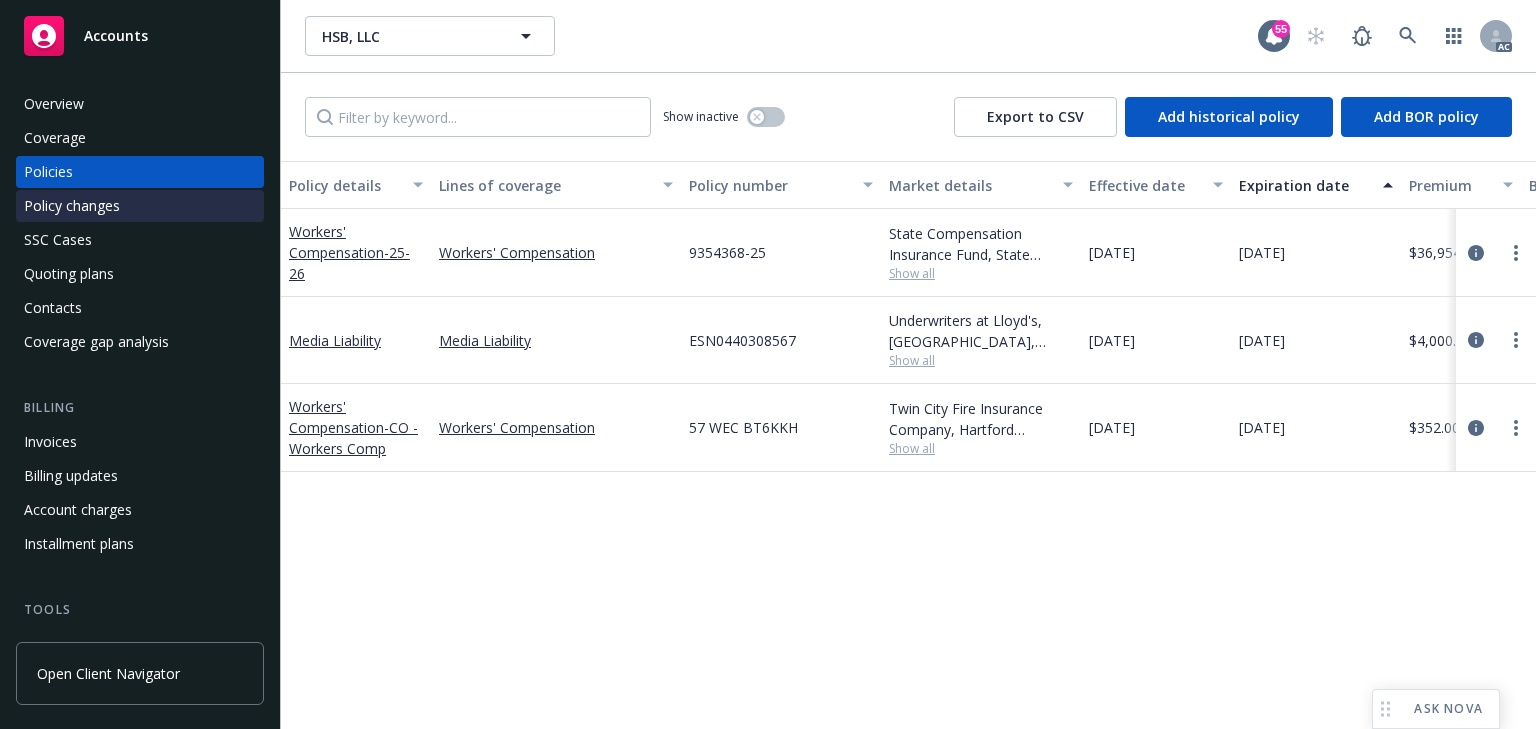 click on "Policy changes" at bounding box center (72, 206) 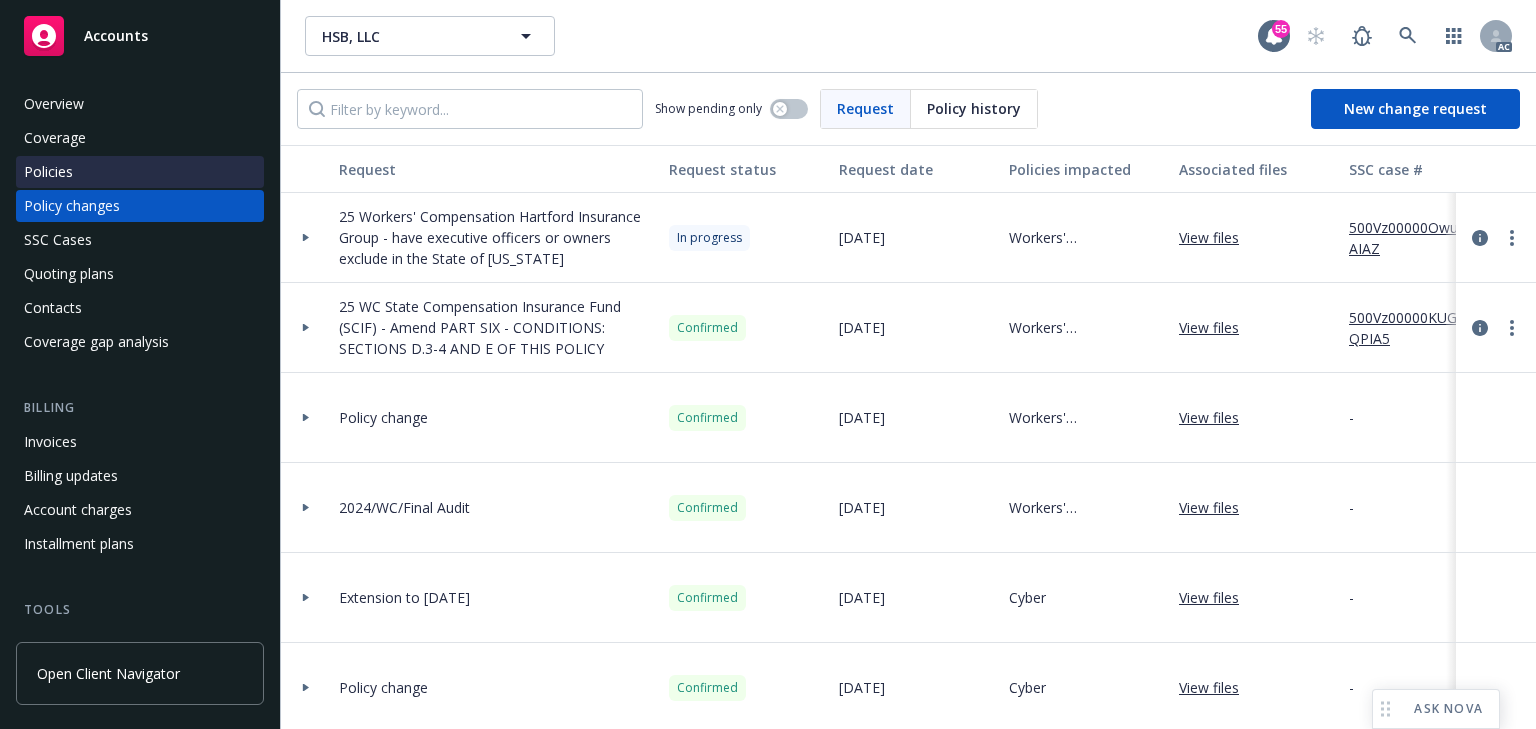 click on "Policies" at bounding box center (48, 172) 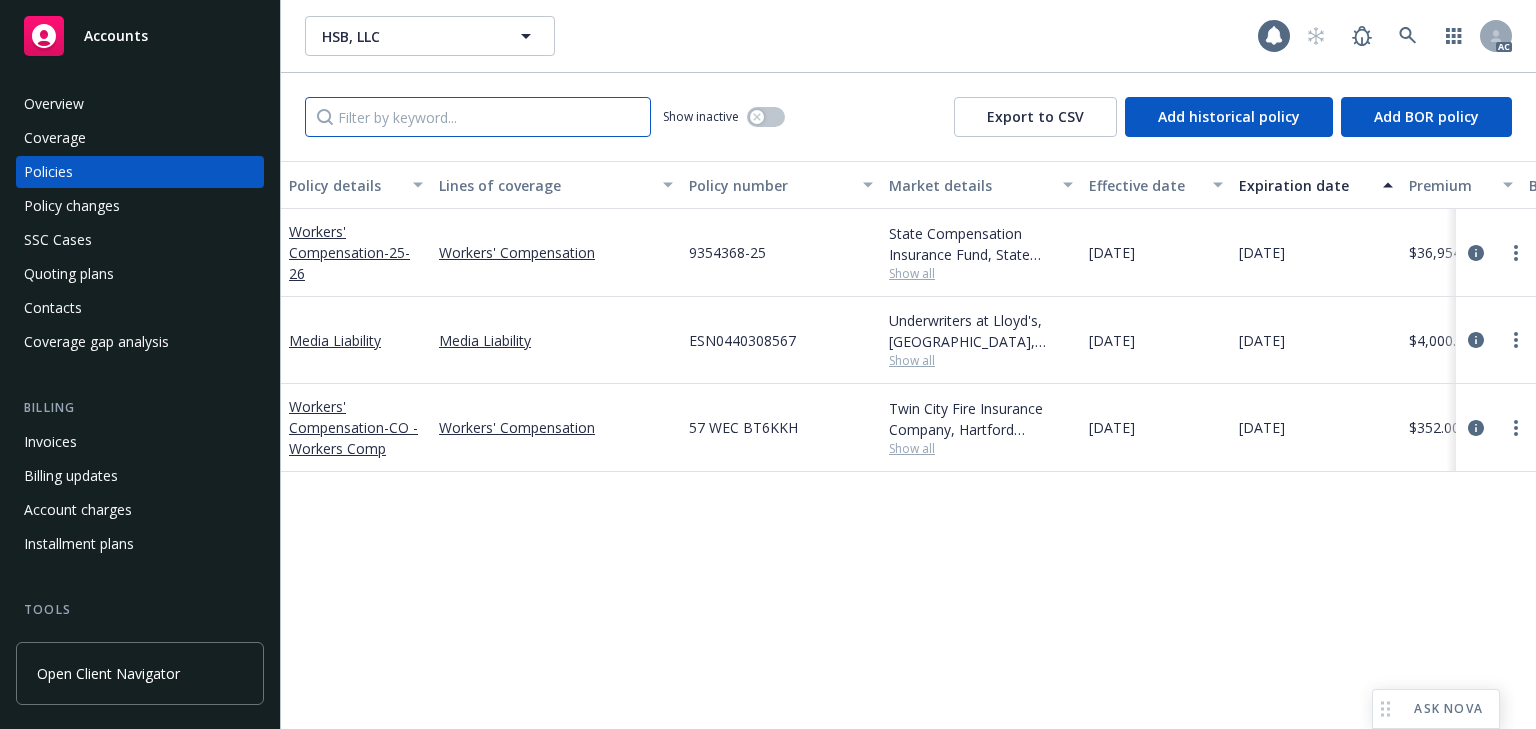 click at bounding box center [478, 117] 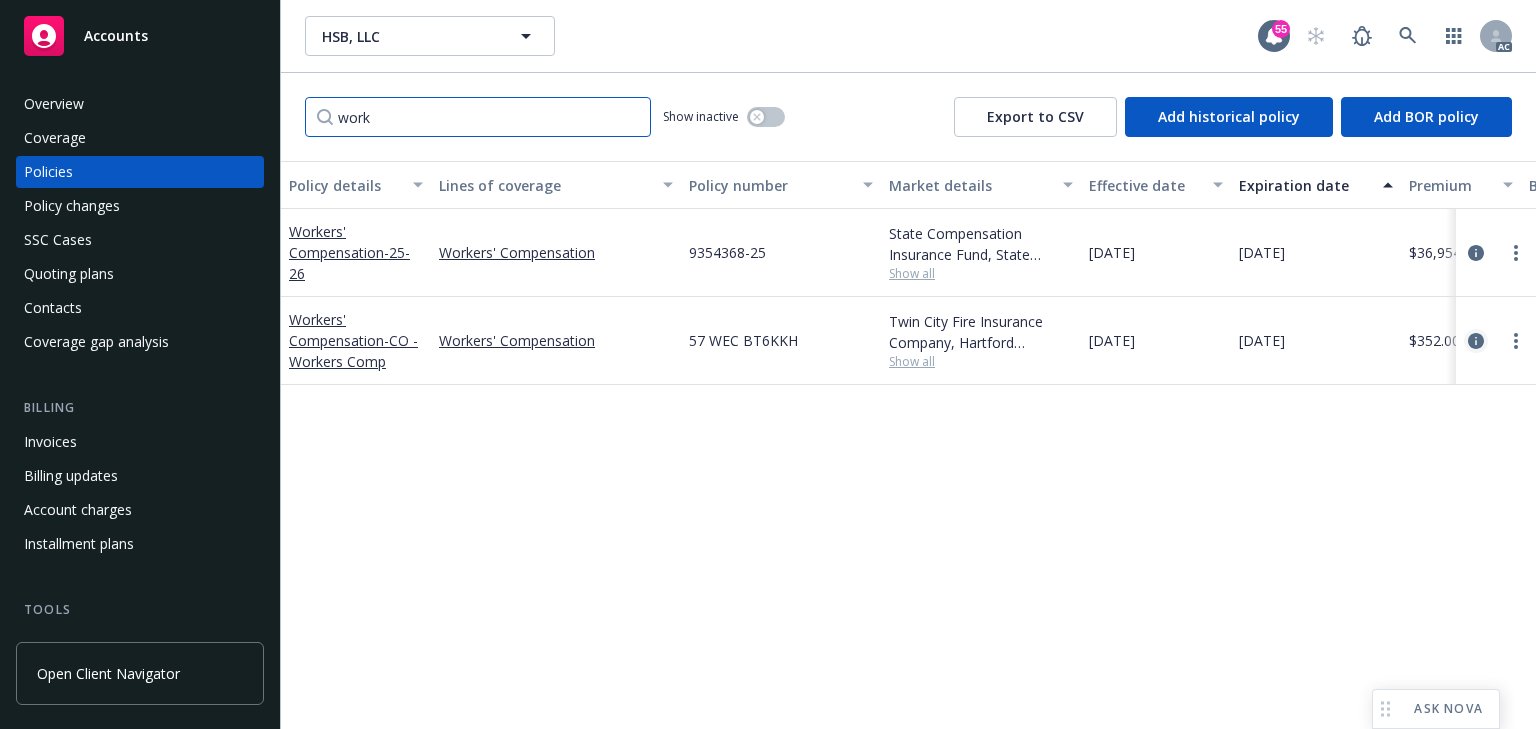 type on "work" 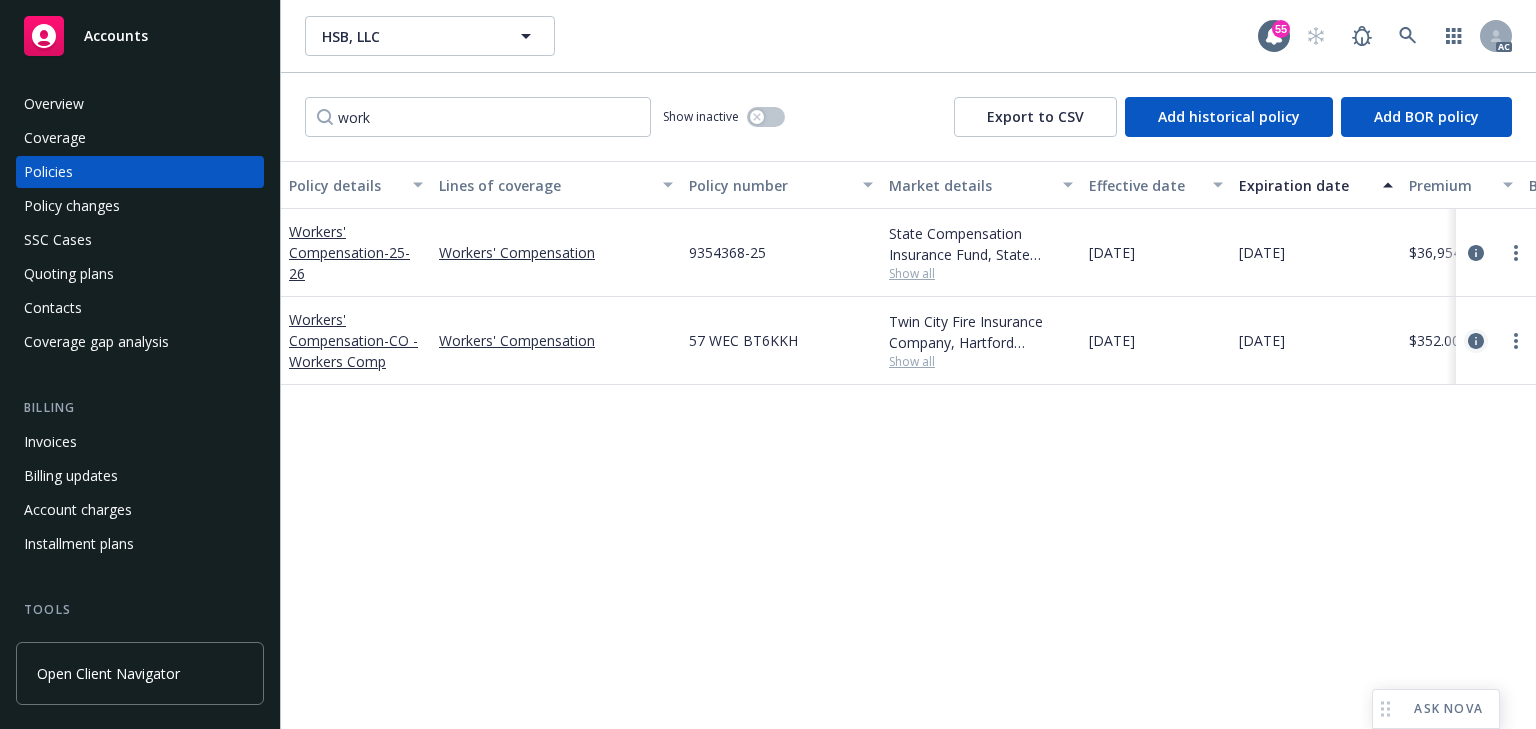 click 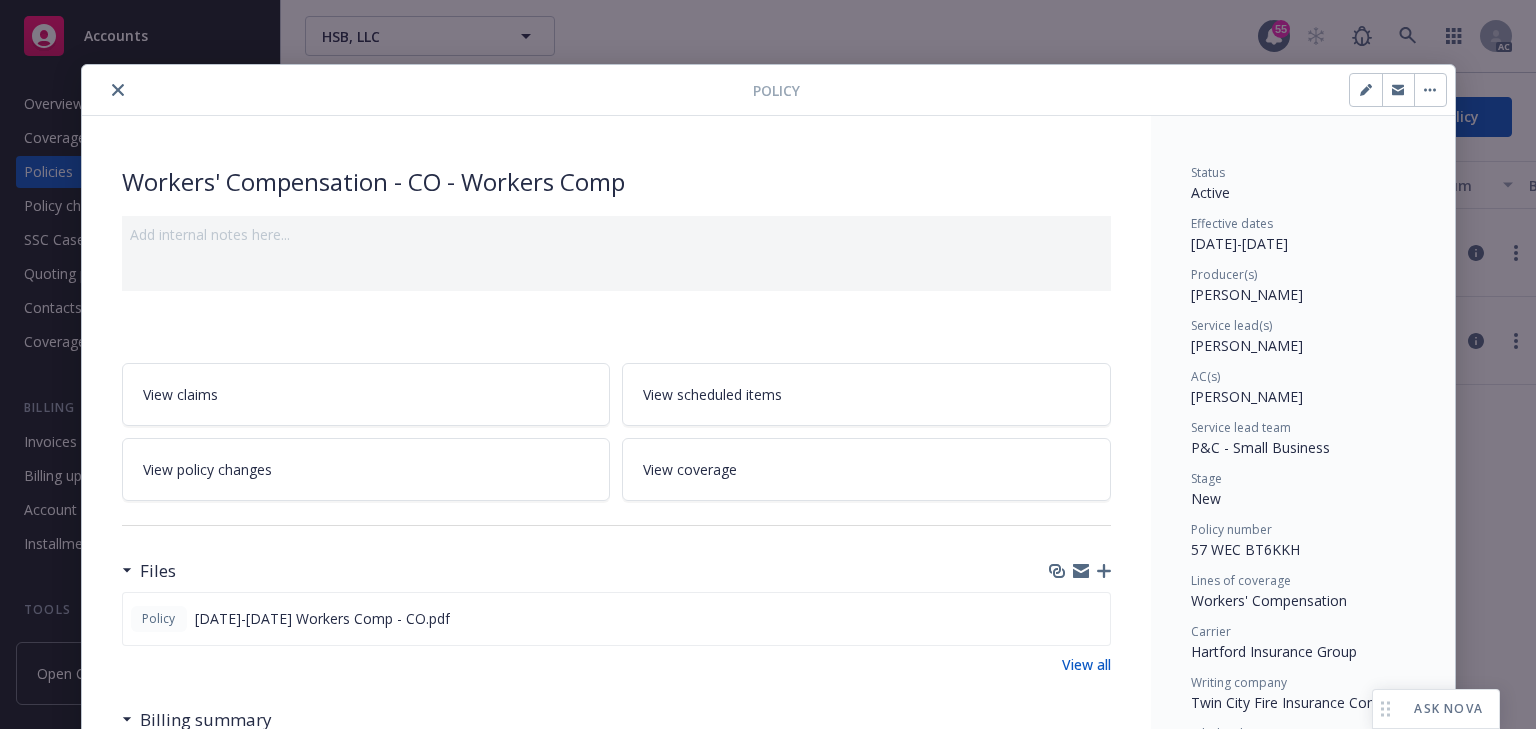 scroll, scrollTop: 60, scrollLeft: 0, axis: vertical 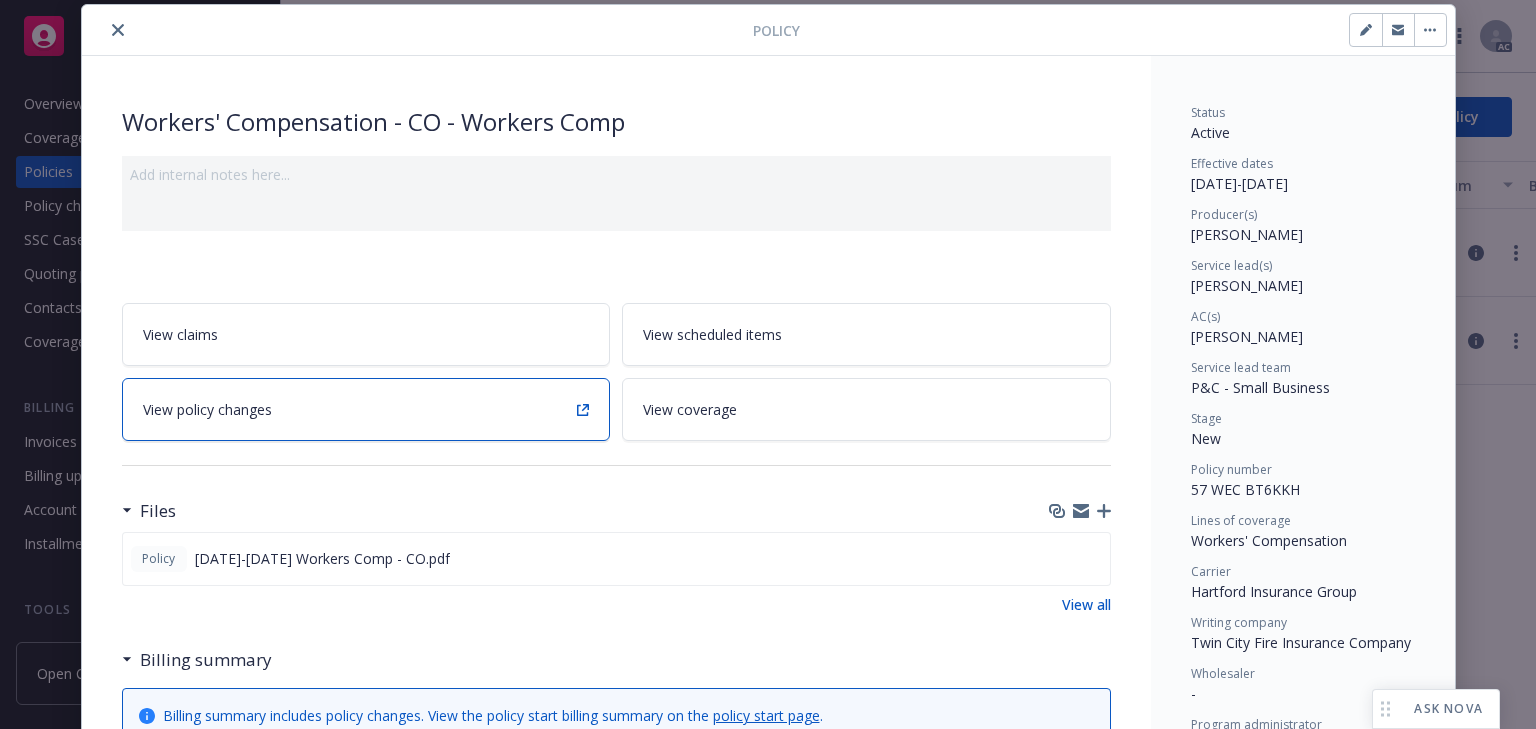 click on "View policy changes" at bounding box center [366, 409] 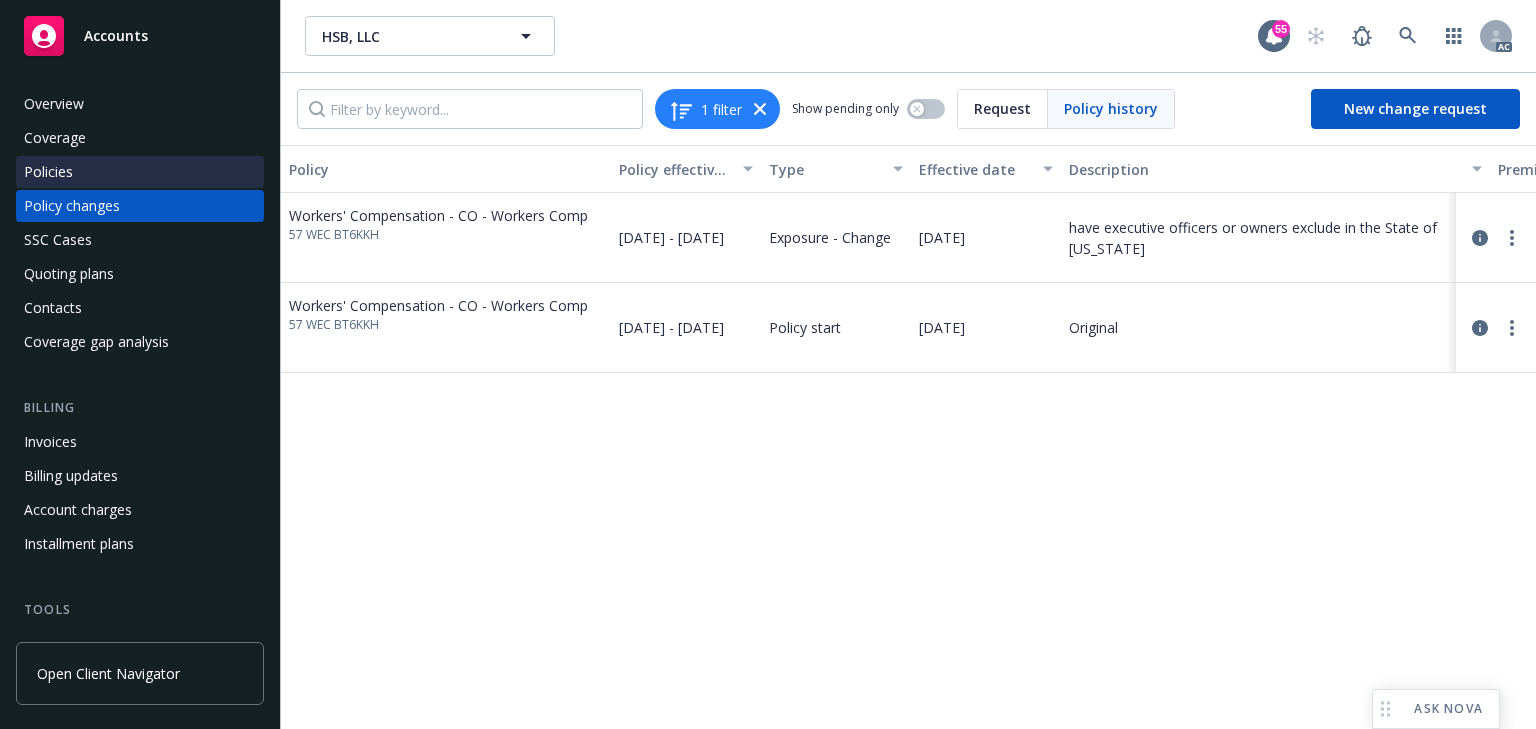 click on "Policies" at bounding box center (140, 172) 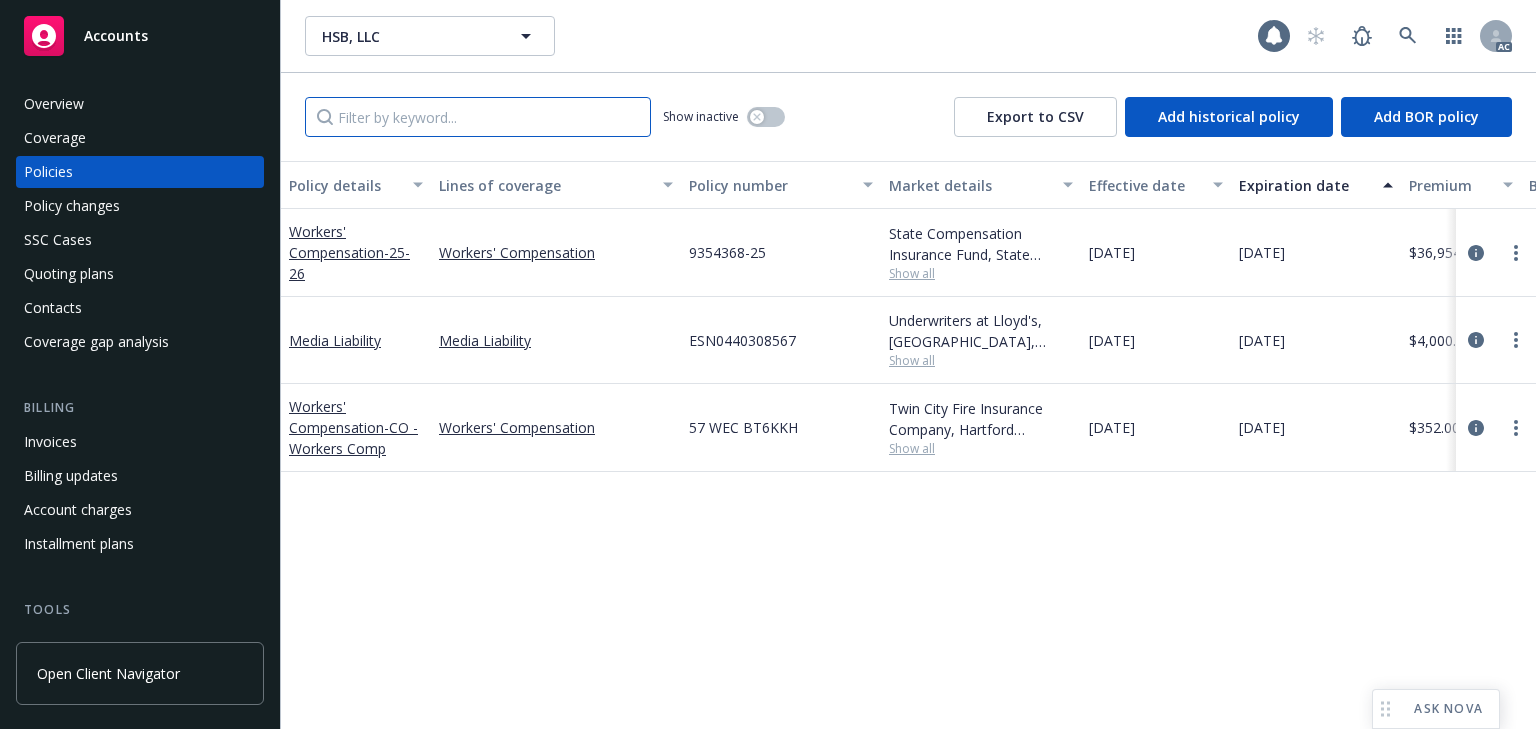 click at bounding box center [478, 117] 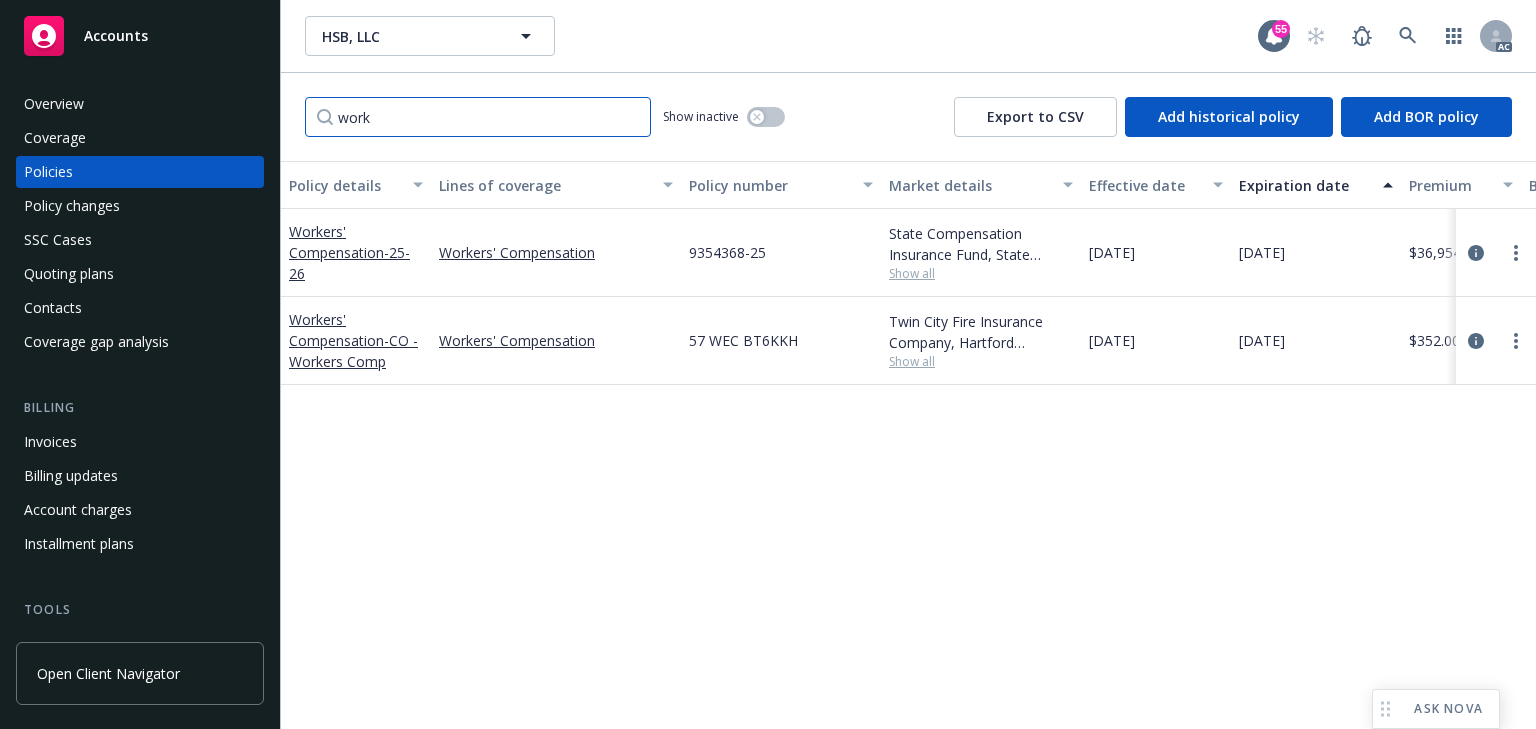 type on "work" 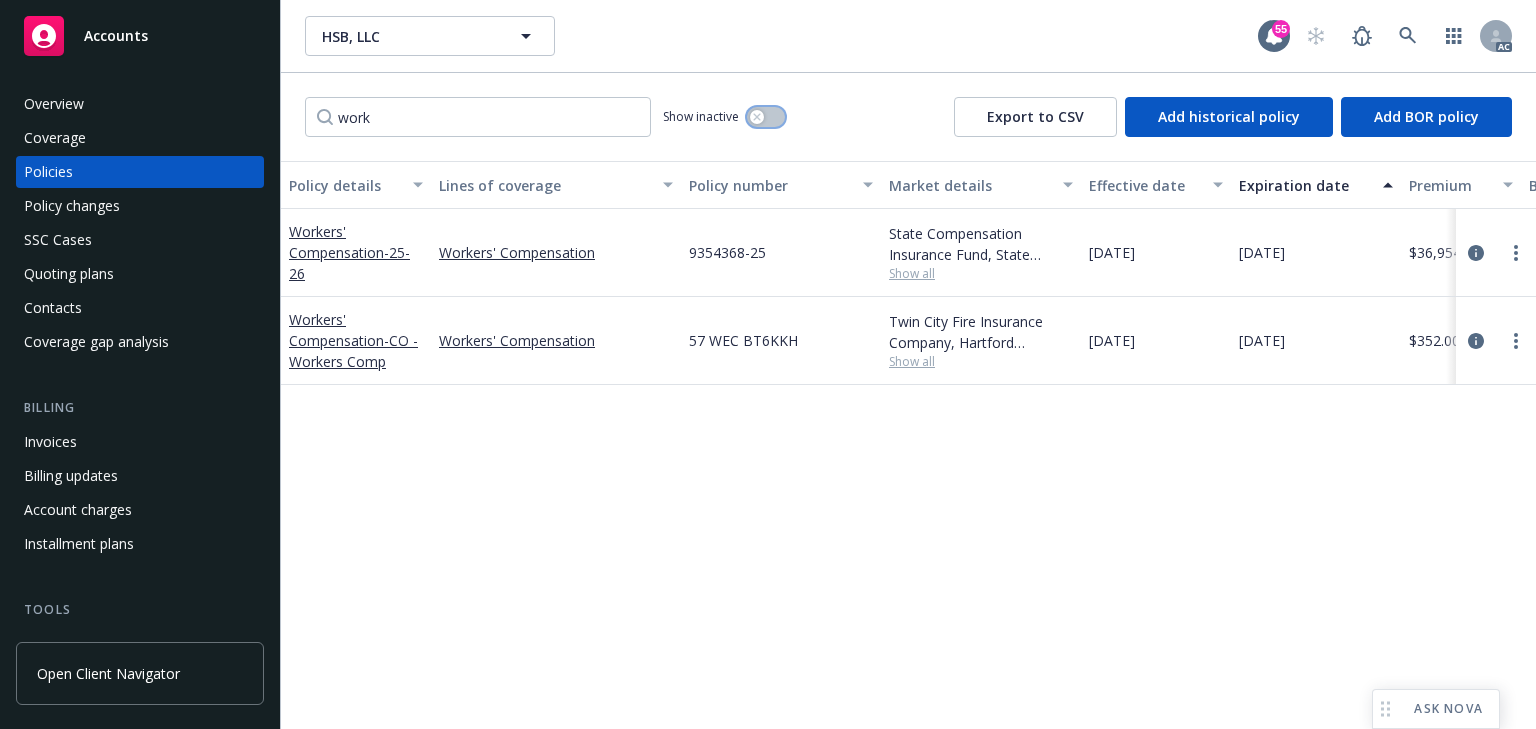 click at bounding box center (757, 117) 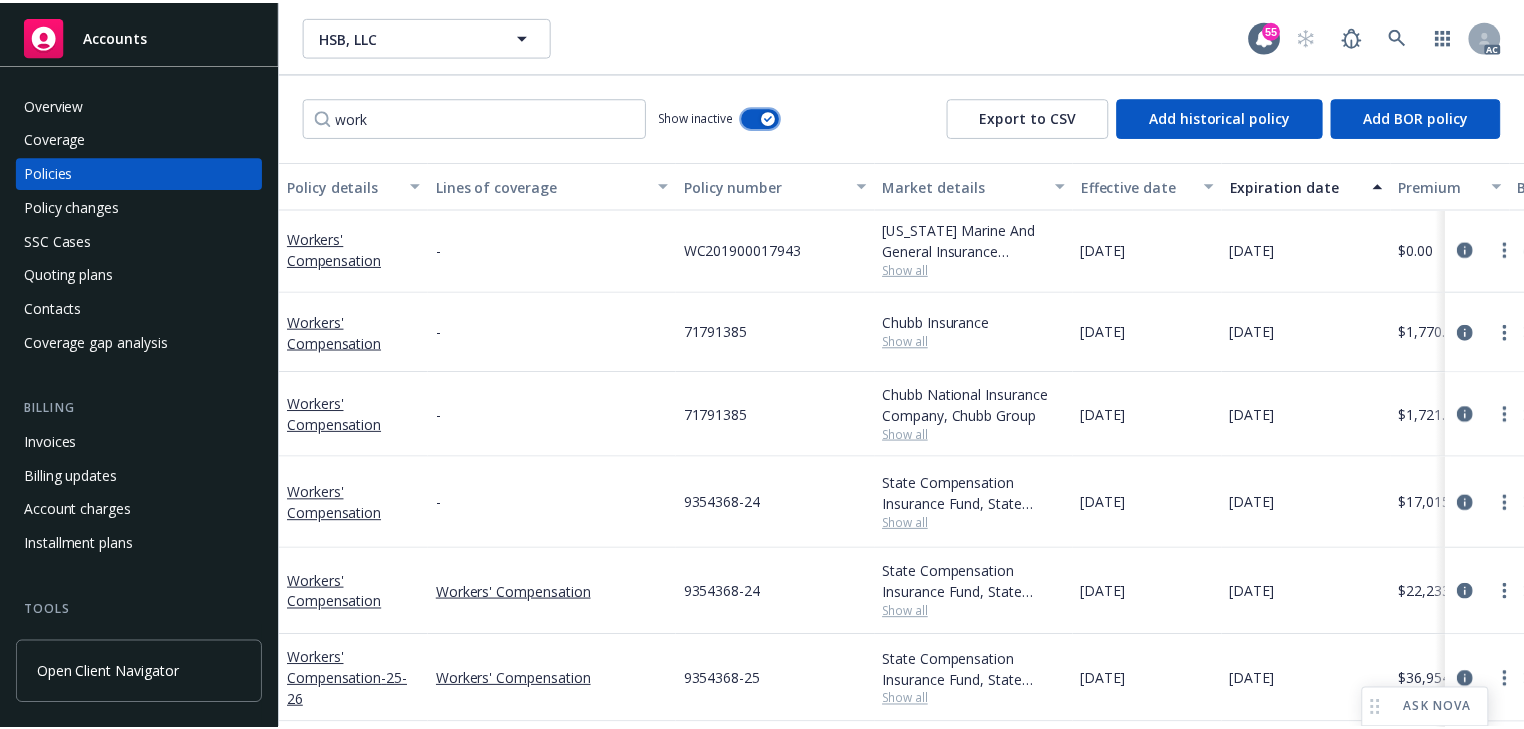 scroll, scrollTop: 0, scrollLeft: 0, axis: both 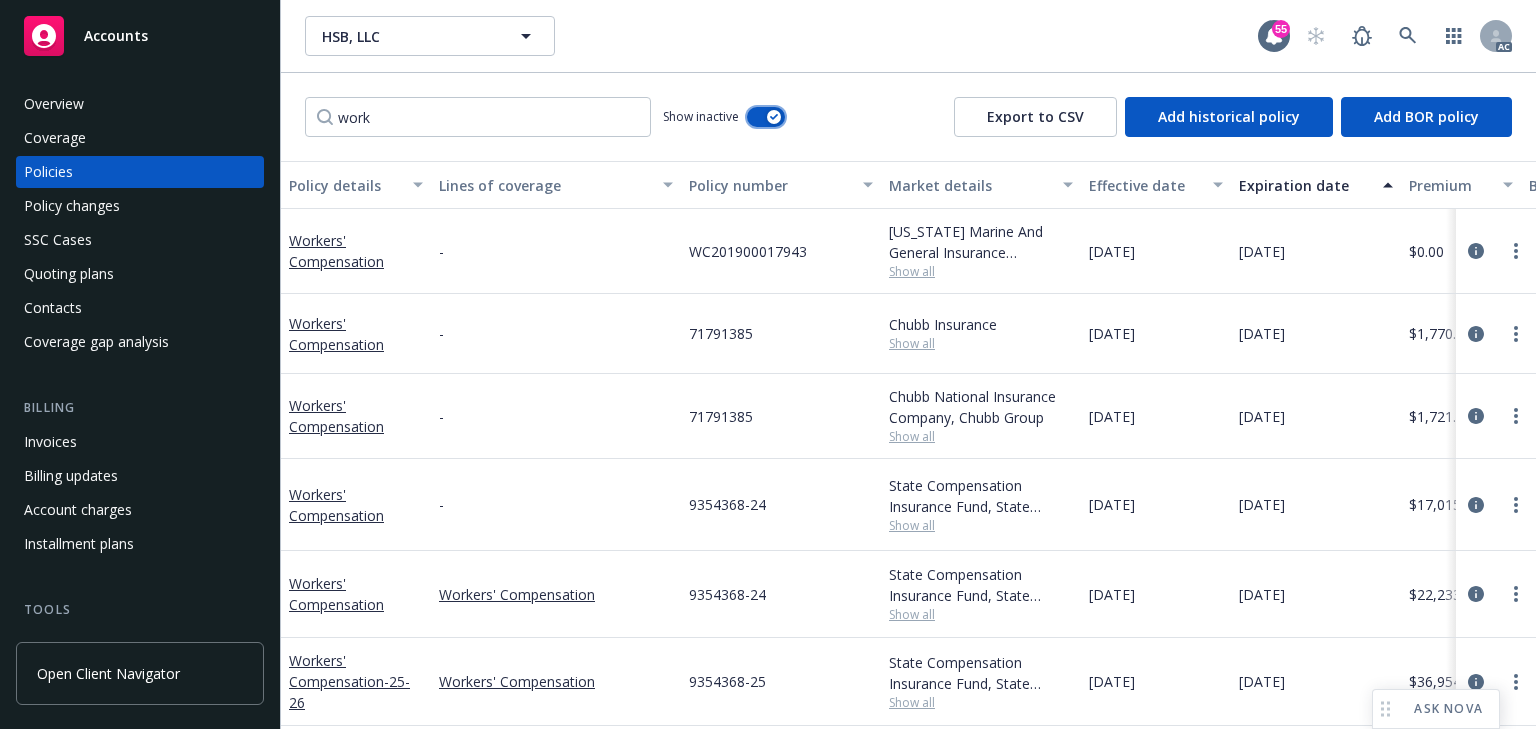 click at bounding box center [766, 117] 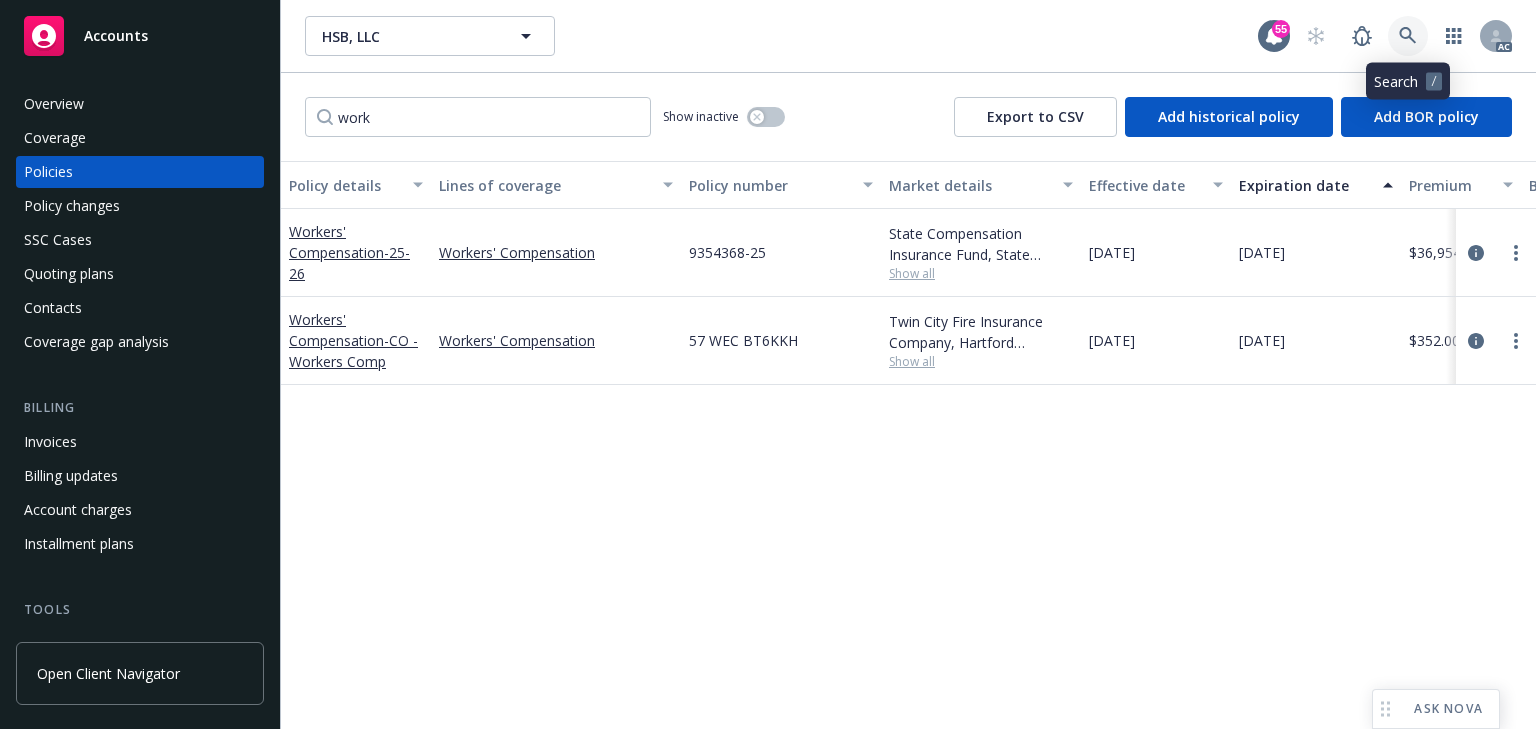 click at bounding box center (1408, 36) 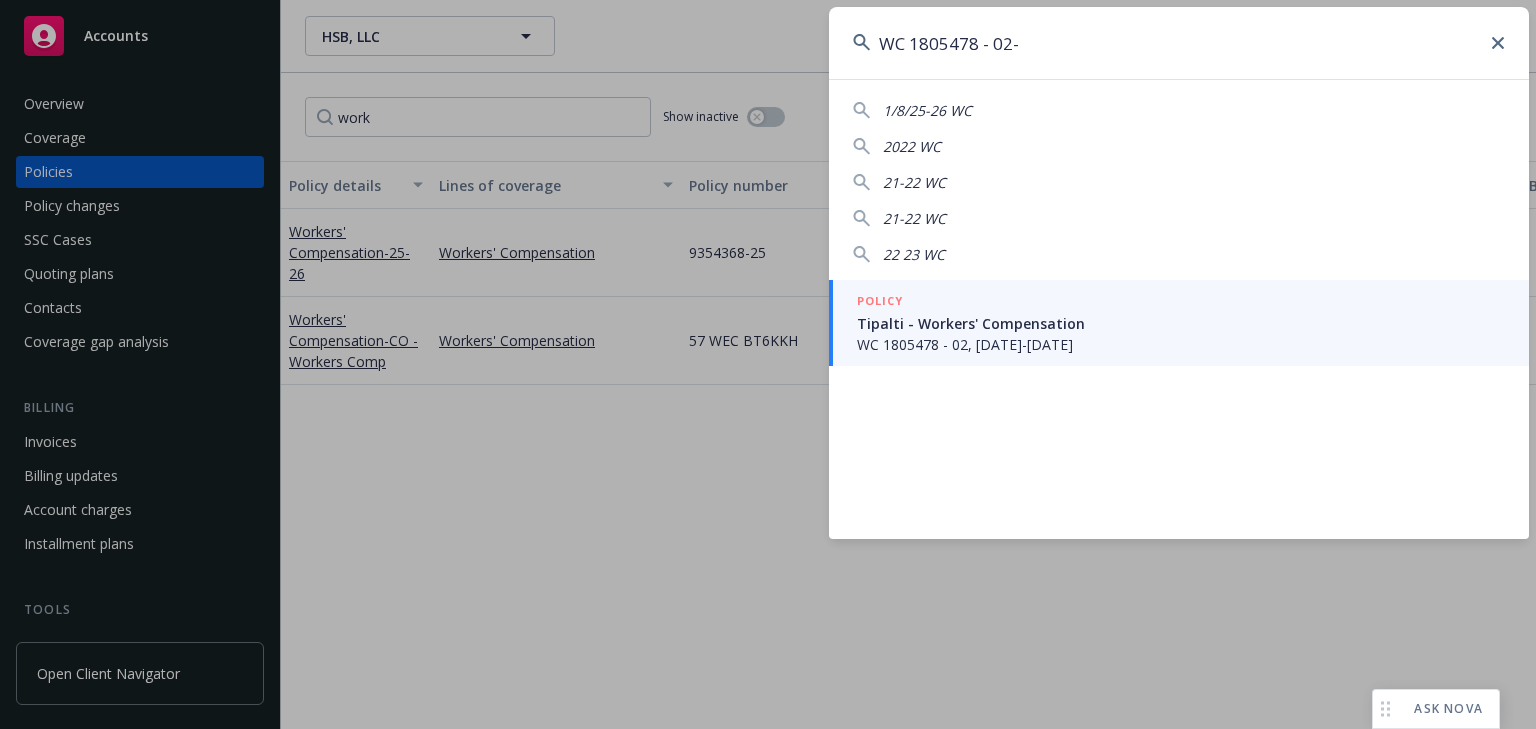 type on "WC 1805478 - 02-" 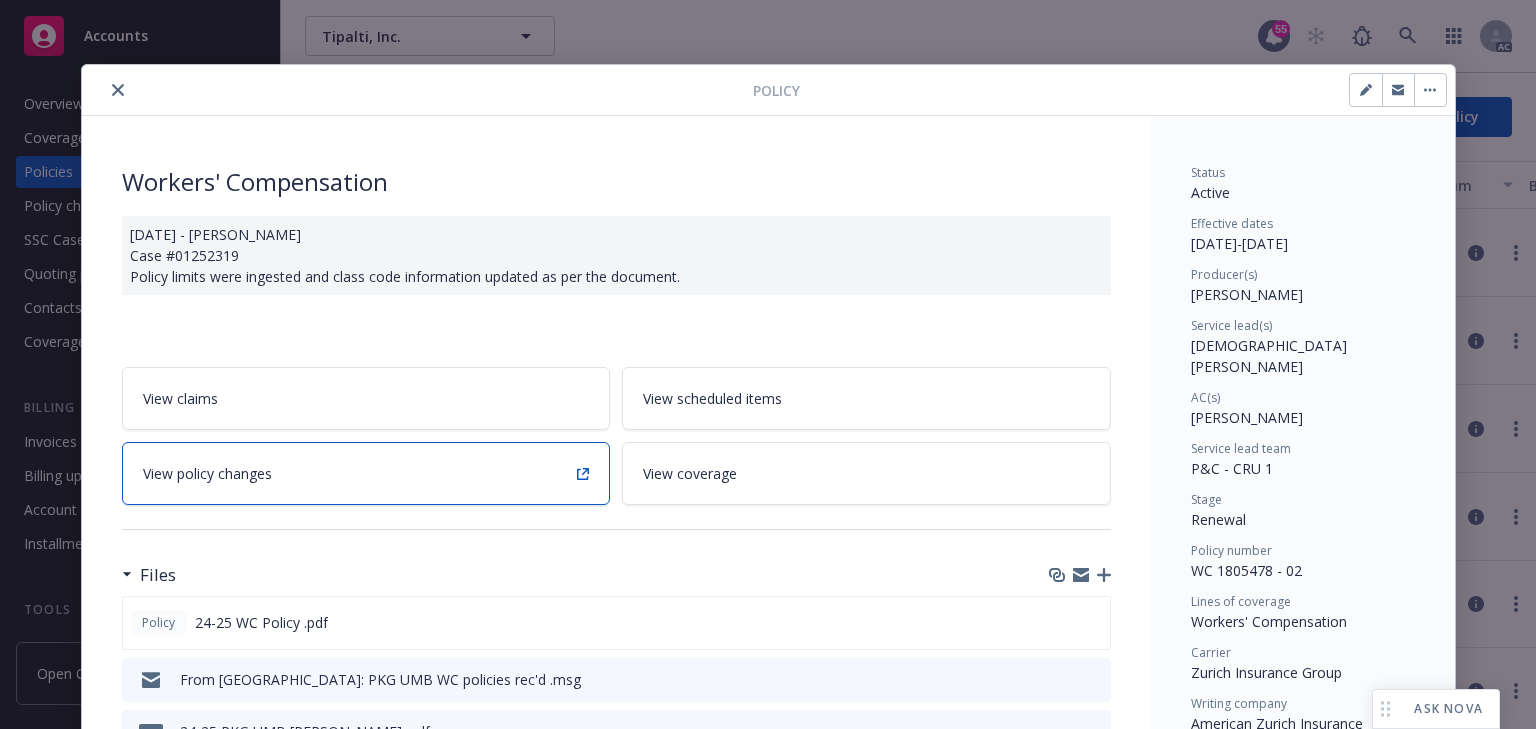 click on "View policy changes" at bounding box center (366, 473) 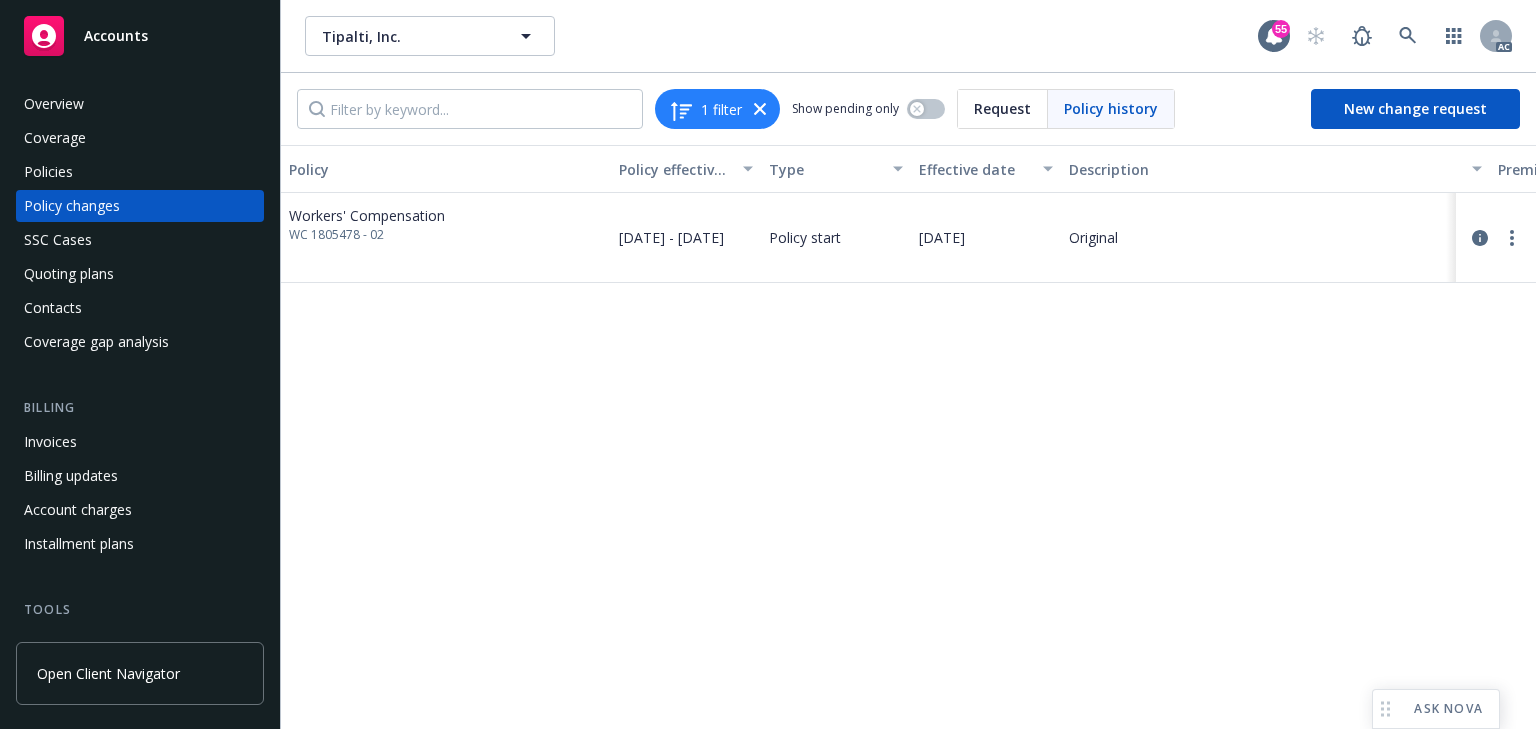 drag, startPoint x: 899, startPoint y: 460, endPoint x: 775, endPoint y: 436, distance: 126.30122 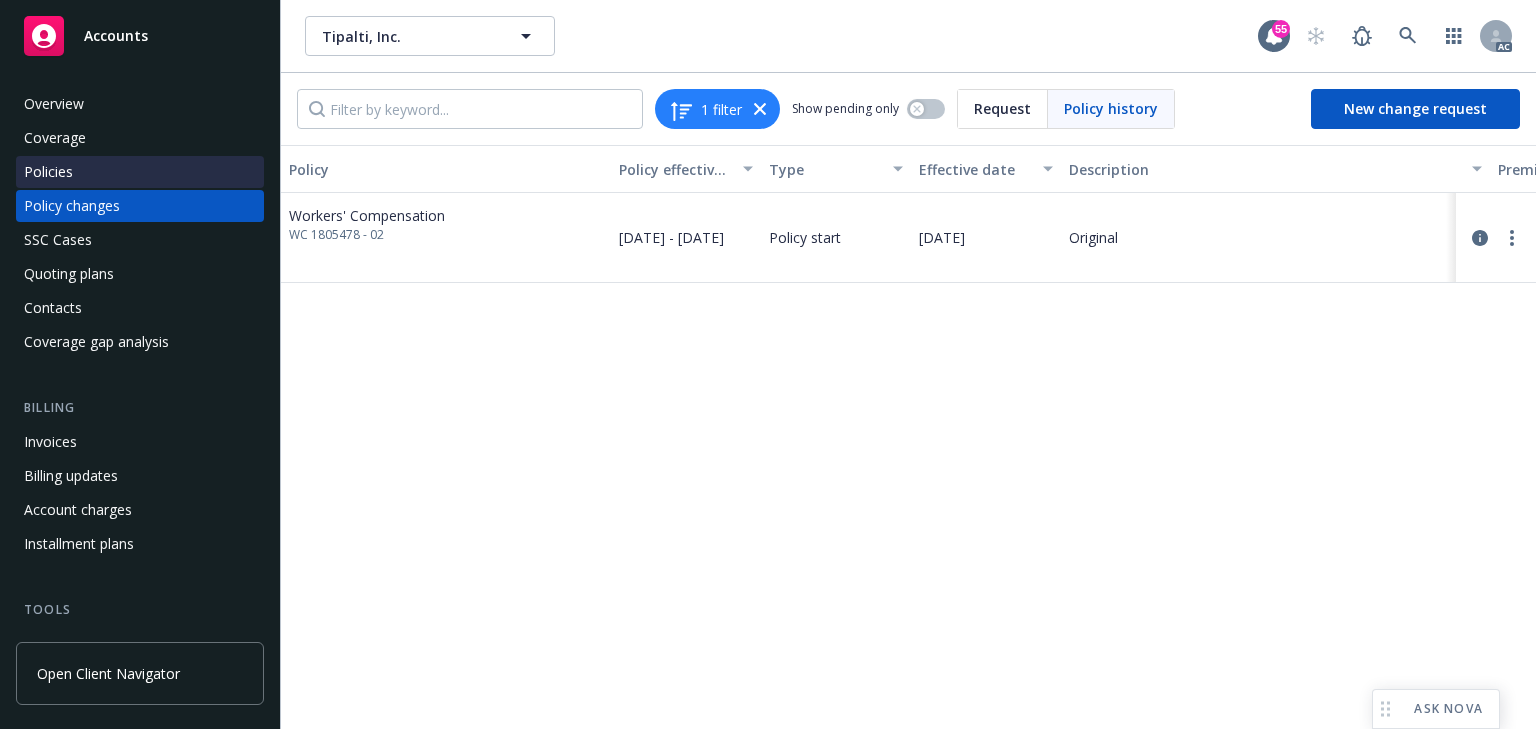 click on "Policies" at bounding box center [140, 172] 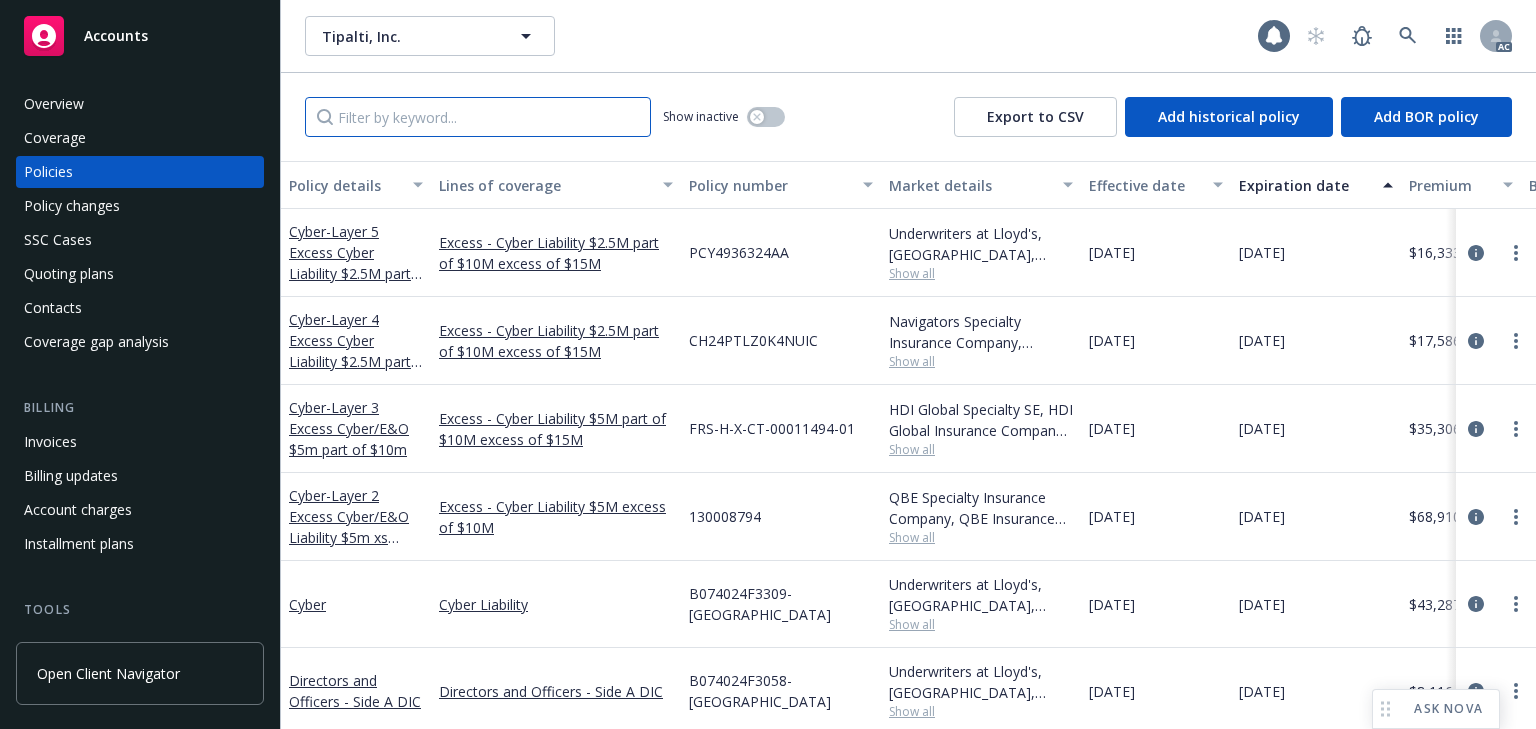 click at bounding box center (478, 117) 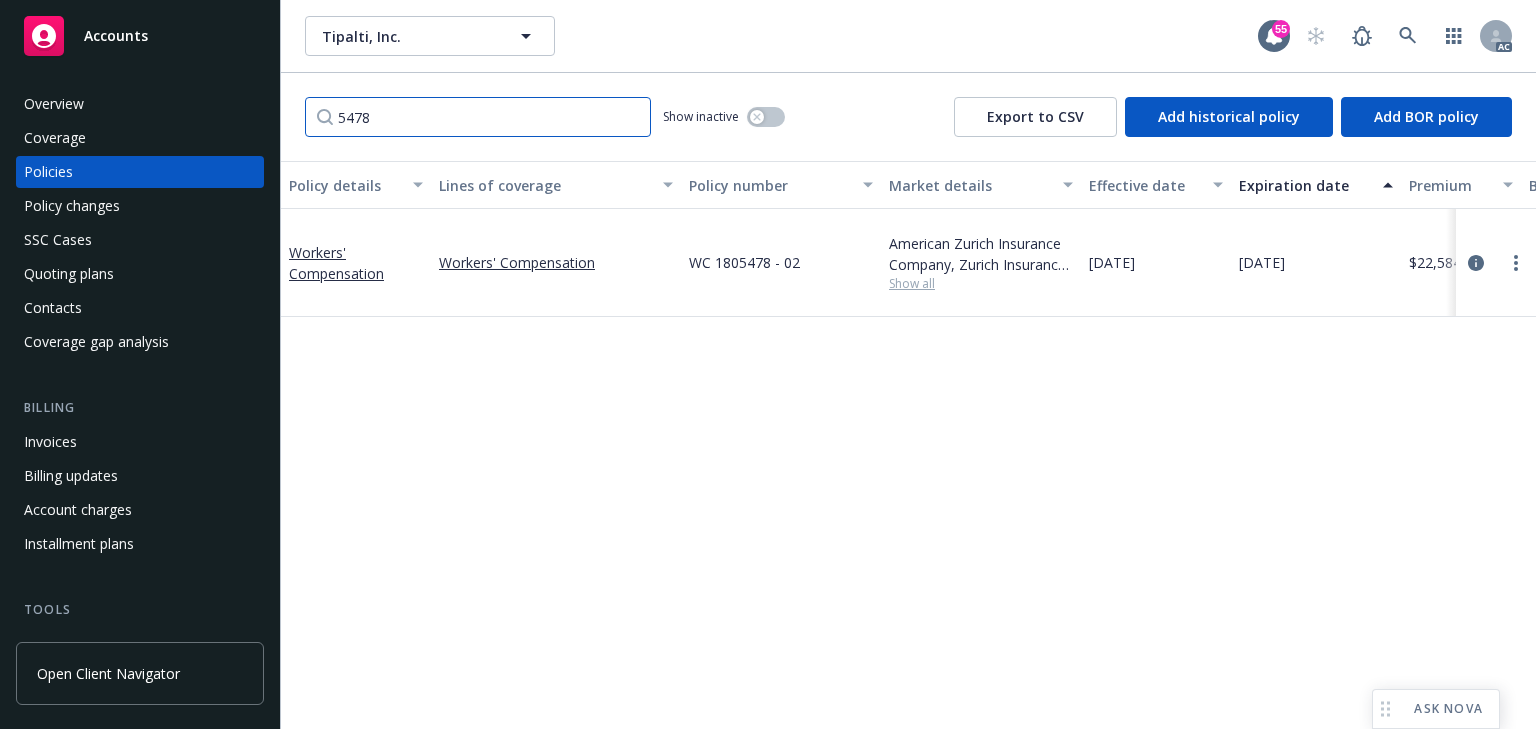 type on "5478" 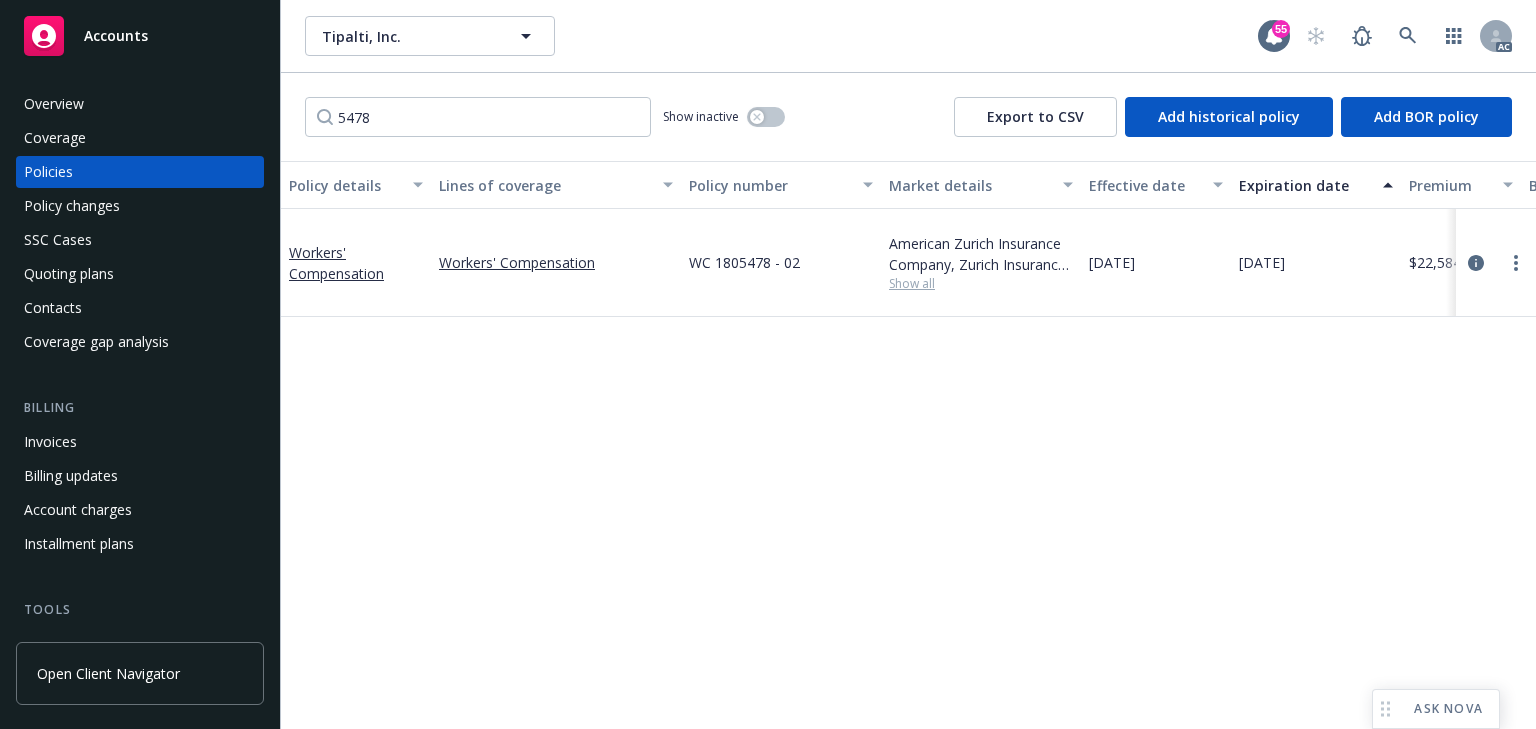 drag, startPoint x: 686, startPoint y: 488, endPoint x: 660, endPoint y: 471, distance: 31.06445 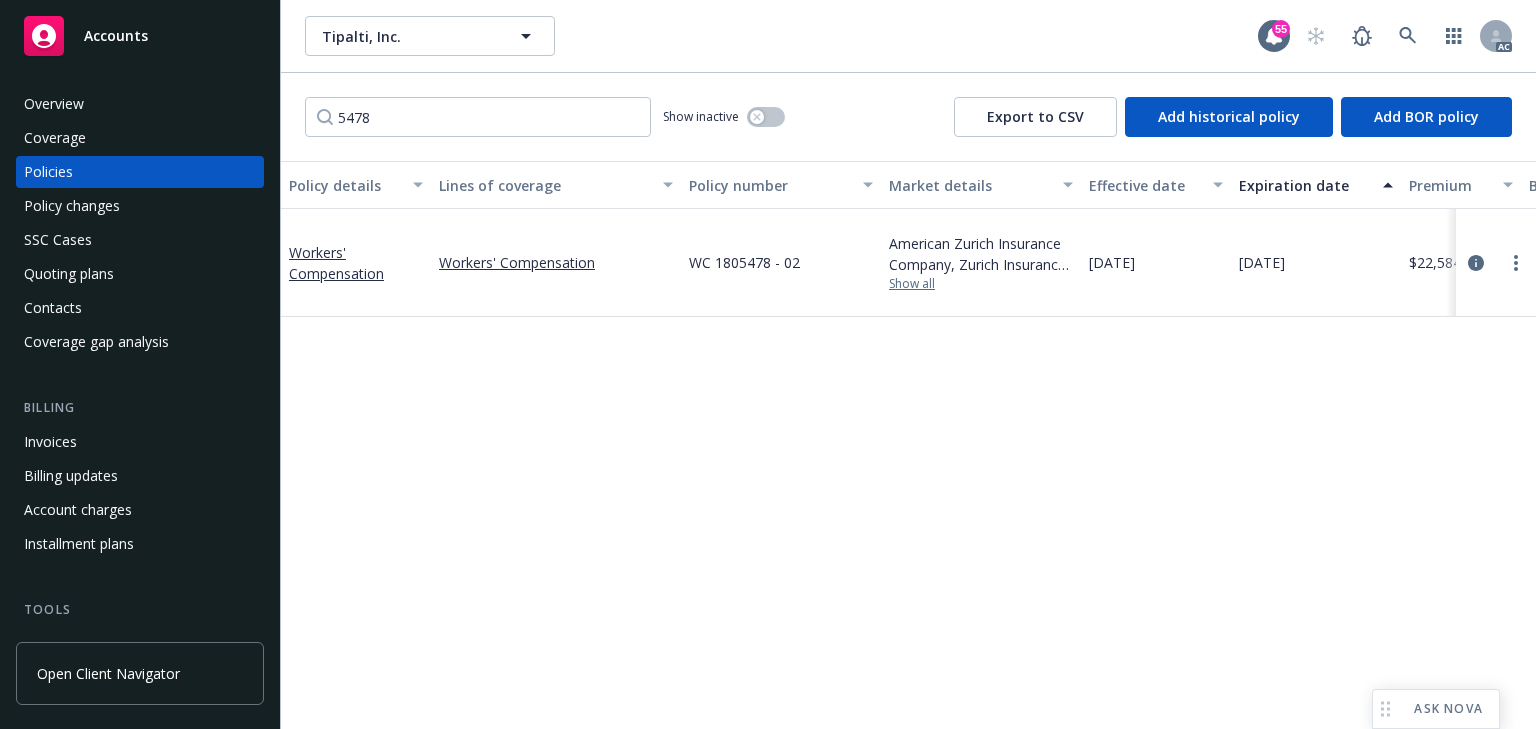 click on "Show all" at bounding box center [981, 284] 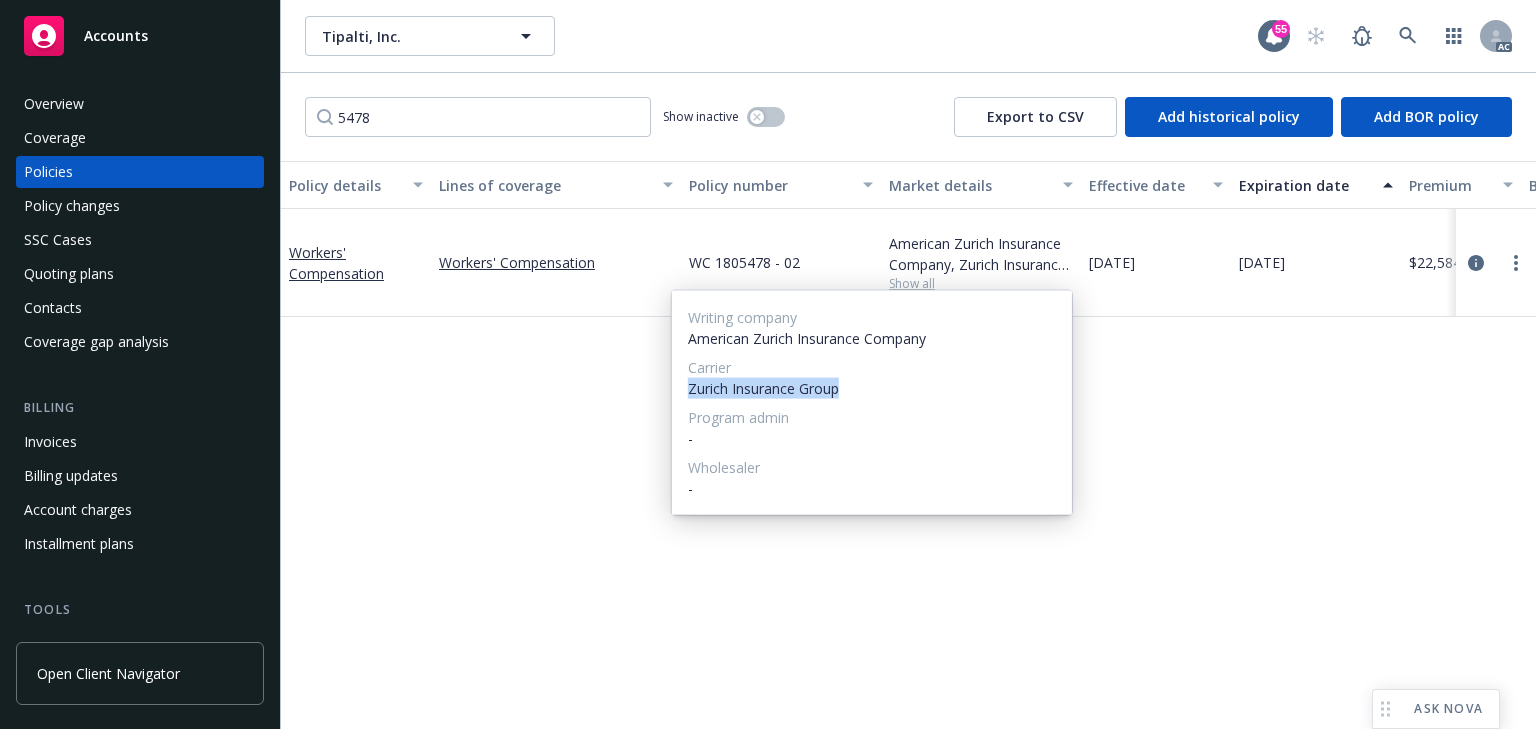 drag, startPoint x: 856, startPoint y: 393, endPoint x: 688, endPoint y: 393, distance: 168 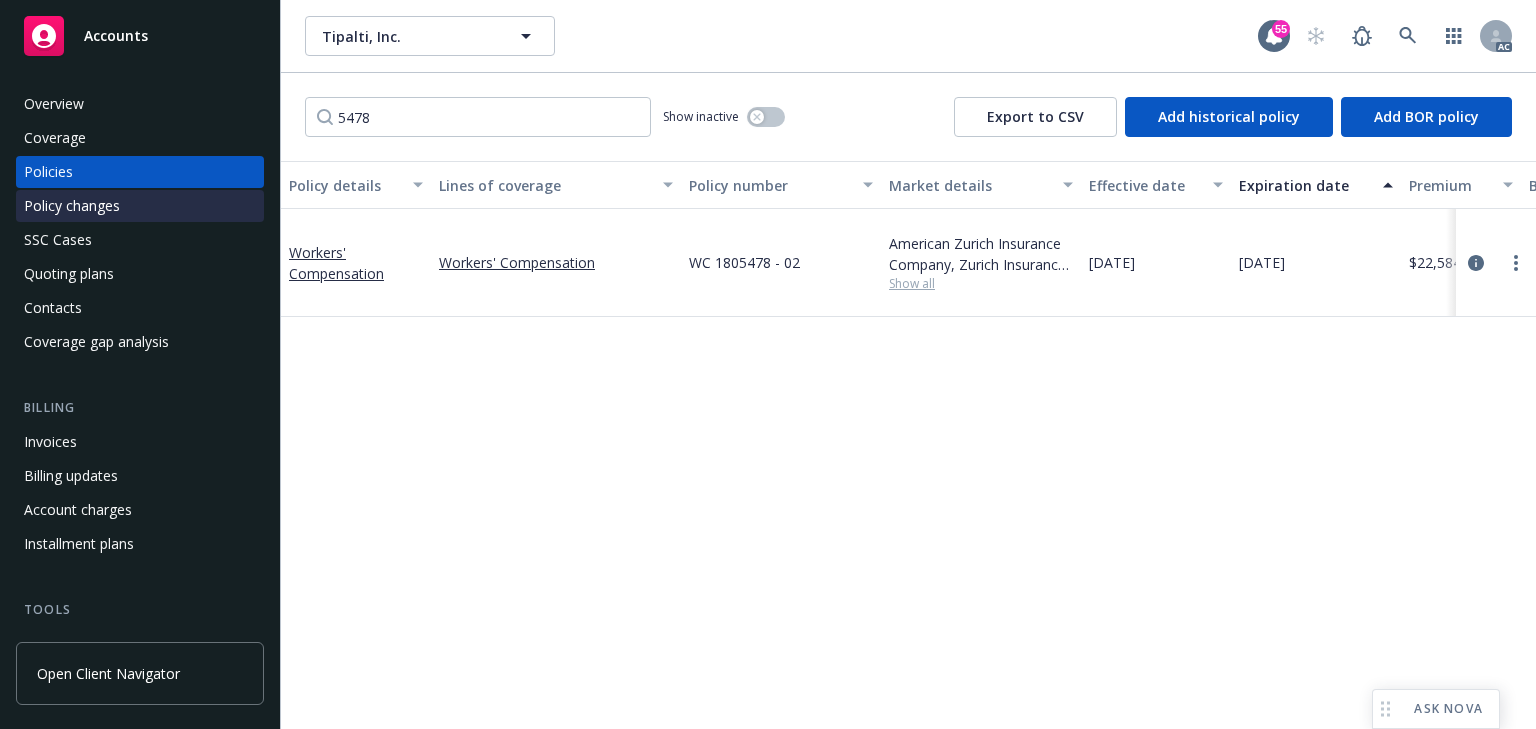 click on "Policy changes" at bounding box center [140, 206] 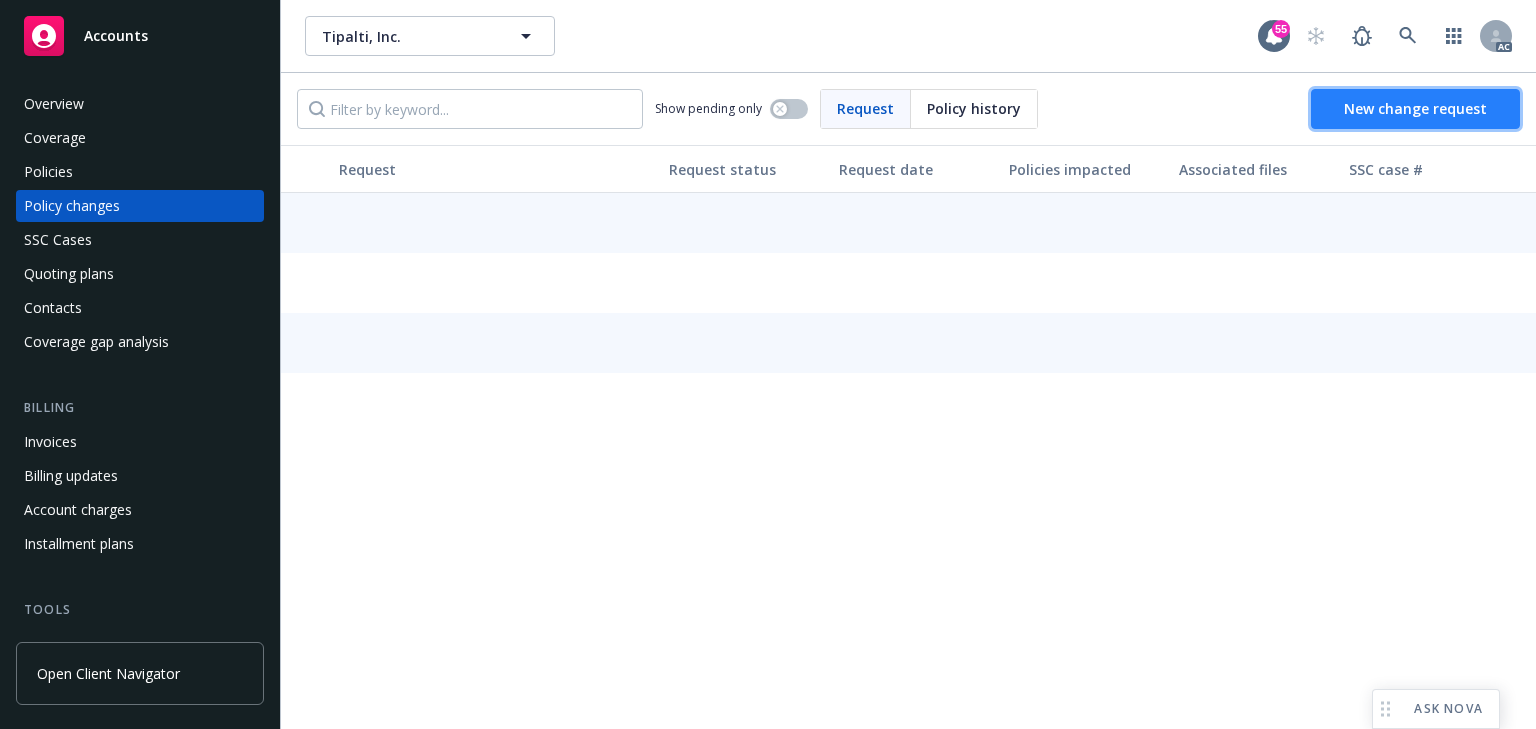 click on "New change request" at bounding box center (1415, 108) 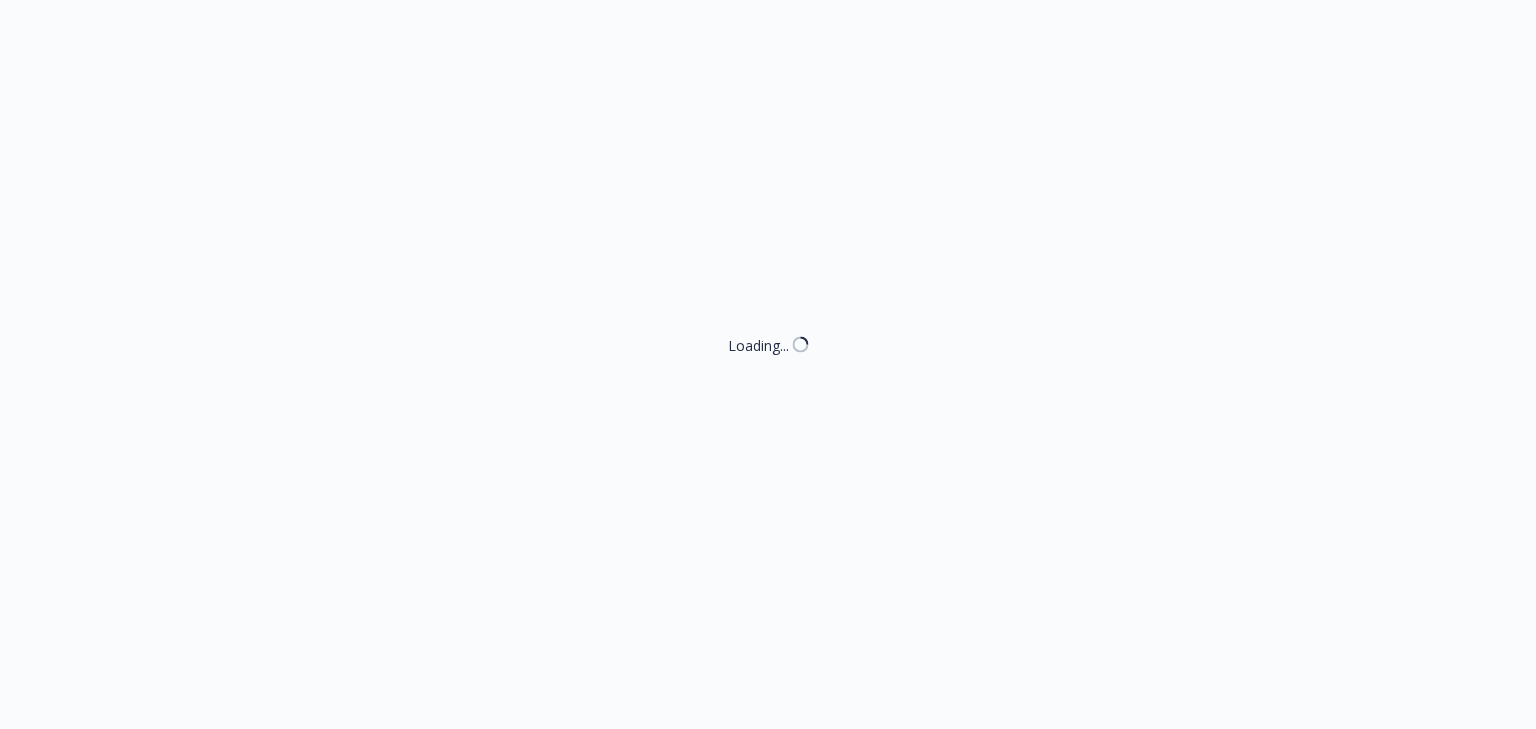 type on "x" 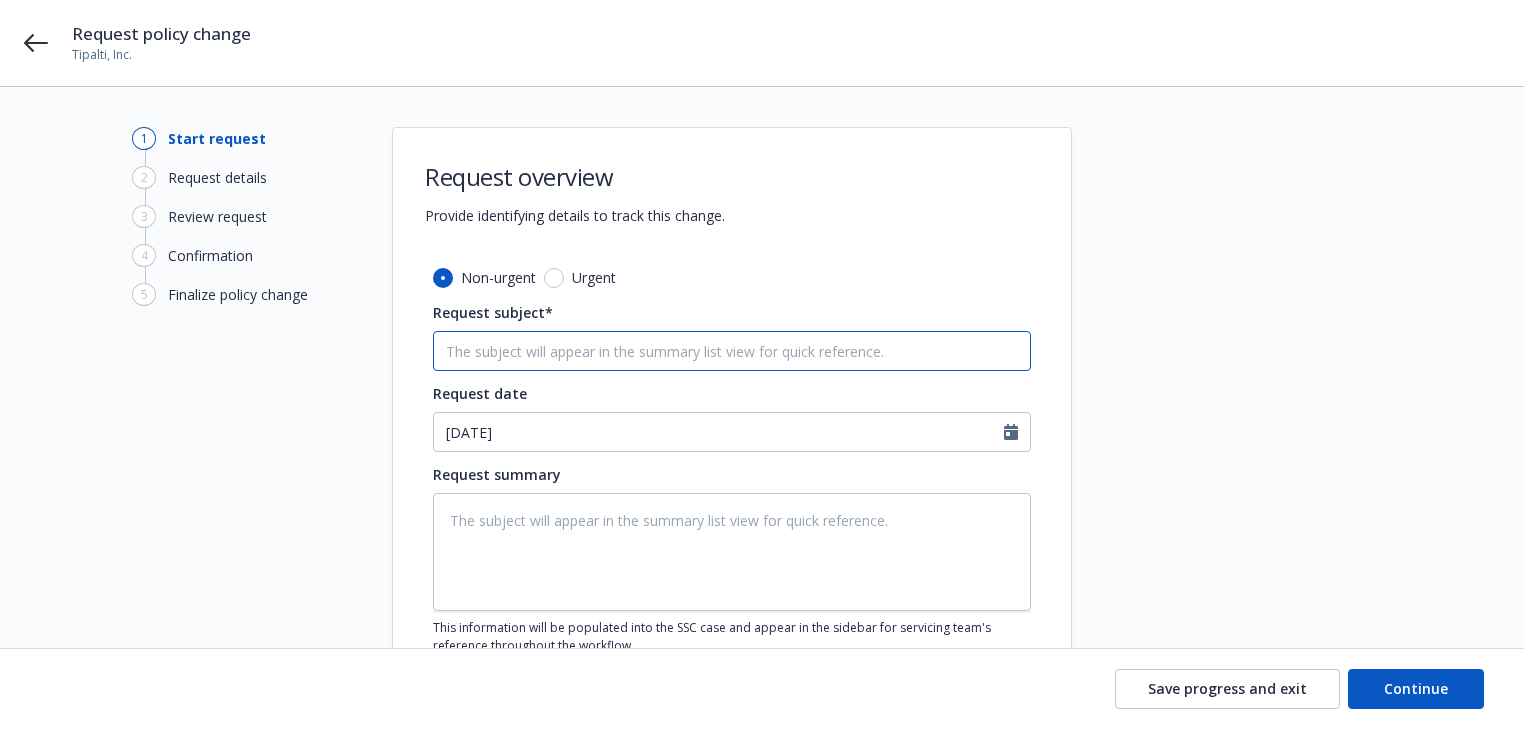 drag, startPoint x: 645, startPoint y: 332, endPoint x: 642, endPoint y: 352, distance: 20.22375 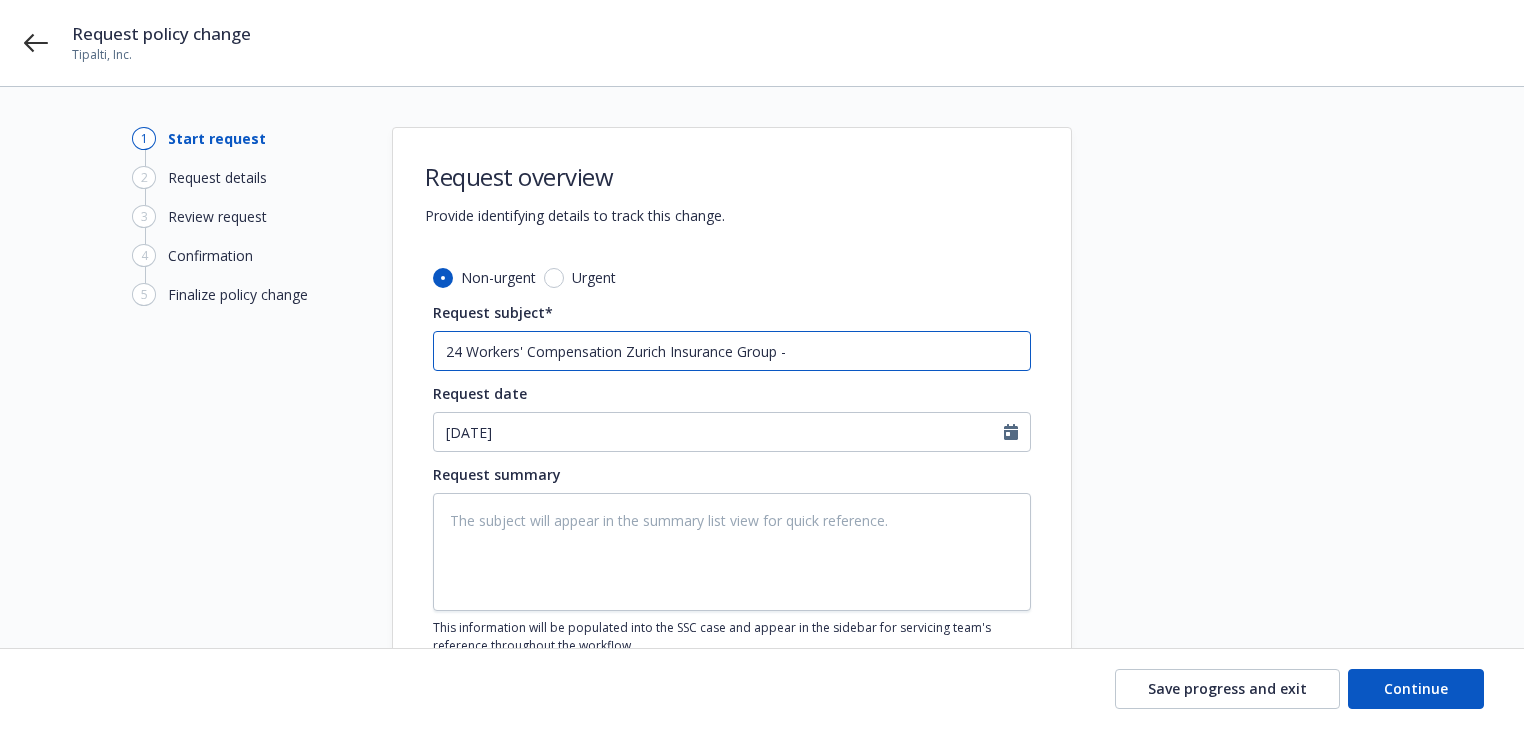 type on "x" 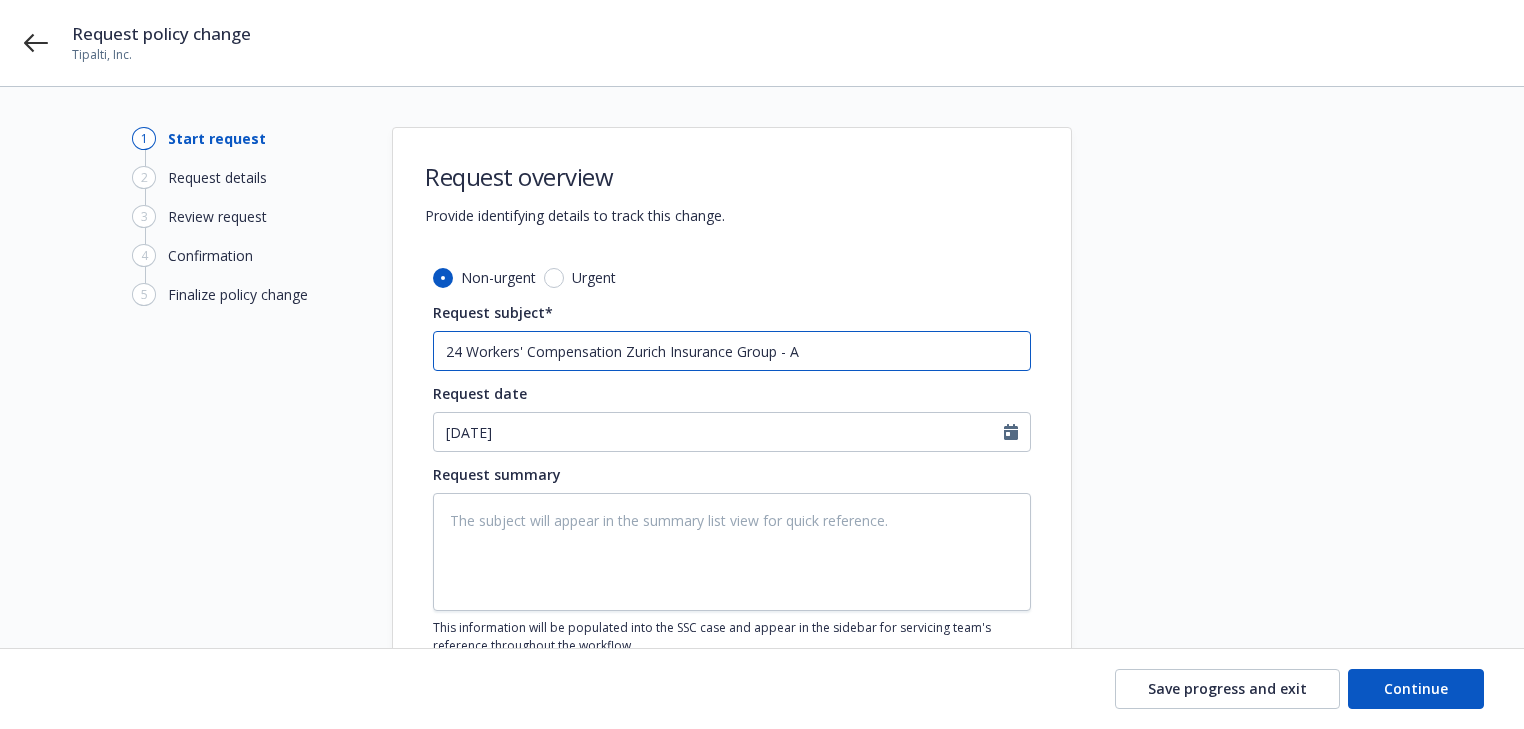 type on "x" 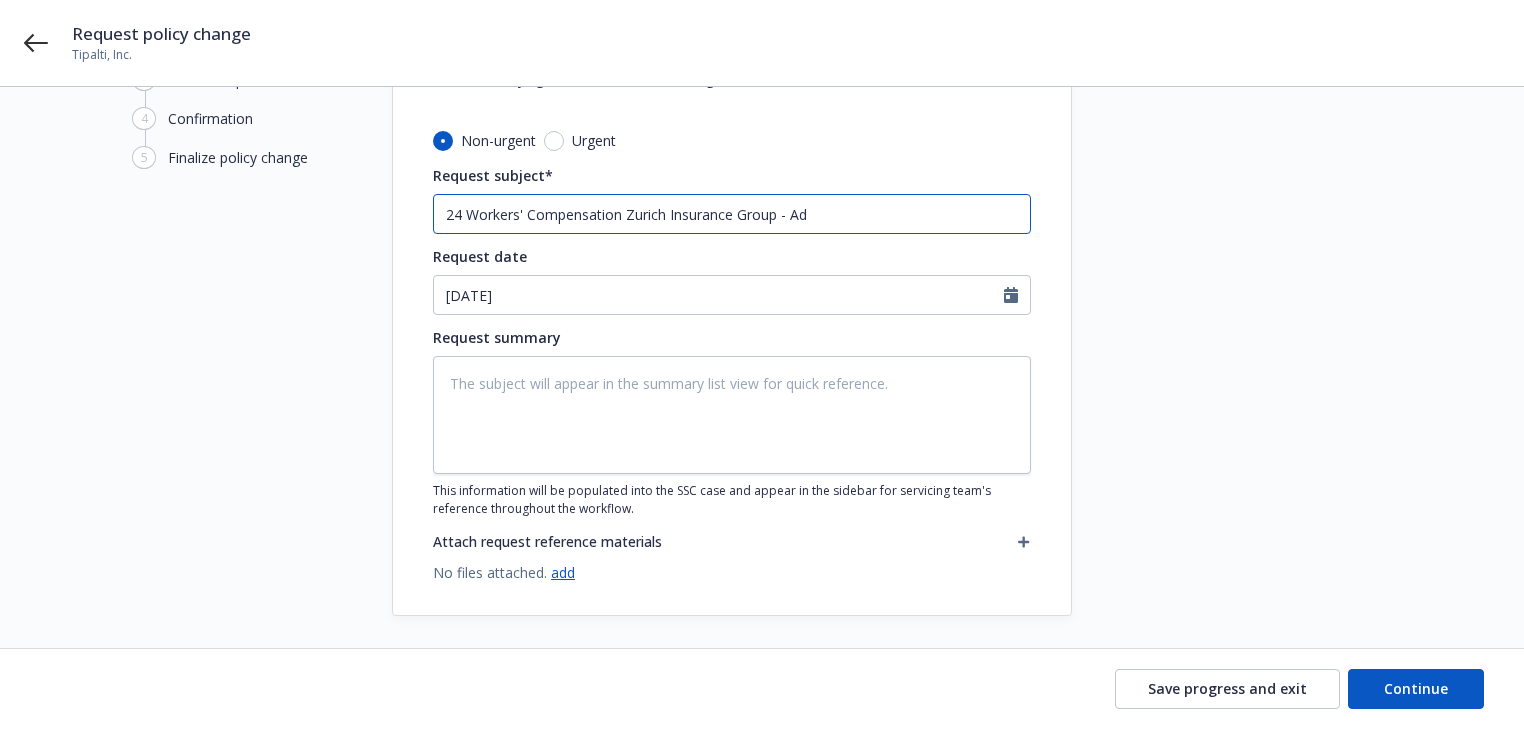 scroll, scrollTop: 144, scrollLeft: 0, axis: vertical 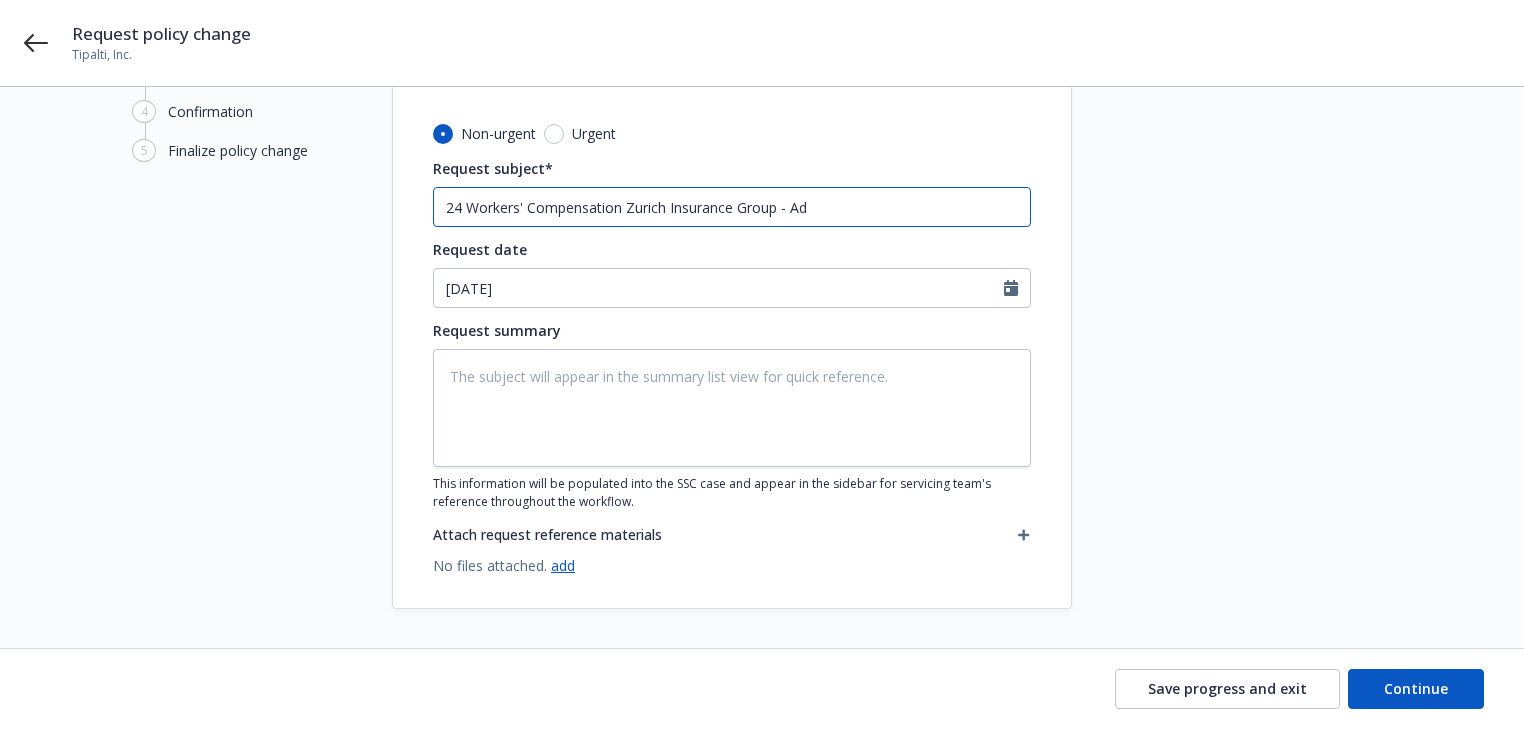 click on "24 Workers' Compensation Zurich Insurance Group - Ad" at bounding box center (732, 207) 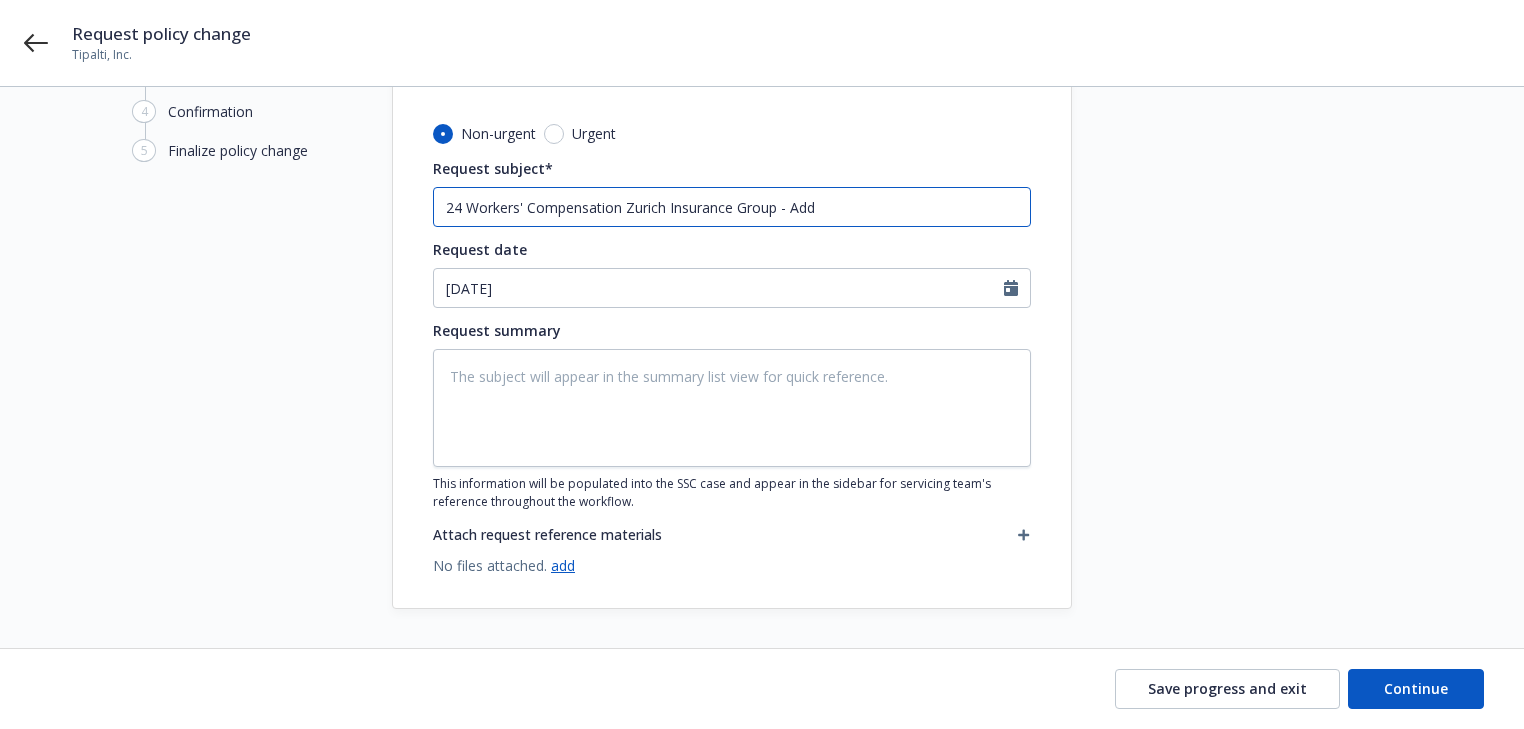 type on "x" 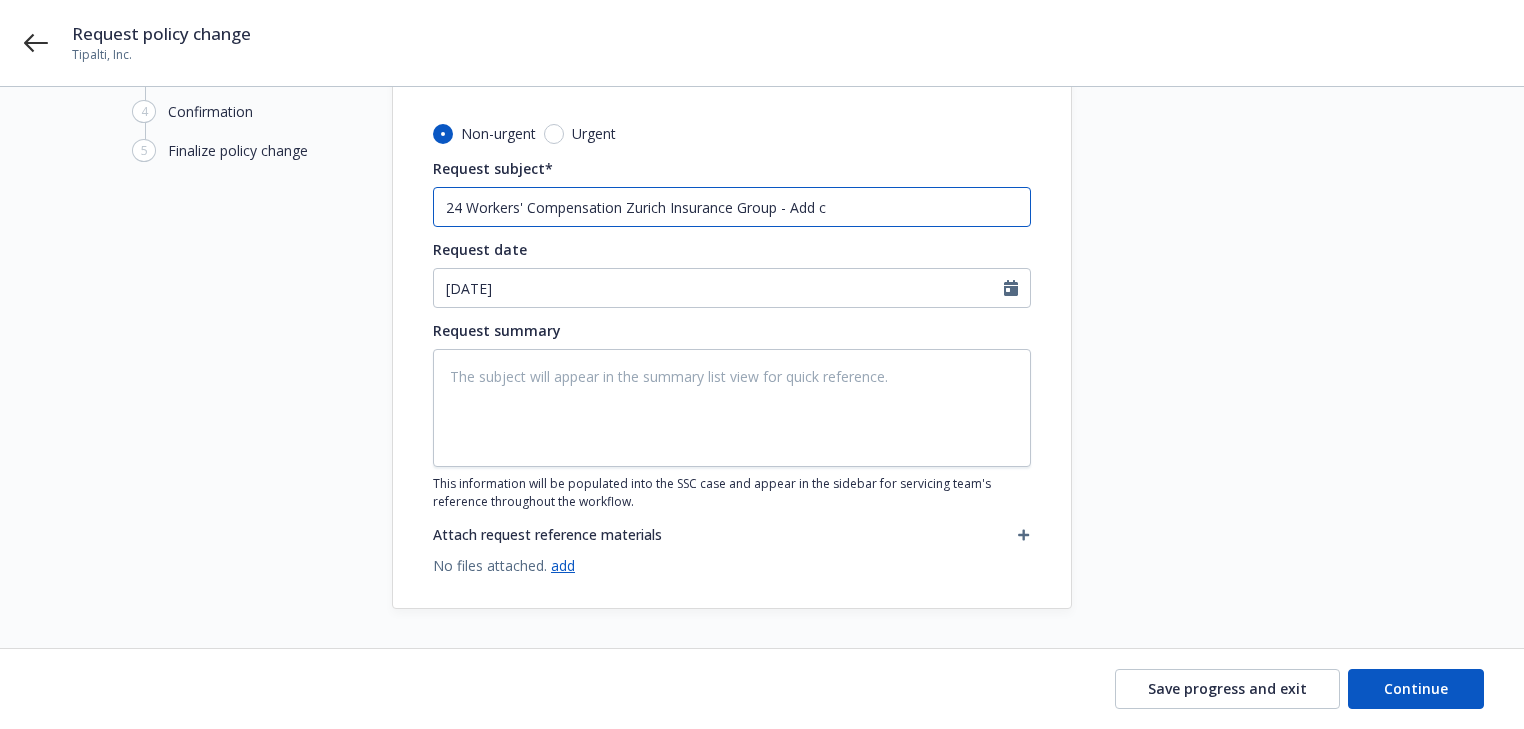 type on "24 Workers' Compensation Zurich Insurance Group - Add cl" 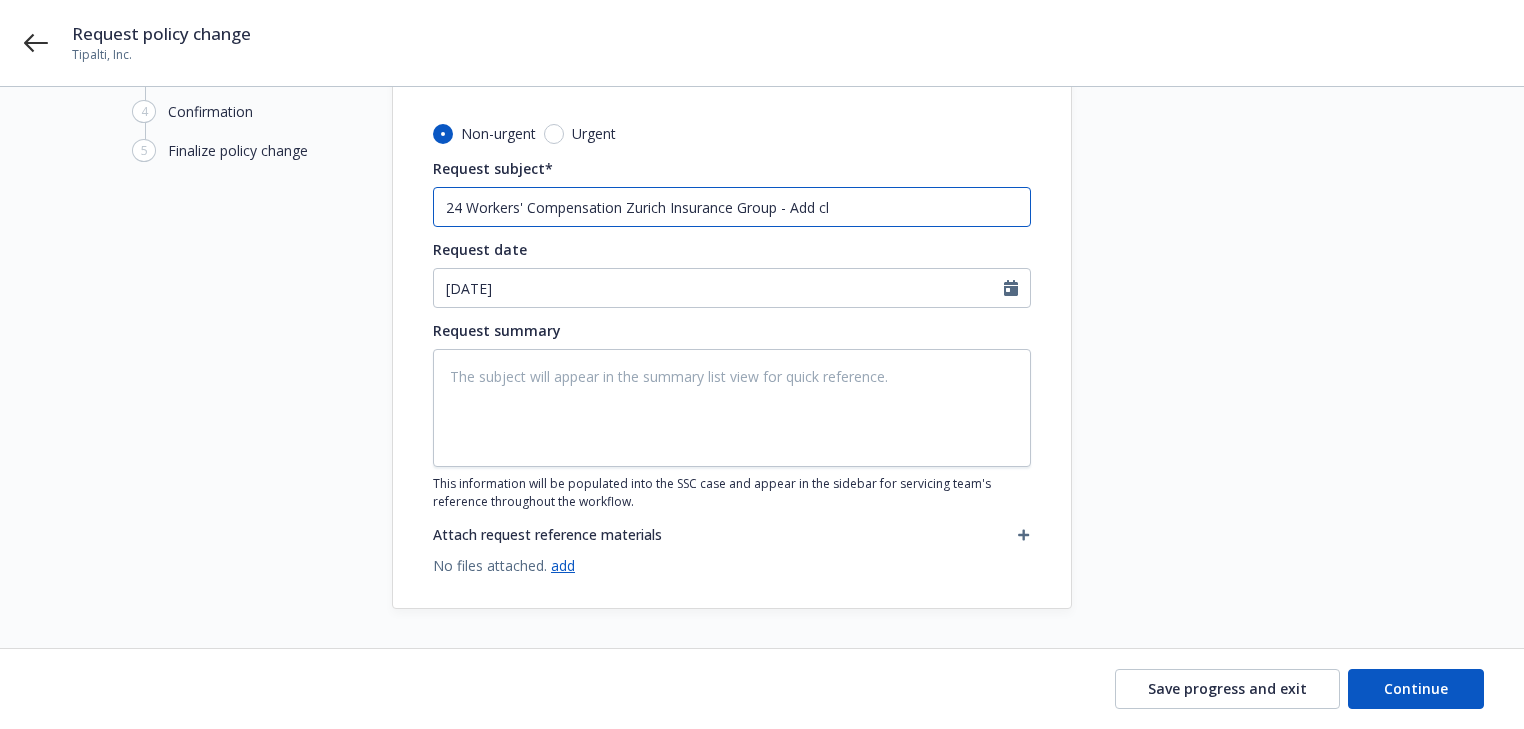 type on "x" 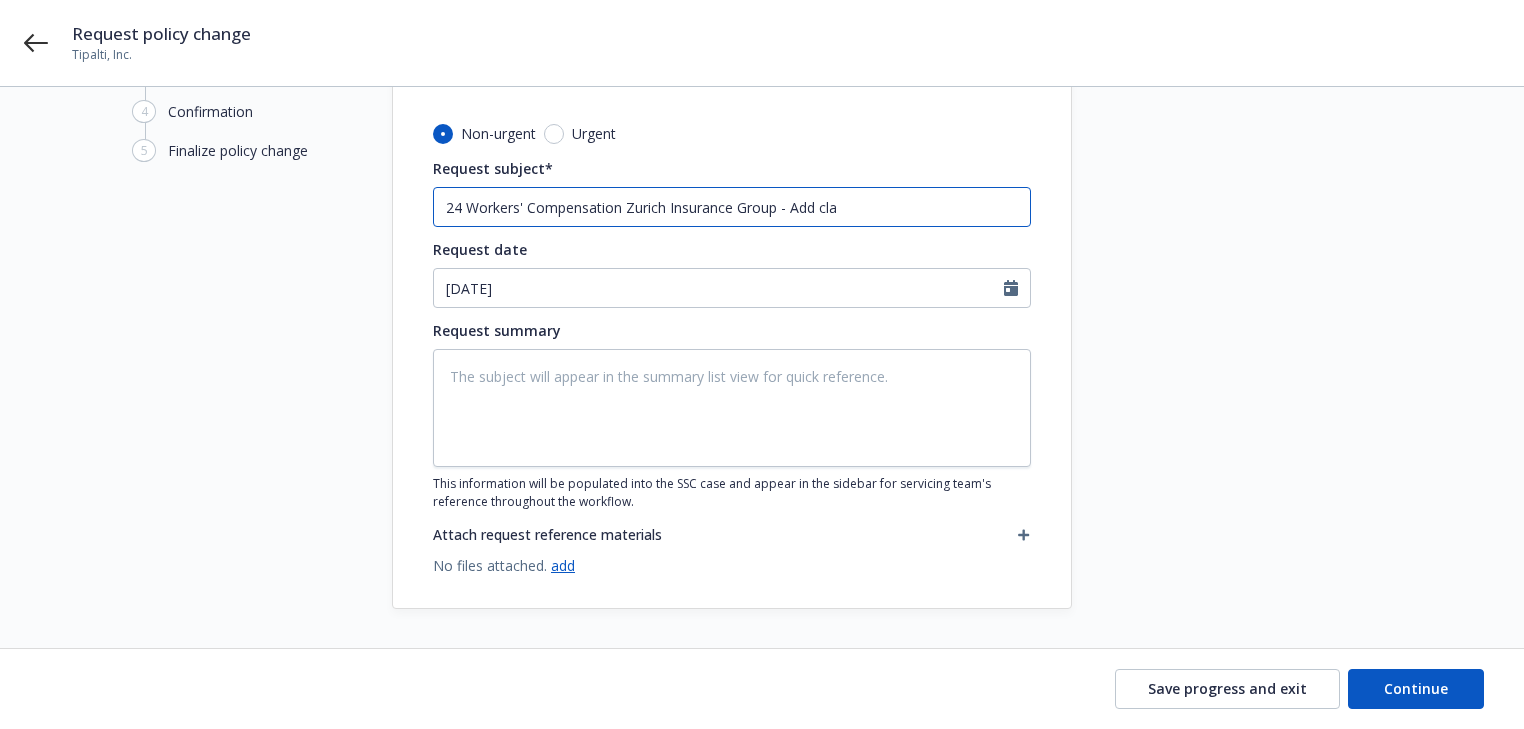 type on "x" 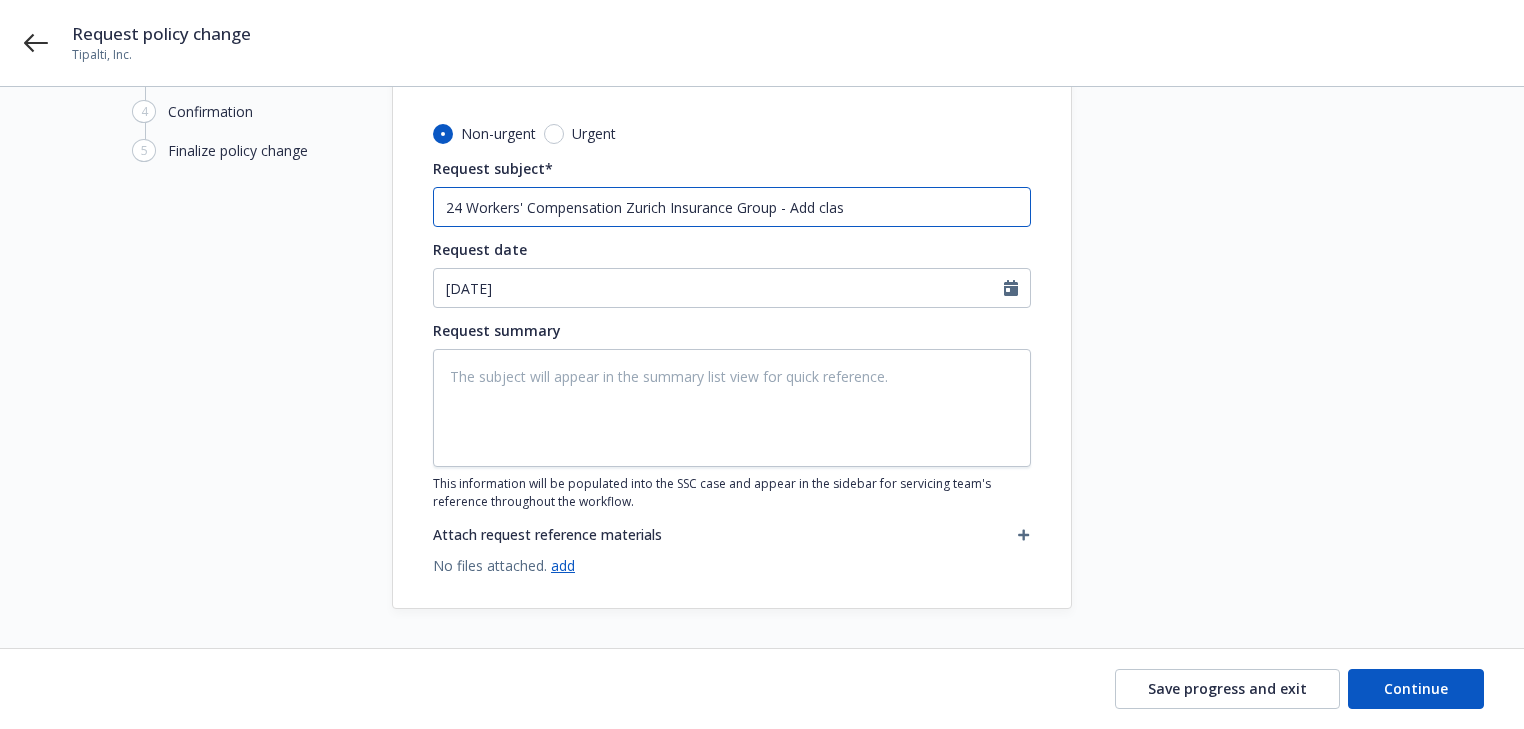type on "x" 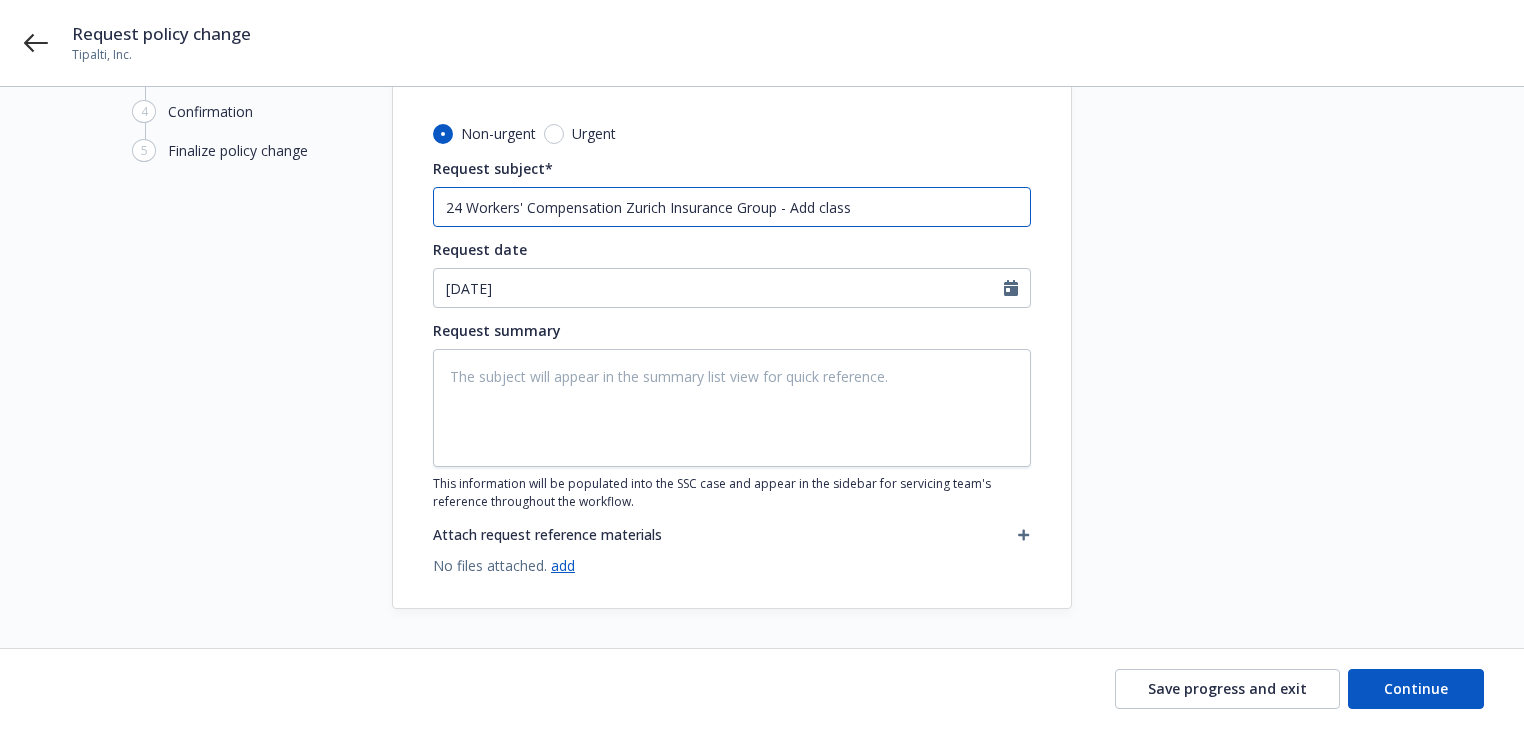 type on "x" 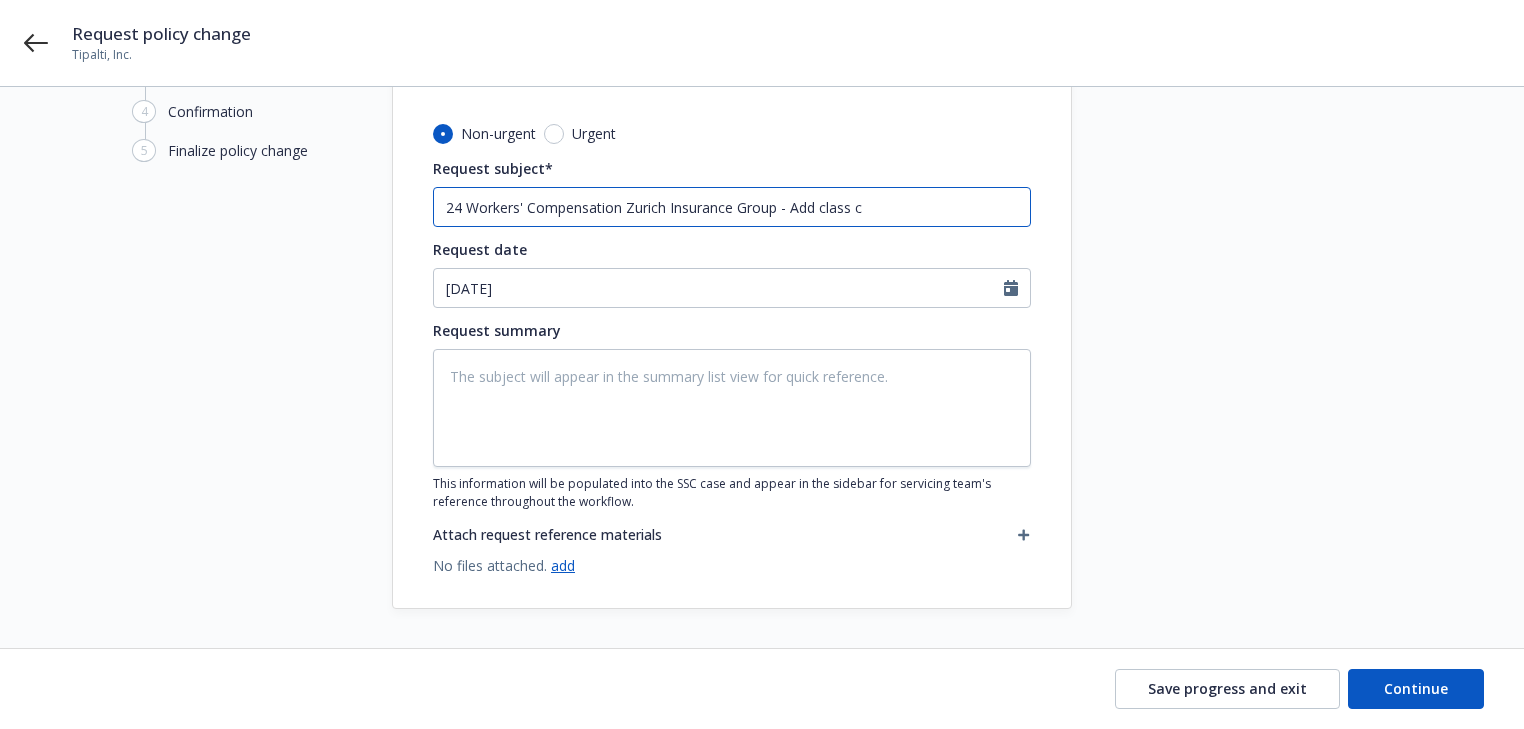 type on "x" 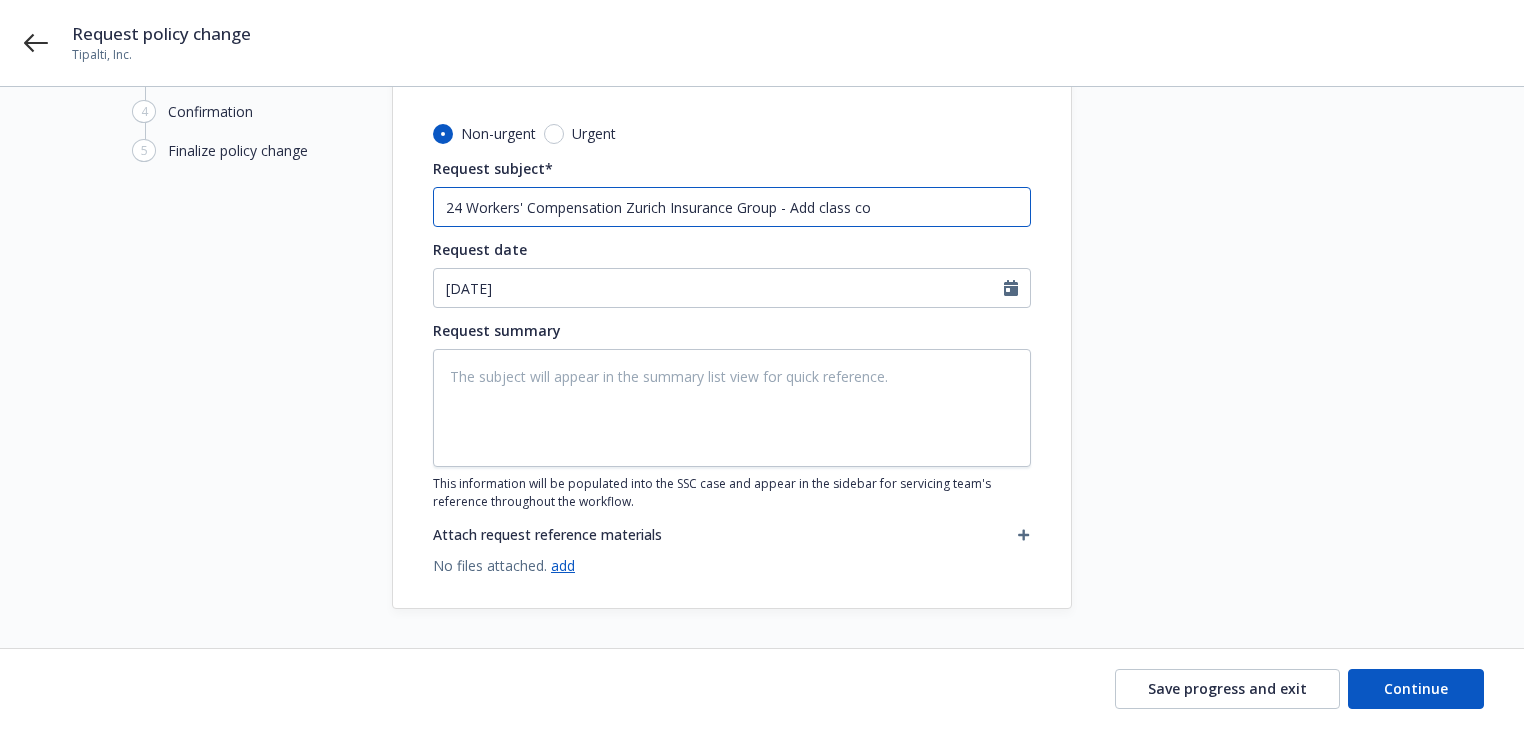 type on "x" 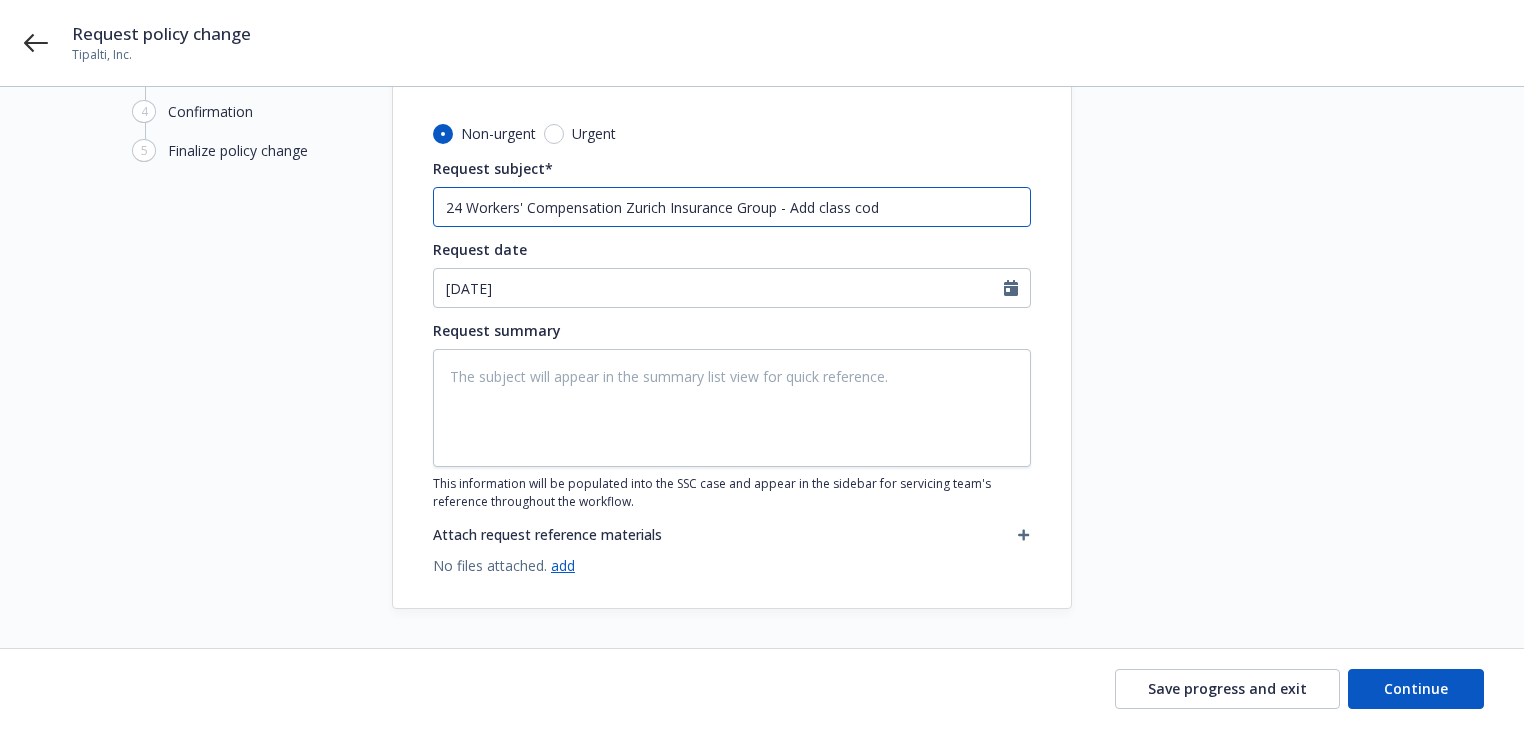 type on "x" 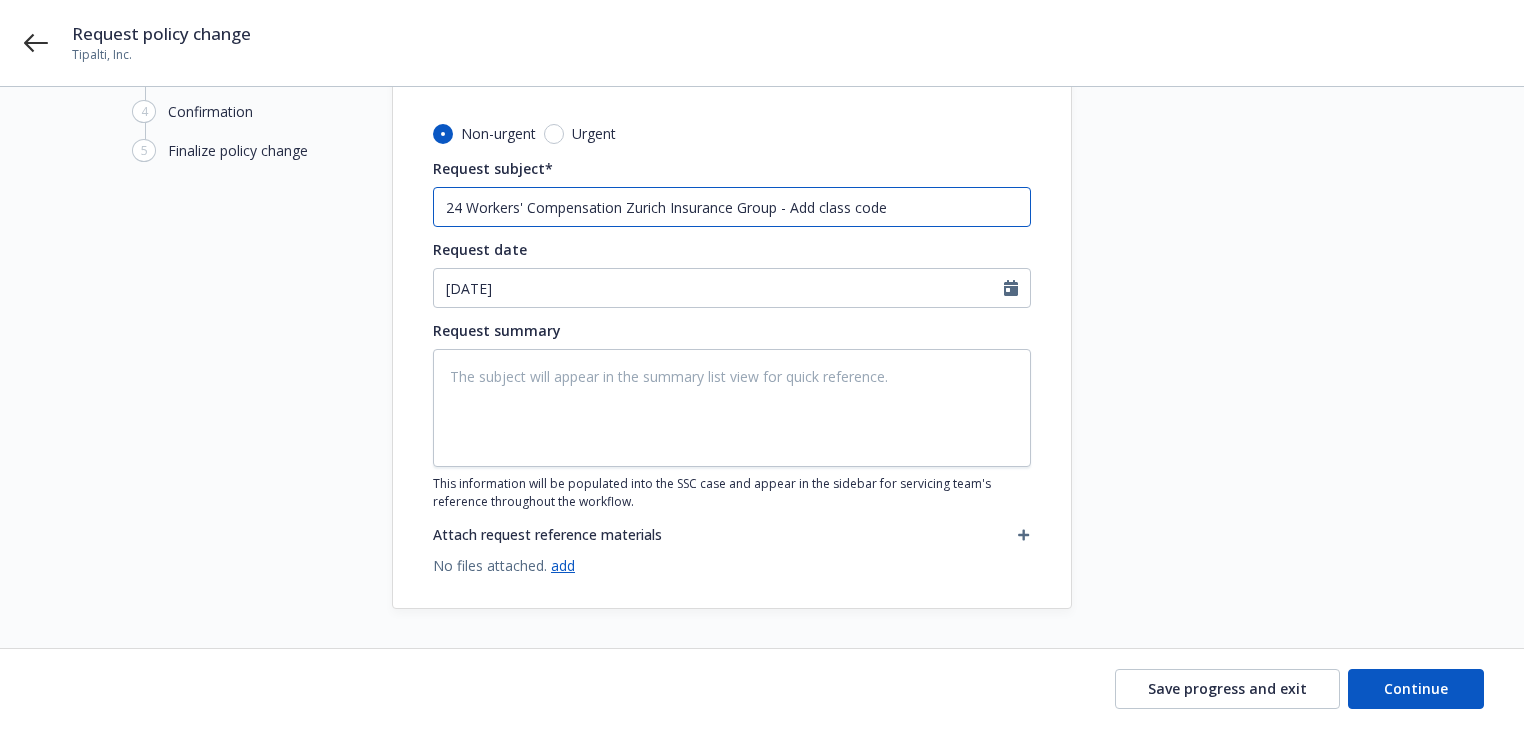 type on "x" 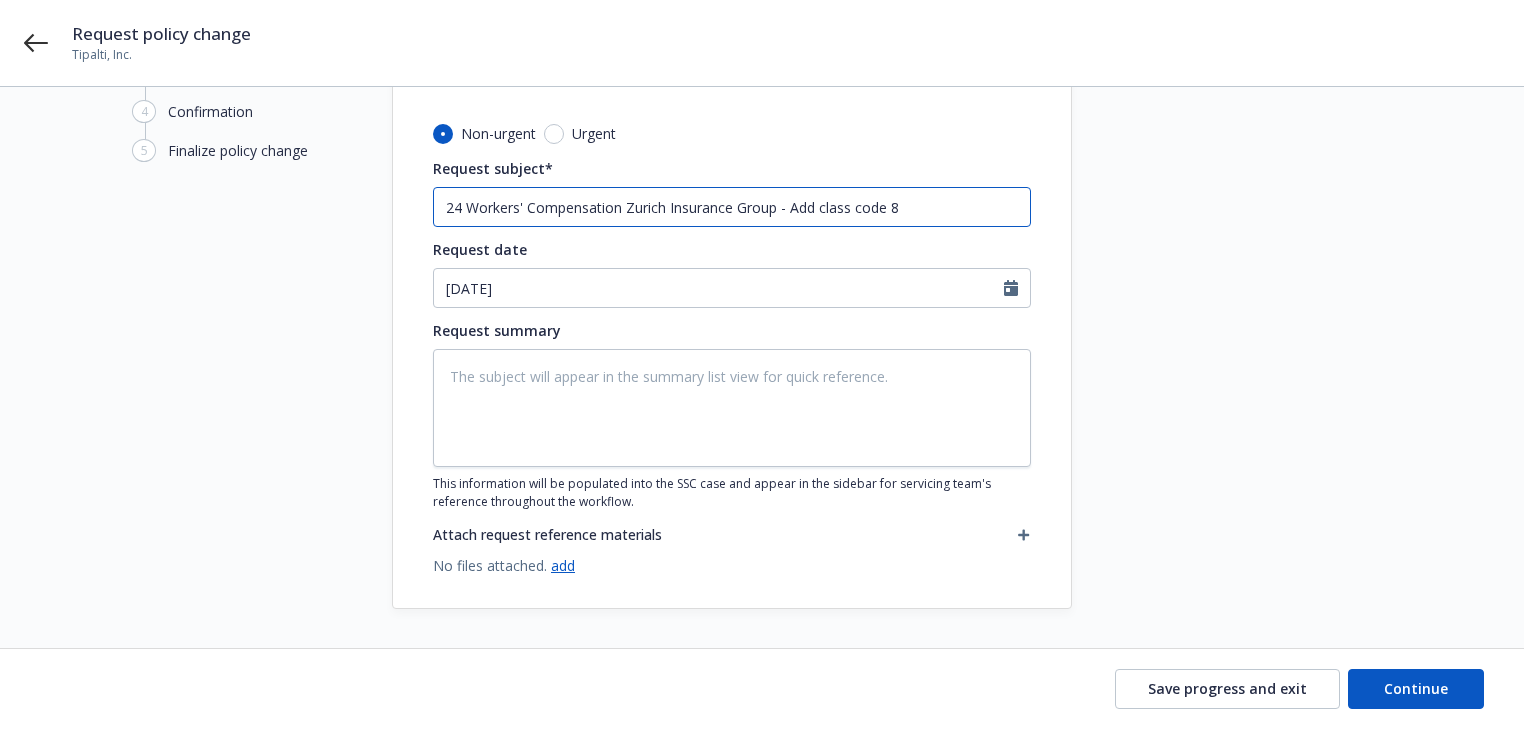 type on "x" 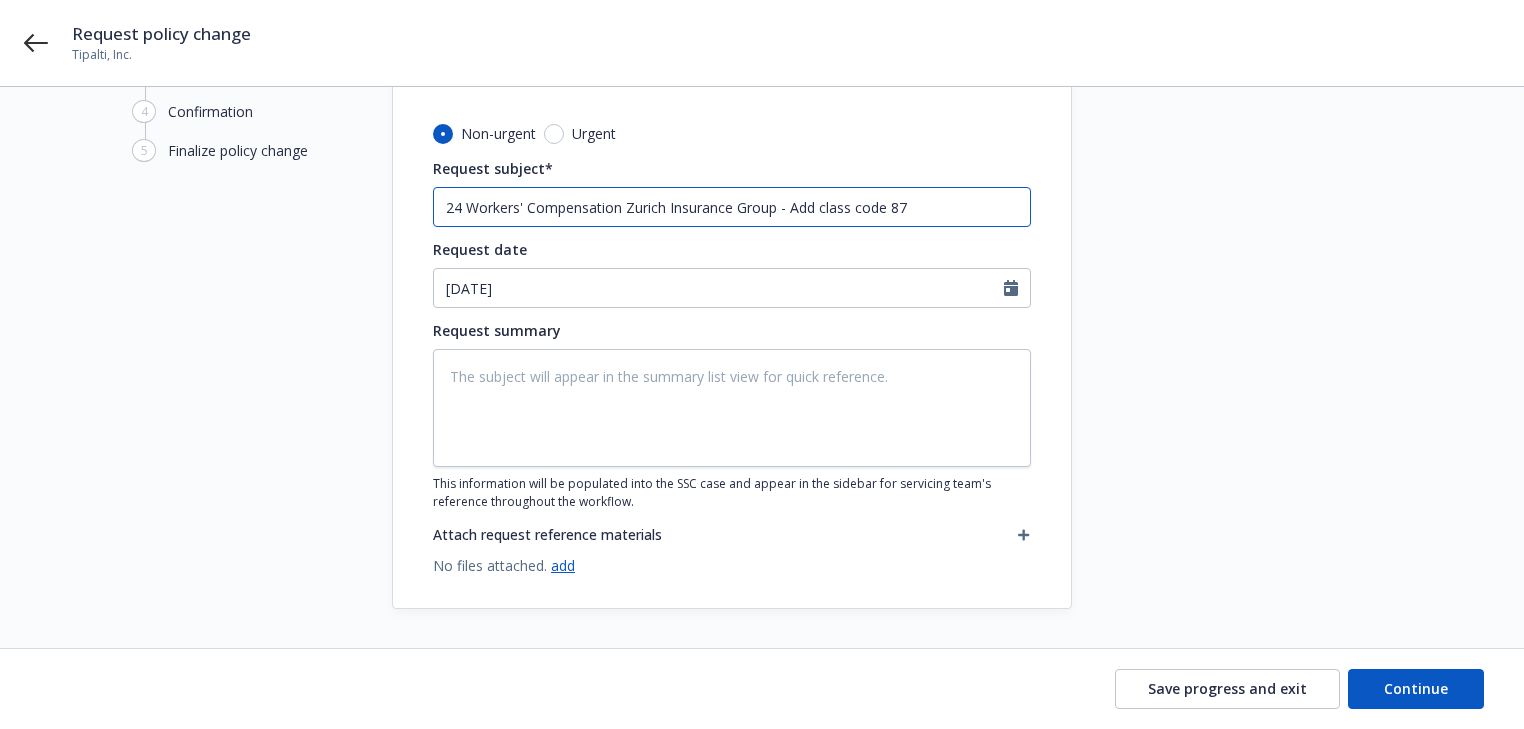 type on "x" 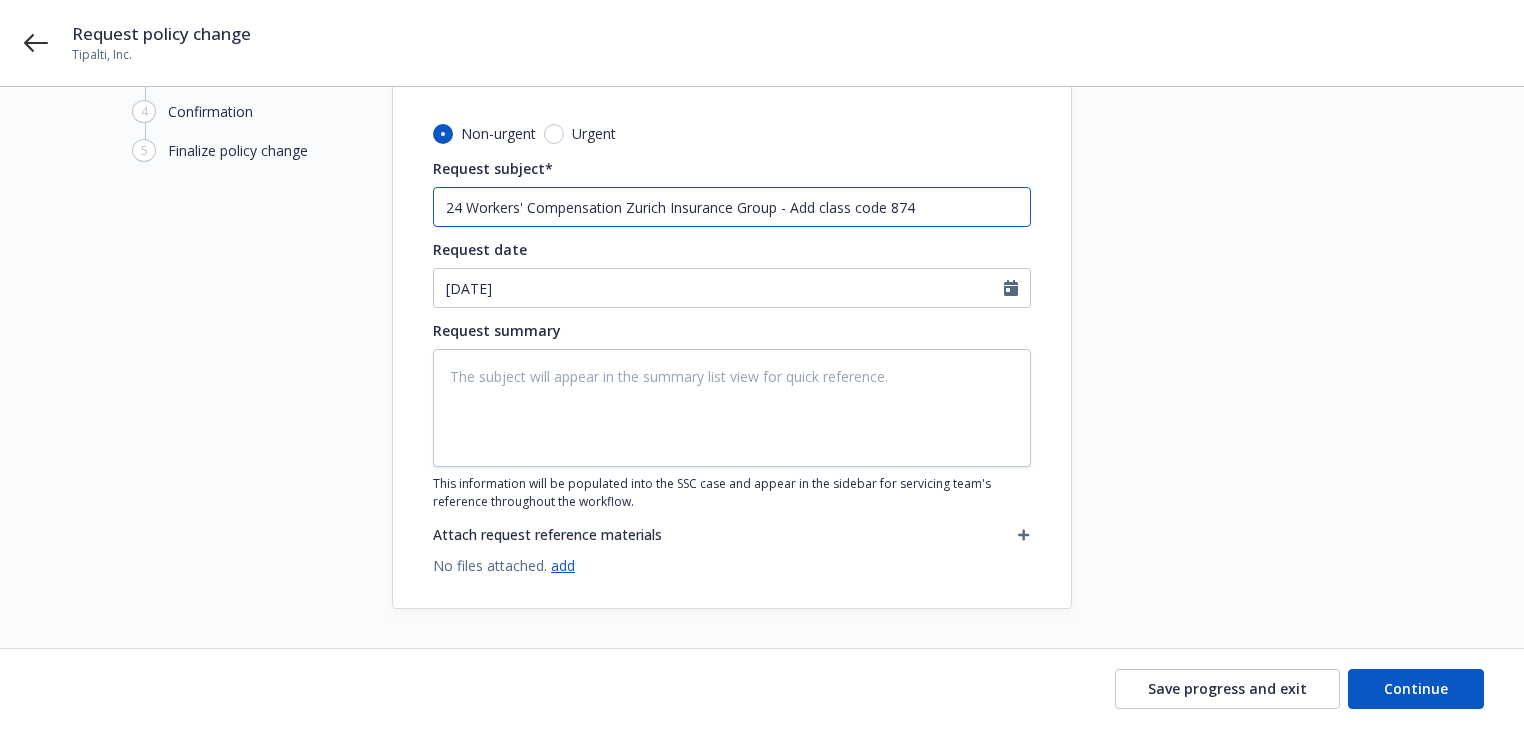 type on "x" 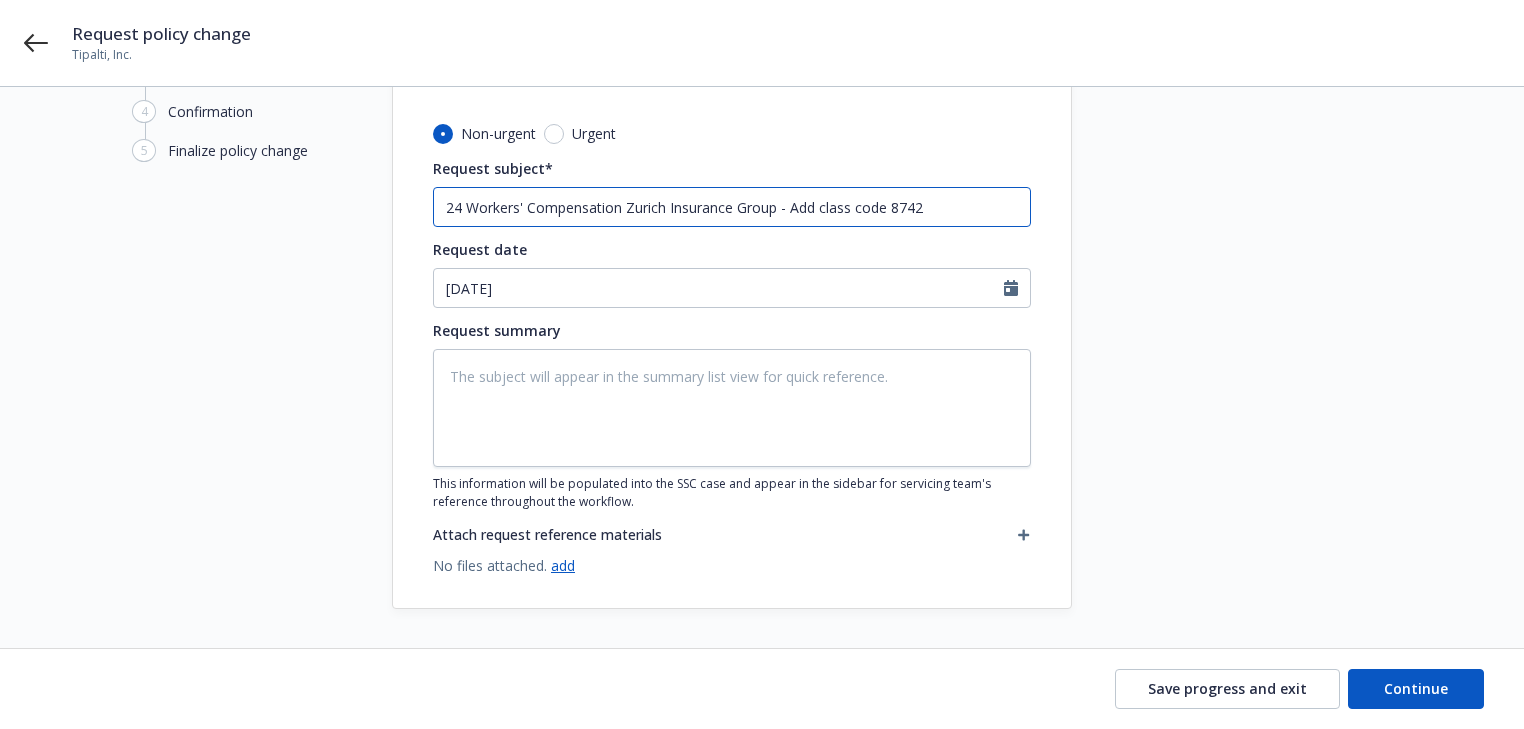 type on "x" 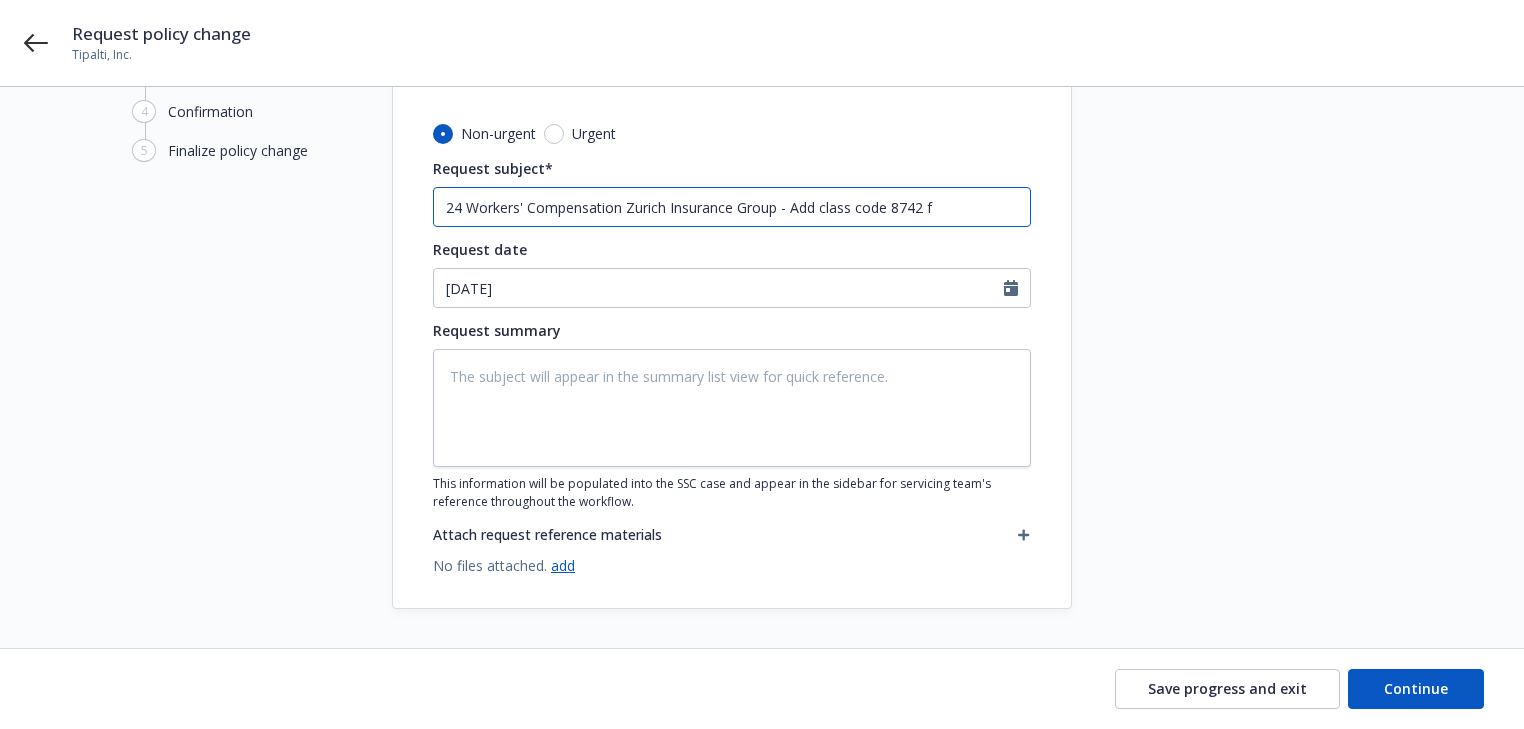 type on "x" 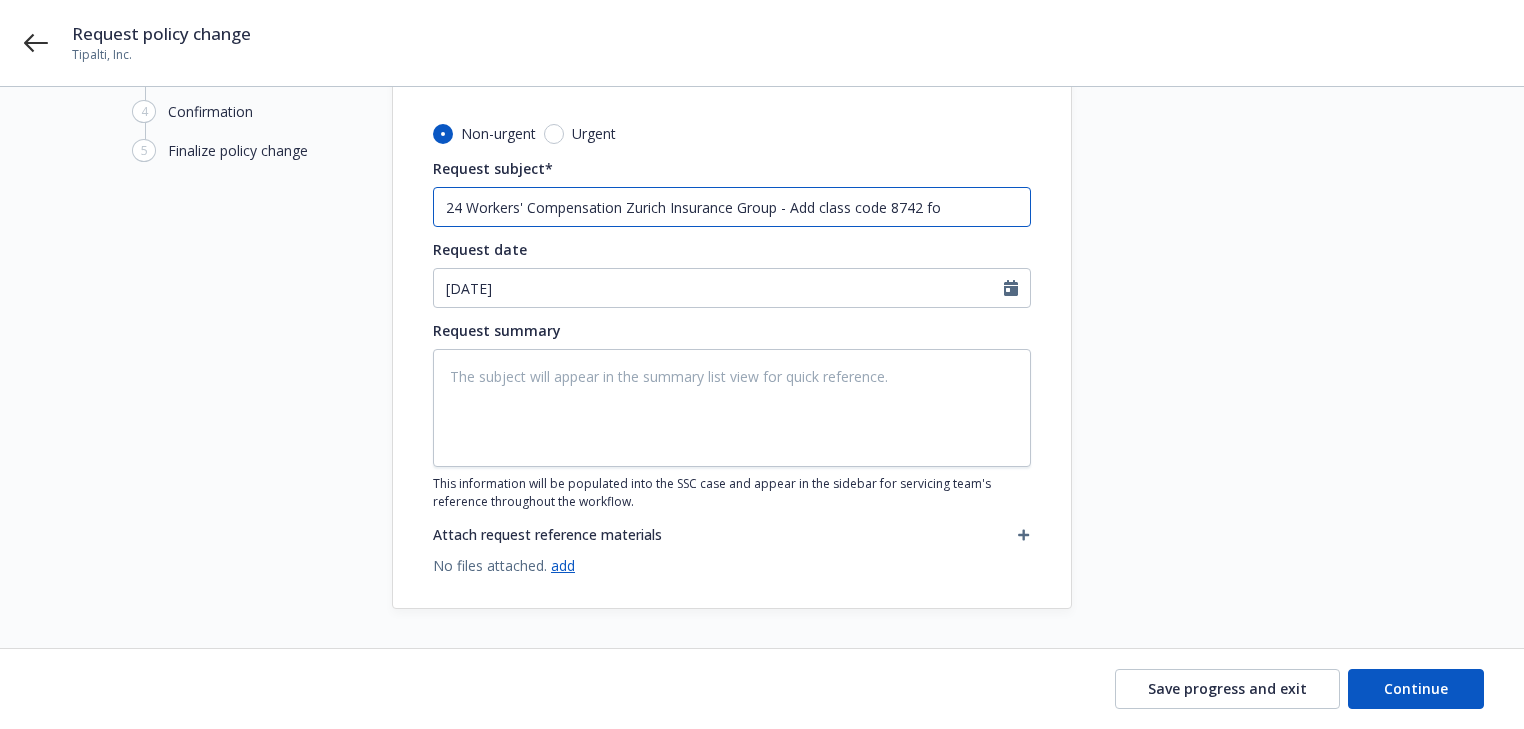type on "x" 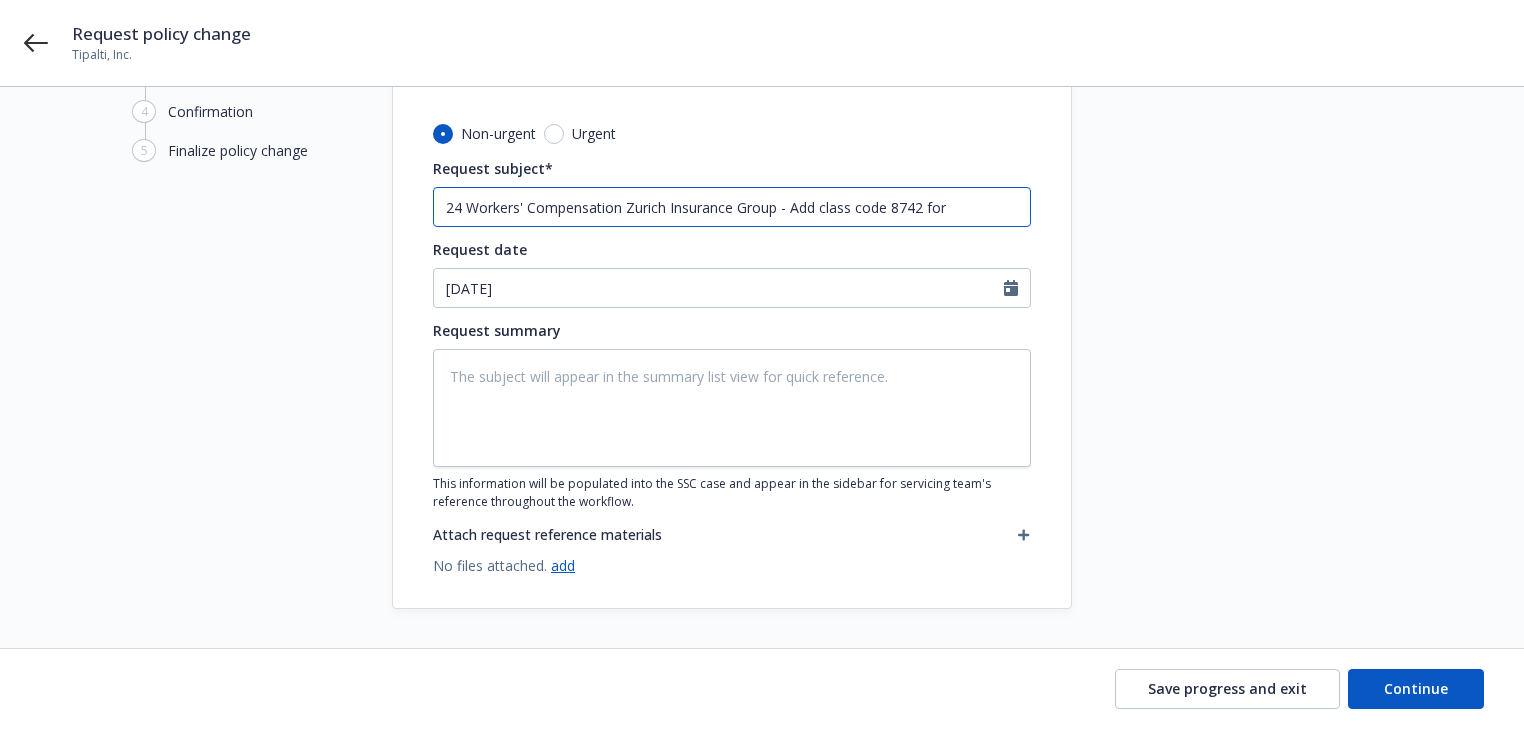 type on "x" 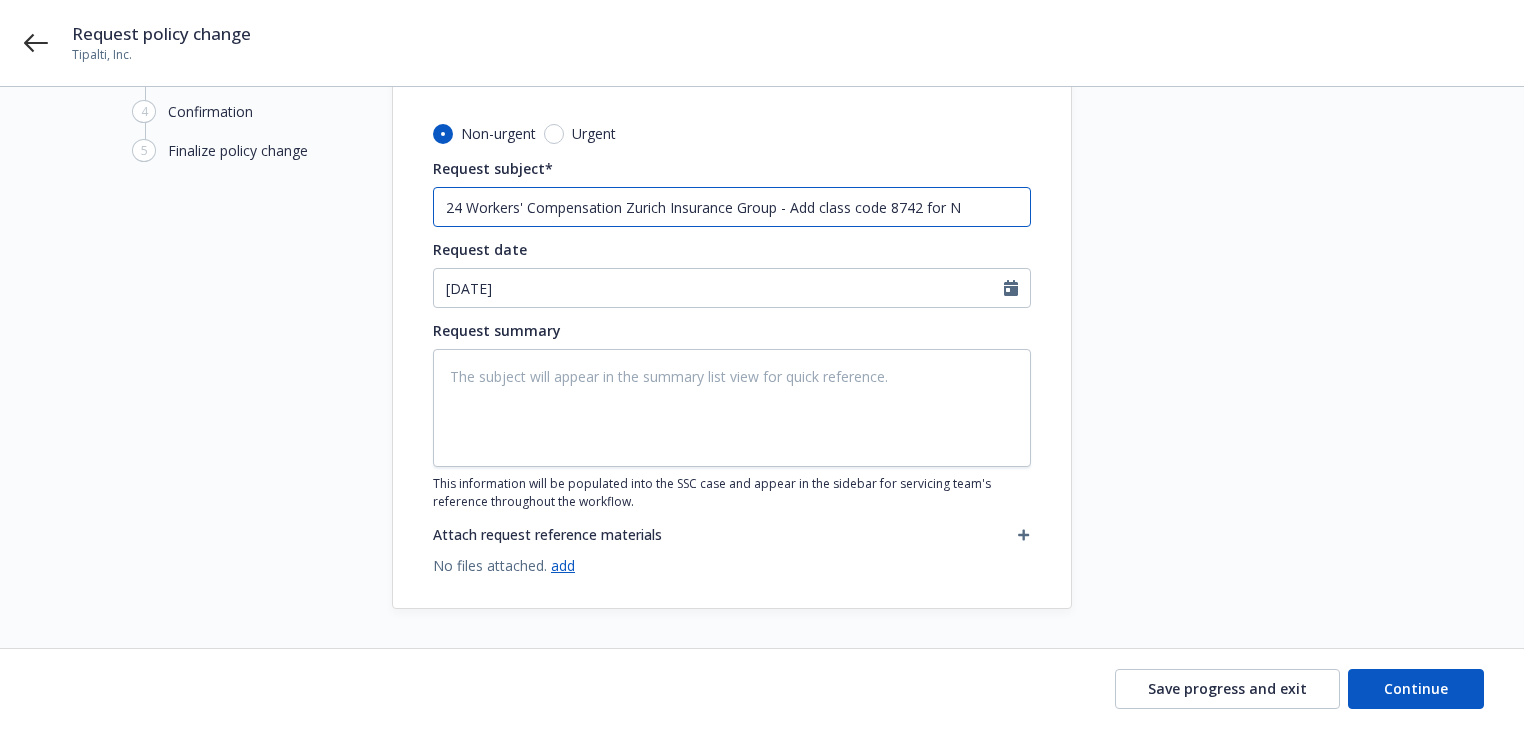 type on "x" 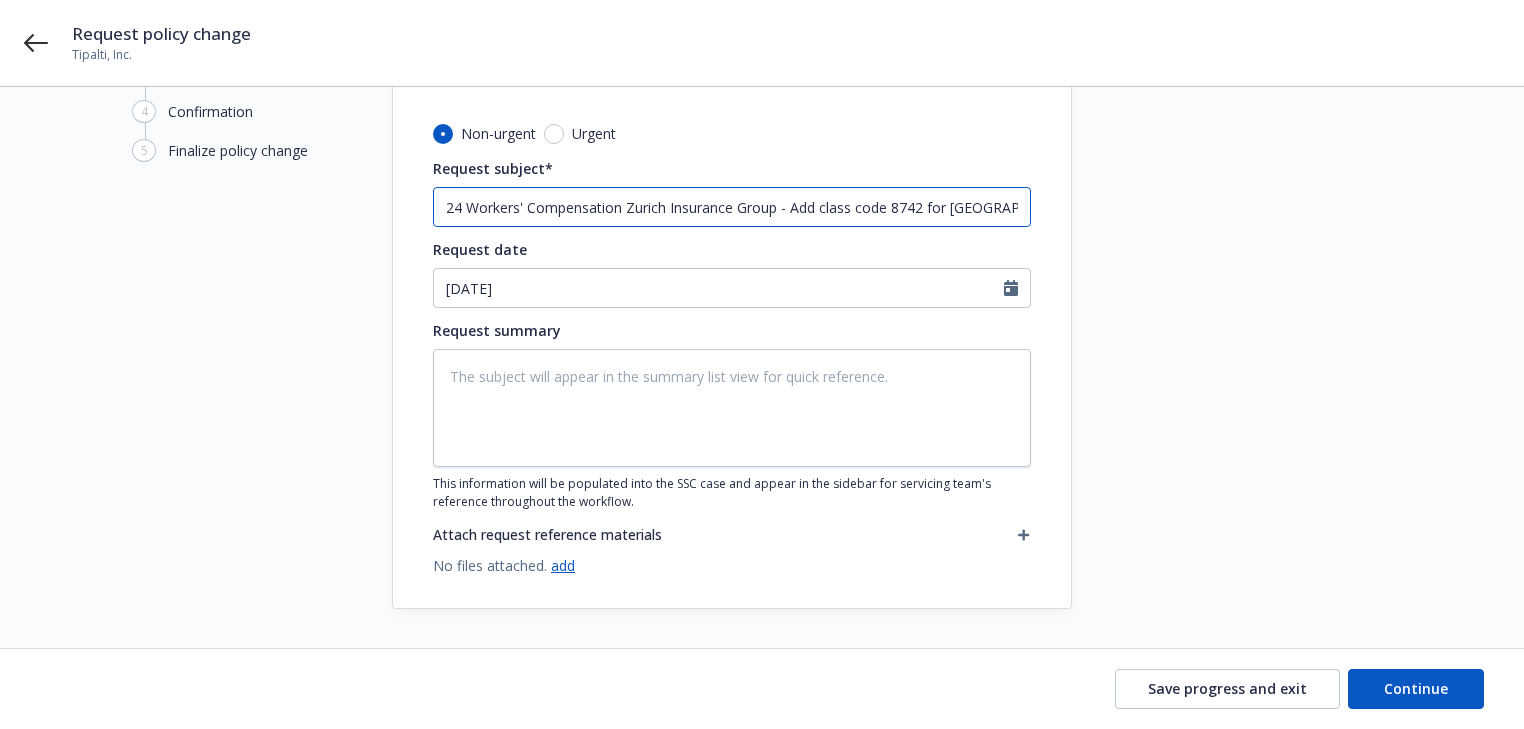 type on "x" 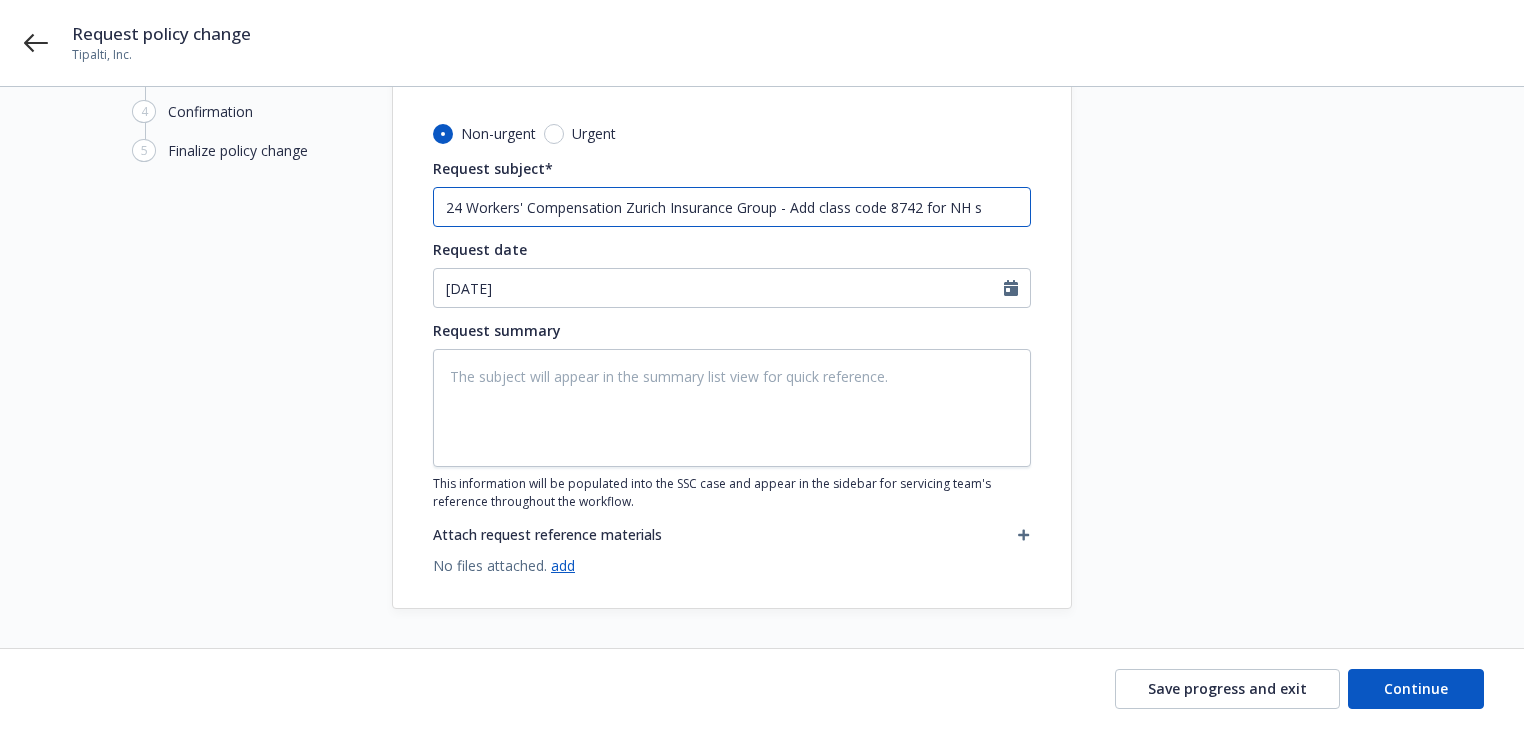 type on "x" 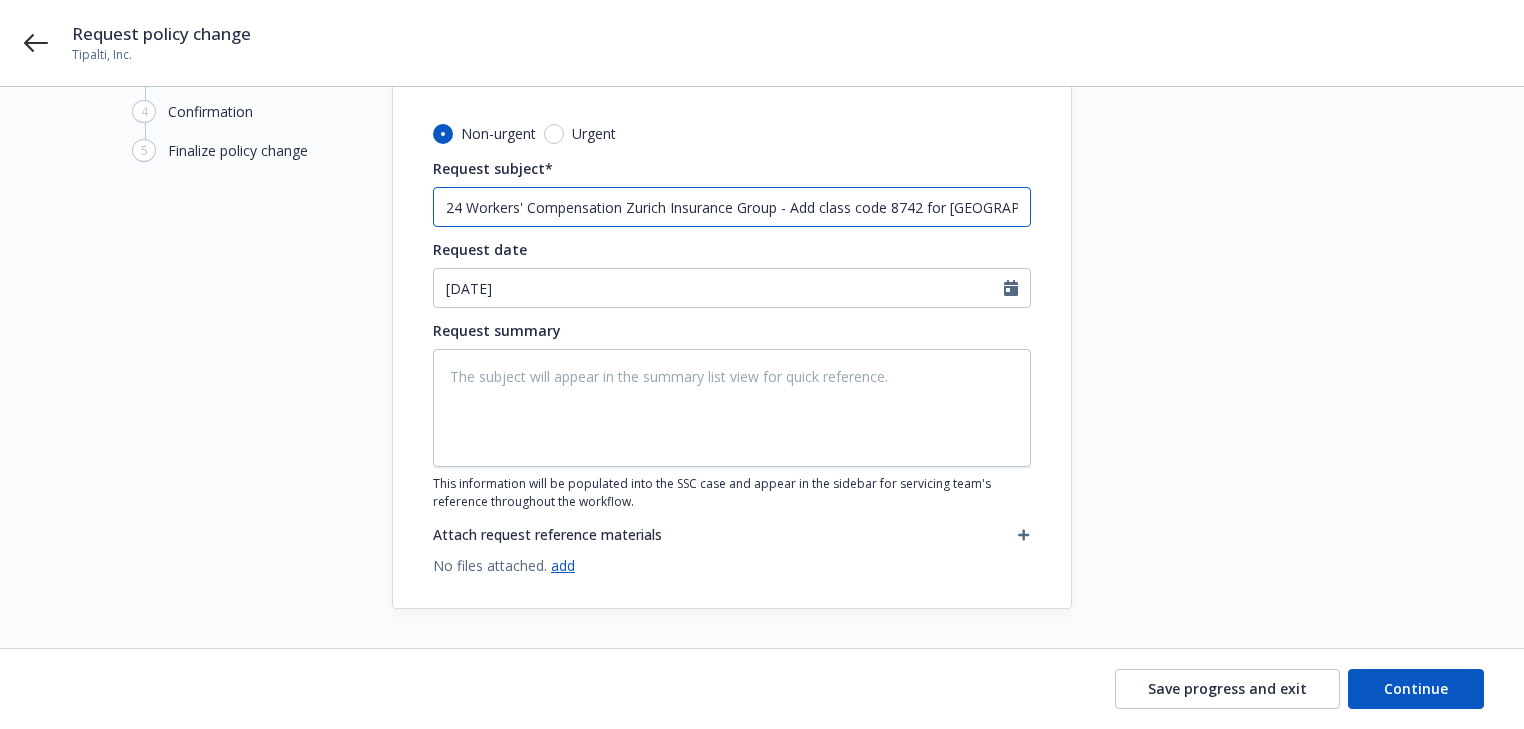 type on "x" 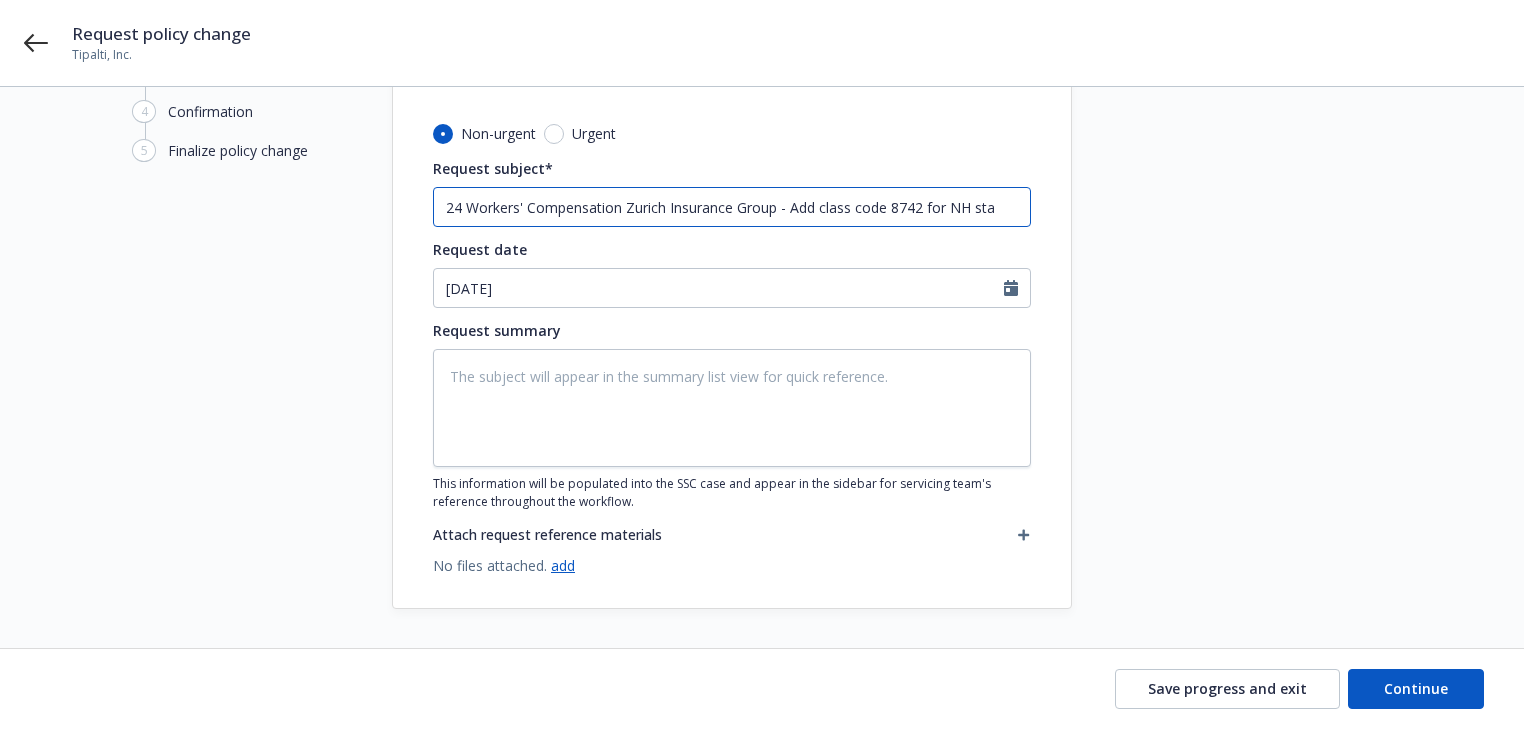 type on "x" 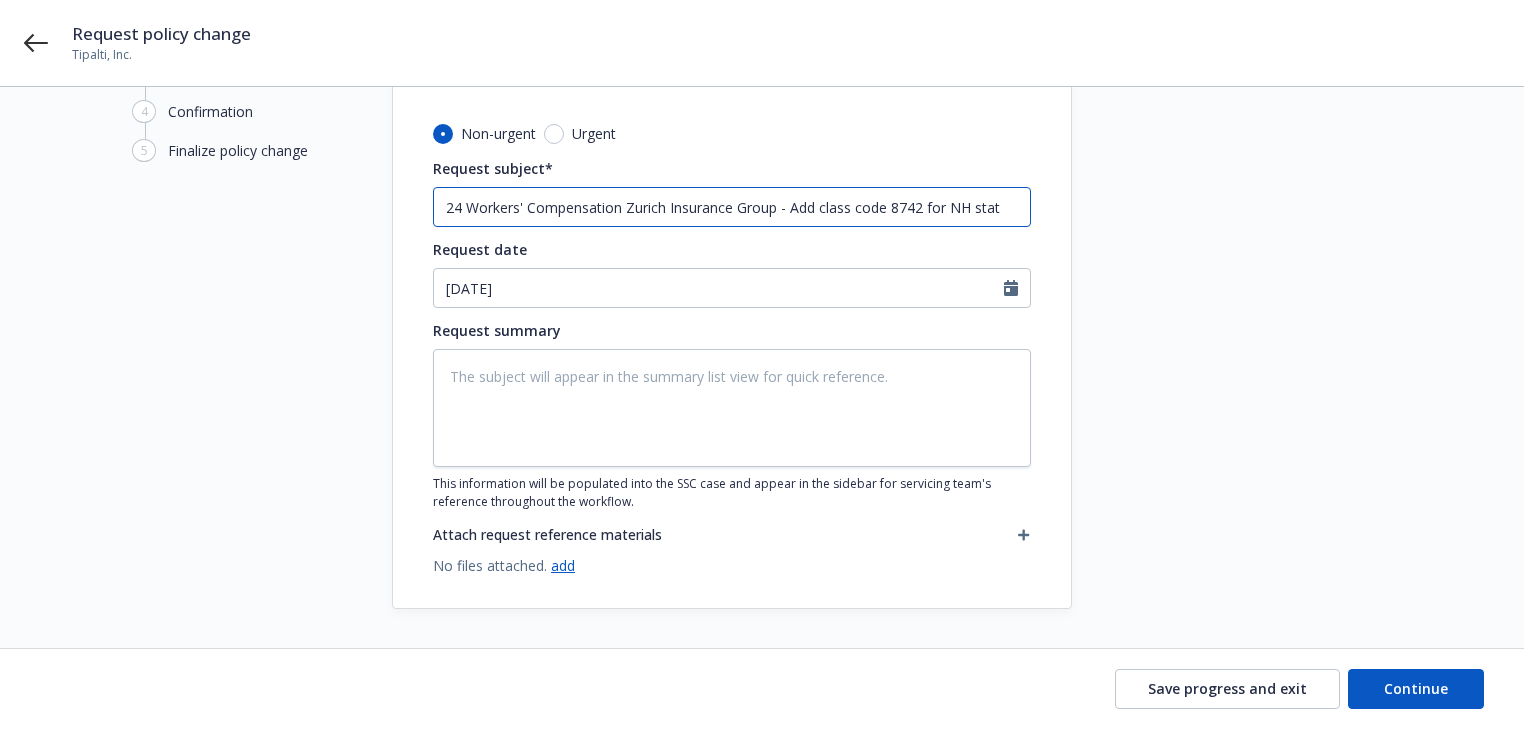 type on "x" 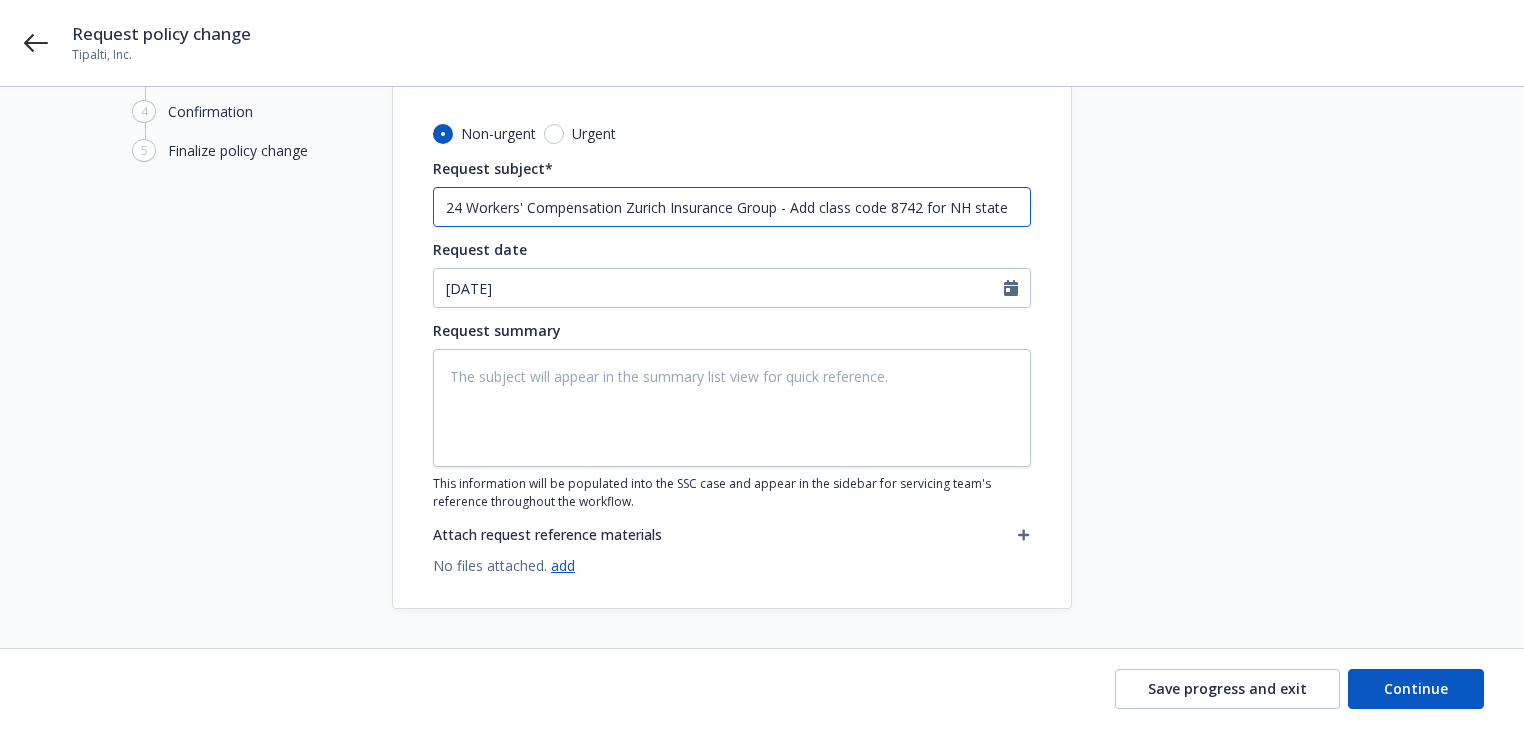 type on "24 Workers' Compensation Zurich Insurance Group - Add class code 8742 for NH state" 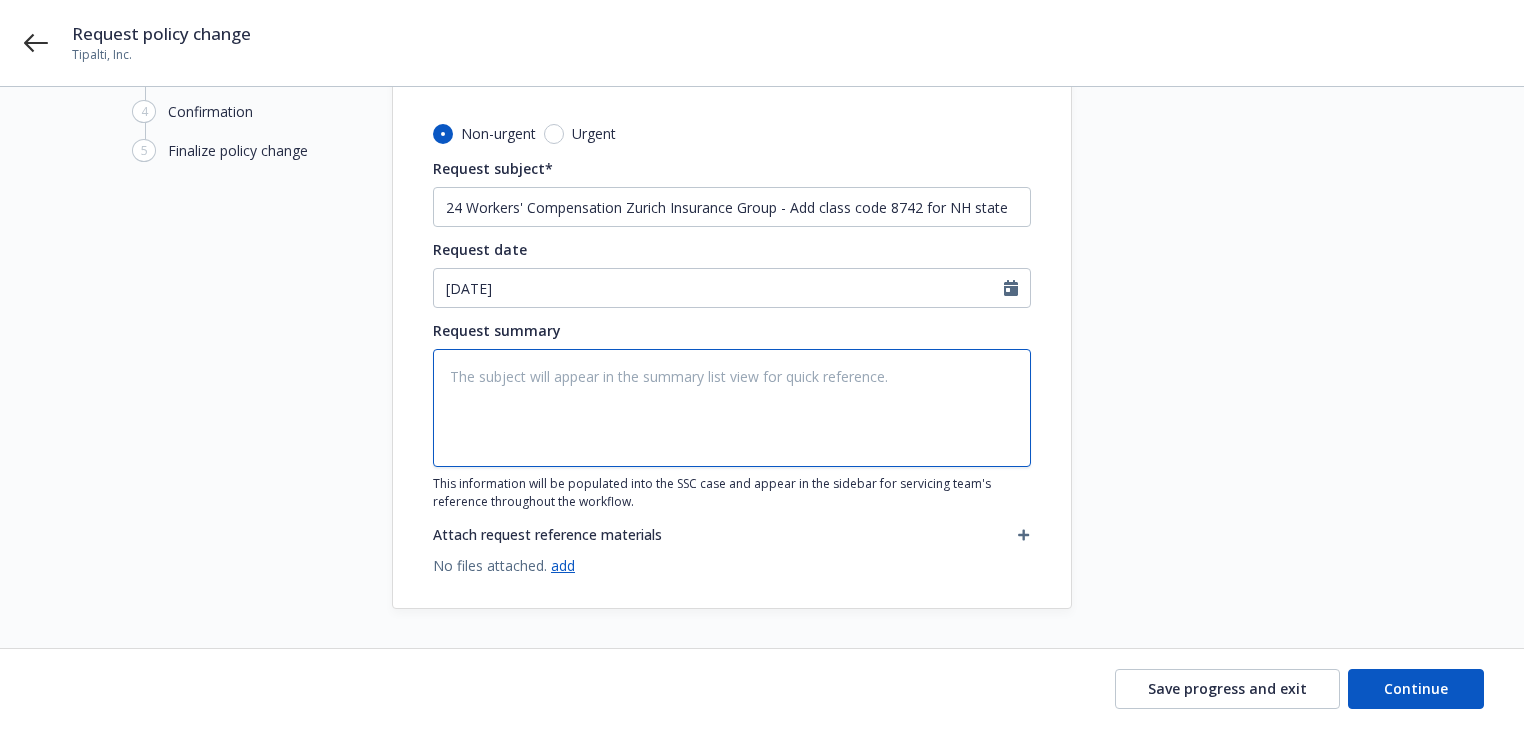 click at bounding box center (732, 408) 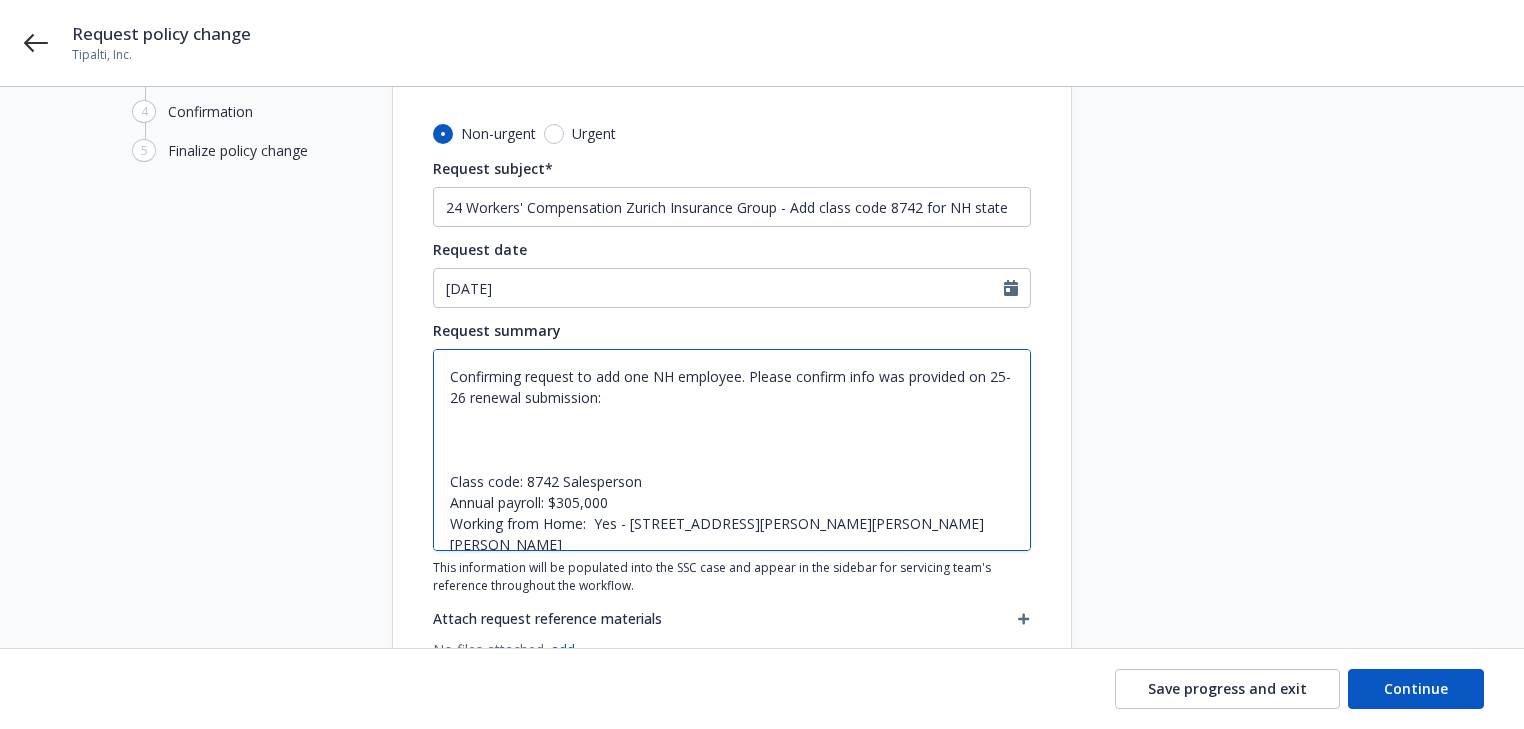 type on "Confirming request to add one NH employee. Please confirm info was provided on 25-26 renewal submission:
Class code: 8742 Salesperson
Annual payroll: $305,000
Working from Home:  Yes - 7 Carr Hill Road, Windham, Rockingham NH 03087" 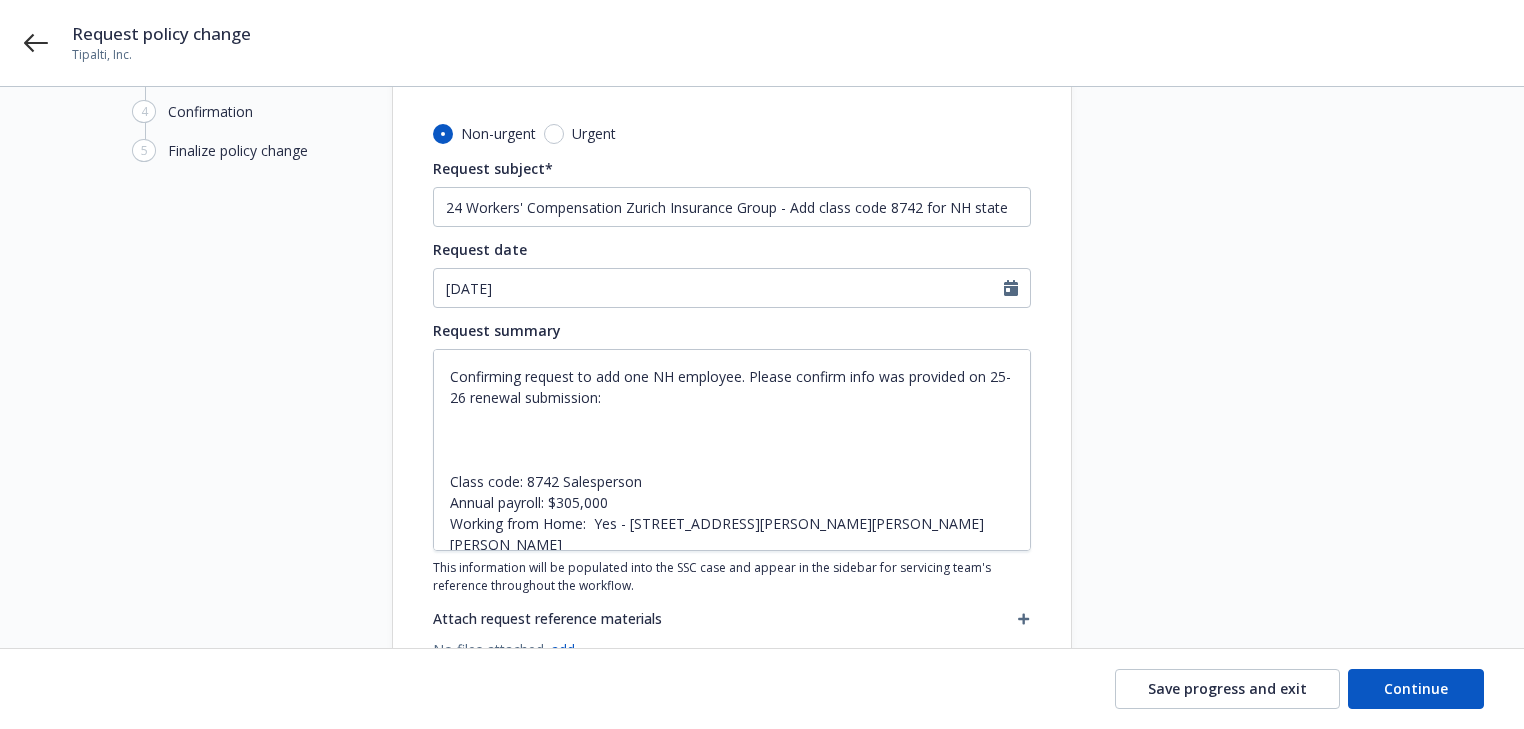 click at bounding box center (1252, 338) 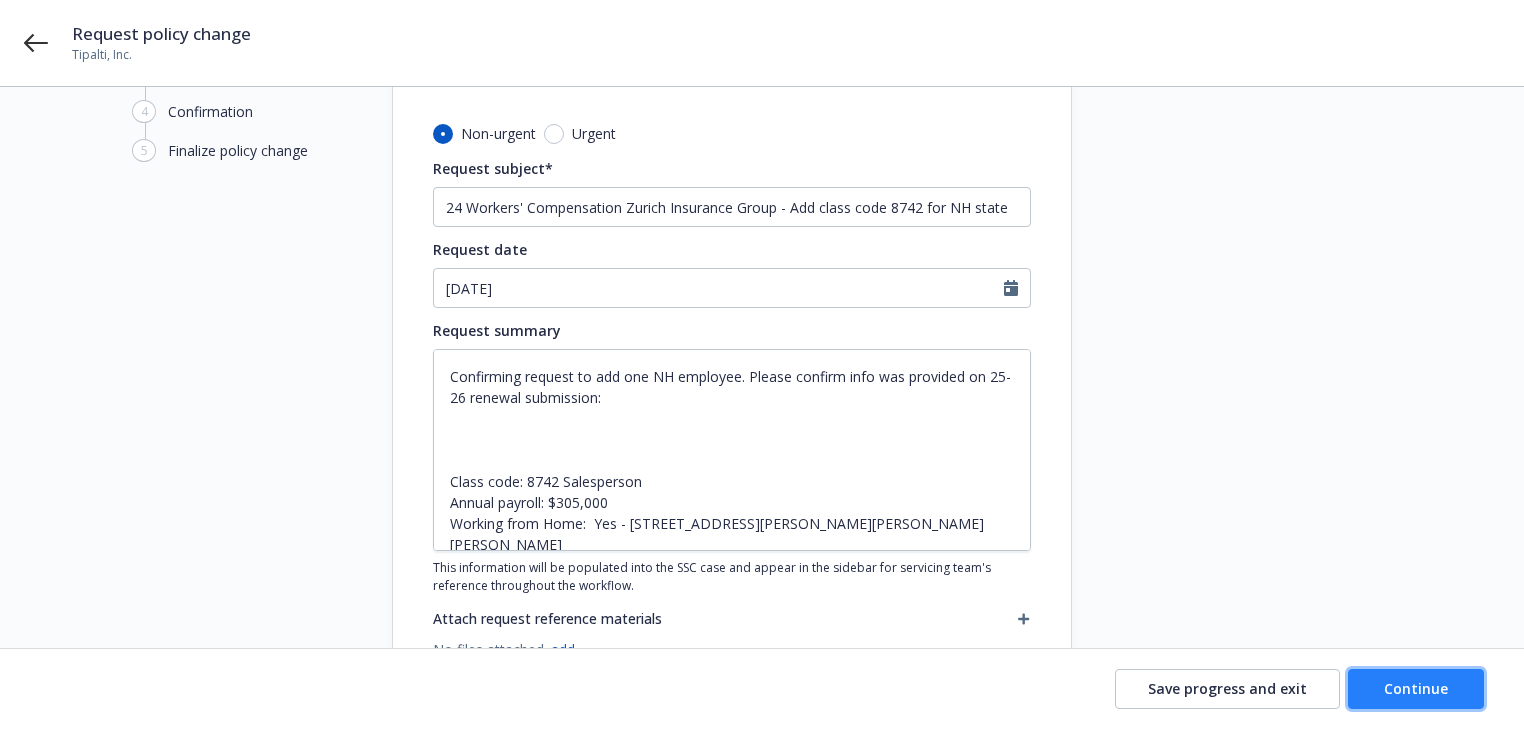 click on "Continue" at bounding box center (1416, 688) 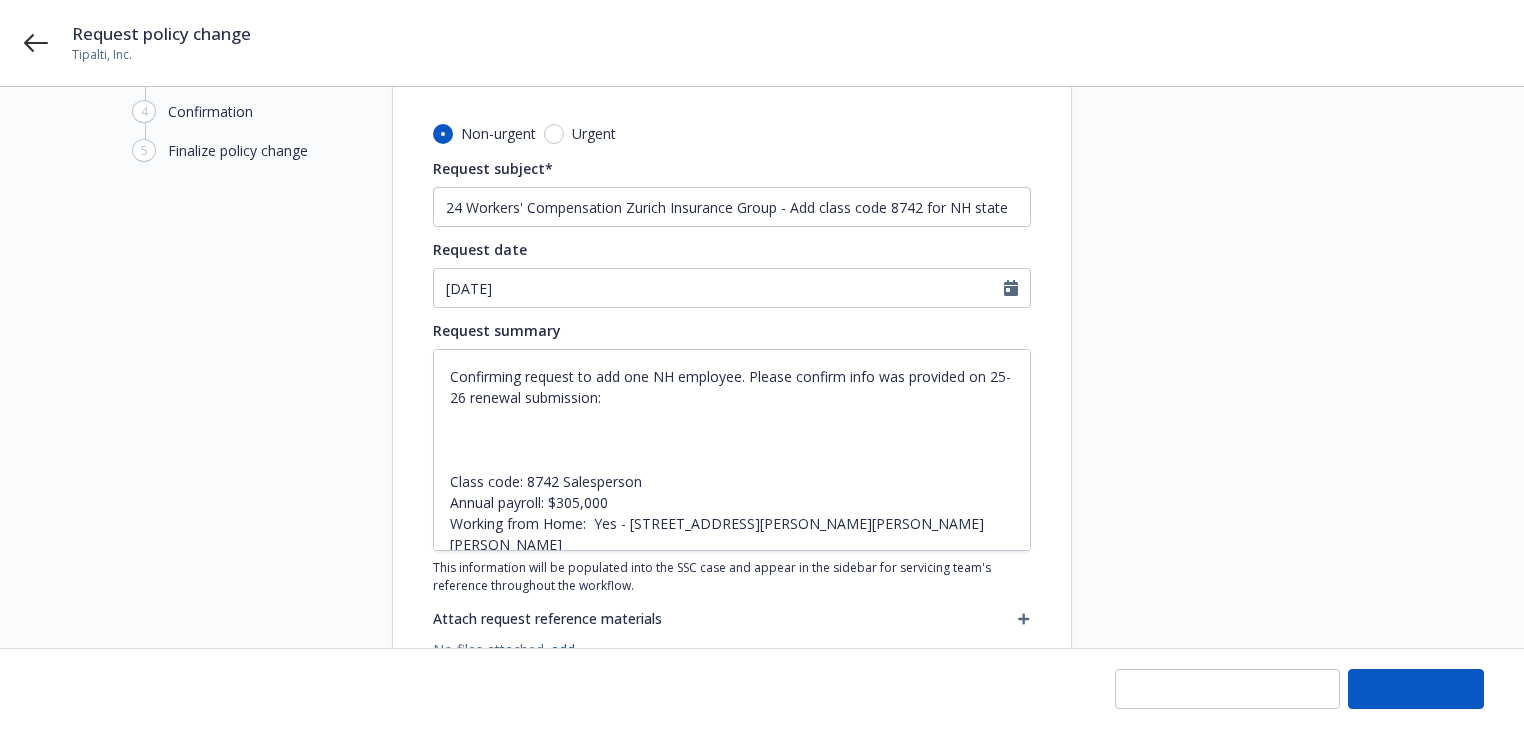type on "x" 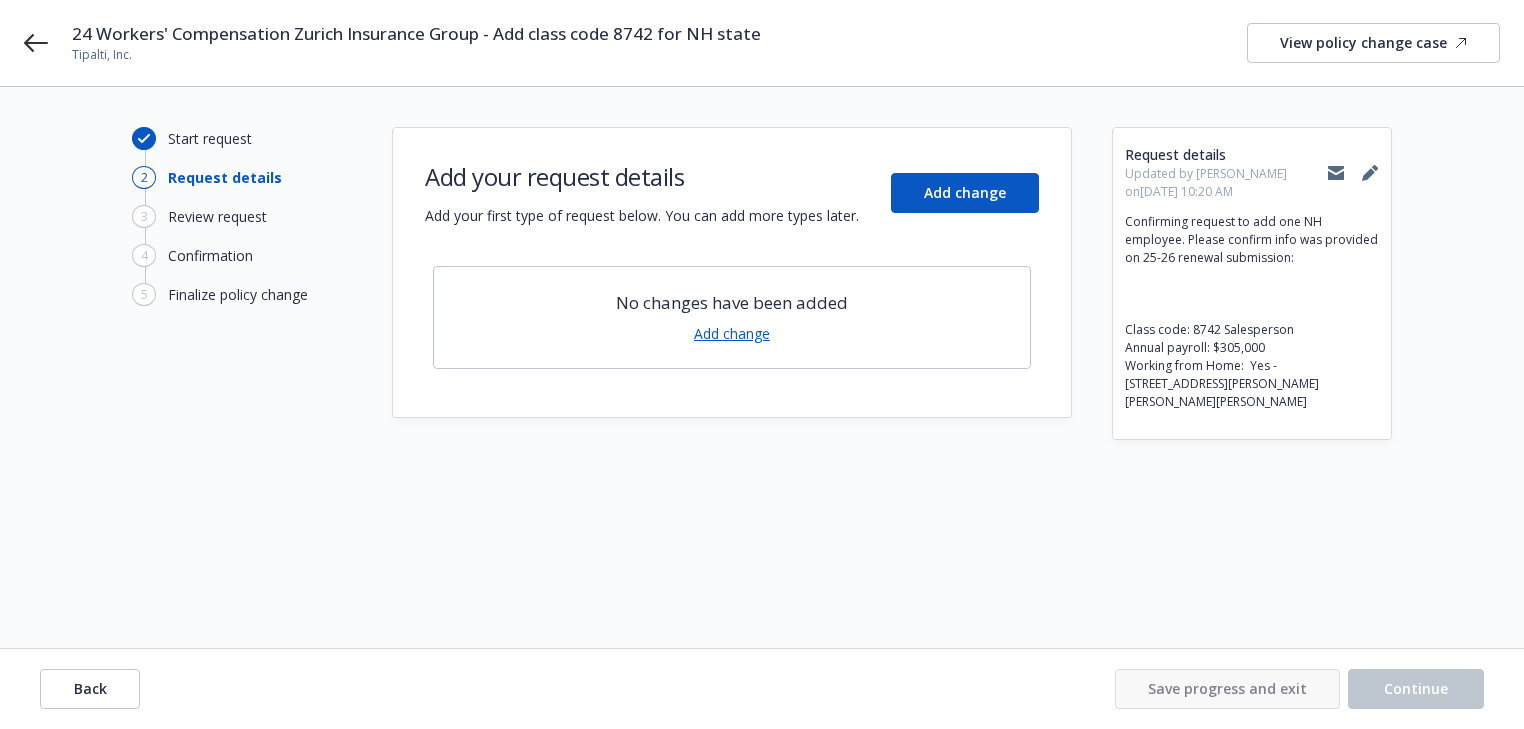 scroll, scrollTop: 0, scrollLeft: 0, axis: both 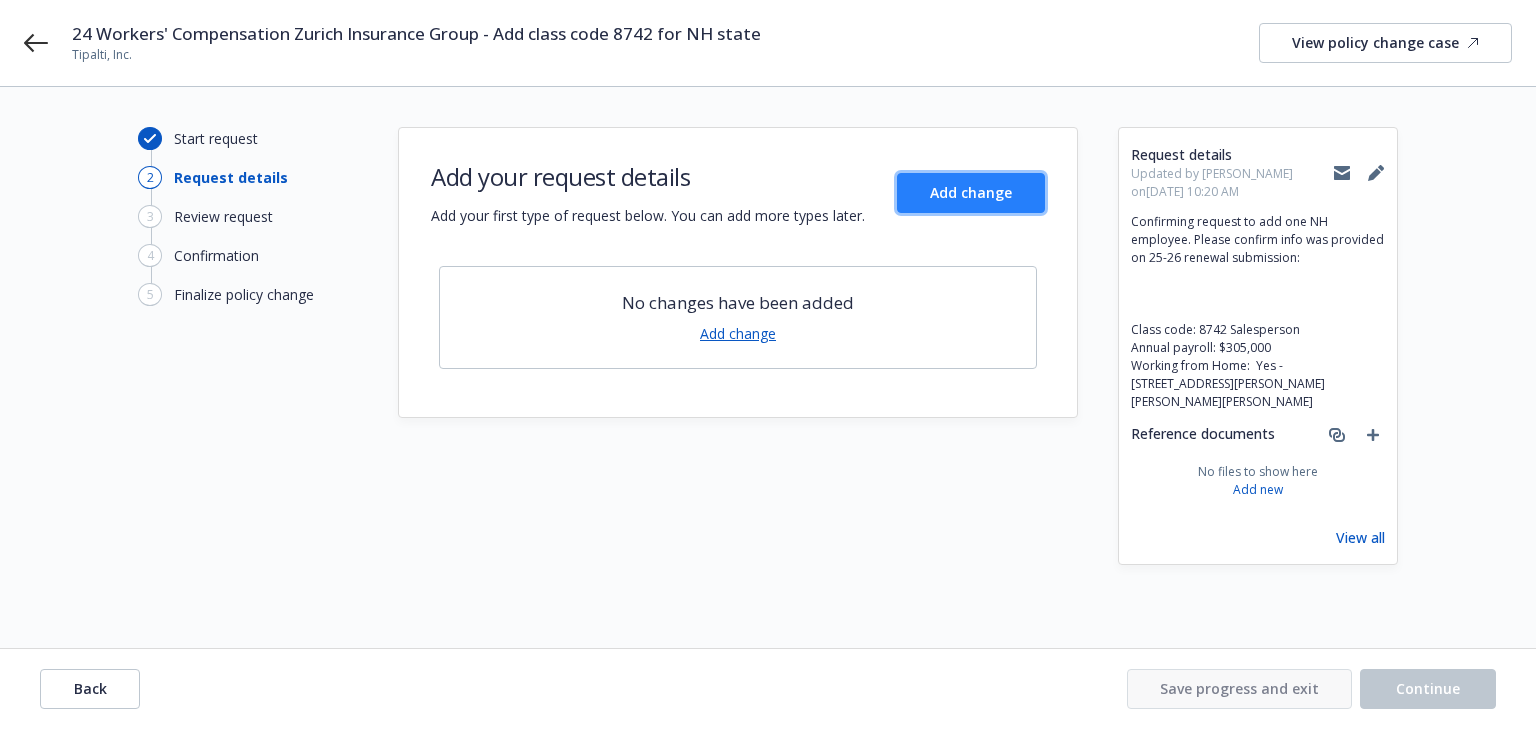 click on "Add change" at bounding box center (971, 193) 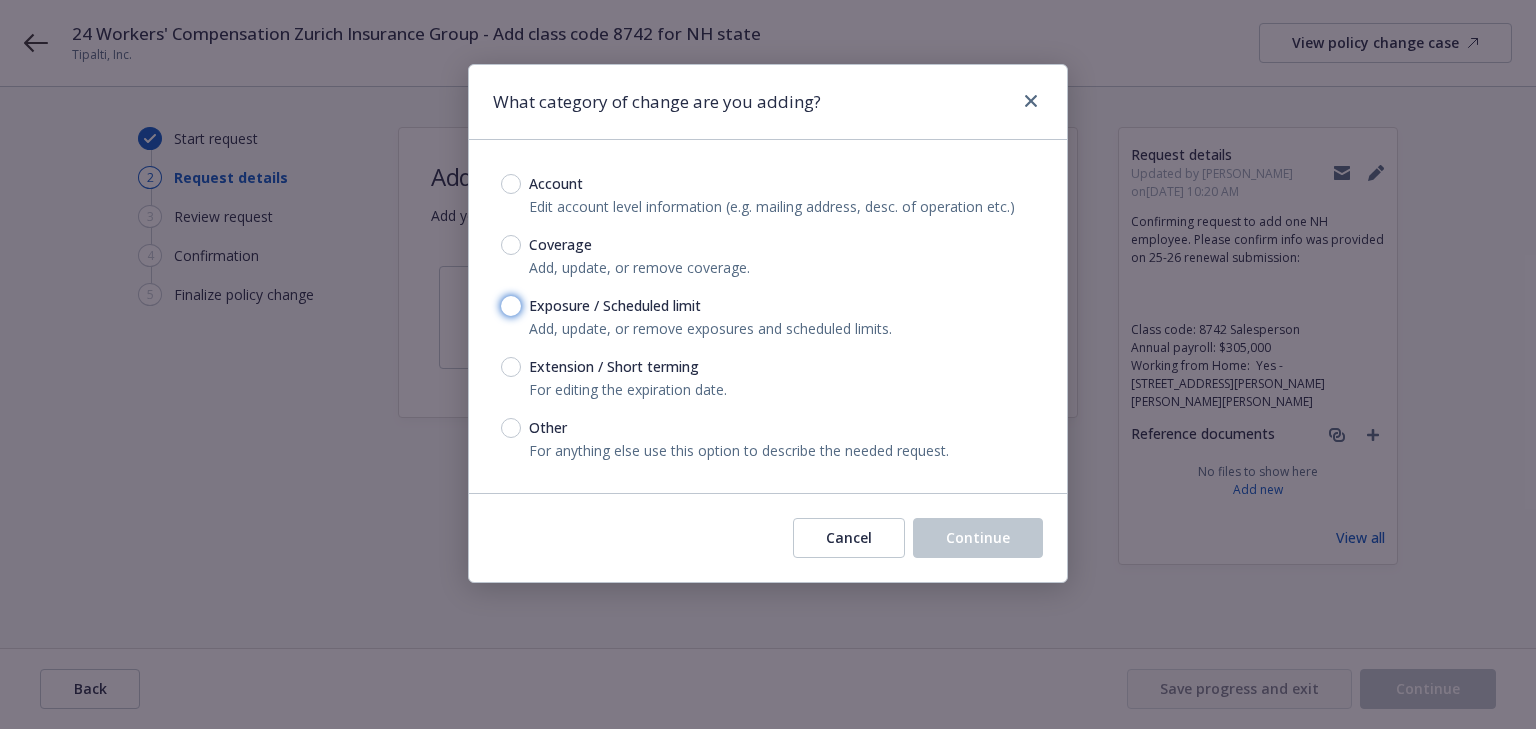 click on "Exposure / Scheduled limit" at bounding box center (511, 306) 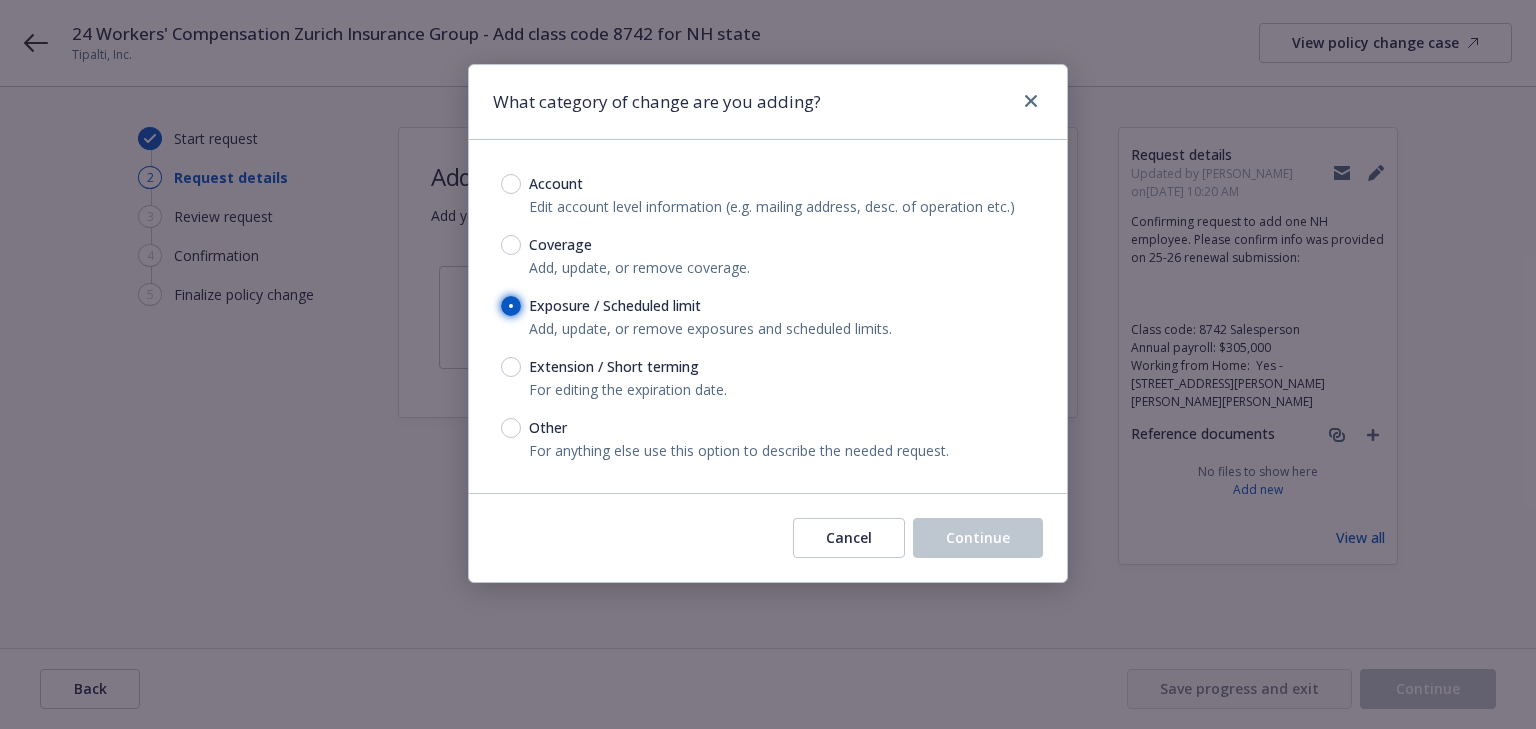 radio on "true" 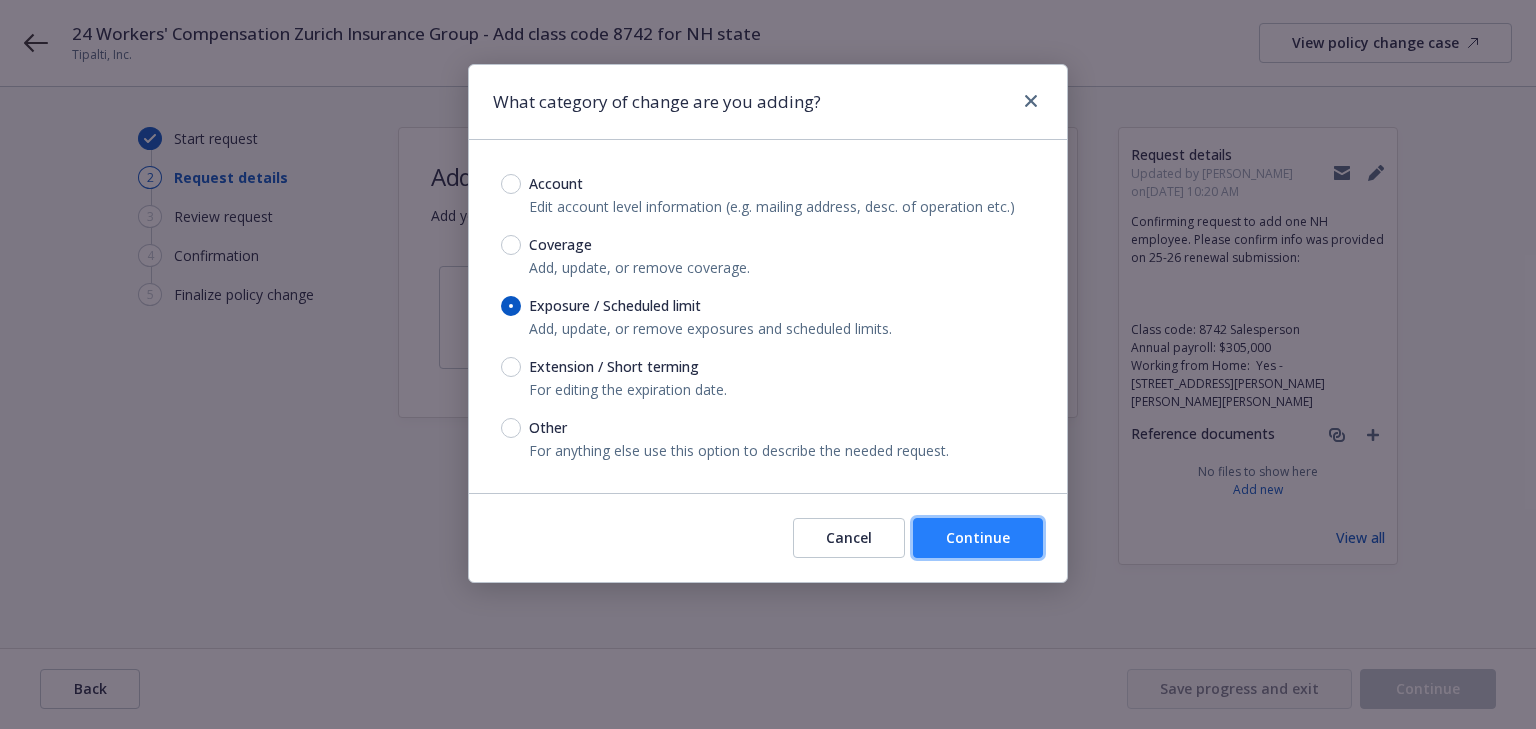 click on "Continue" at bounding box center (978, 538) 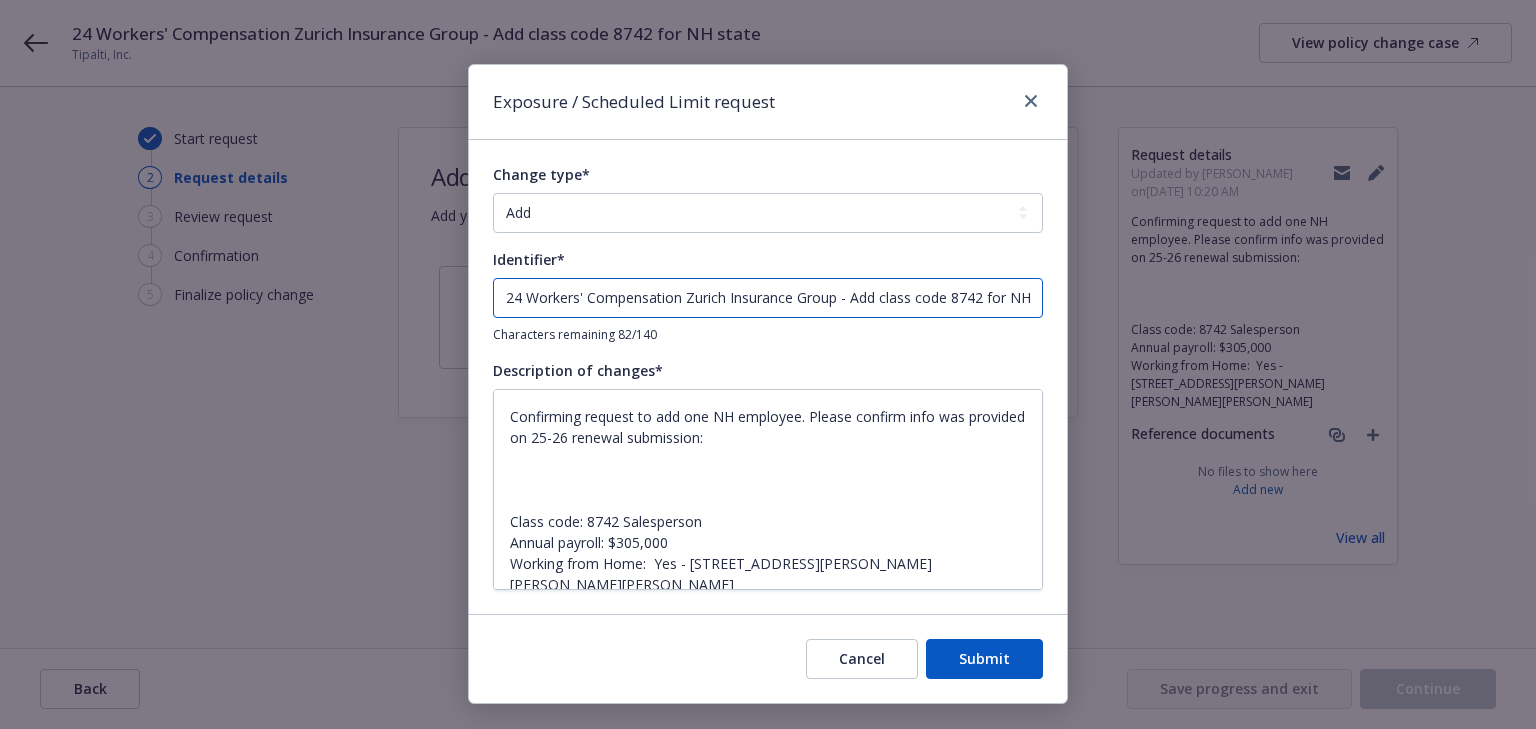 click on "24 Workers' Compensation Zurich Insurance Group - Add class code 8742 for NH state" at bounding box center [768, 298] 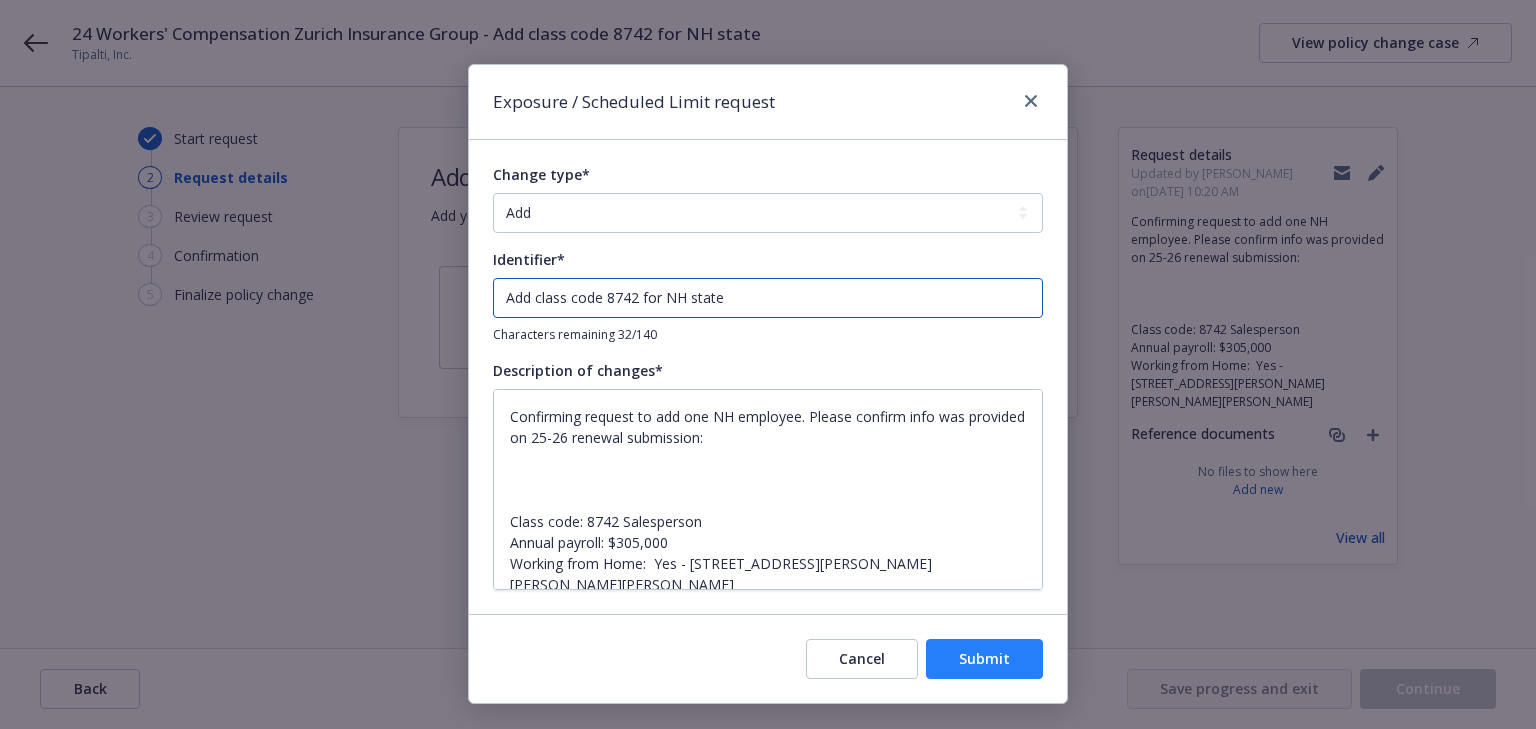 type on "Add class code 8742 for NH state" 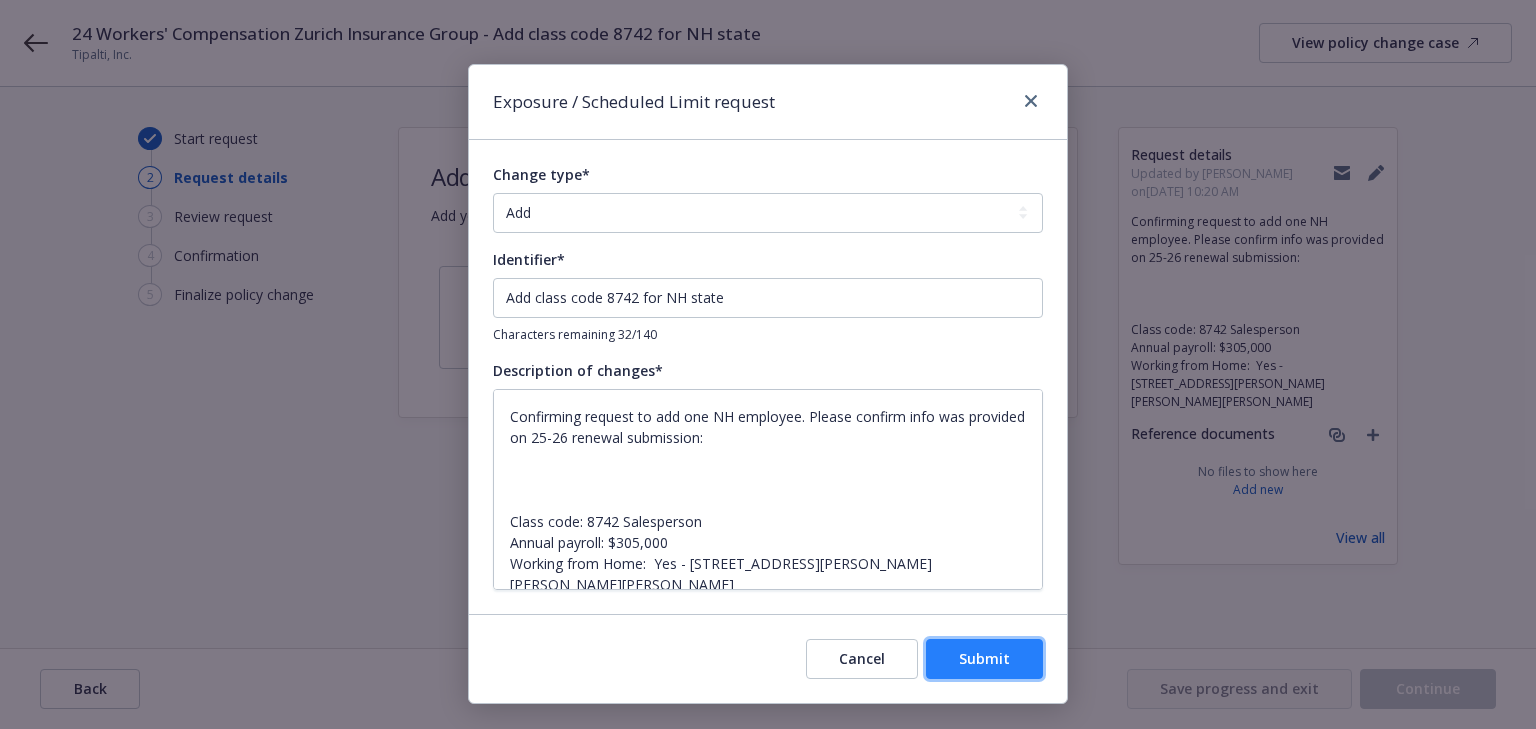 click on "Submit" at bounding box center (984, 659) 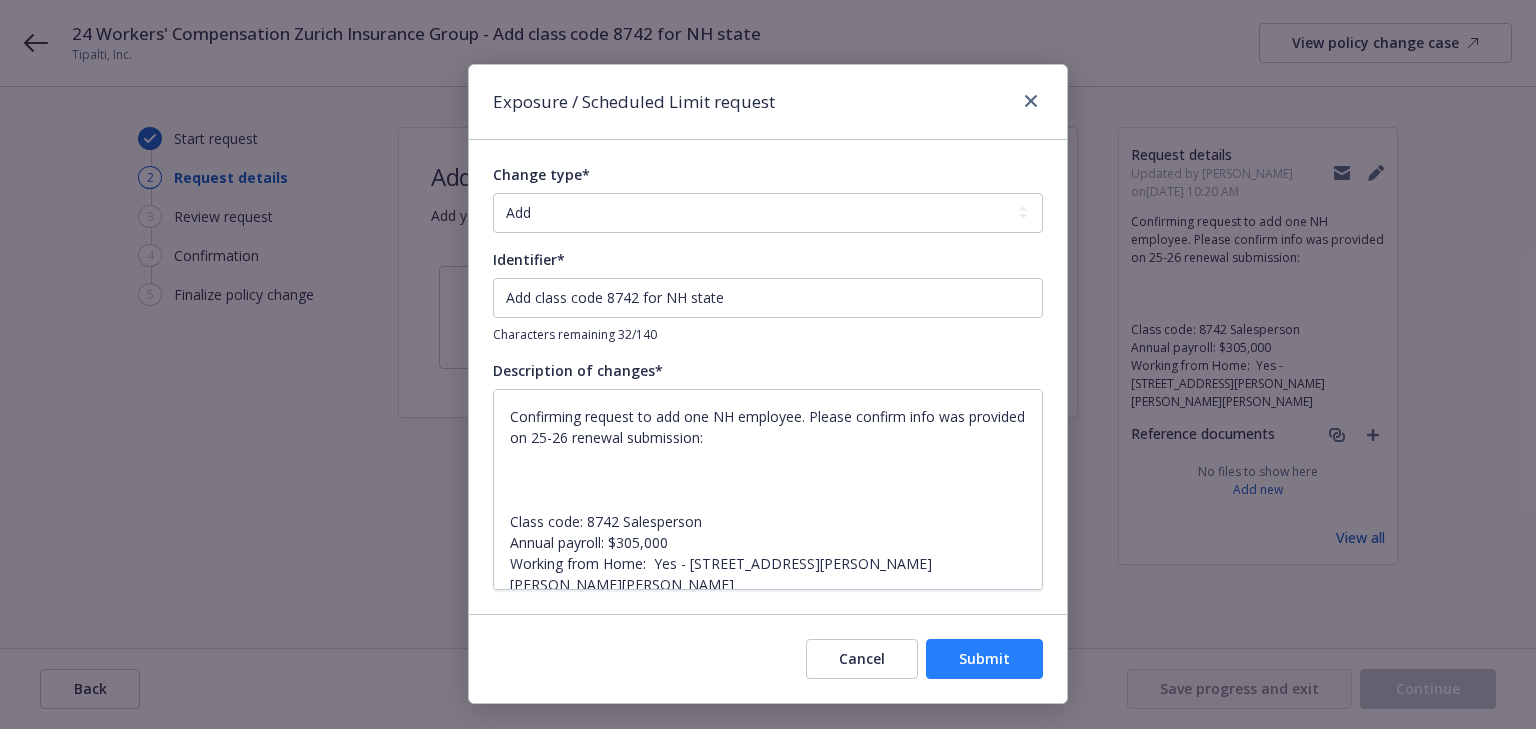 type on "x" 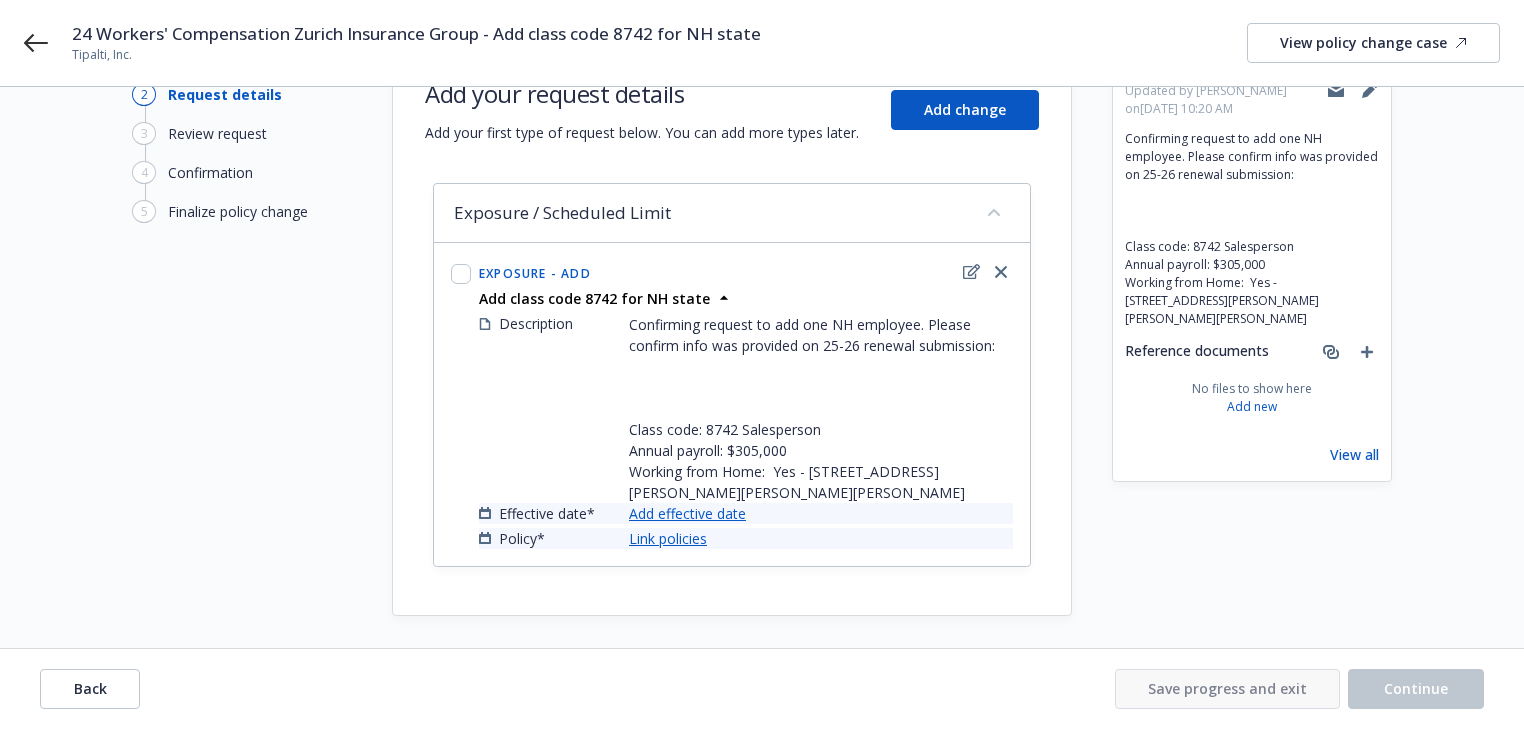 scroll, scrollTop: 88, scrollLeft: 0, axis: vertical 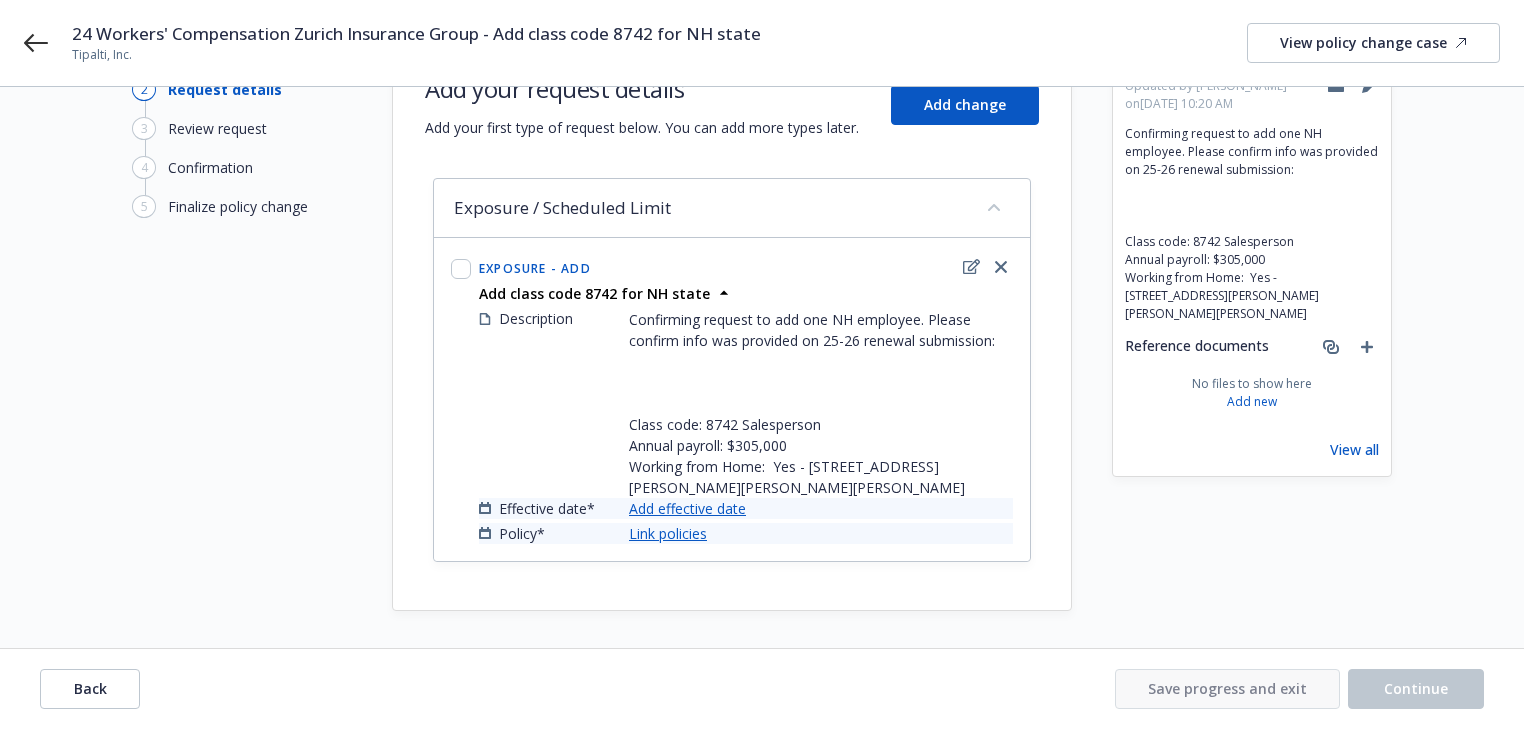 click on "Add effective date" at bounding box center [687, 508] 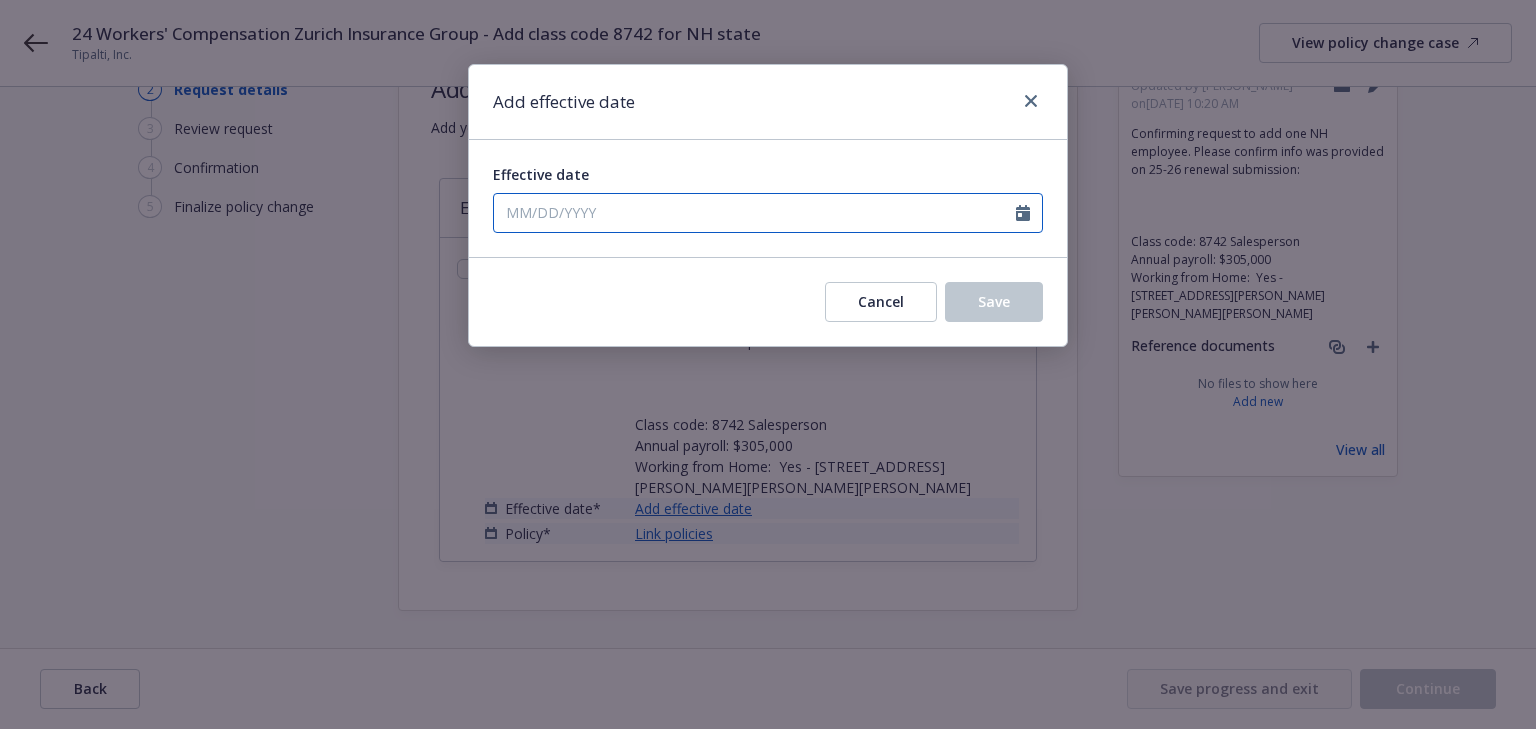 click on "Effective date" at bounding box center [755, 213] 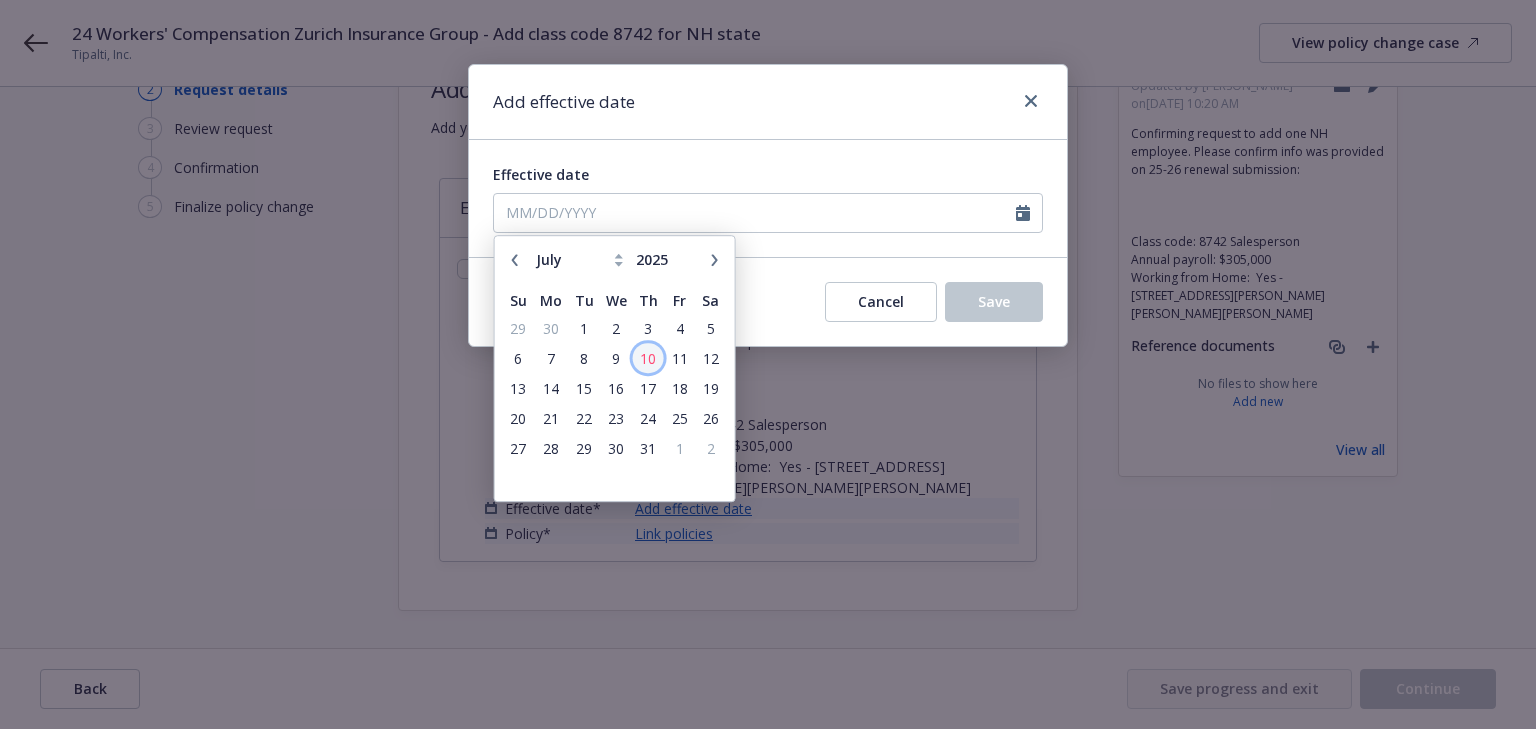 click on "10" at bounding box center [648, 358] 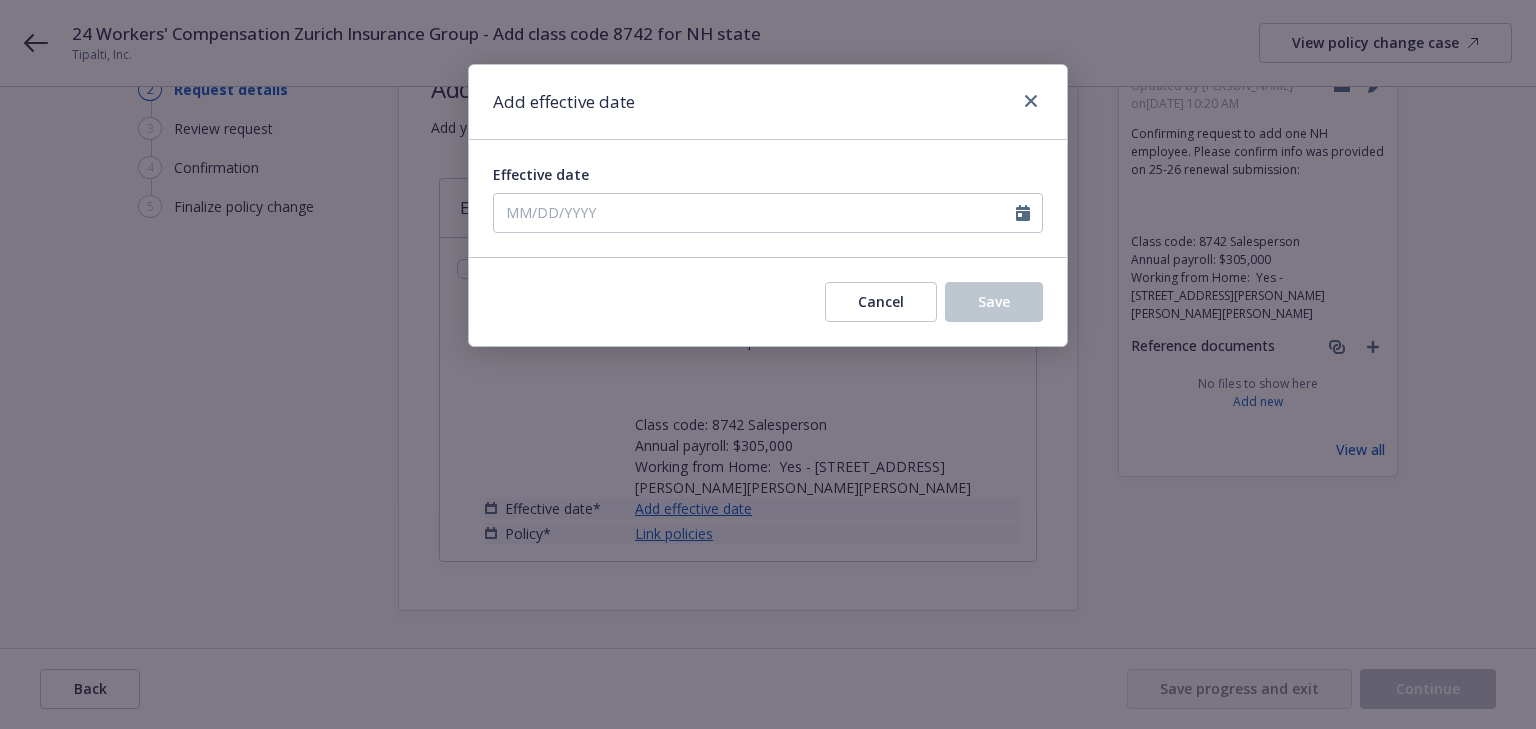 type on "07/10/2025" 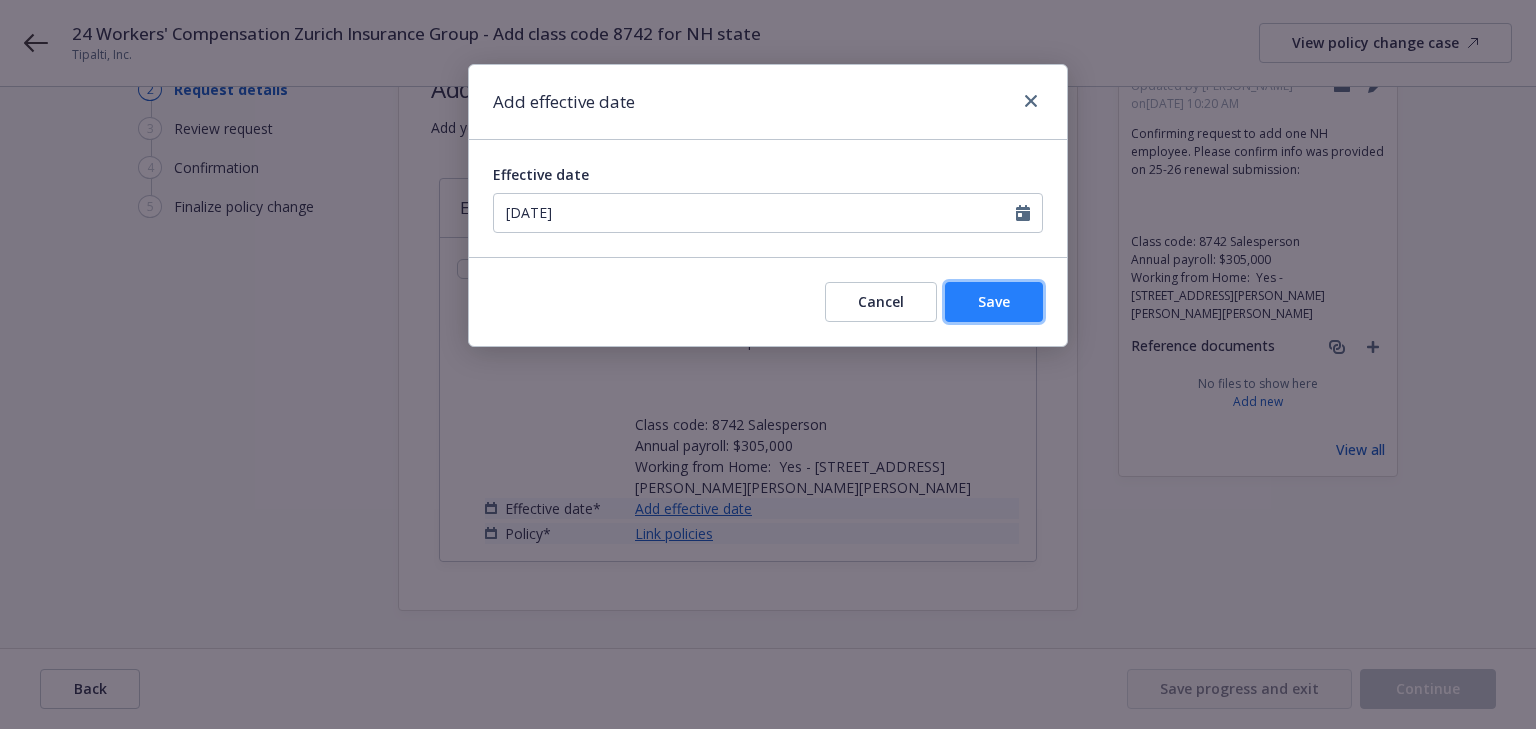 click on "Save" at bounding box center (994, 301) 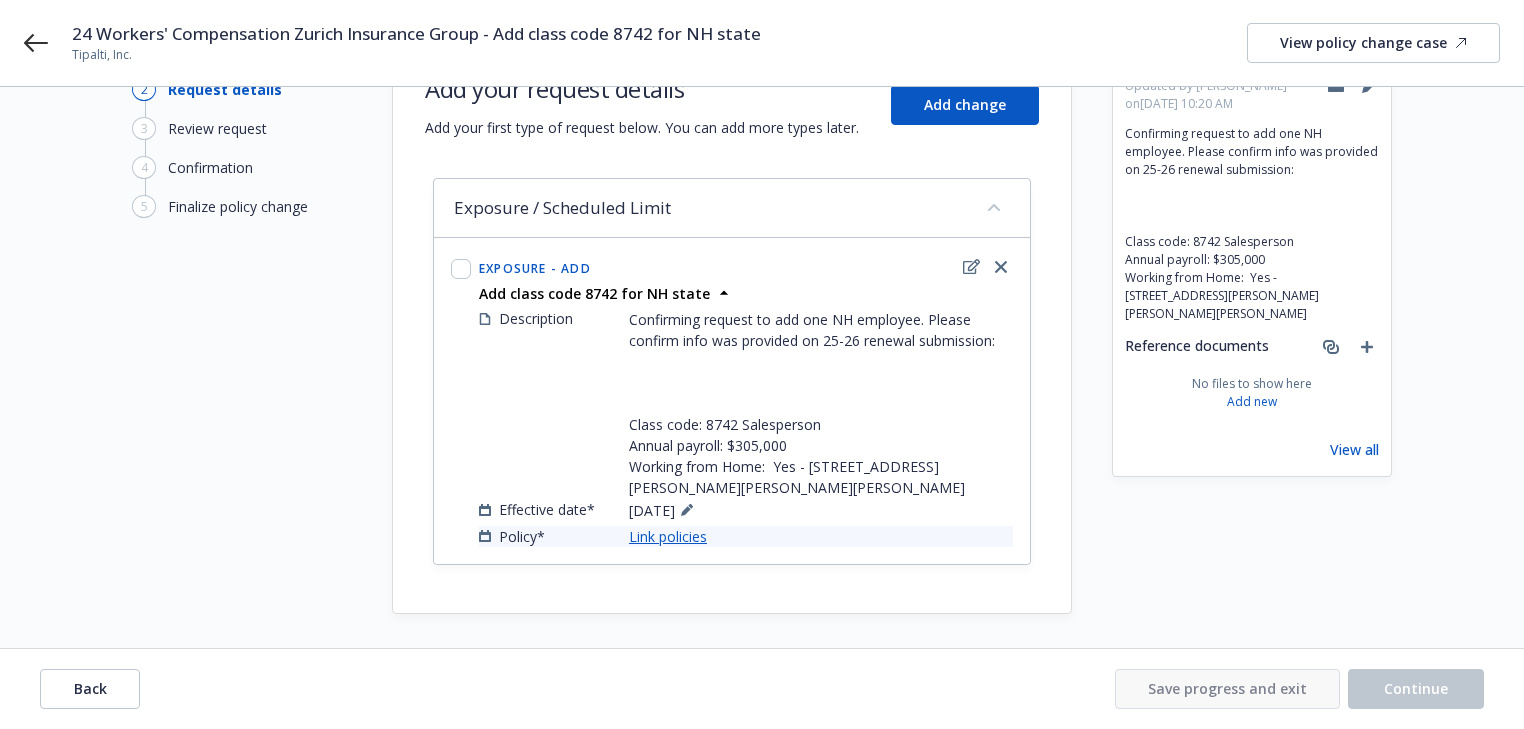 click on "Link policies" at bounding box center (668, 536) 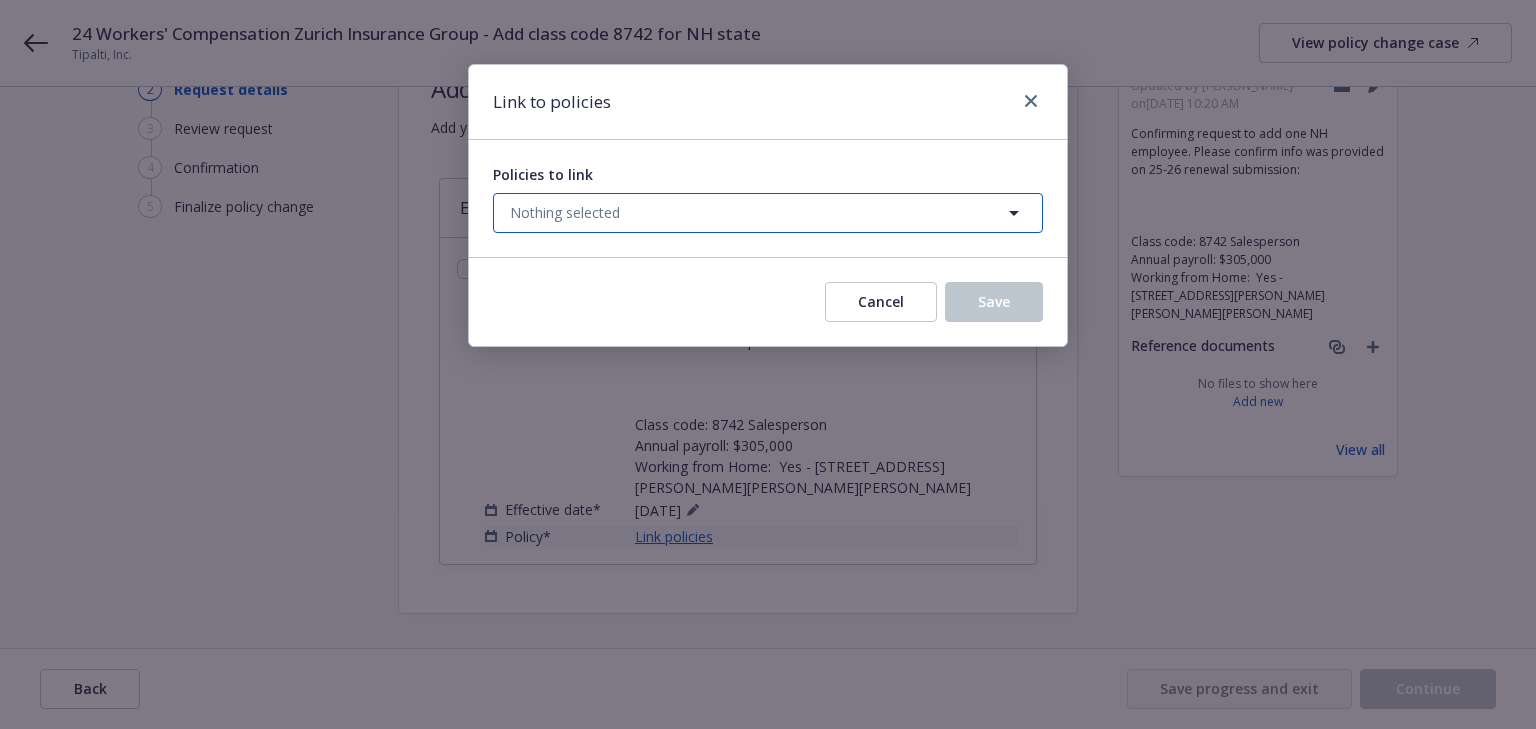 click on "Nothing selected" at bounding box center (565, 212) 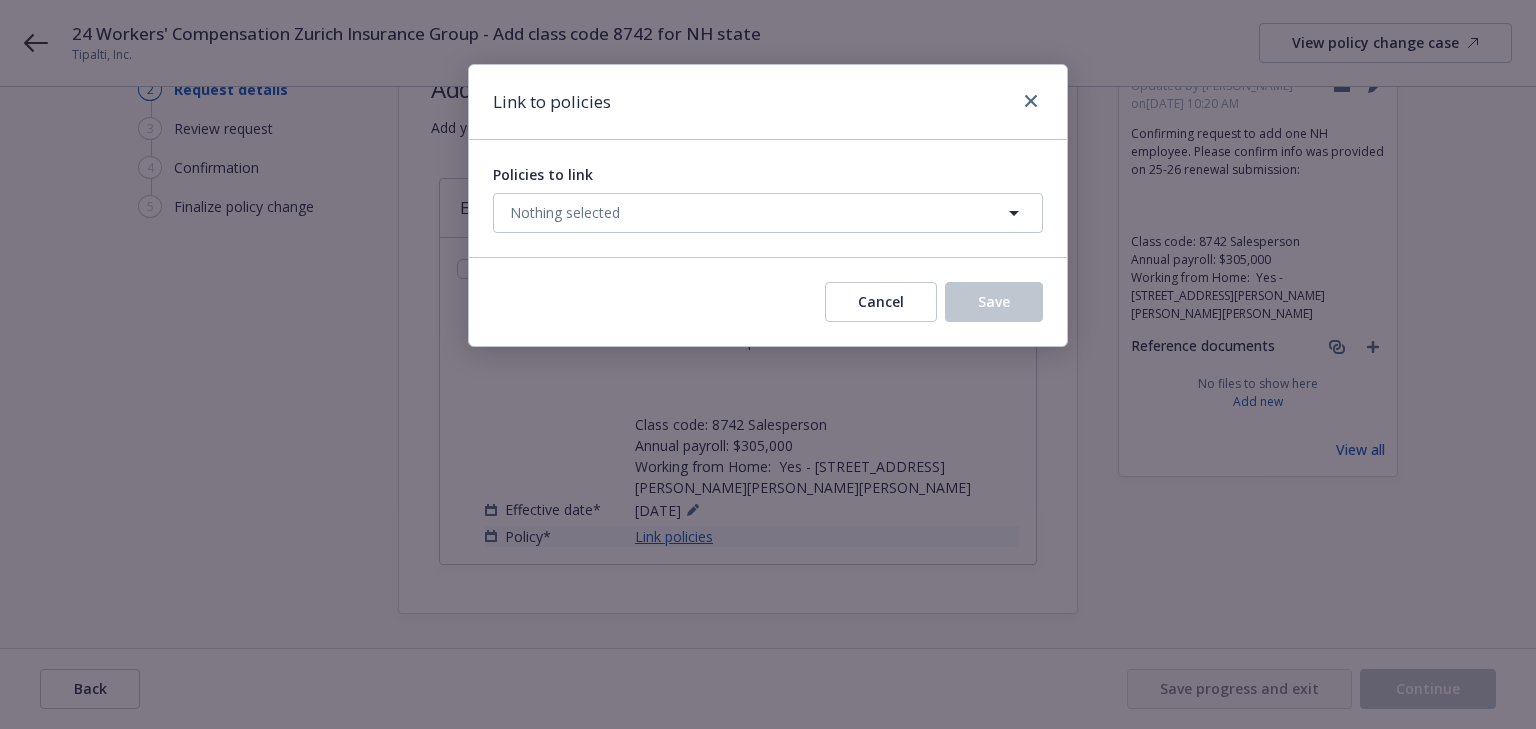 select on "ACTIVE" 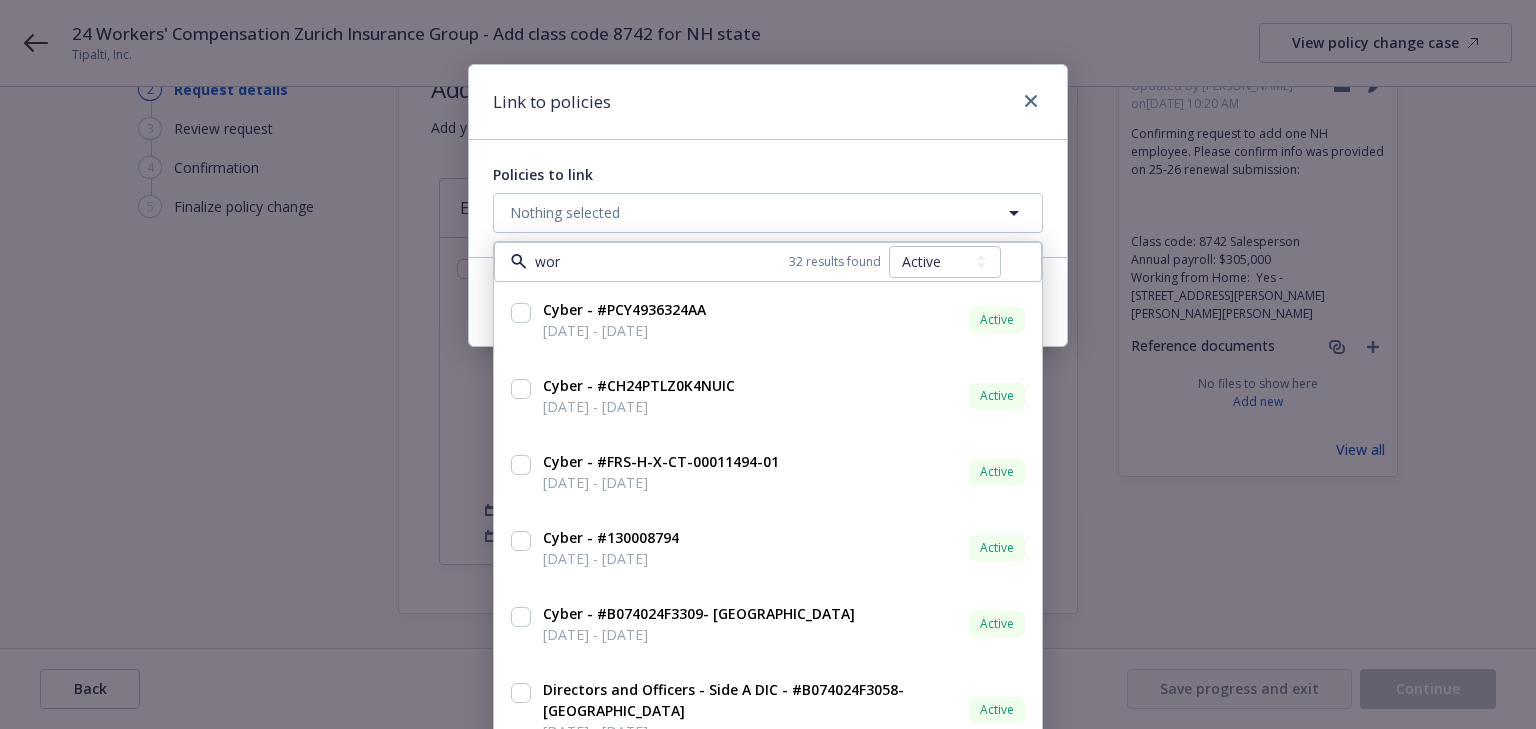type on "work" 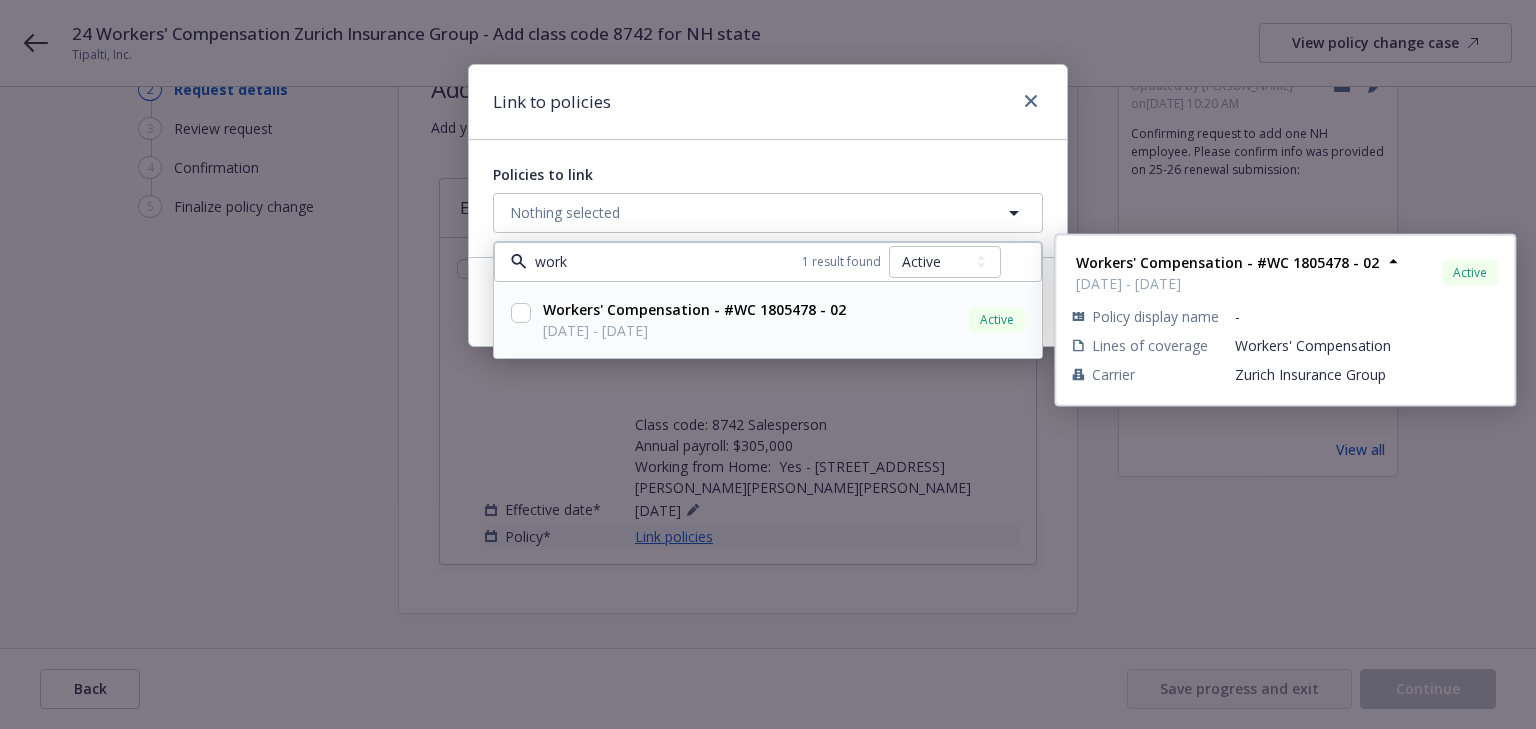 click at bounding box center [521, 313] 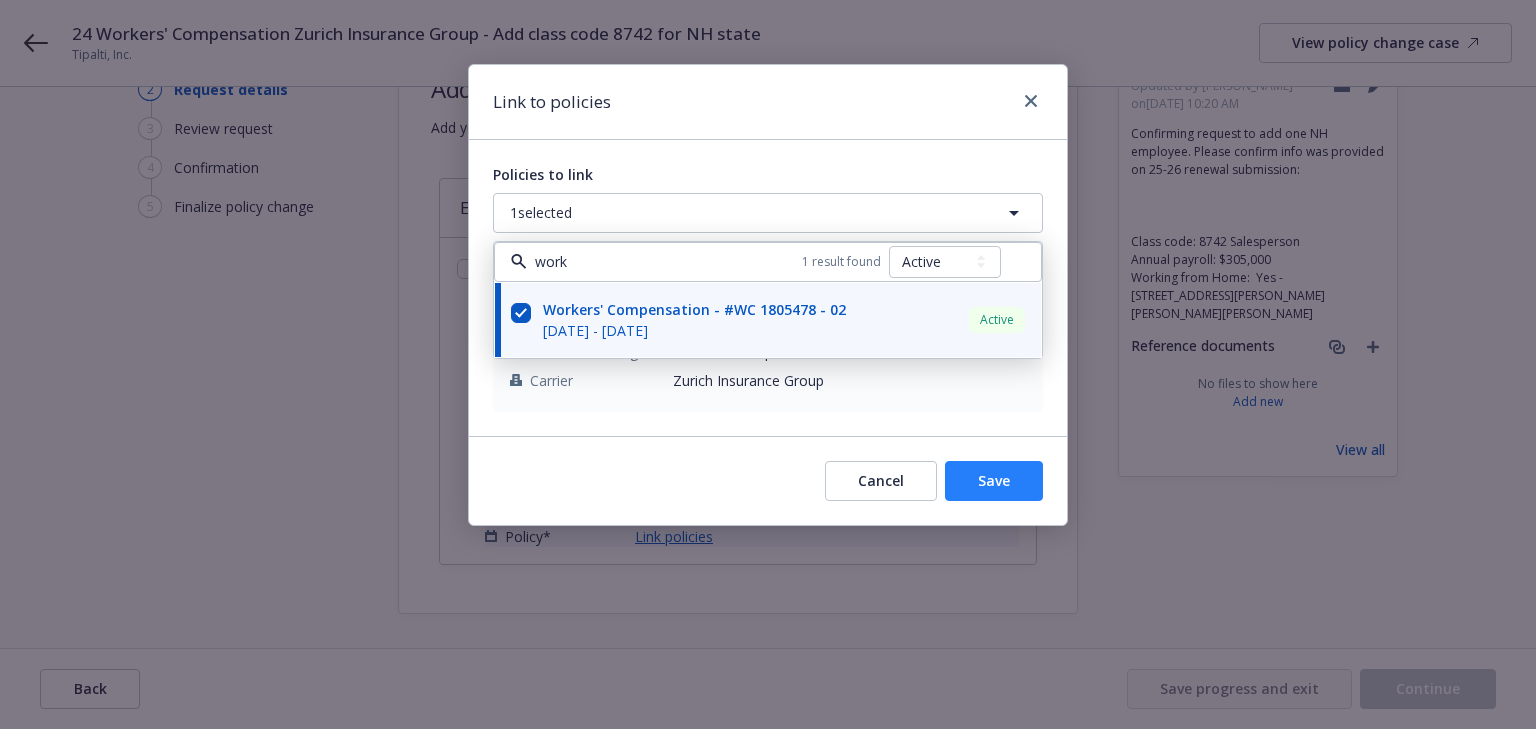 type on "work" 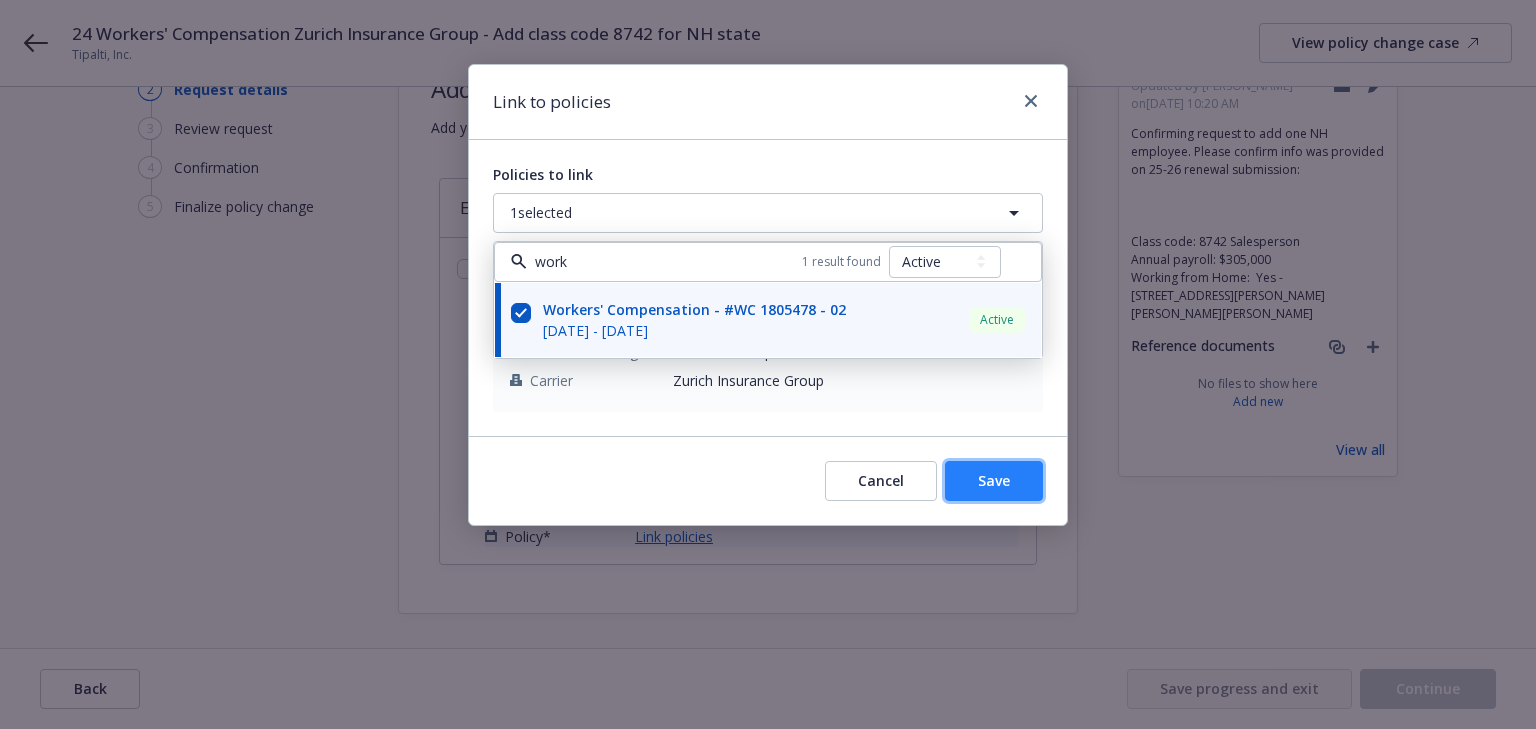 click on "Save" at bounding box center (994, 480) 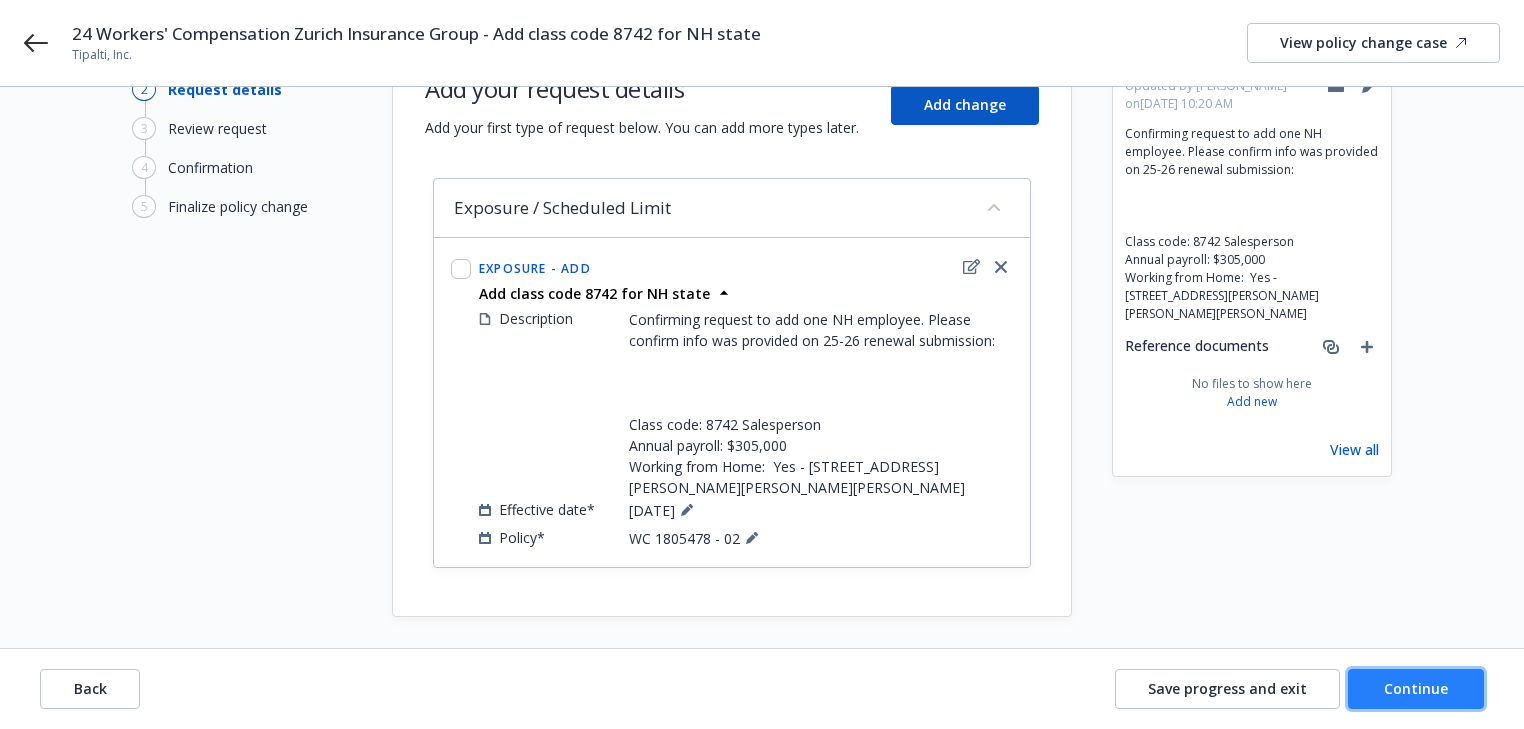 click on "Continue" at bounding box center [1416, 688] 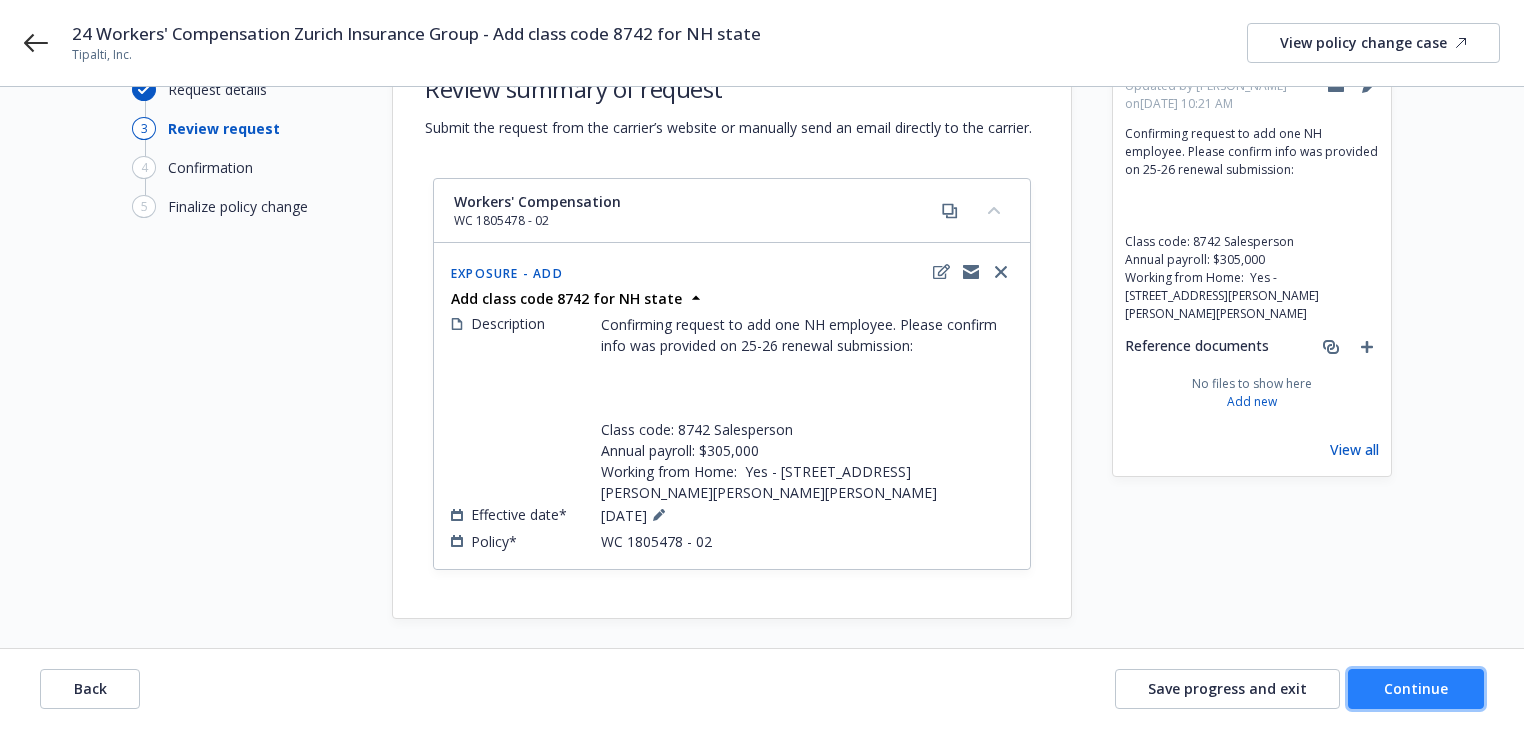 click on "Continue" at bounding box center (1416, 689) 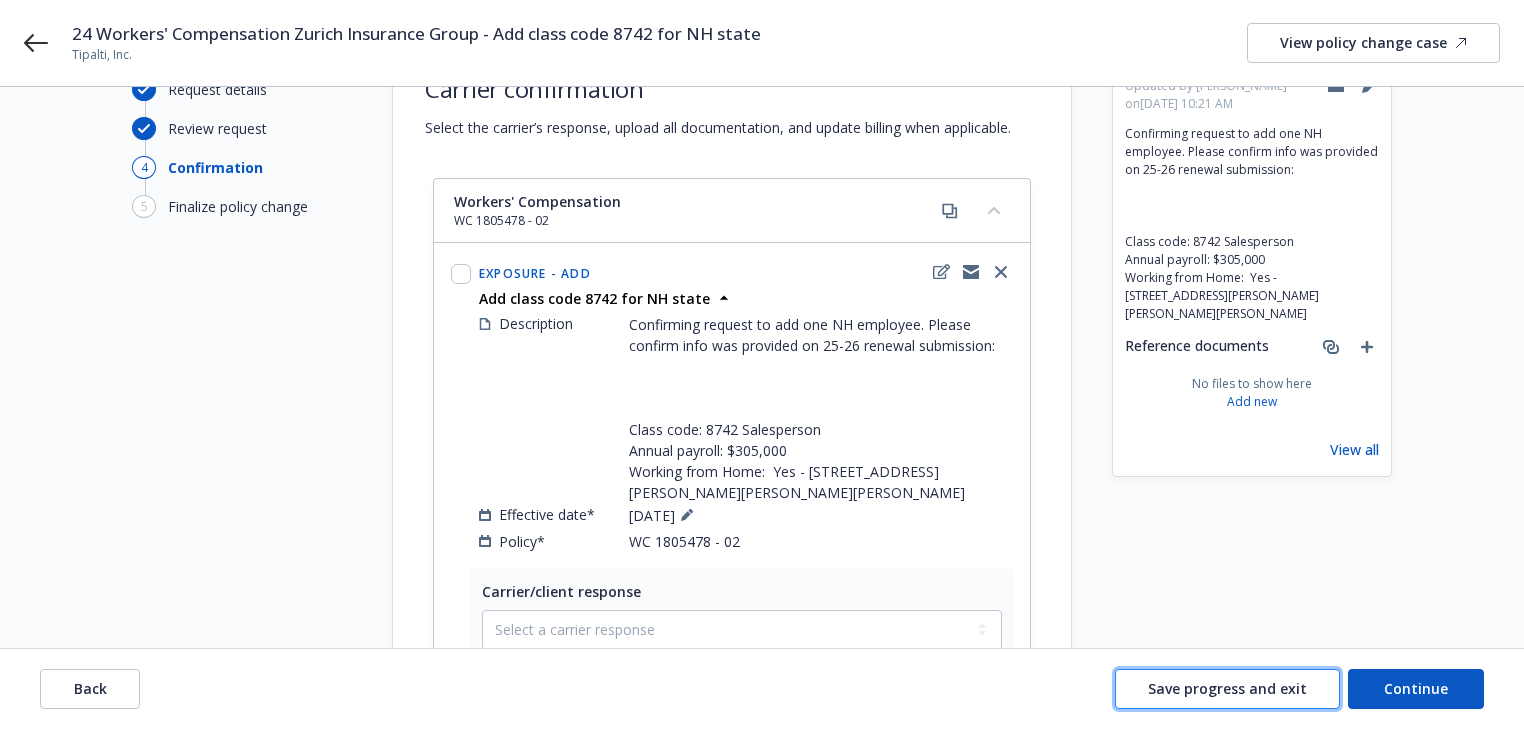 click on "Save progress and exit" at bounding box center [1227, 688] 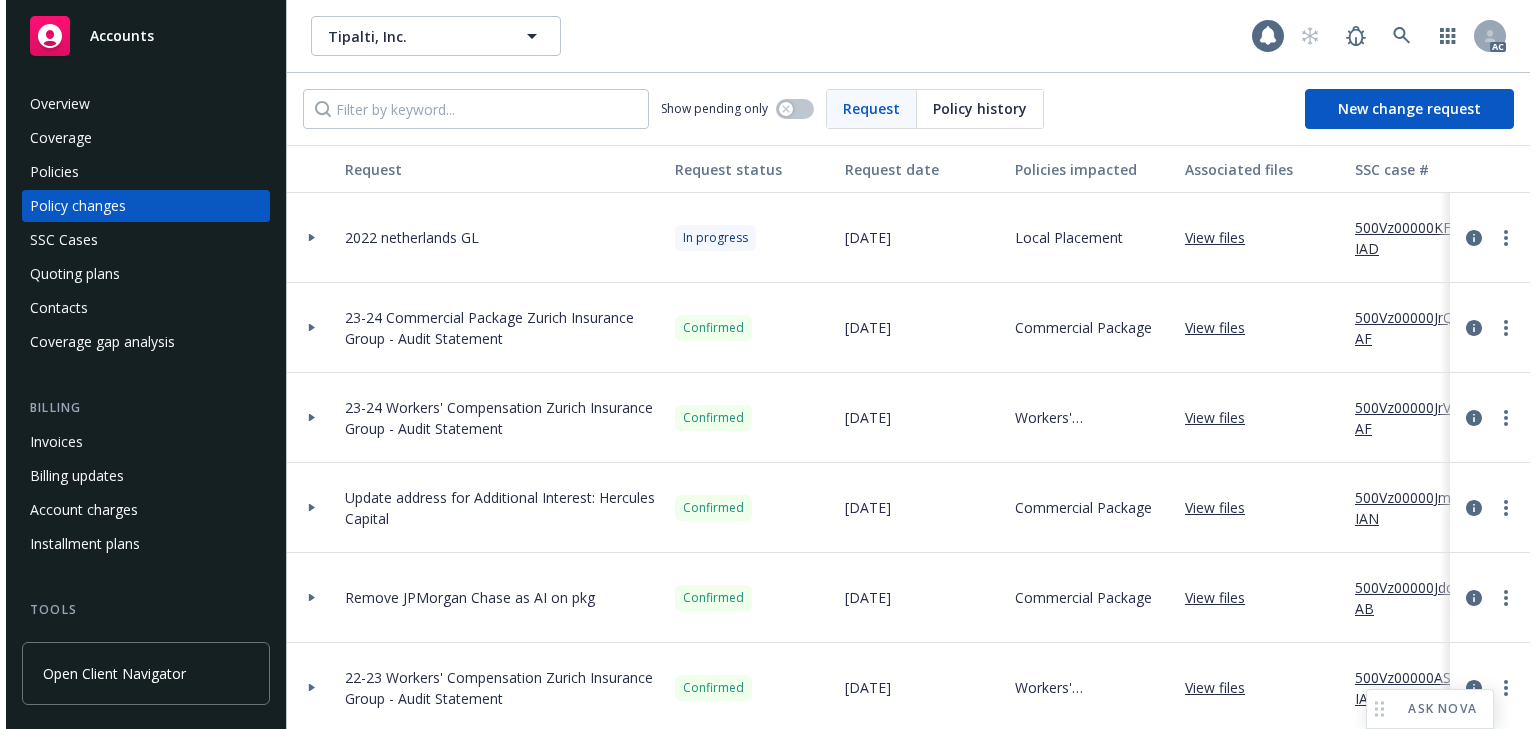 scroll, scrollTop: 0, scrollLeft: 0, axis: both 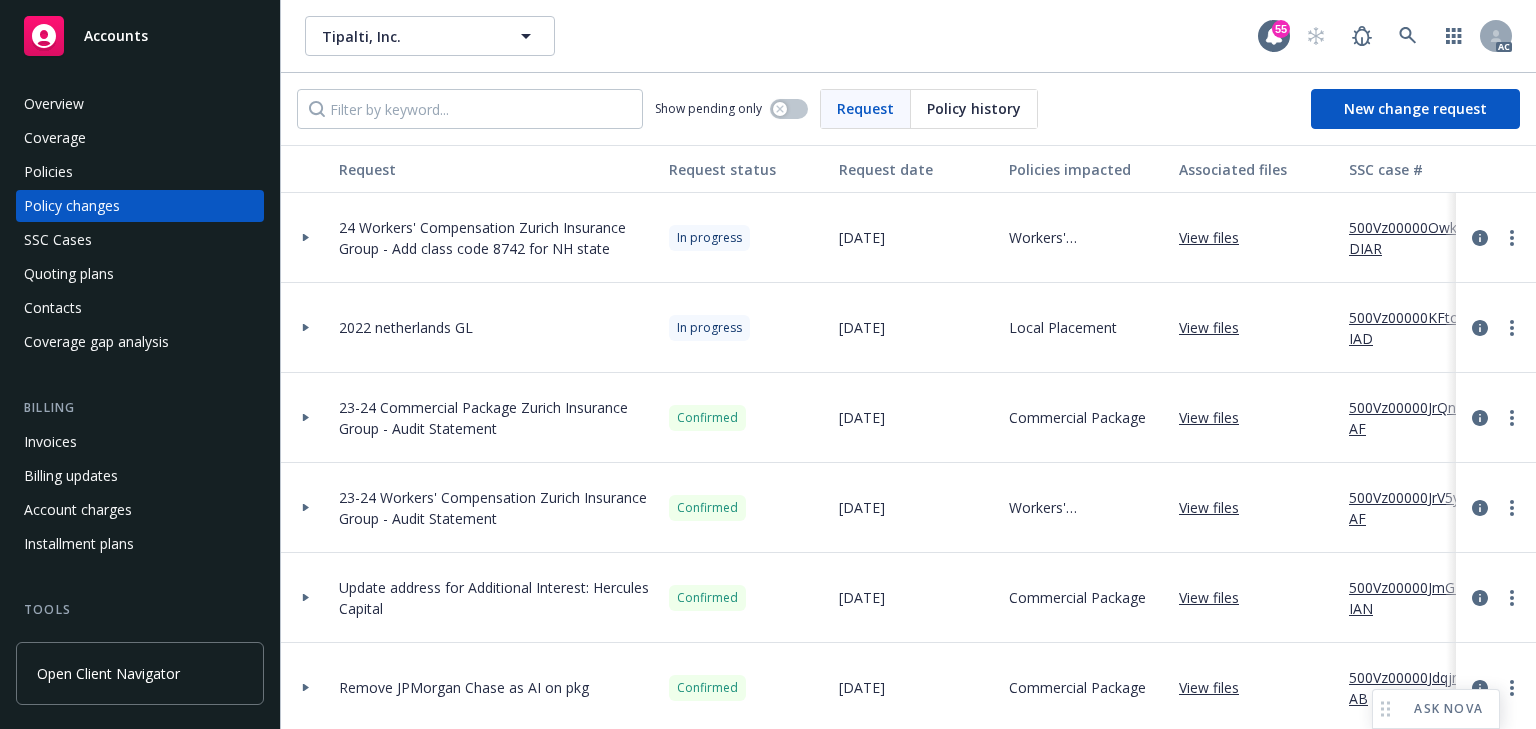 click on "500Vz00000OwkeDIAR" at bounding box center [1416, 238] 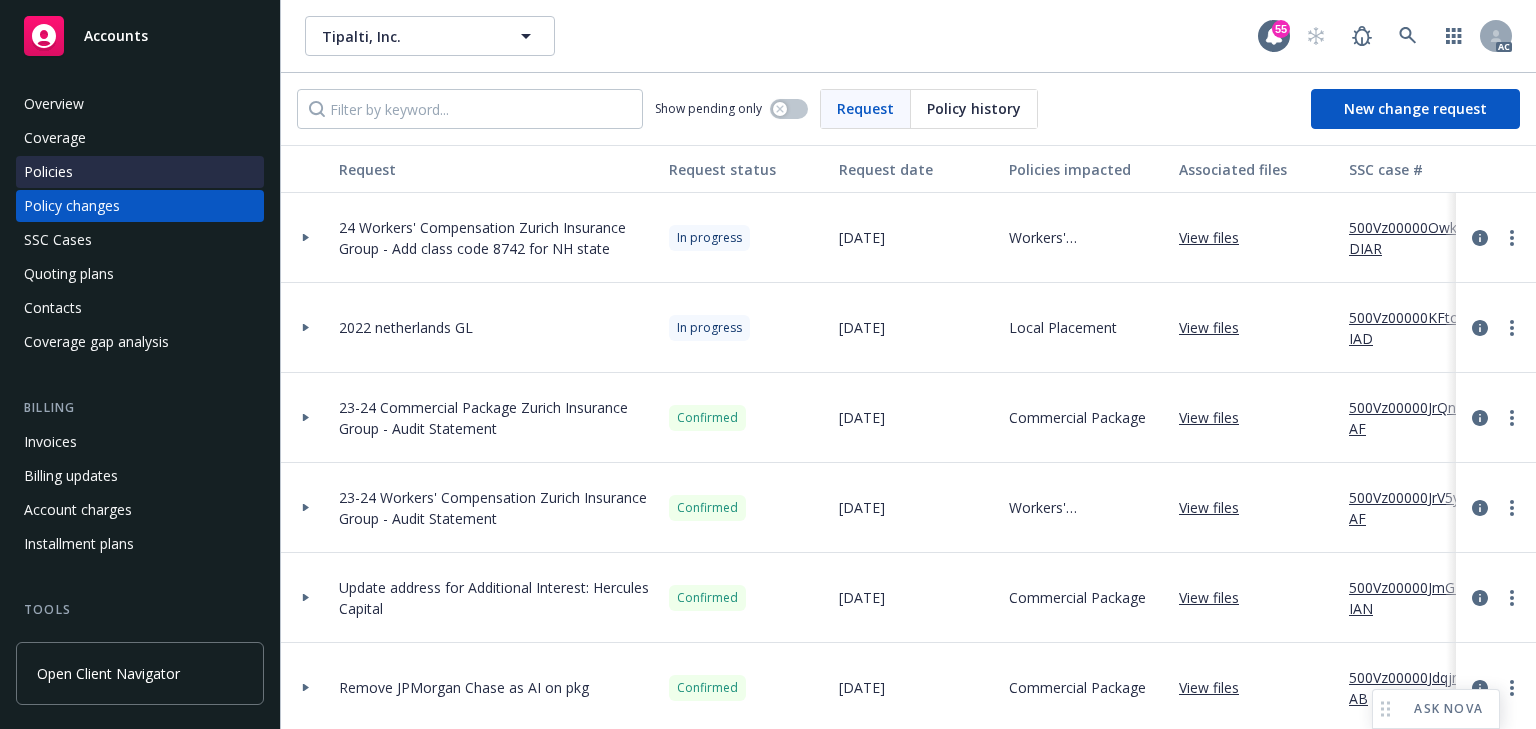 click on "Policies" at bounding box center [140, 172] 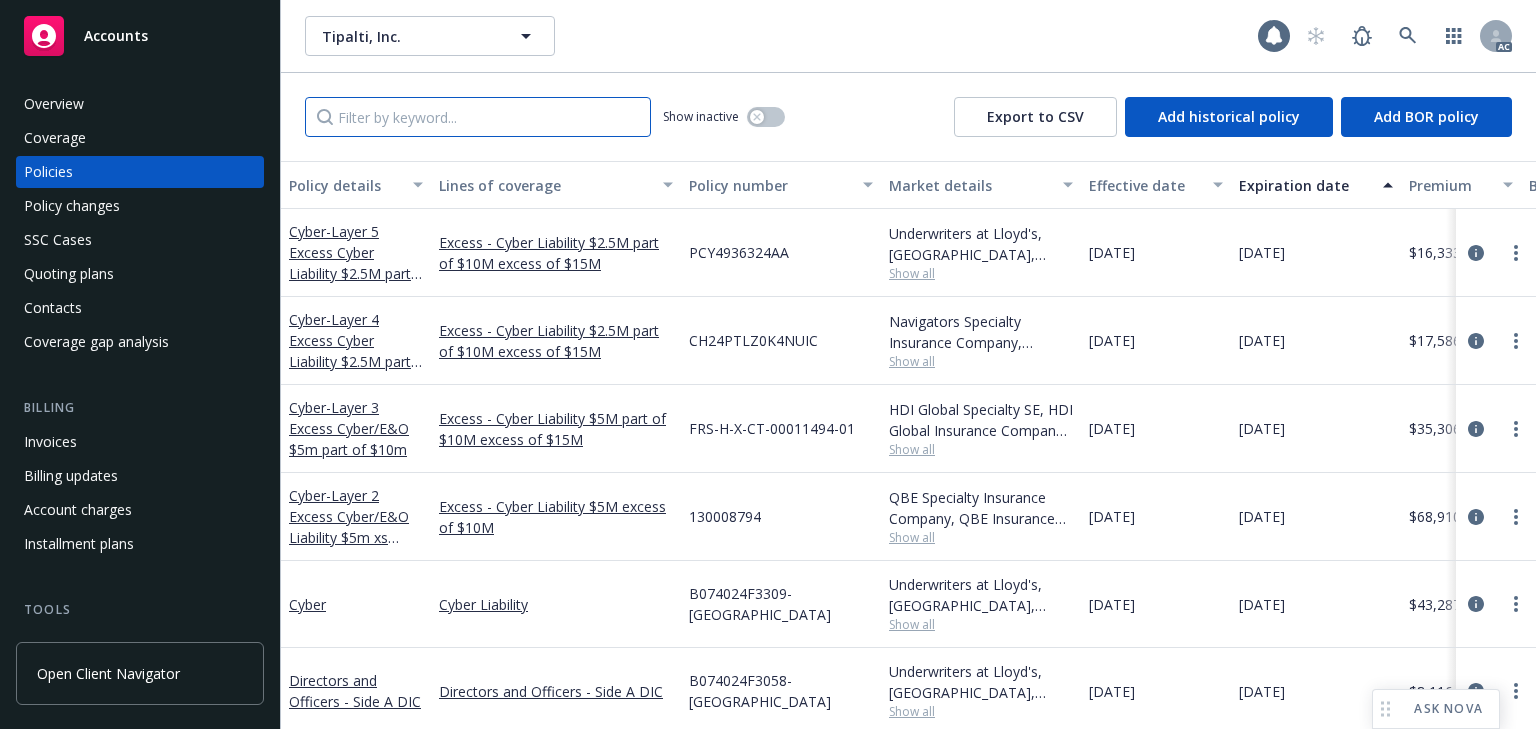 click at bounding box center (478, 117) 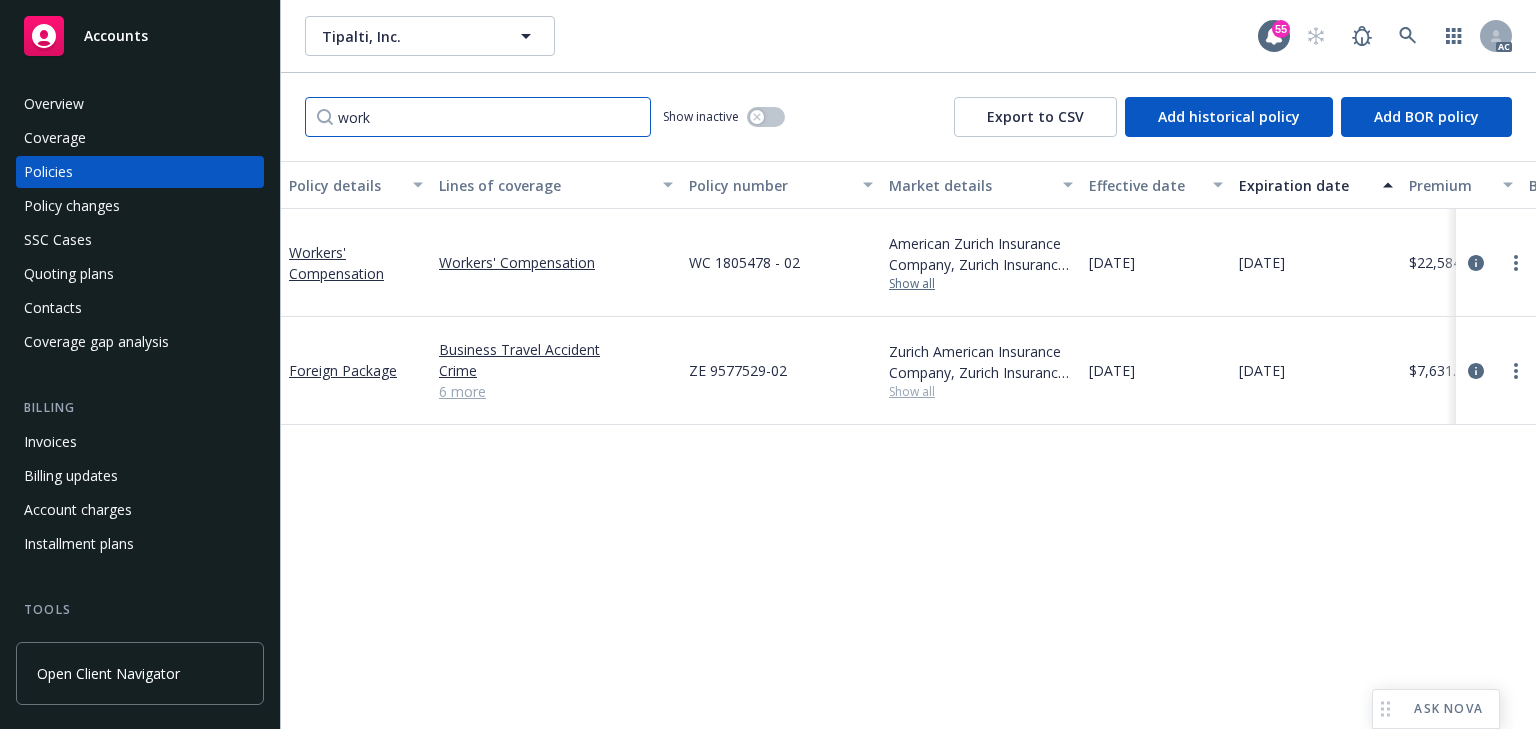 type on "work" 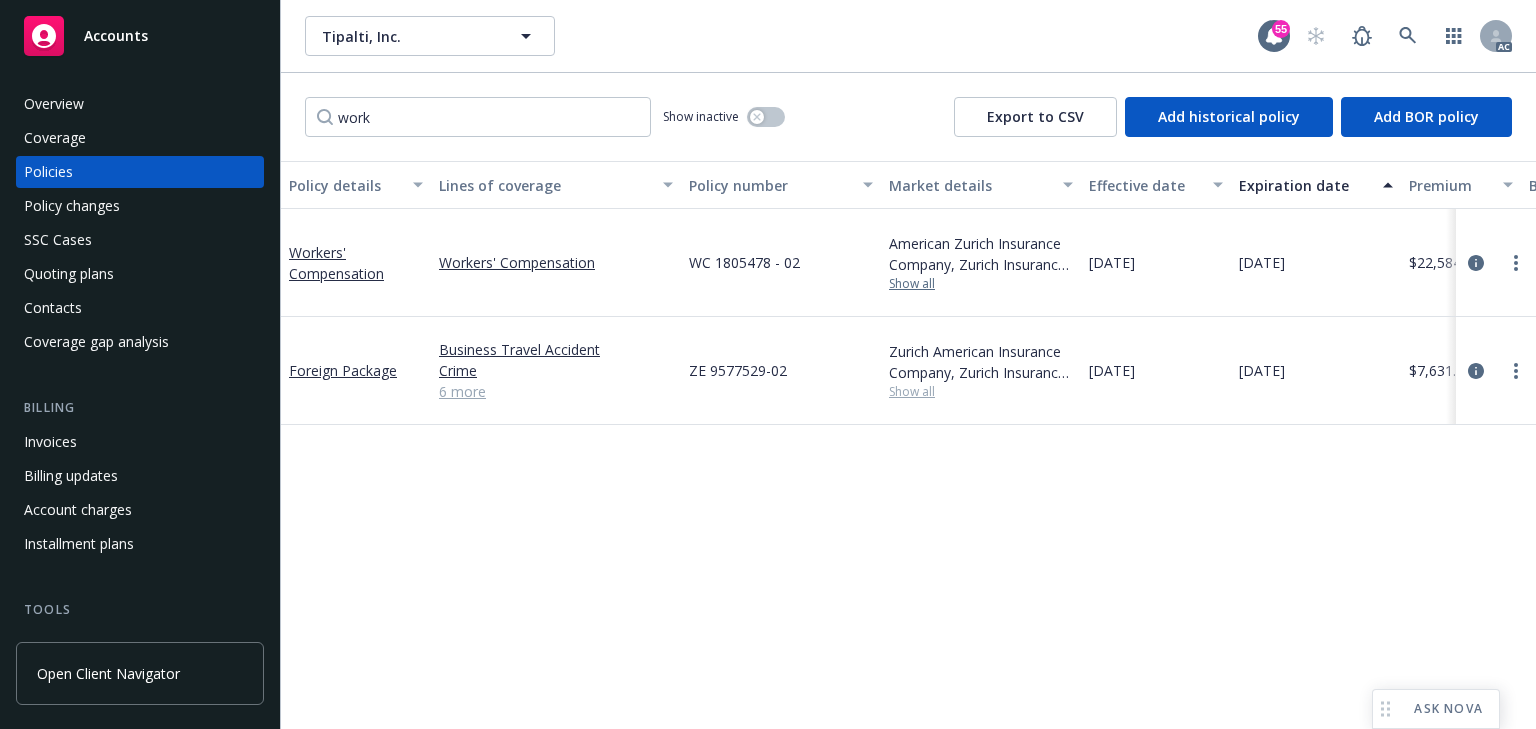 click on "Show all" at bounding box center (981, 284) 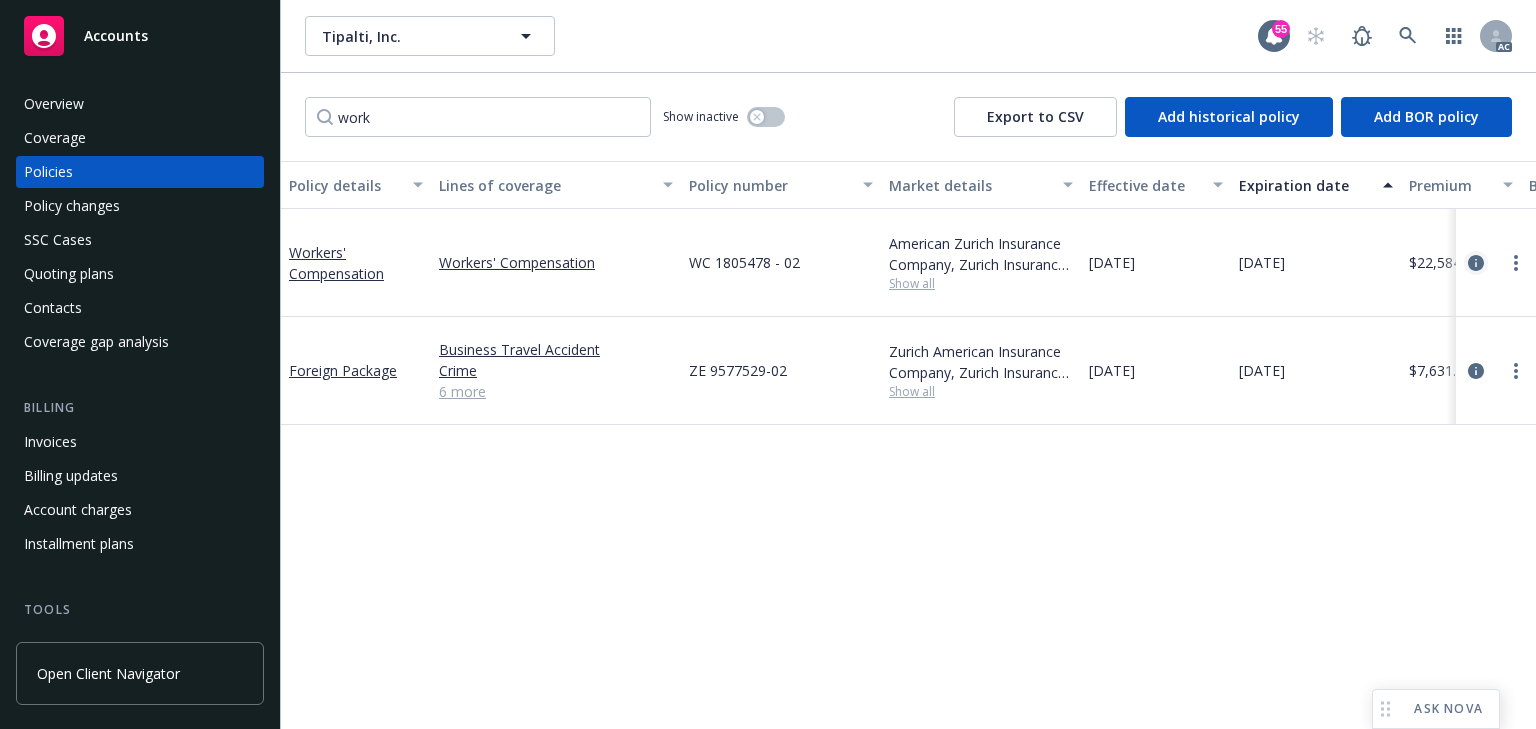 click 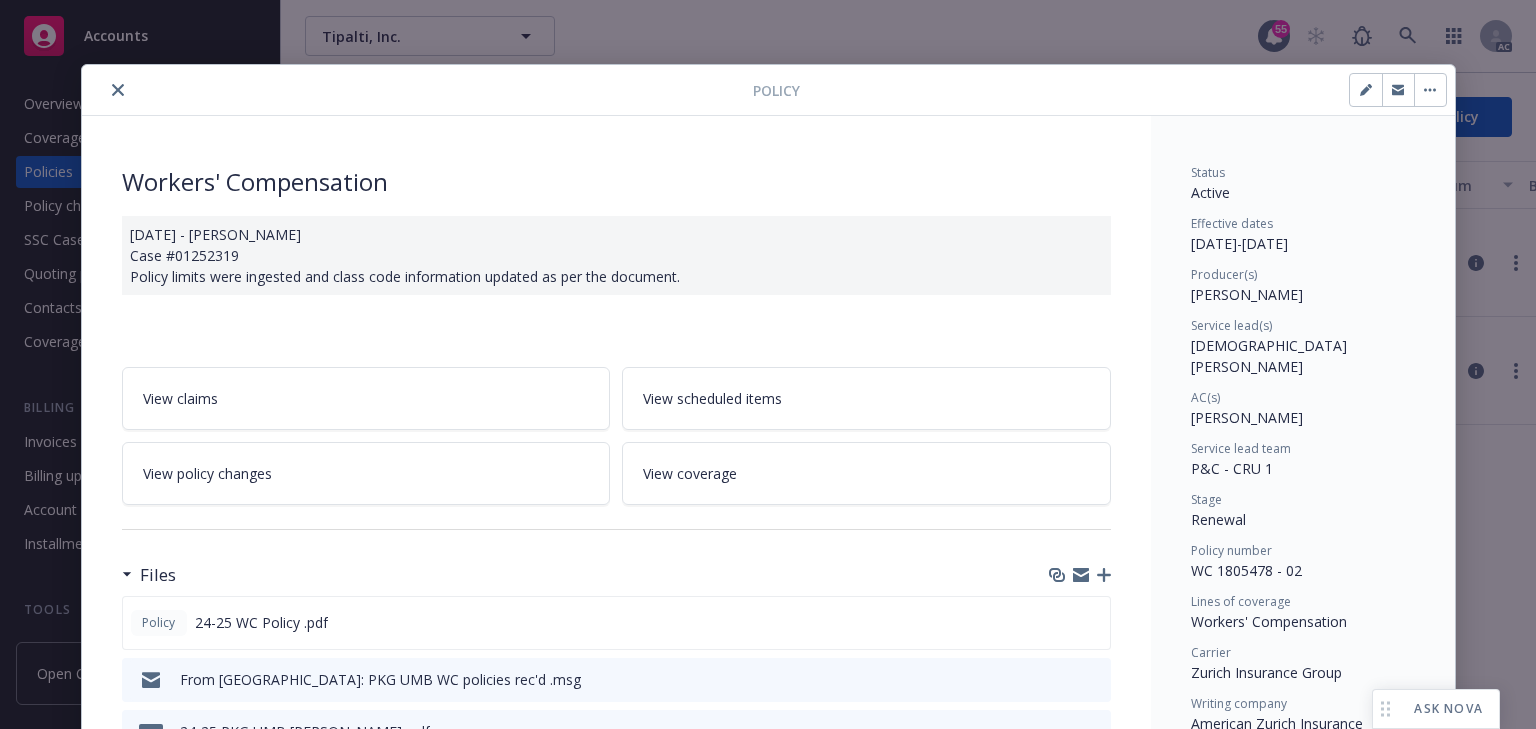 scroll, scrollTop: 60, scrollLeft: 0, axis: vertical 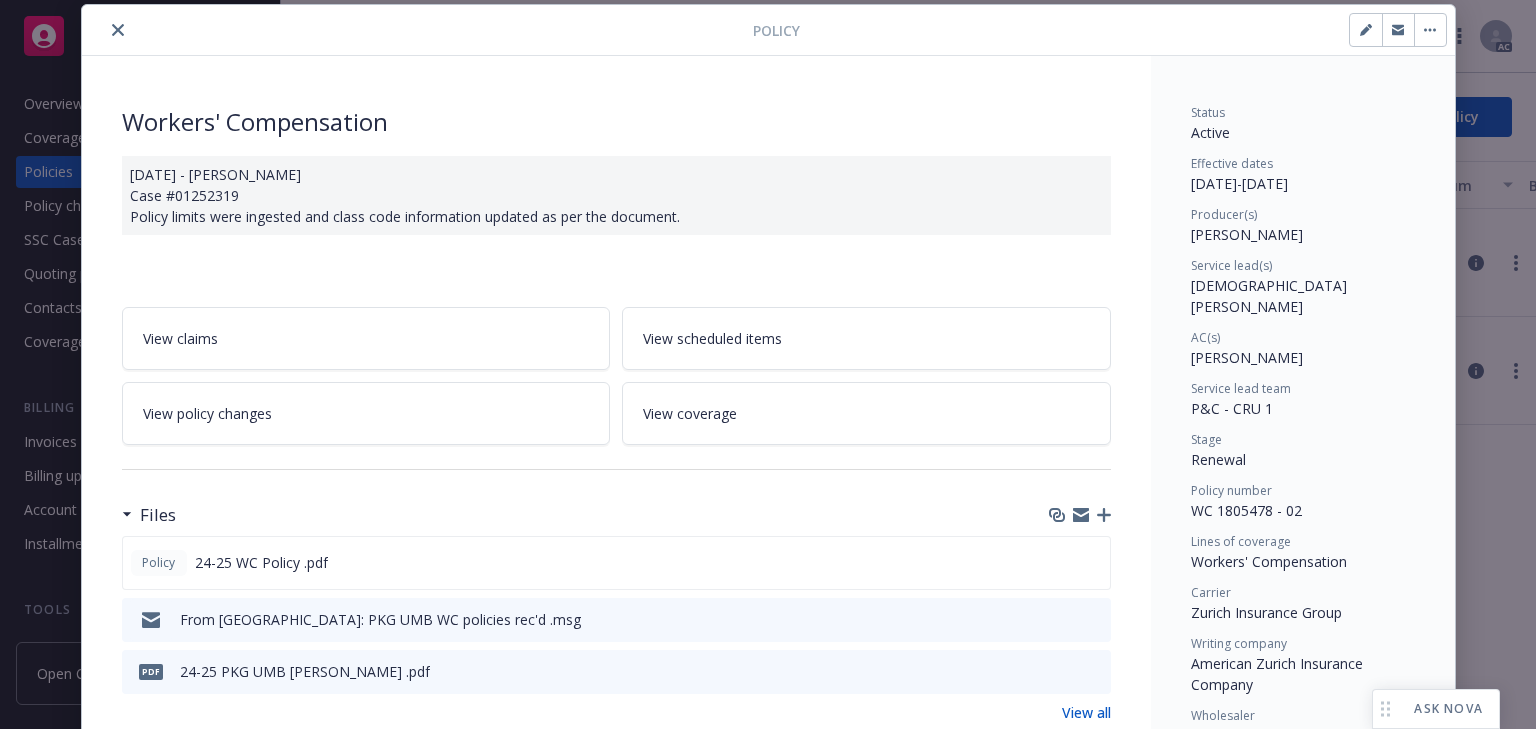 drag, startPoint x: 1181, startPoint y: 280, endPoint x: 1265, endPoint y: 272, distance: 84.38009 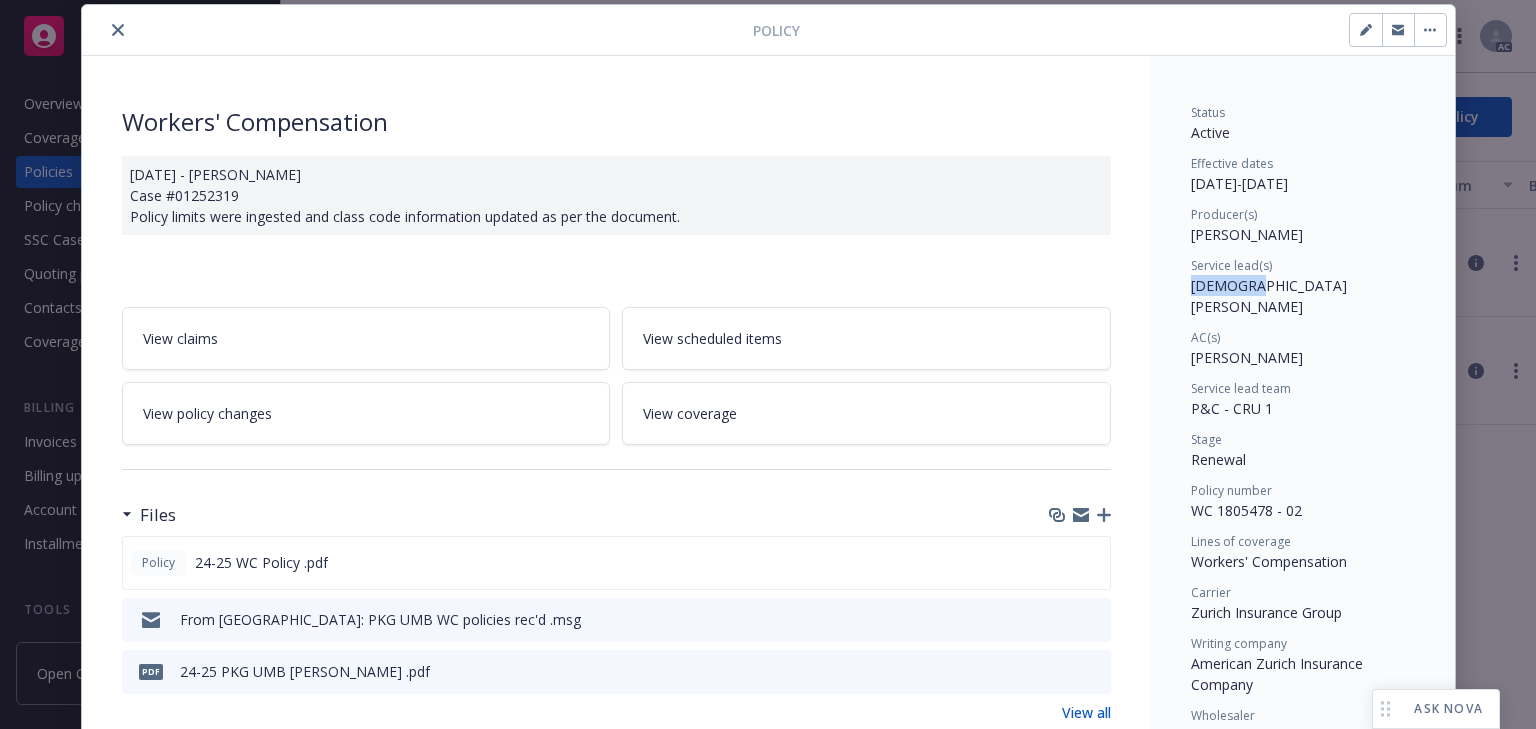 copy on "Gay Chun" 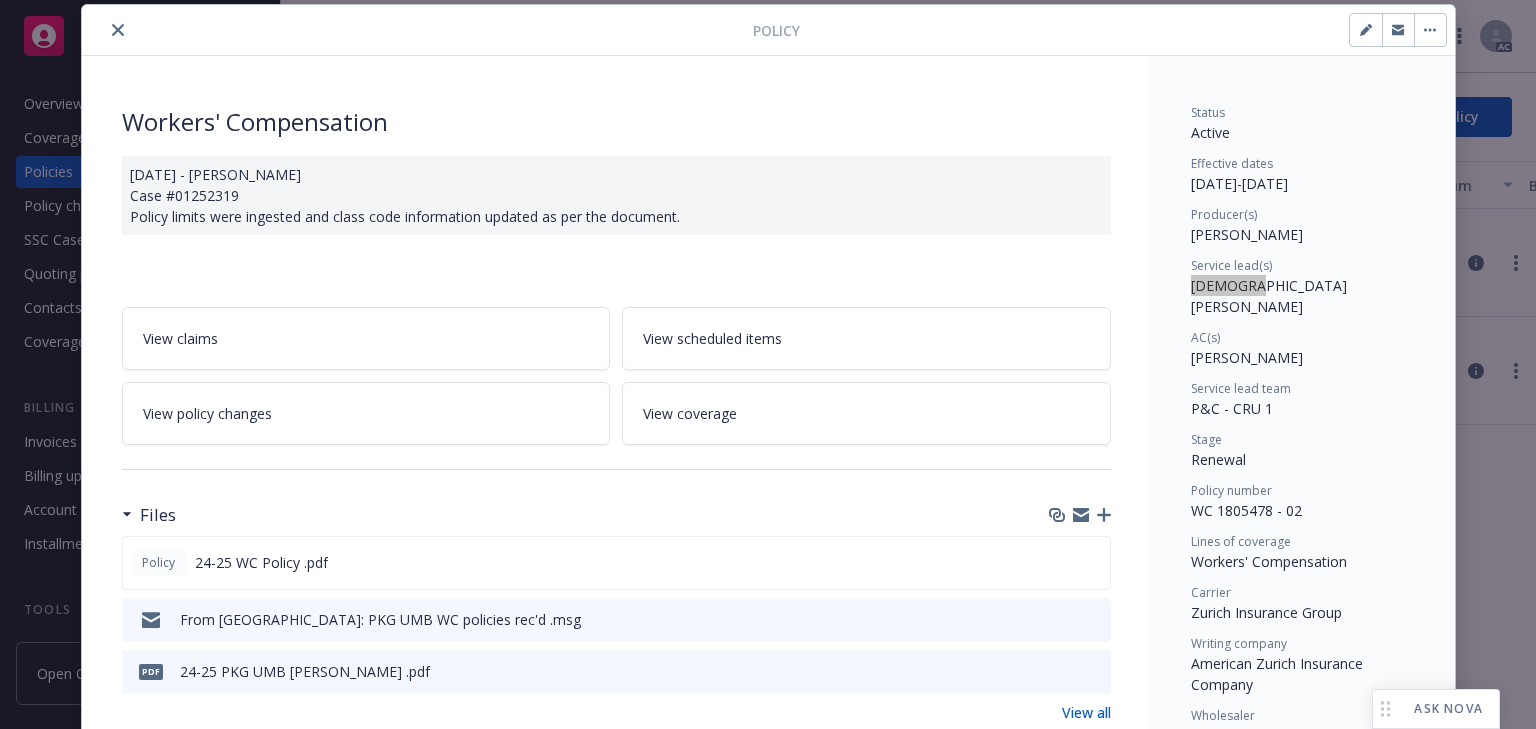 drag, startPoint x: 1187, startPoint y: 341, endPoint x: 1337, endPoint y: 345, distance: 150.05333 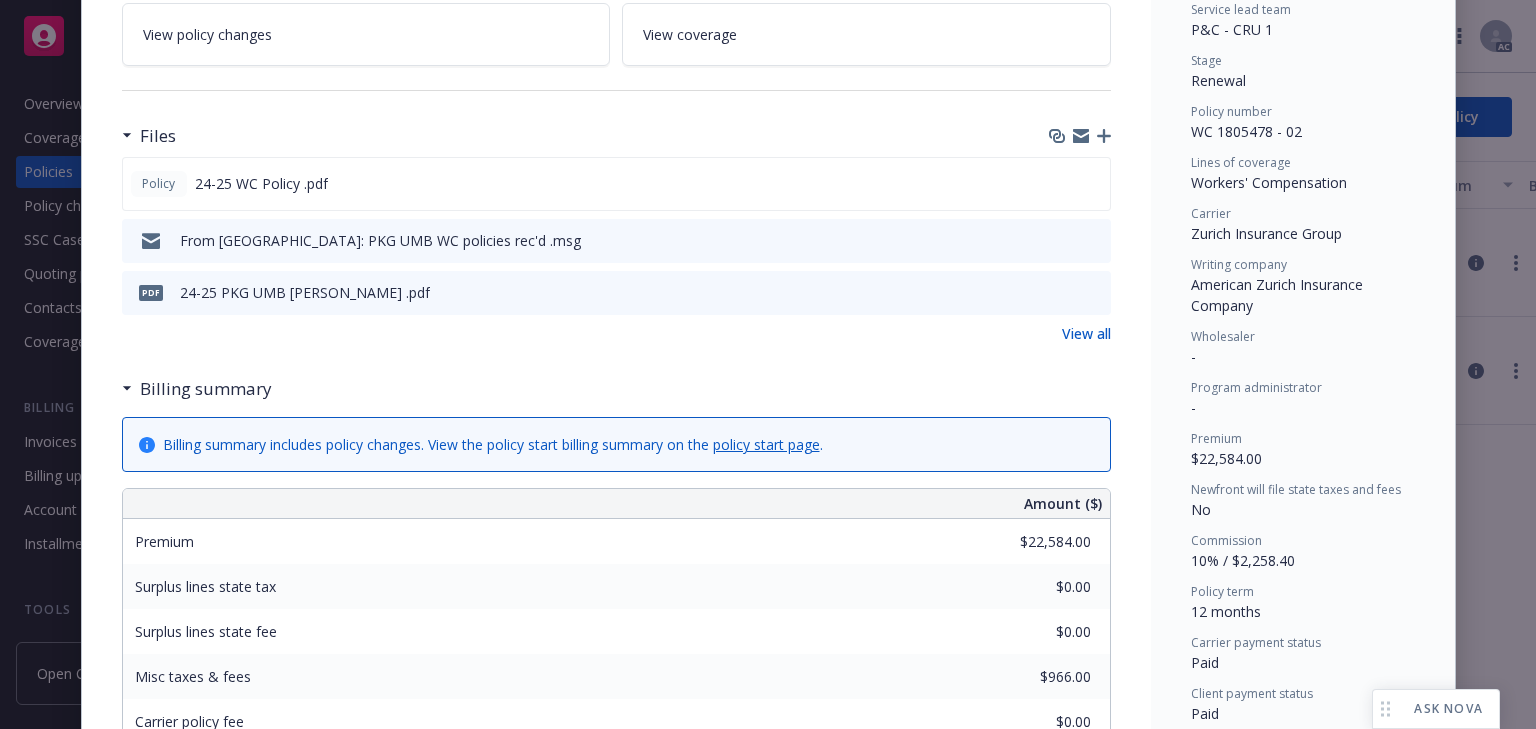 scroll, scrollTop: 199, scrollLeft: 0, axis: vertical 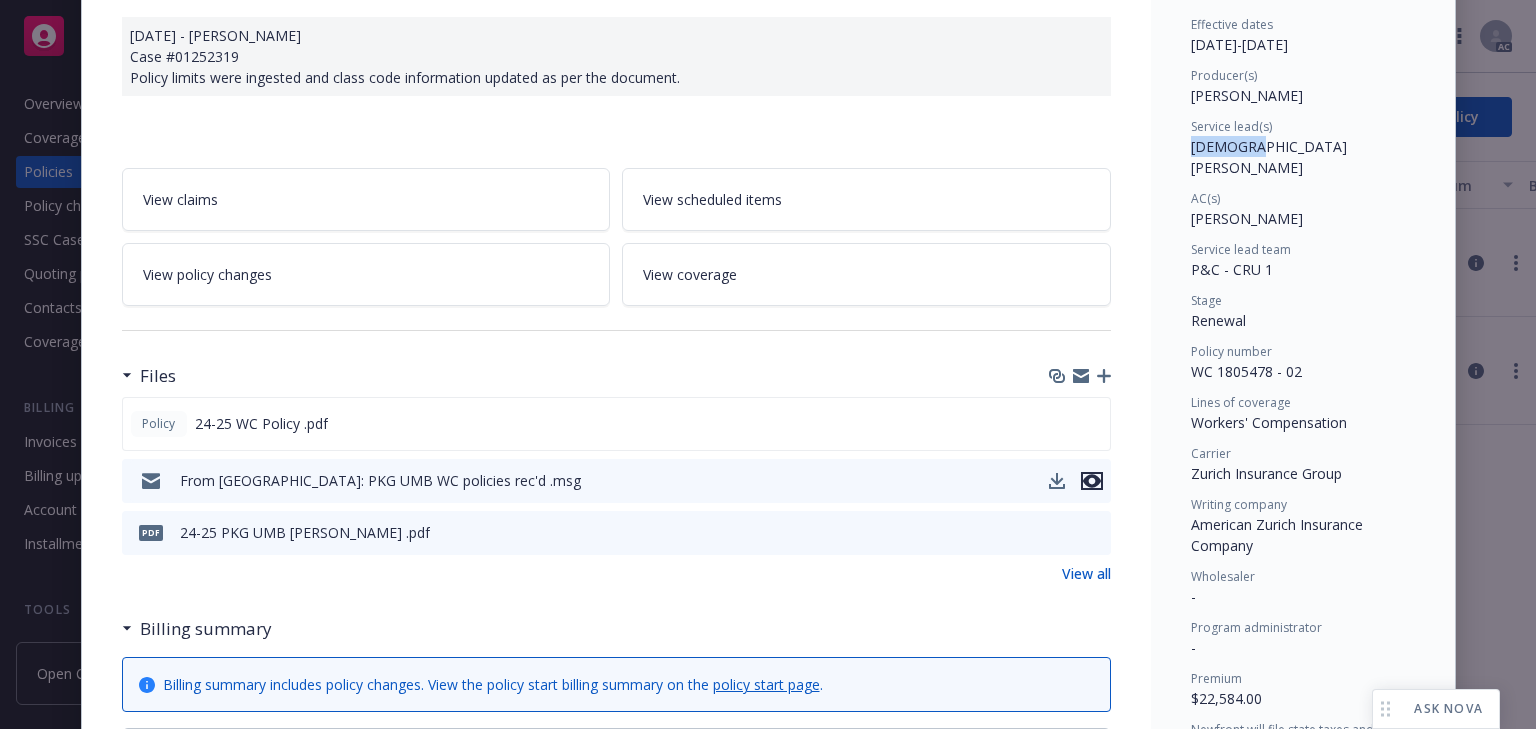 click 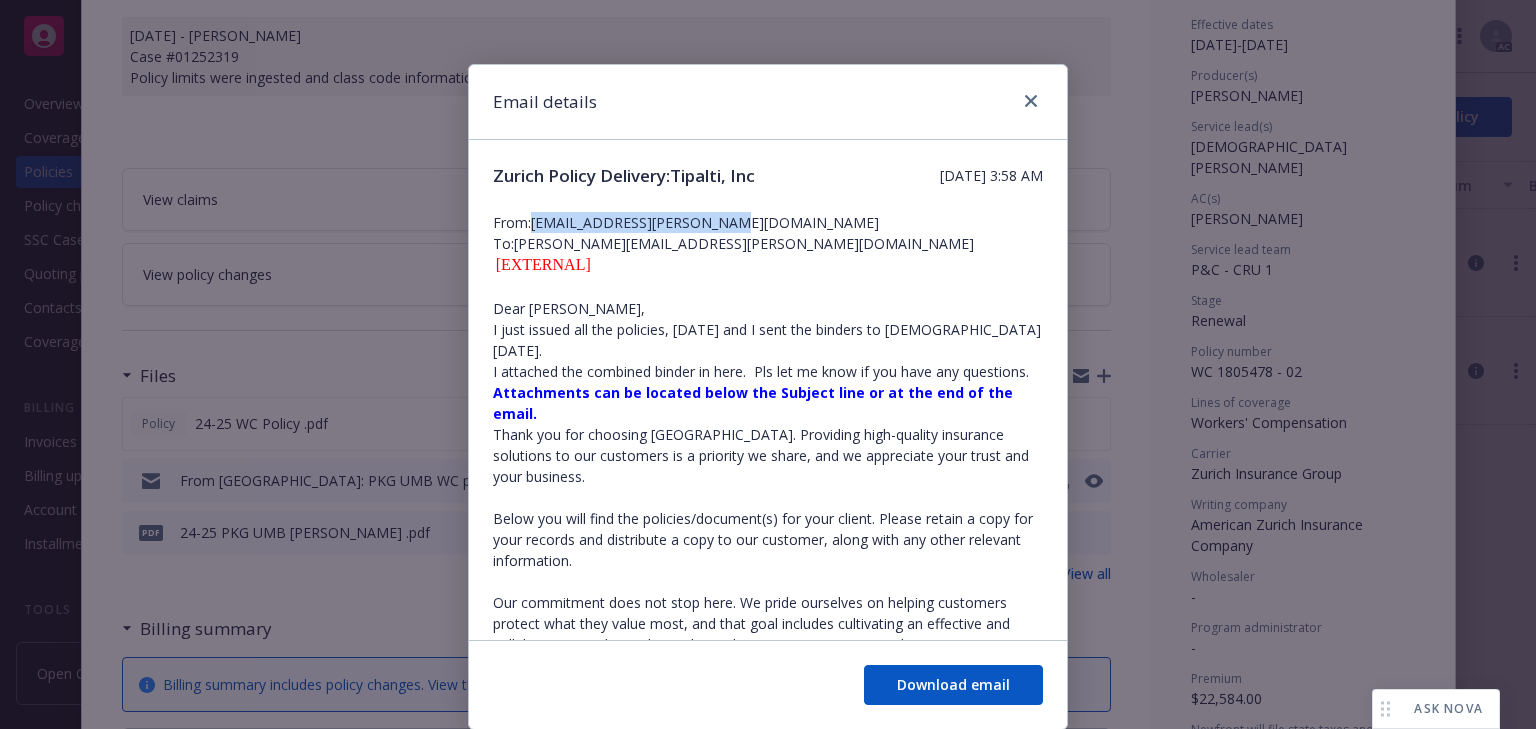 copy on "LENY.BARRERAS@ZURICHNA.COM" 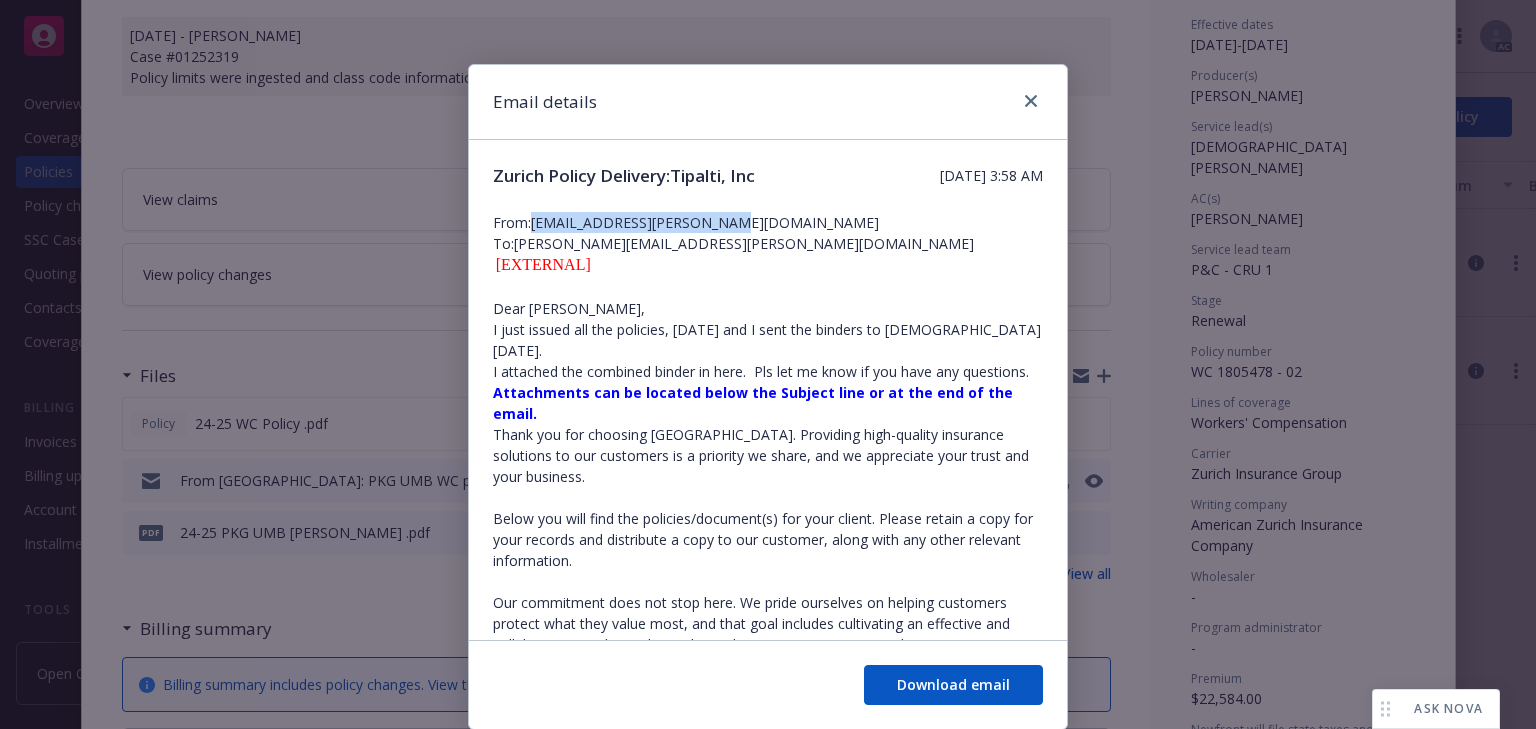 drag, startPoint x: 528, startPoint y: 240, endPoint x: 878, endPoint y: 251, distance: 350.17282 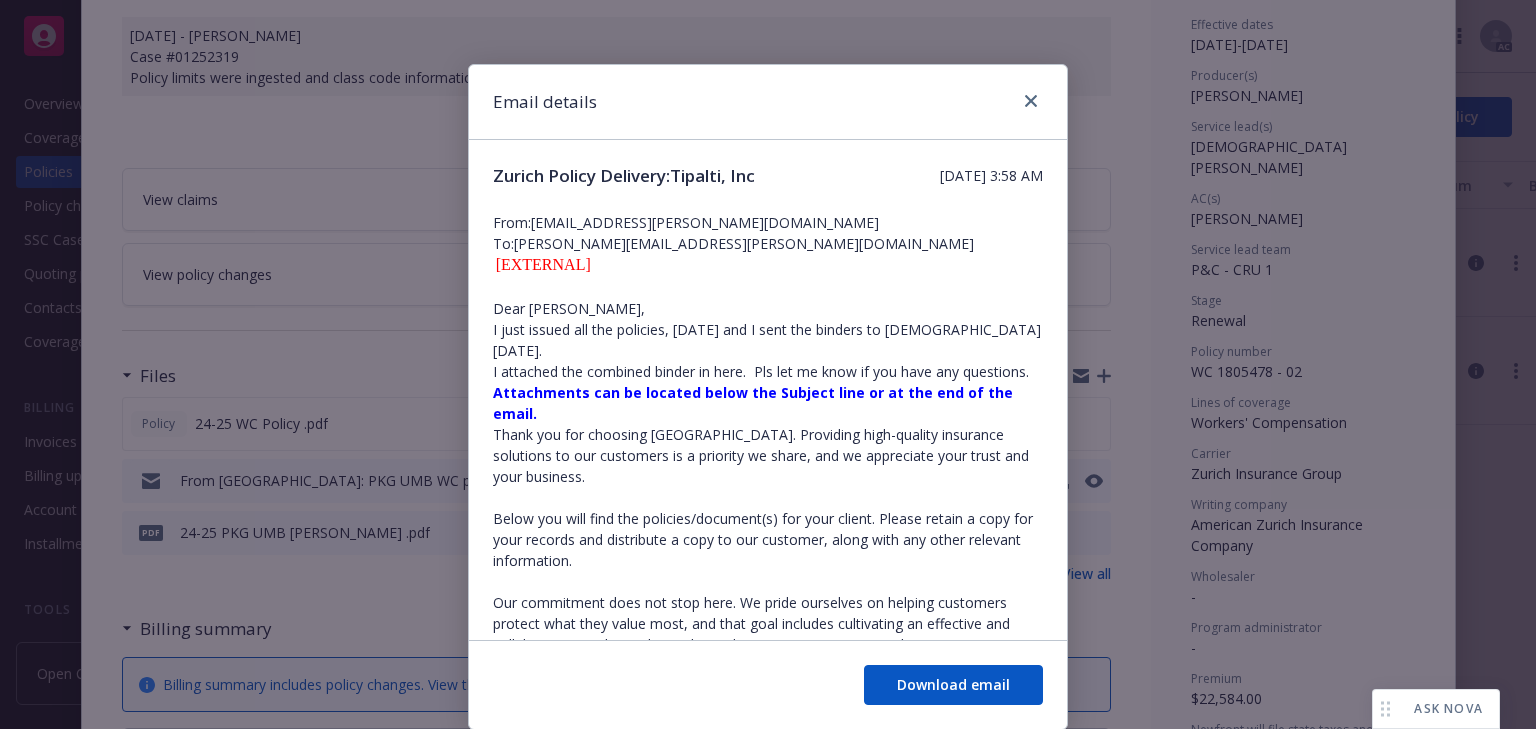 click on "[EXTERNAL]
Dear Yvette,
I just issued all the policies, Friday, Sept. 6th and I sent the binders to Gay Tuesday, Sept. 3rd.
I attached the combined binder in here.  Pls let me know if you have any questions.
Attachments can be located below the Subject line or at the end of the email.
Thank you for choosing Zurich. Providing high-quality insurance solutions to our customers is a priority we share, and we appreciate your trust and your business.
Below you will find the policies/document(s) for your client. Please retain a copy for your records and distribute a copy to our customer, along with any other relevant information.
We look forward to working together on behalf of our valued customers.
Customer Name: Tipalti, Inc
Policy Numbers(s): WC-1805478-02,AUC-1805479-02,CPO-1802502-02
Effective Date(s): 08/31/2024 - 08/31/2025
Please forward all loss runs requests to zurich.riskintelligence@zurichna.com
Your Zurich Team" at bounding box center [768, 978] 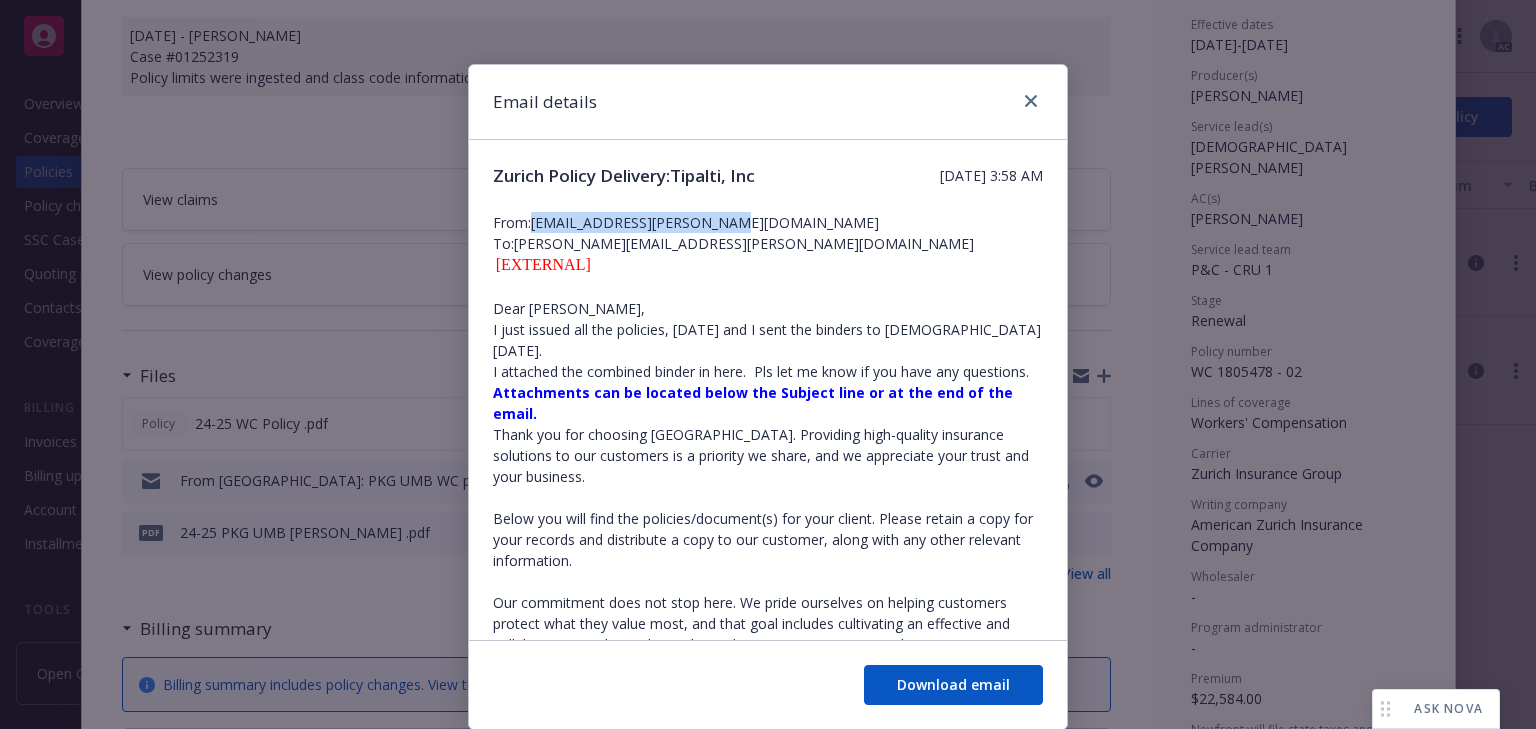 drag, startPoint x: 528, startPoint y: 243, endPoint x: 847, endPoint y: 244, distance: 319.00156 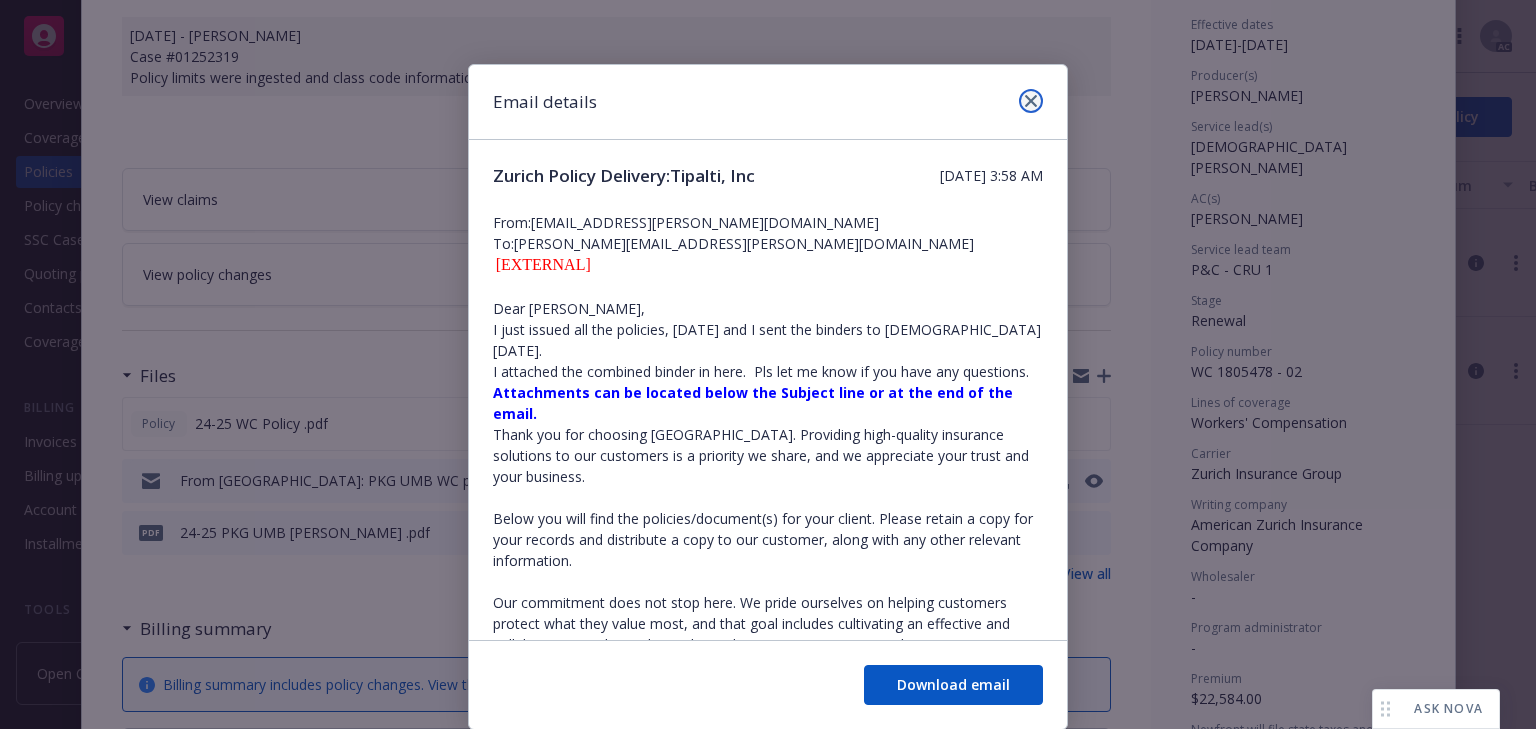 click 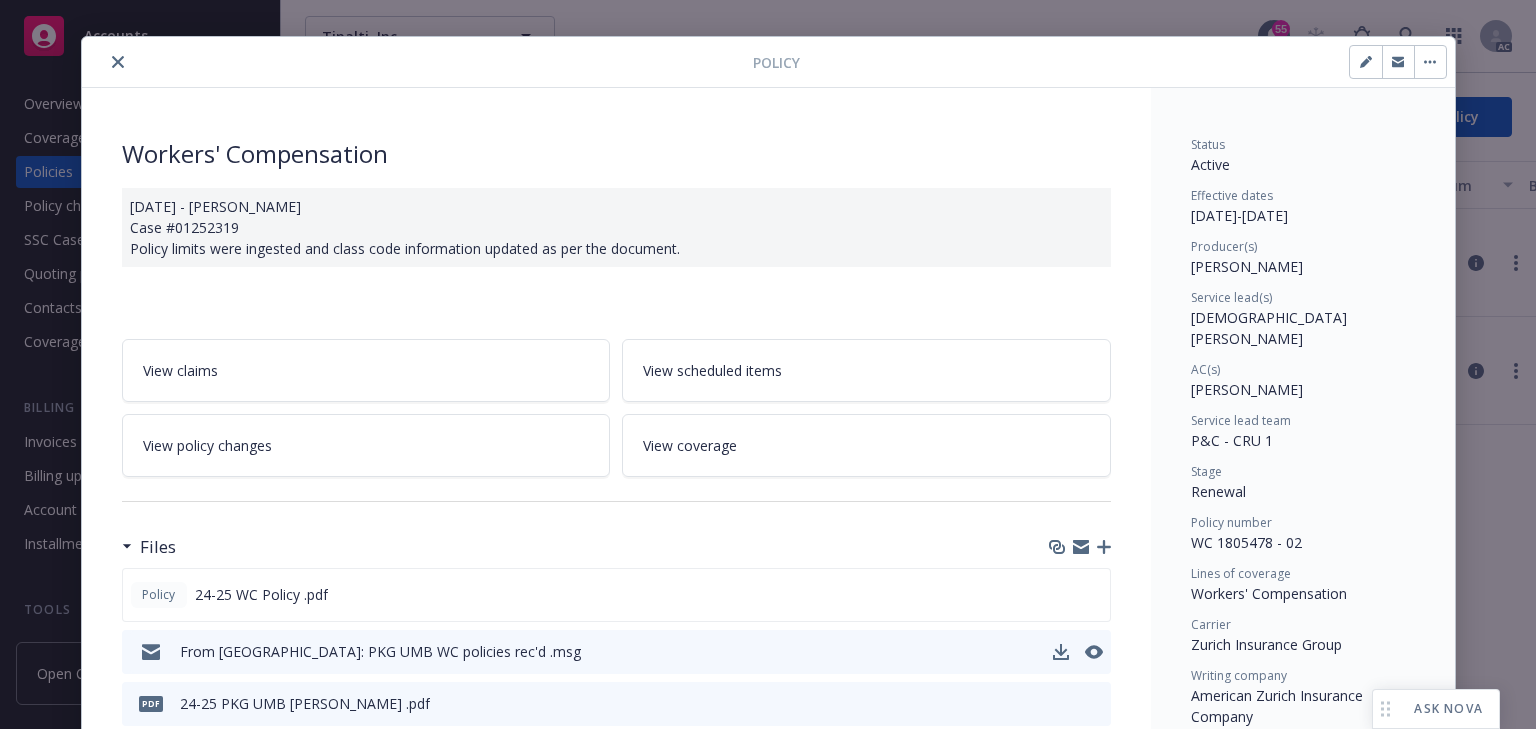 scroll, scrollTop: 0, scrollLeft: 0, axis: both 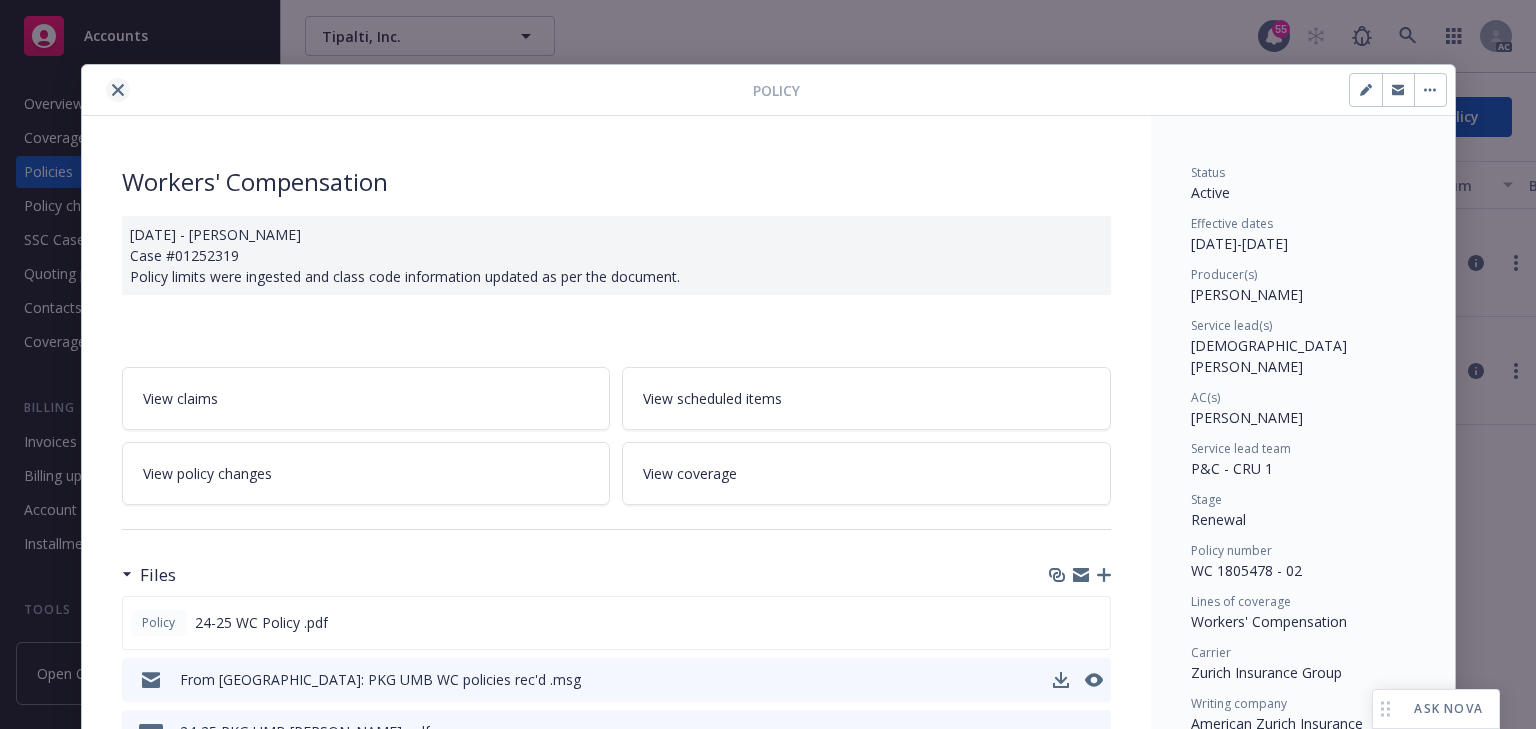 click 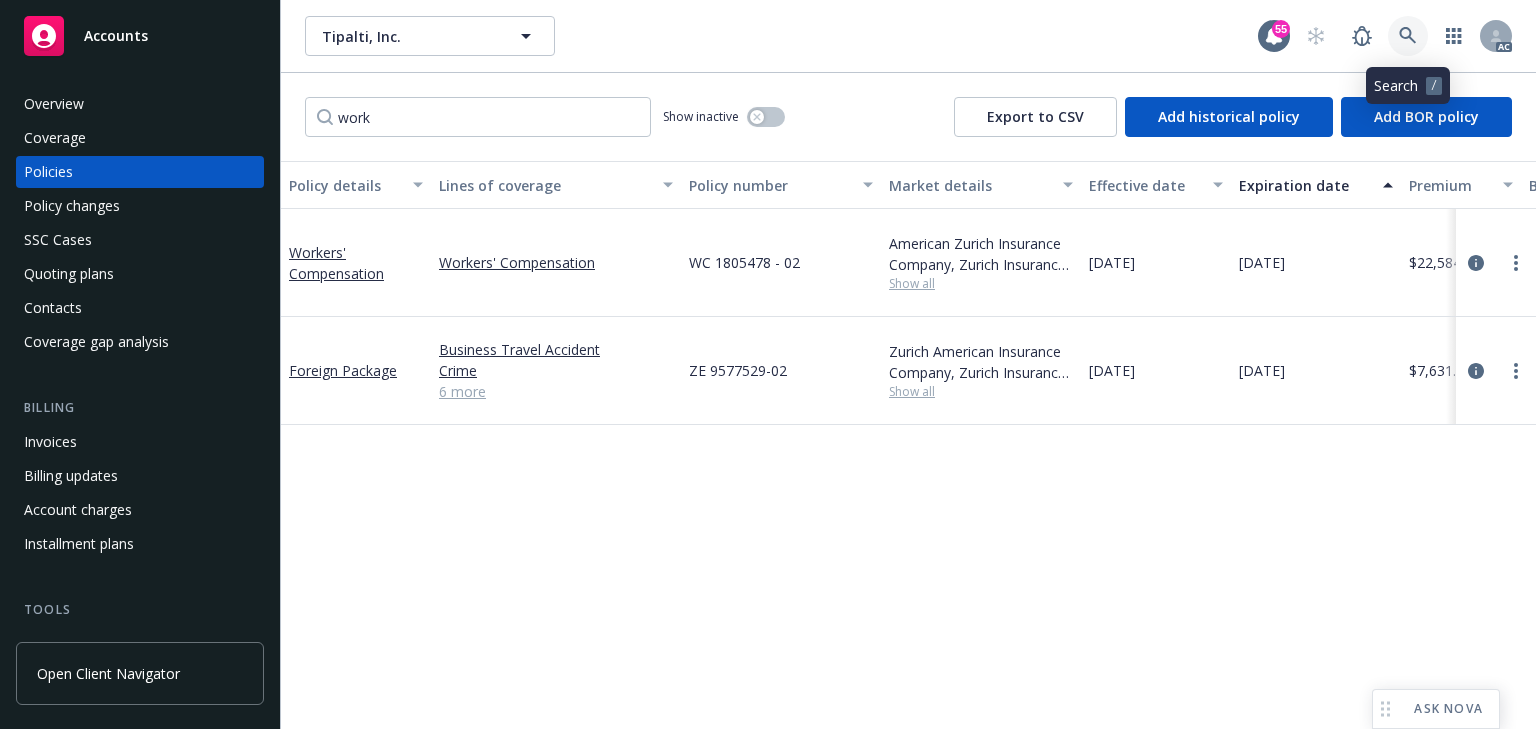 click 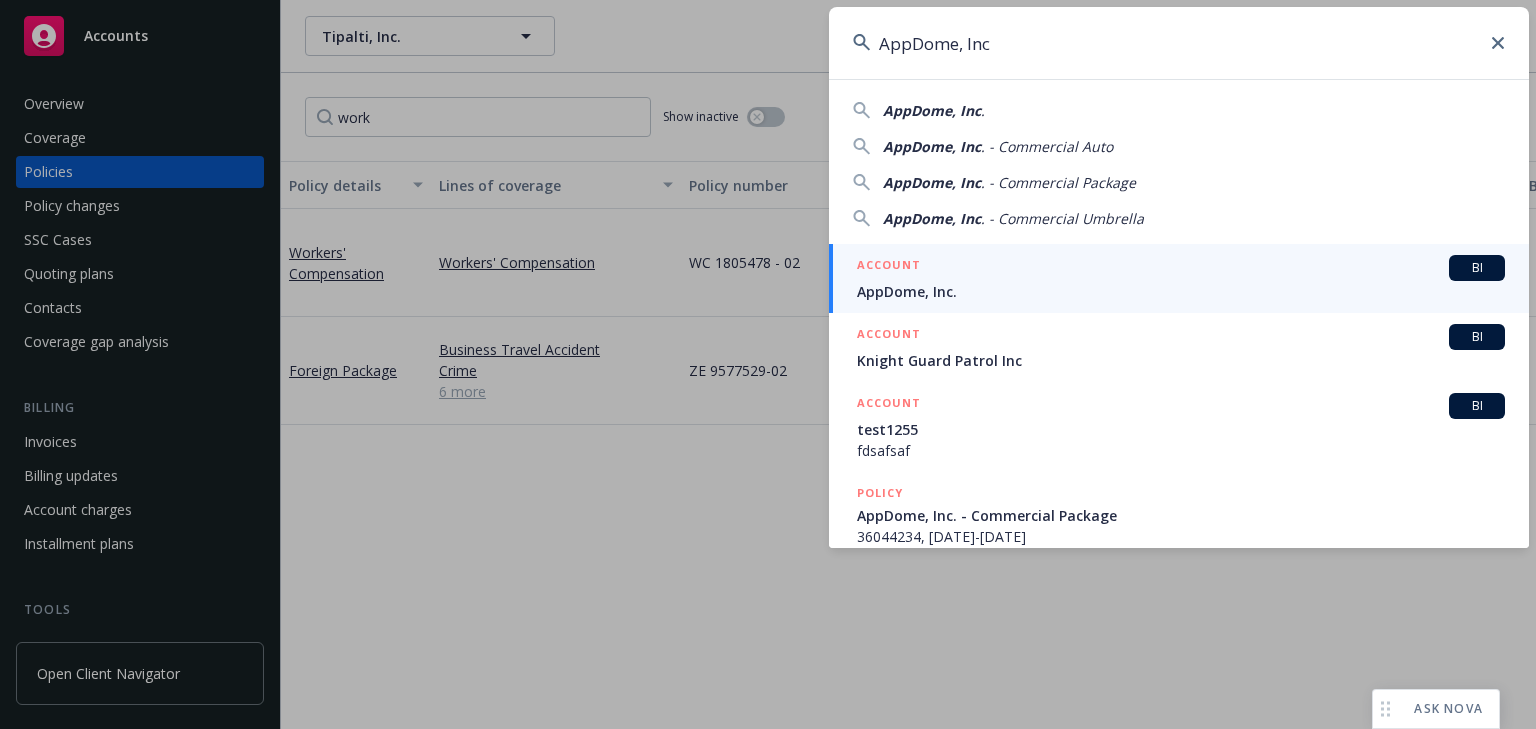 type on "AppDome, Inc" 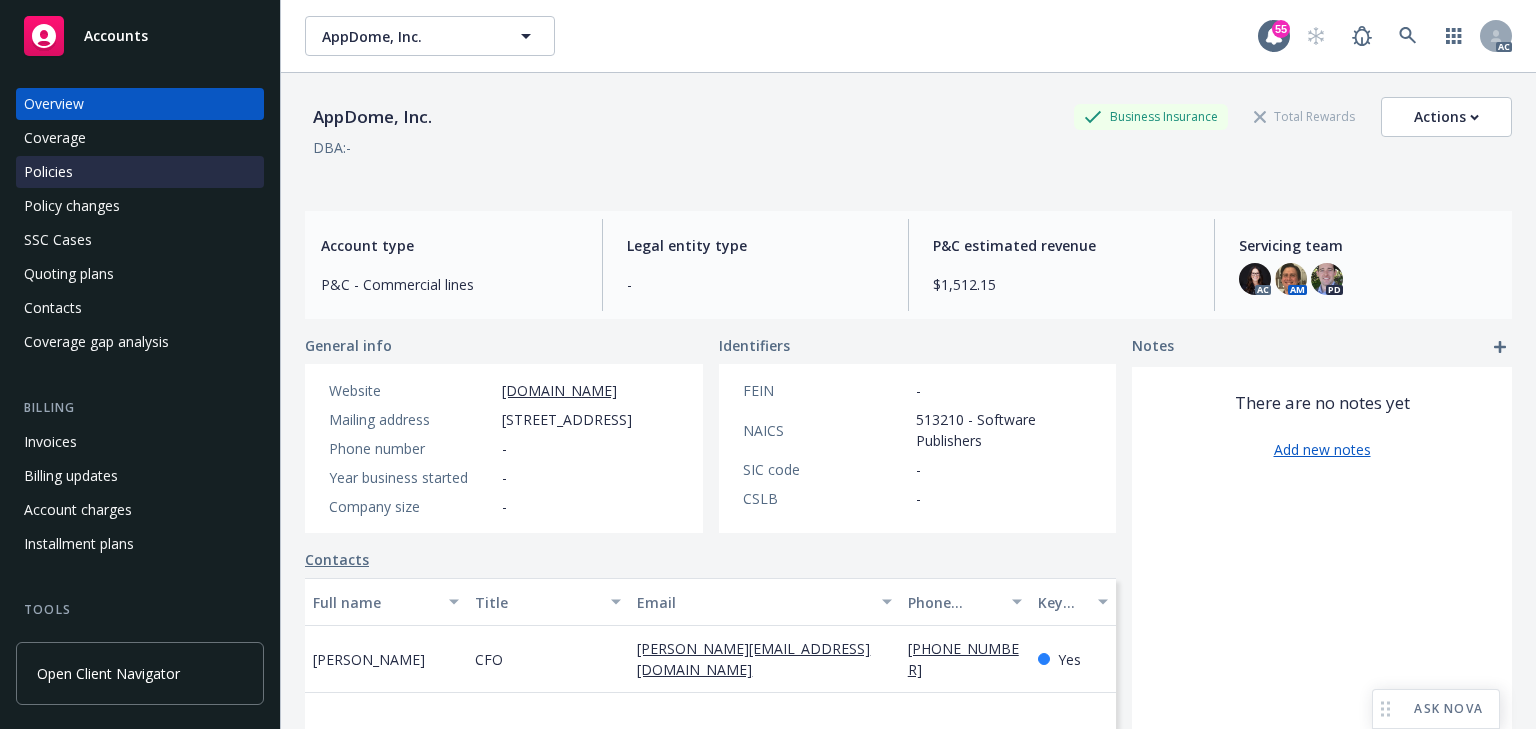 click on "Policies" at bounding box center (140, 172) 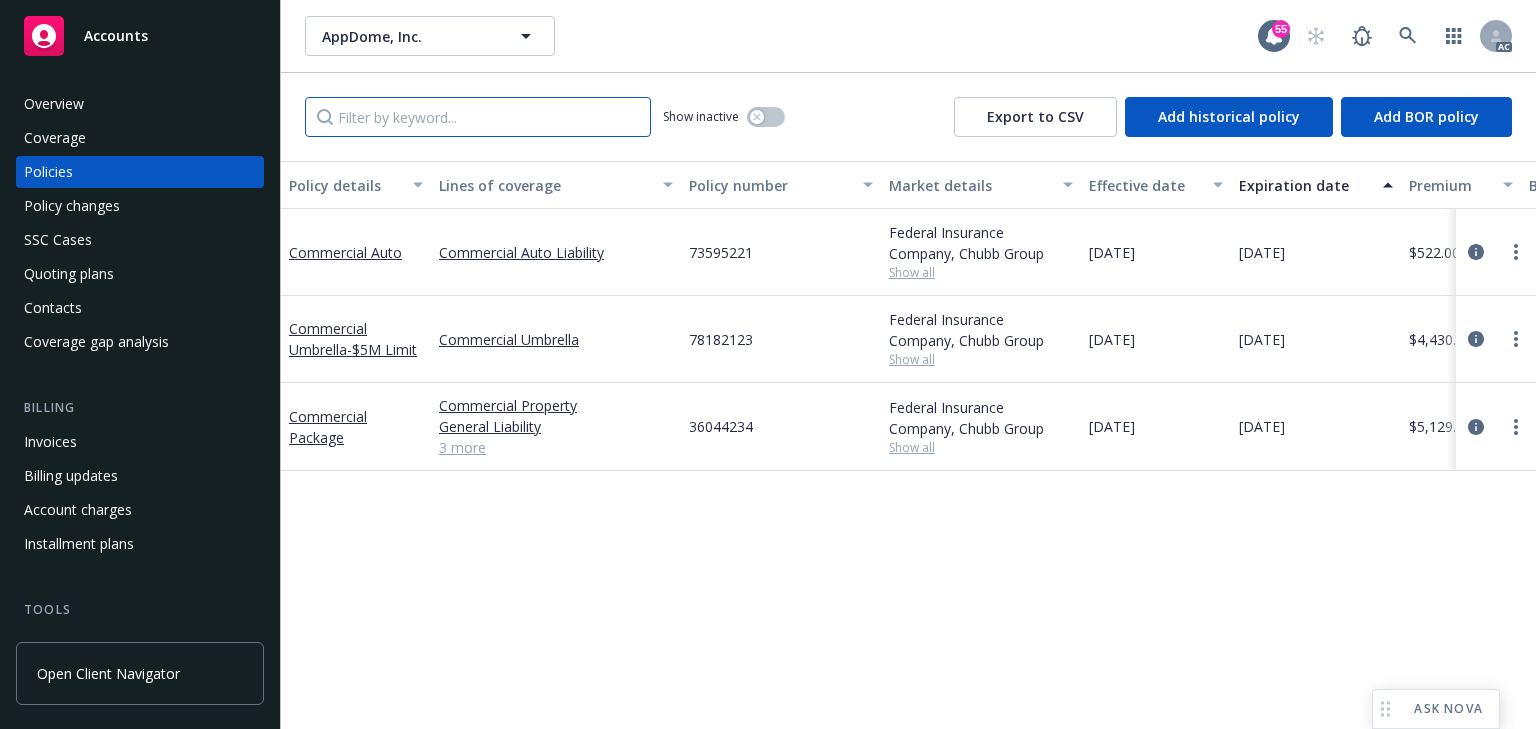 click at bounding box center [478, 117] 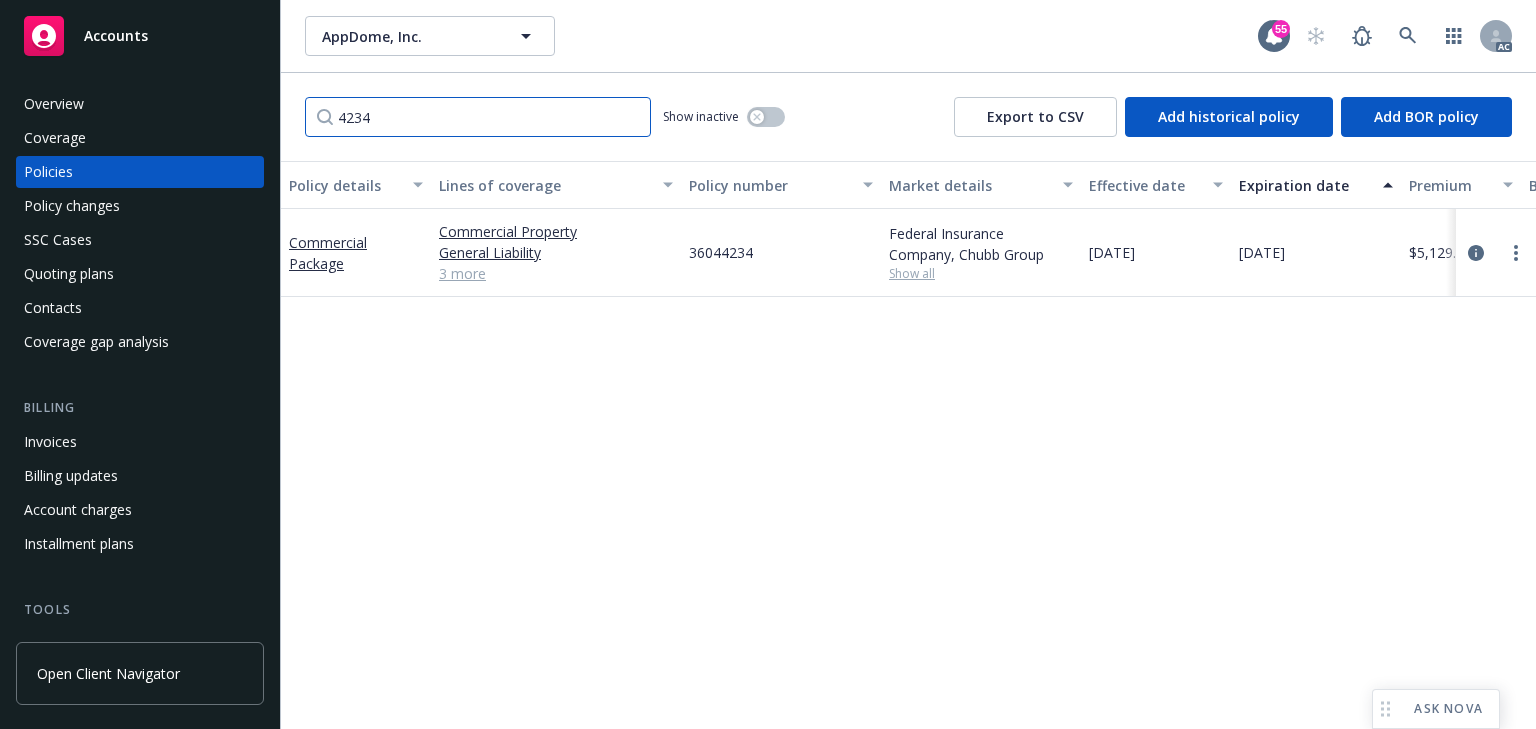 type on "4234" 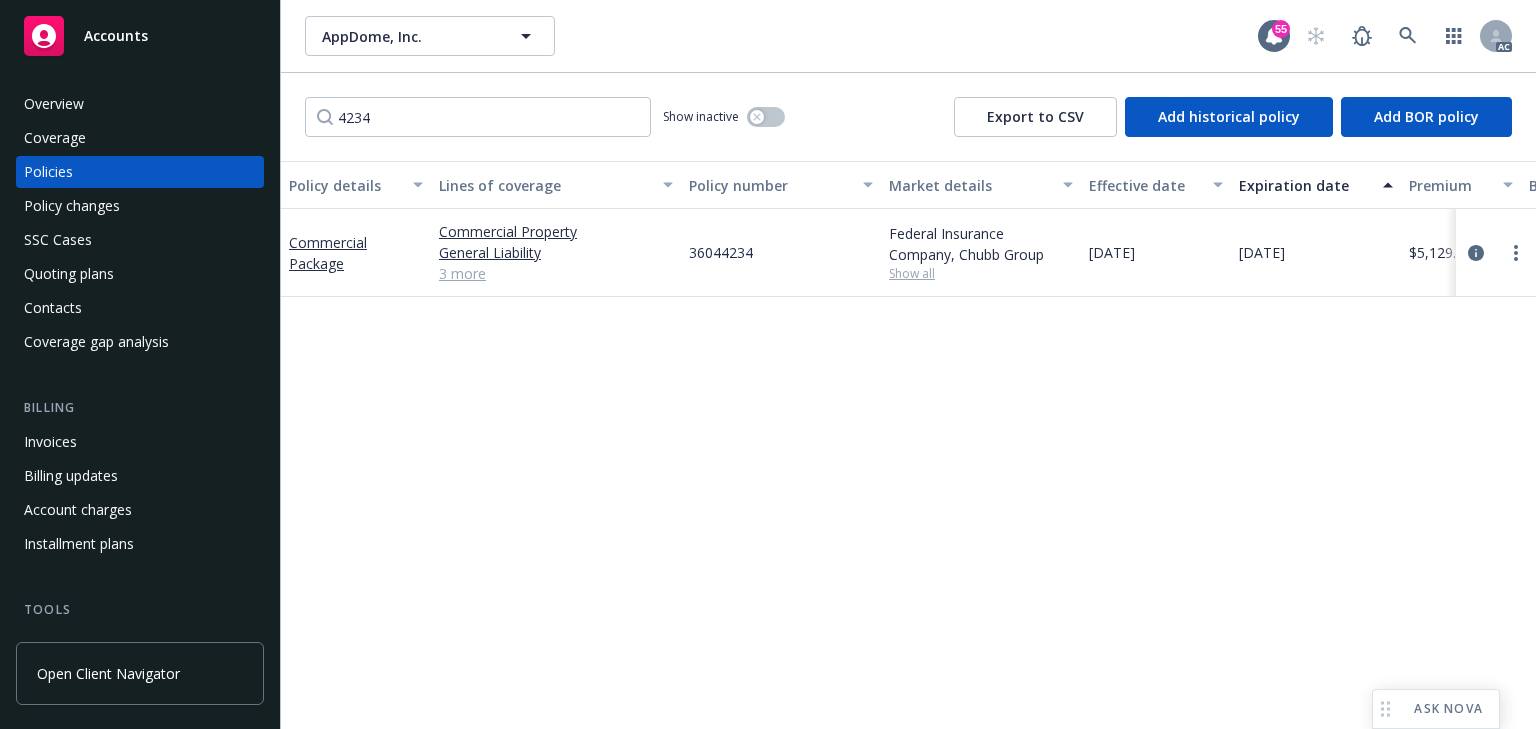 click on "Policy details Lines of coverage Policy number Market details Effective date Expiration date Premium Billing method Stage Status Service team leaders Commercial Package Commercial Property General Liability Blanket Accident Commercial Auto Liability Foreign Voluntary Workers Compensation 3 more 36044234 Federal Insurance Company, Chubb Group Show all 09/01/2024 09/01/2025 $5,129.00 Direct Renewal Active Cassidy Maxwell AC Nicholas Baldwin AM 1 more" at bounding box center (908, 445) 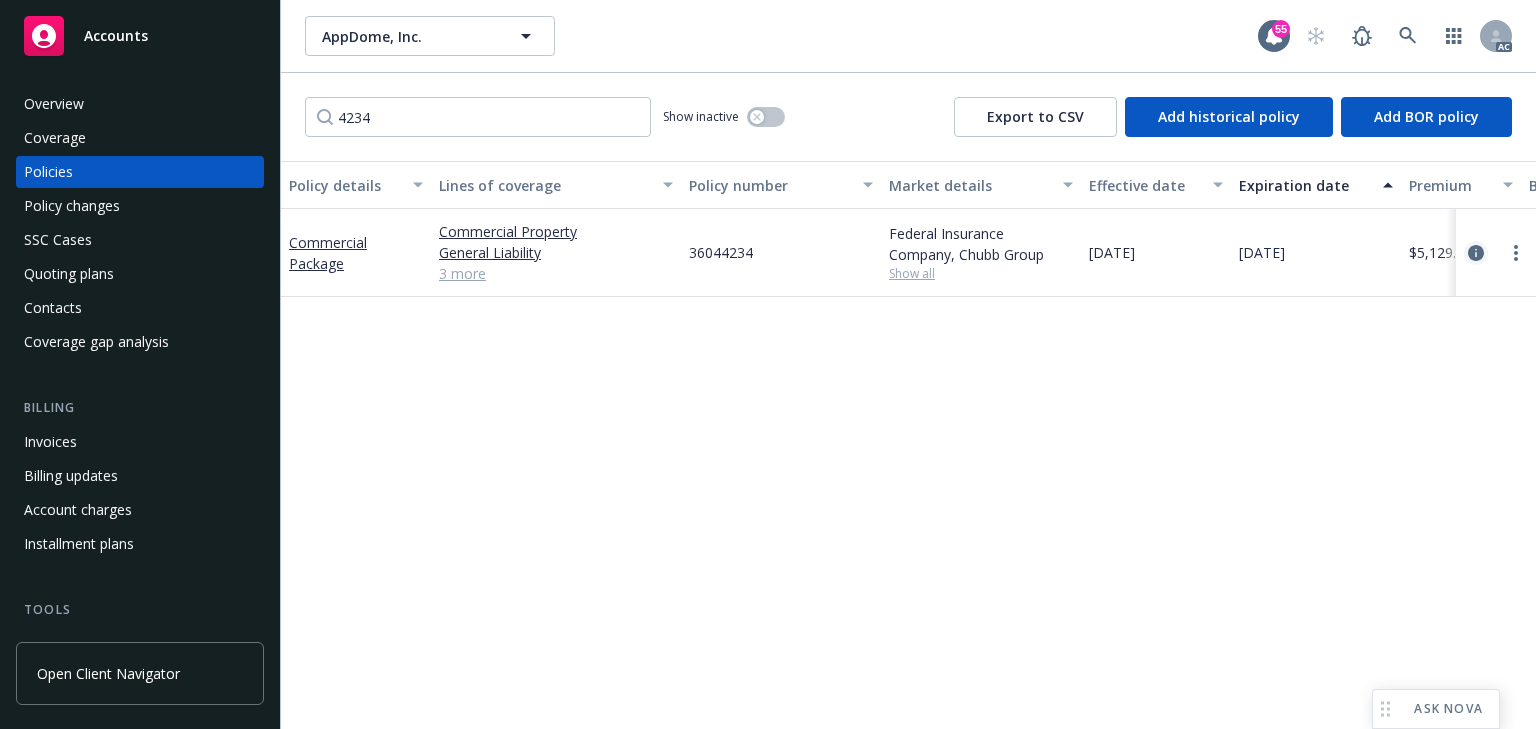 click 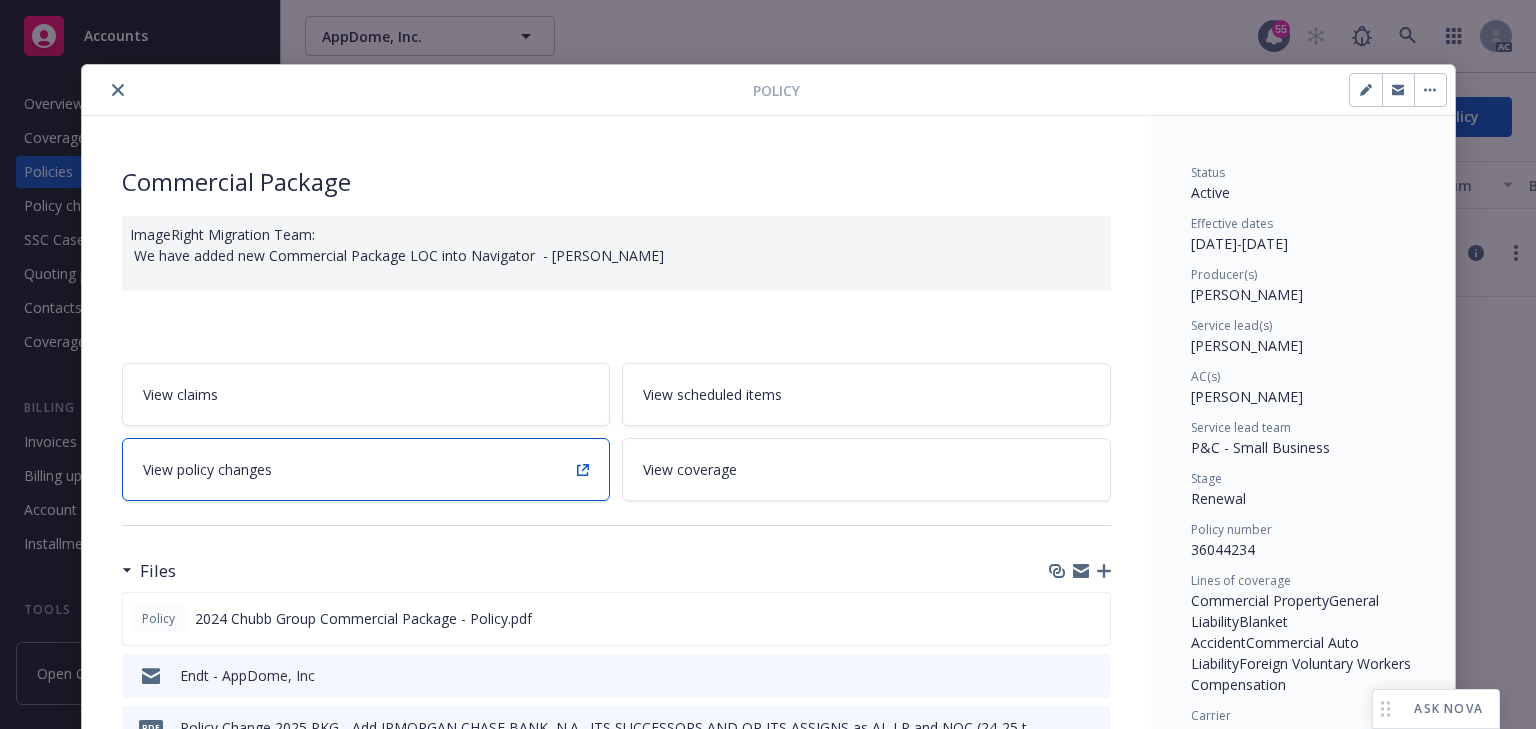 click on "View policy changes" at bounding box center [207, 469] 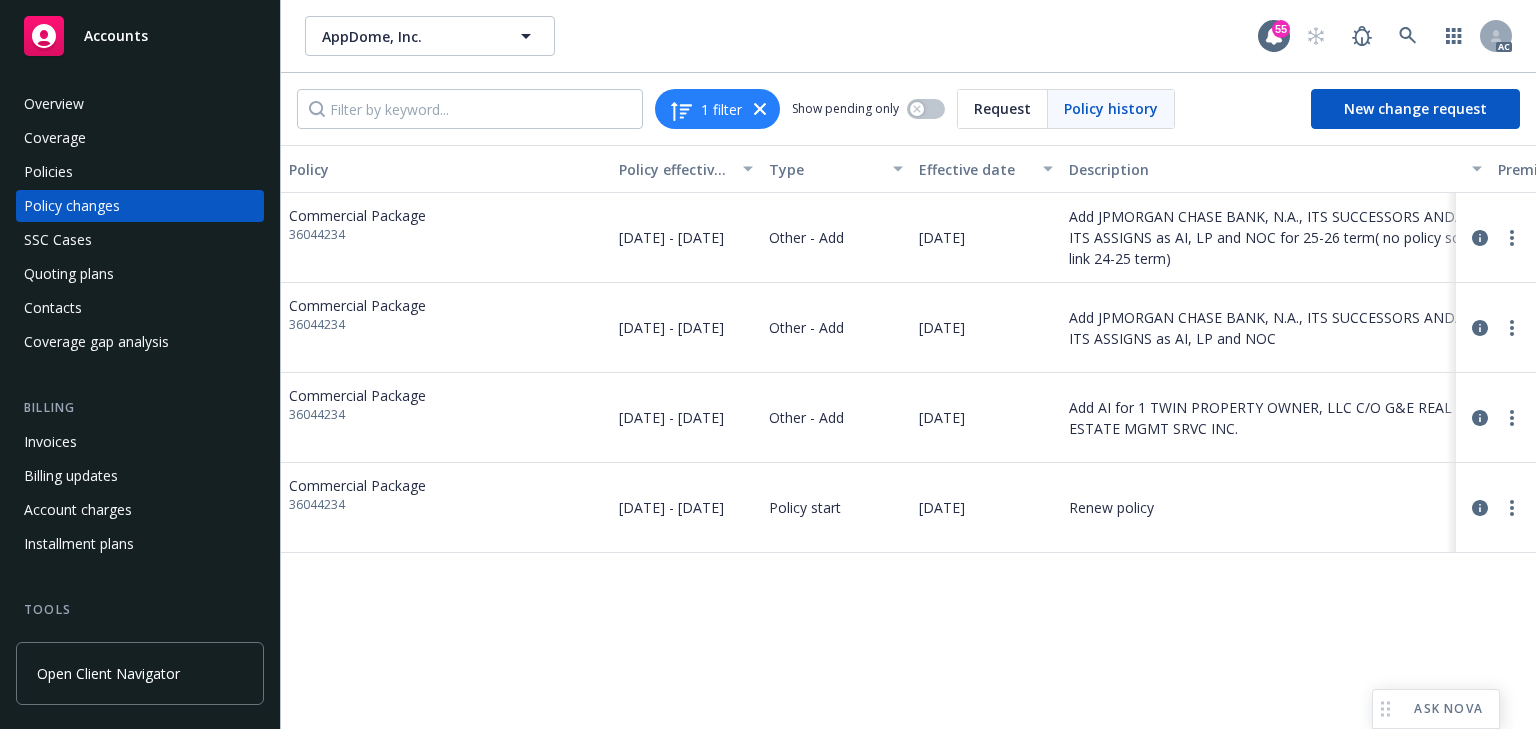 click on "Policy Policy effective dates Type Effective date Description Premium change Annualized total premium change Total premium Status Commercial Package 36044234 09/01/2024   -   09/01/2025 Other - Add 09/01/2025  Add JPMORGAN CHASE BANK, N.A., ITS SUCCESSORS AND/OR ITS ASSIGNS as AI, LP and NOC for 25-26 term( no policy so link 24-25 term) - - $5,129.00 Initiated Commercial Package 36044234 09/01/2024   -   09/01/2025 Other - Add 06/06/2025 Add JPMORGAN CHASE BANK, N.A., ITS SUCCESSORS AND/OR ITS ASSIGNS as AI, LP and NOC - - $5,129.00 Endorsed Commercial Package 36044234 09/01/2024   -   09/01/2025 Other - Add 09/24/2024 Add AI for 1 TWIN PROPERTY OWNER, LLC C/O G&E REAL ESTATE MGMT SRVC INC.  - - $5,129.00 Endorsed Commercial Package 36044234 09/01/2024   -   09/01/2025 Policy start 09/01/2024 Renew policy $5,129.00 $5,129.00 $5,129.00 Confirmed" at bounding box center (908, 437) 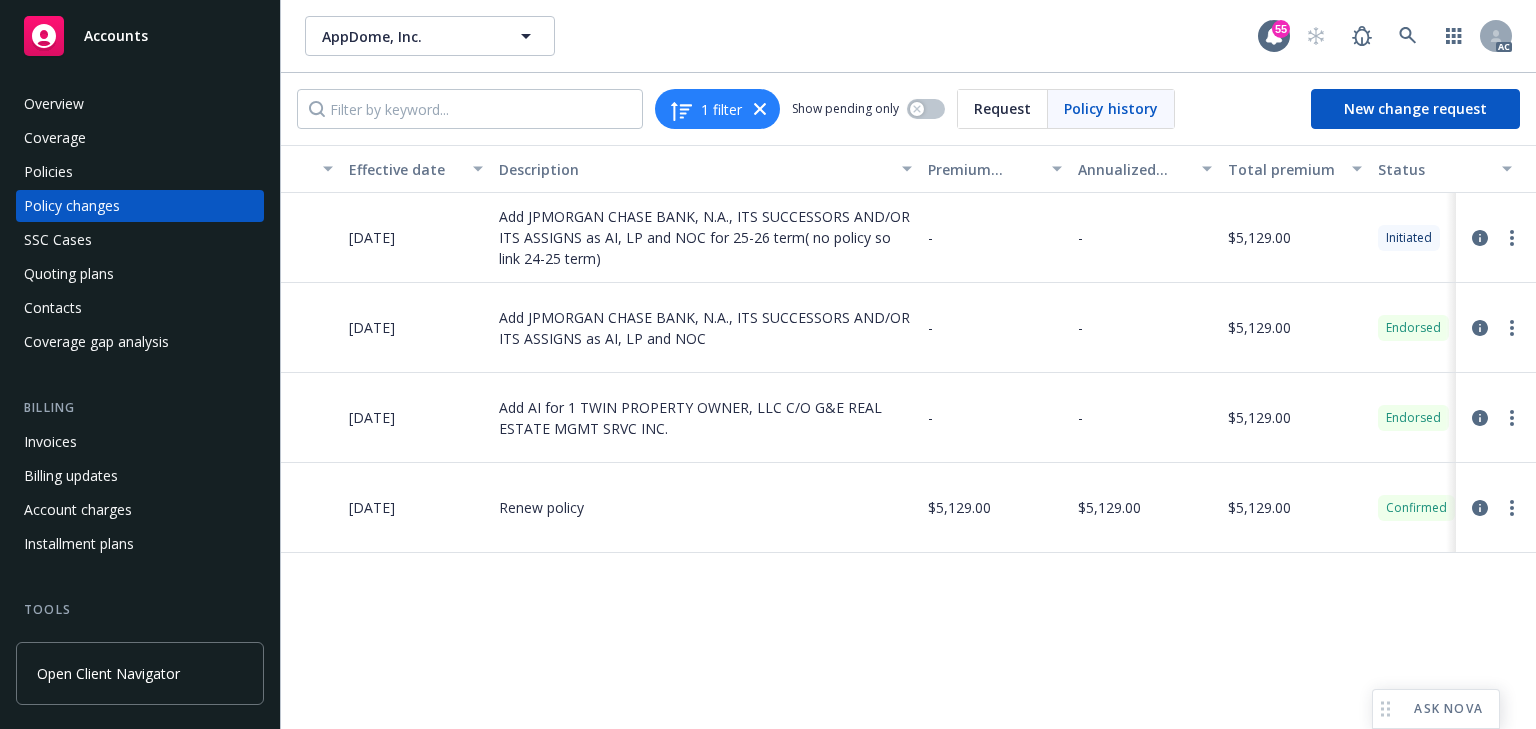 scroll, scrollTop: 0, scrollLeft: 633, axis: horizontal 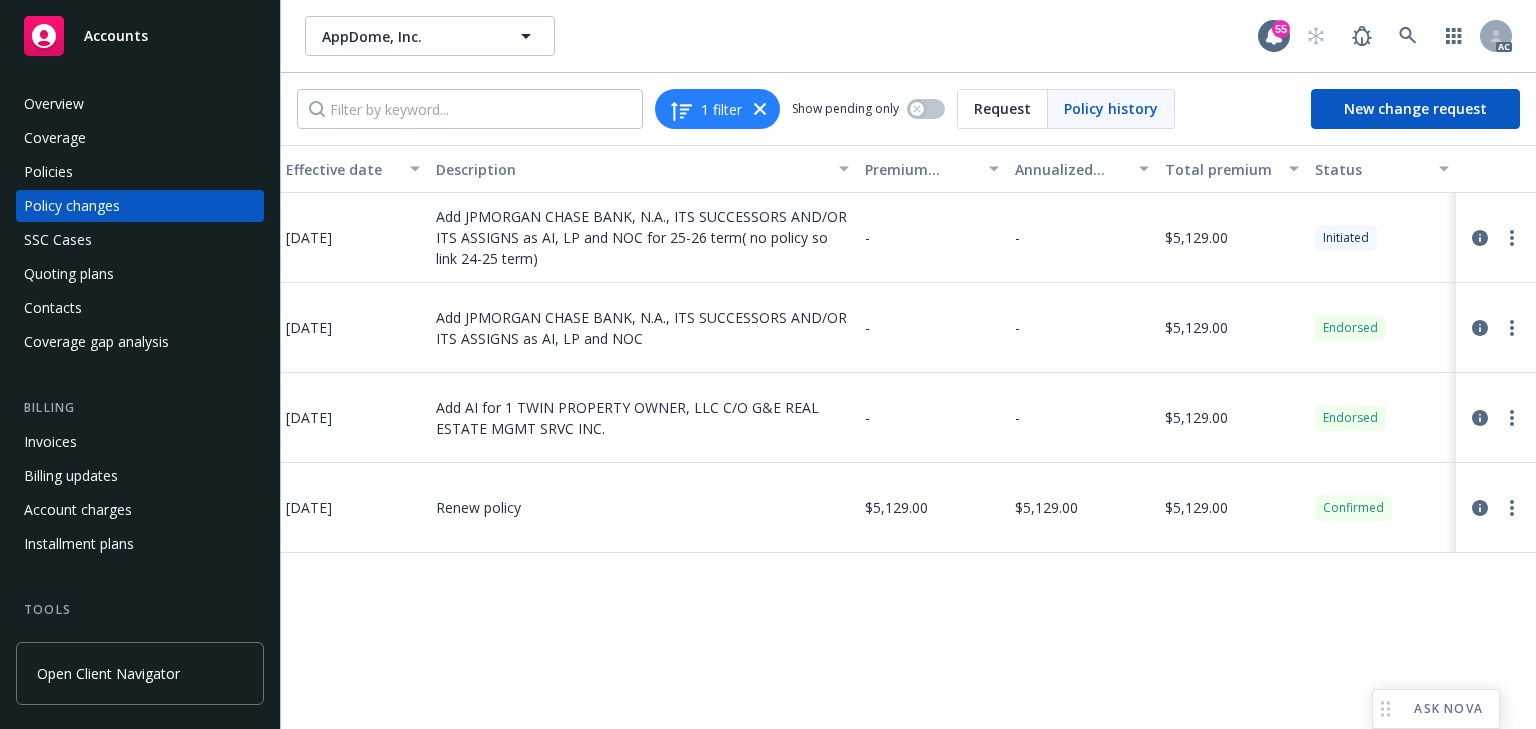 click on "Policy Policy effective dates Type Effective date Description Premium change Annualized total premium change Total premium Status Commercial Package 36044234 09/01/2024   -   09/01/2025 Other - Add 09/01/2025  Add JPMORGAN CHASE BANK, N.A., ITS SUCCESSORS AND/OR ITS ASSIGNS as AI, LP and NOC for 25-26 term( no policy so link 24-25 term) - - $5,129.00 Initiated Commercial Package 36044234 09/01/2024   -   09/01/2025 Other - Add 06/06/2025 Add JPMORGAN CHASE BANK, N.A., ITS SUCCESSORS AND/OR ITS ASSIGNS as AI, LP and NOC - - $5,129.00 Endorsed Commercial Package 36044234 09/01/2024   -   09/01/2025 Other - Add 09/24/2024 Add AI for 1 TWIN PROPERTY OWNER, LLC C/O G&E REAL ESTATE MGMT SRVC INC.  - - $5,129.00 Endorsed Commercial Package 36044234 09/01/2024   -   09/01/2025 Policy start 09/01/2024 Renew policy $5,129.00 $5,129.00 $5,129.00 Confirmed" at bounding box center (908, 437) 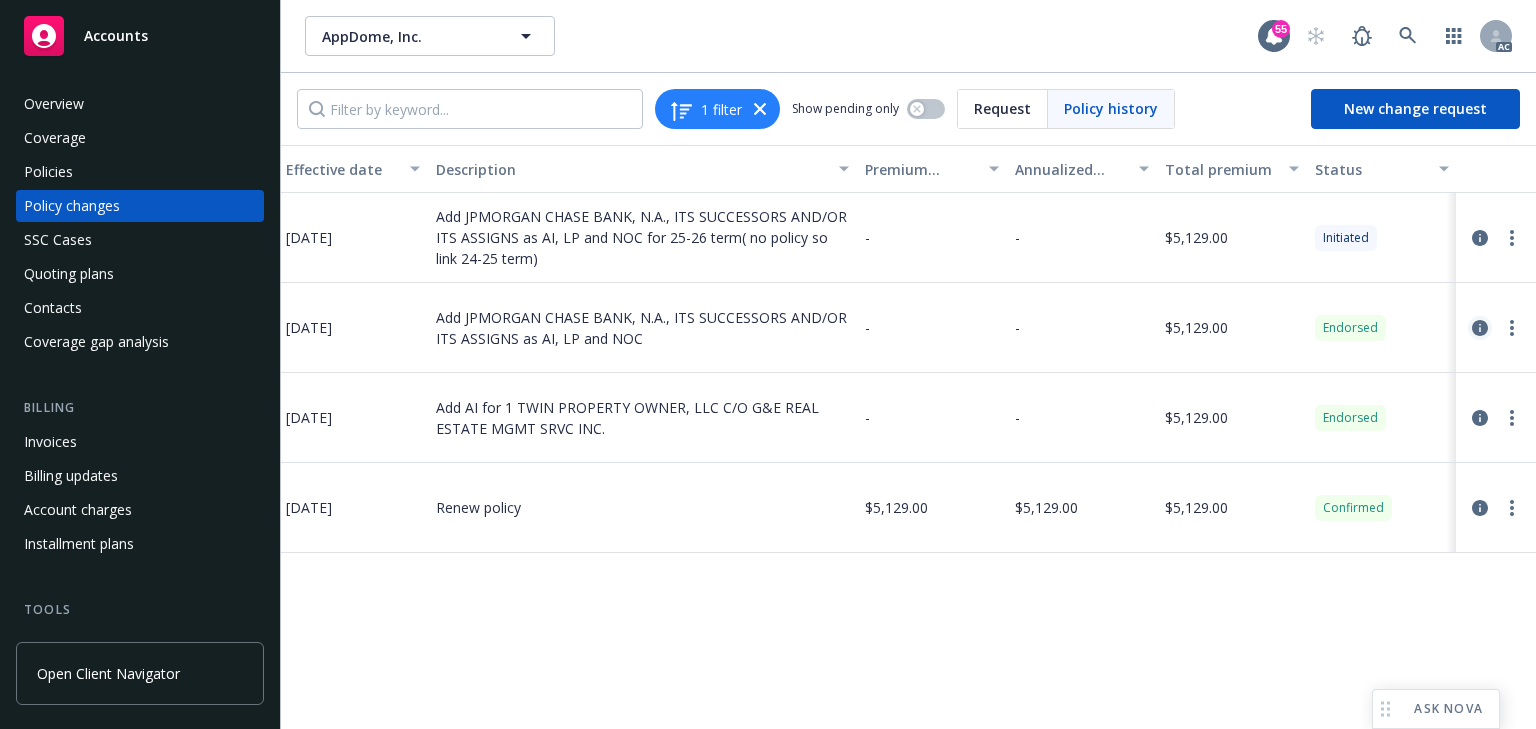 click 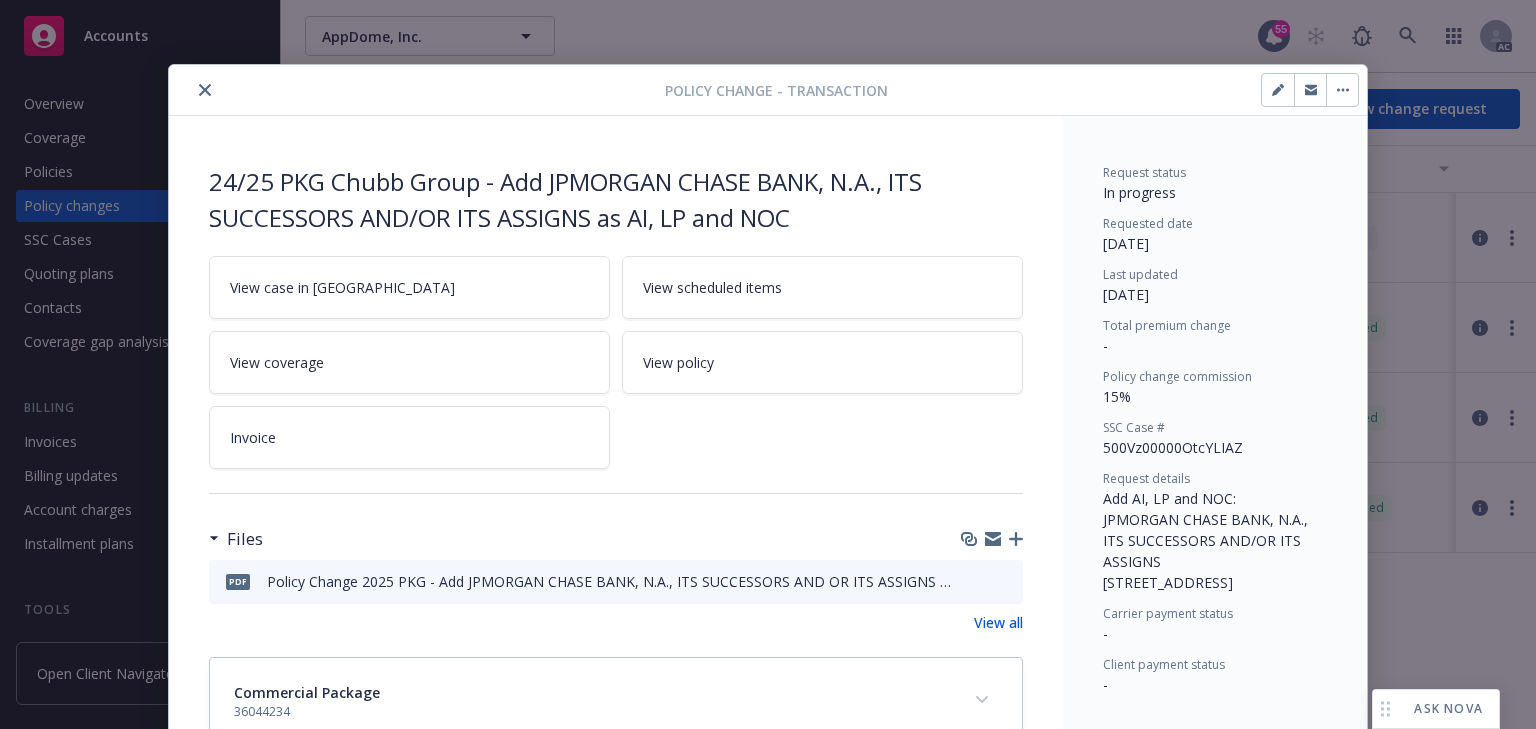 scroll, scrollTop: 56, scrollLeft: 0, axis: vertical 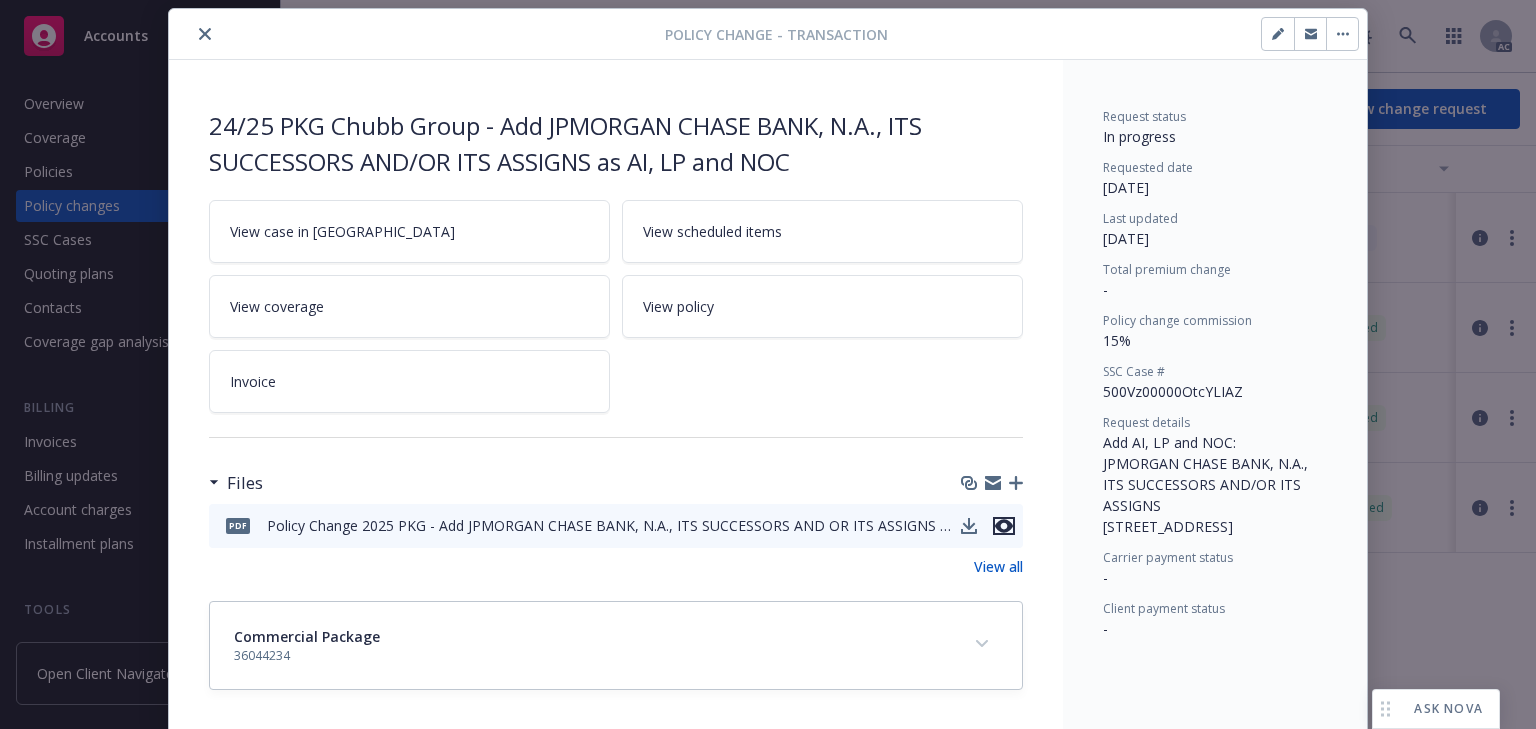 click 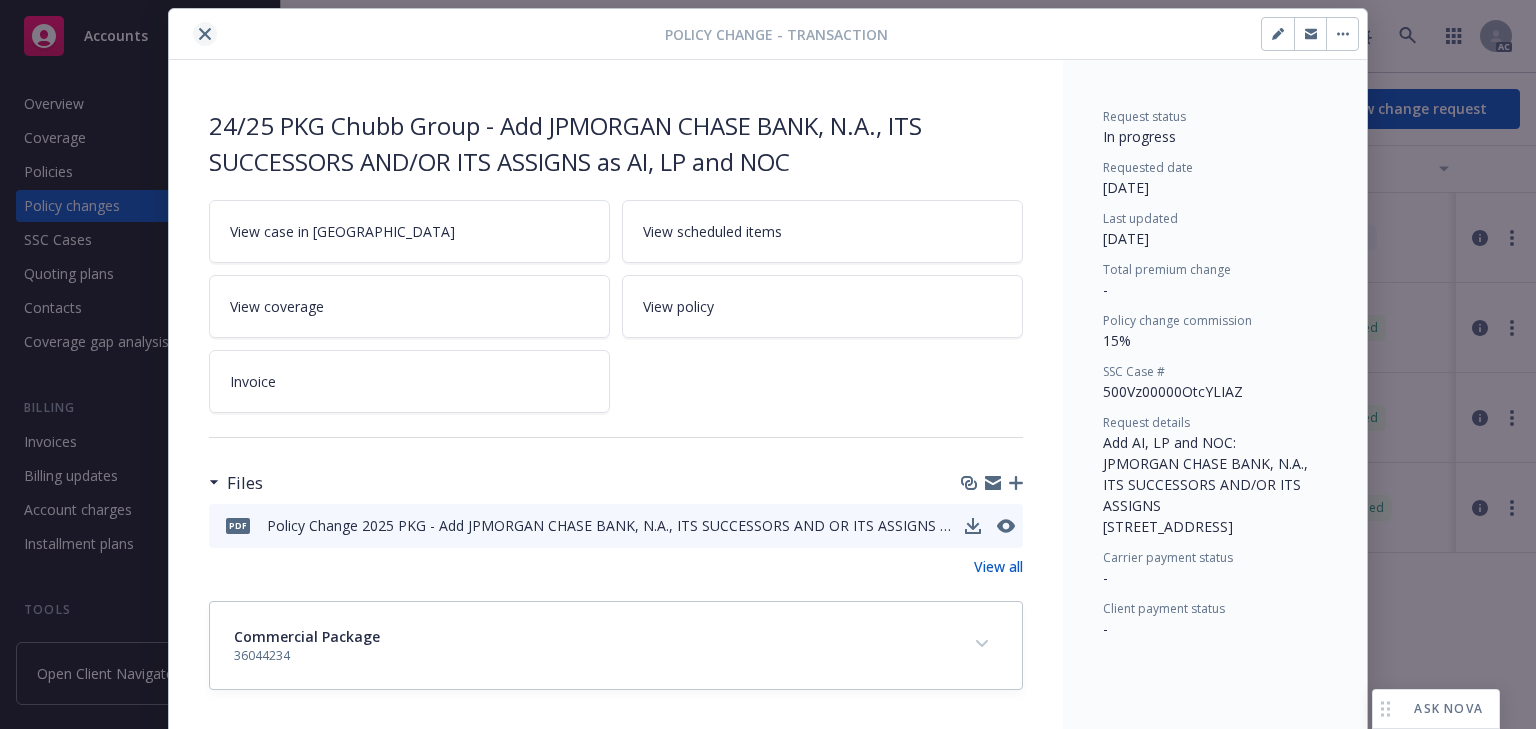 click 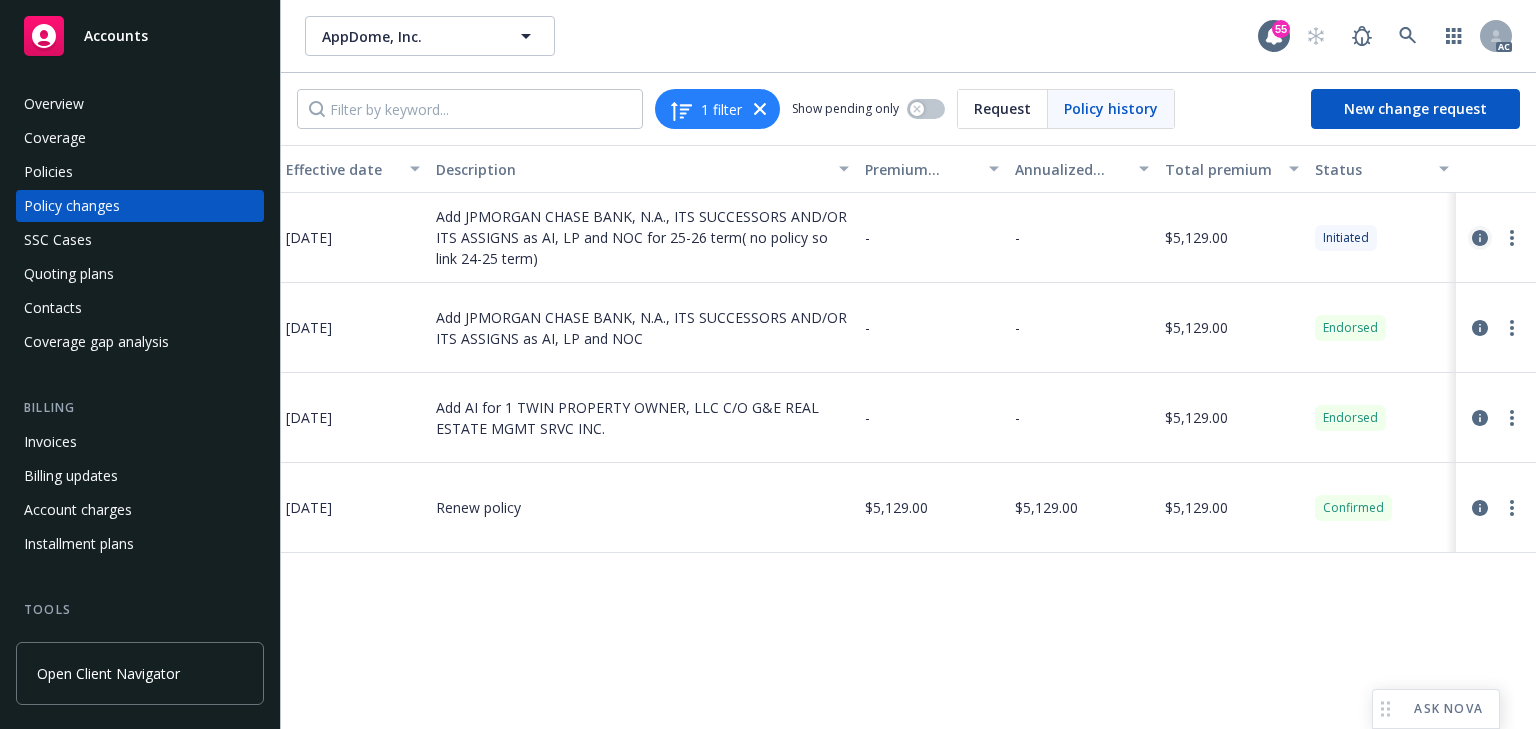click 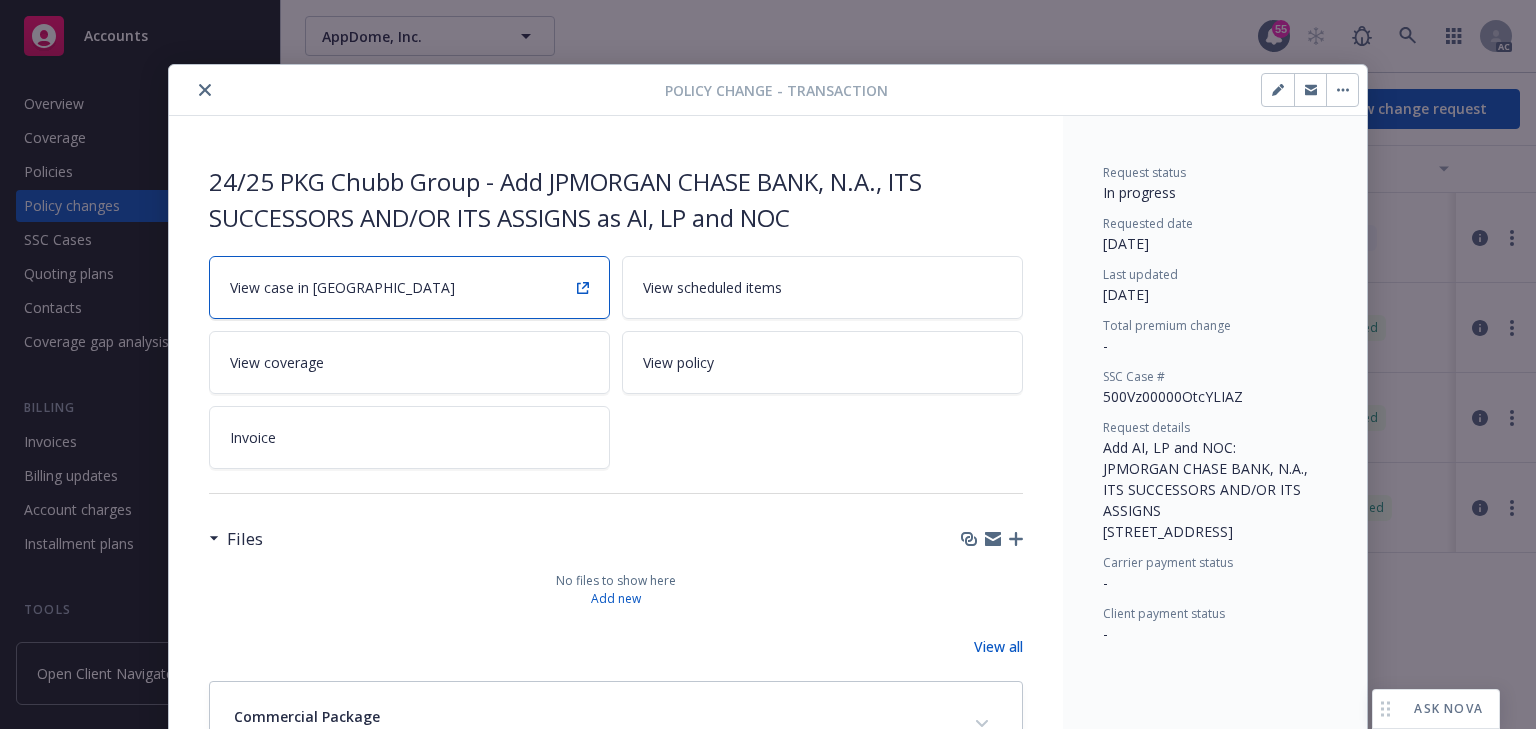 click on "View case in SSC" at bounding box center [409, 287] 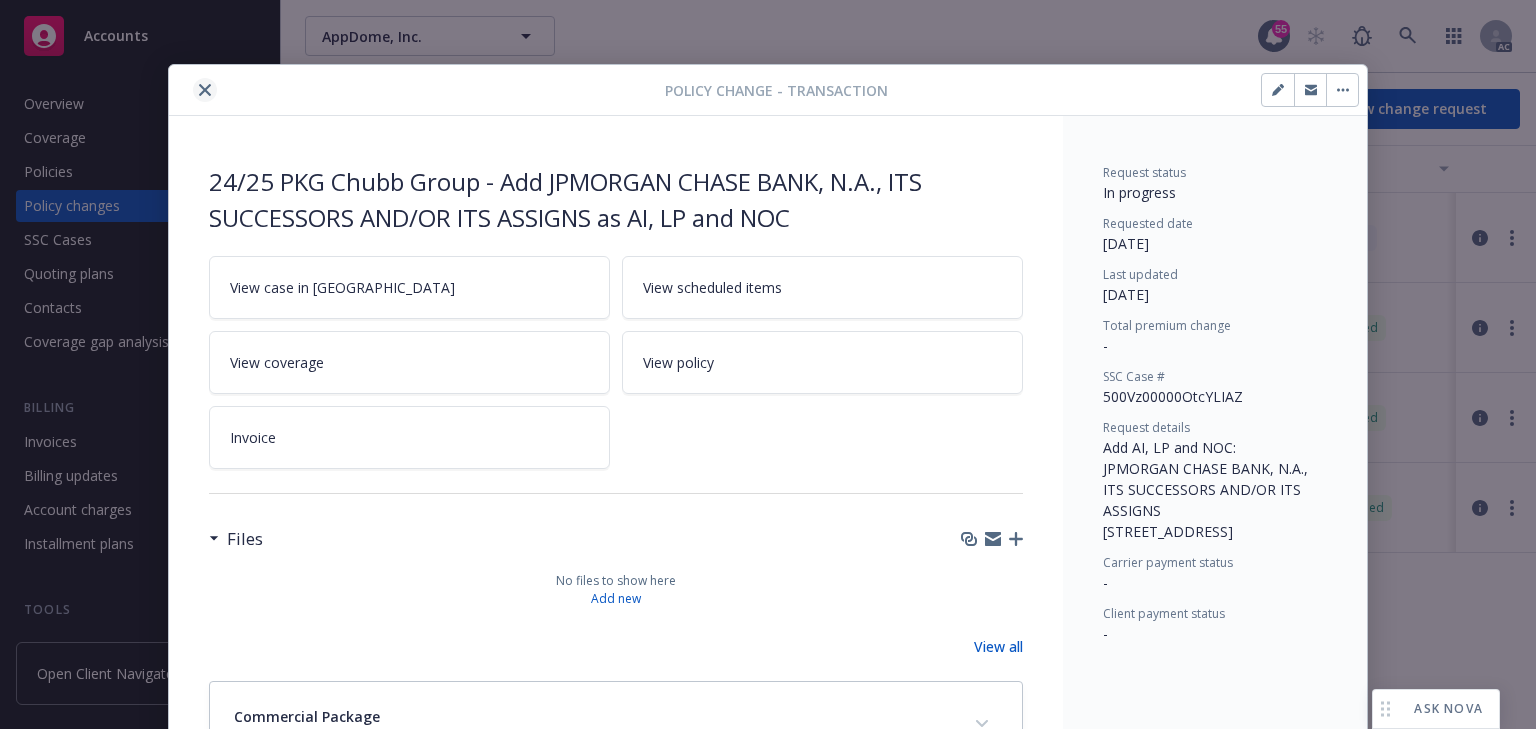 click 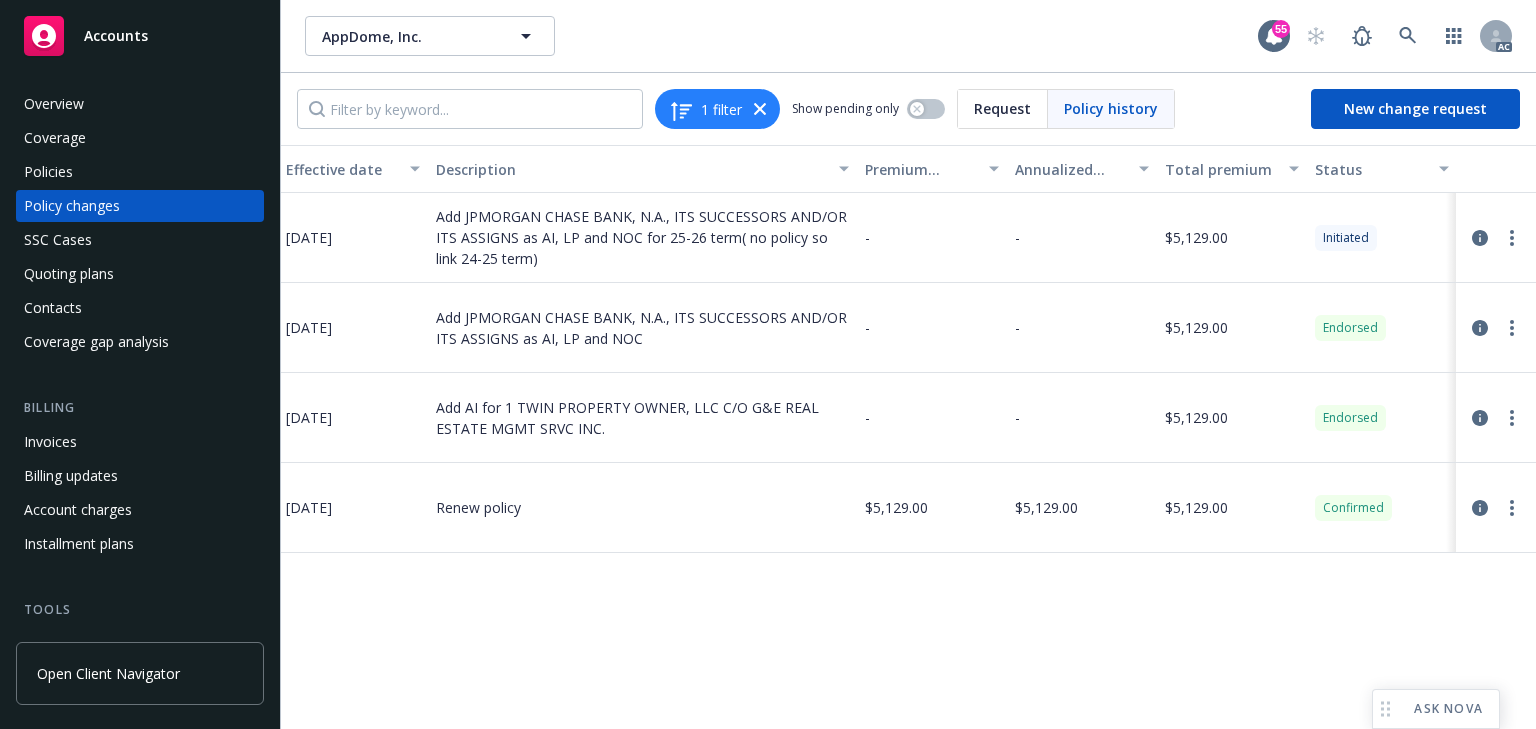 click on "Policy Policy effective dates Type Effective date Description Premium change Annualized total premium change Total premium Status Commercial Package 36044234 09/01/2024   -   09/01/2025 Other - Add 09/01/2025  Add JPMORGAN CHASE BANK, N.A., ITS SUCCESSORS AND/OR ITS ASSIGNS as AI, LP and NOC for 25-26 term( no policy so link 24-25 term) - - $5,129.00 Initiated Commercial Package 36044234 09/01/2024   -   09/01/2025 Other - Add 06/06/2025 Add JPMORGAN CHASE BANK, N.A., ITS SUCCESSORS AND/OR ITS ASSIGNS as AI, LP and NOC - - $5,129.00 Endorsed Commercial Package 36044234 09/01/2024   -   09/01/2025 Other - Add 09/24/2024 Add AI for 1 TWIN PROPERTY OWNER, LLC C/O G&E REAL ESTATE MGMT SRVC INC.  - - $5,129.00 Endorsed Commercial Package 36044234 09/01/2024   -   09/01/2025 Policy start 09/01/2024 Renew policy $5,129.00 $5,129.00 $5,129.00 Confirmed" at bounding box center [908, 437] 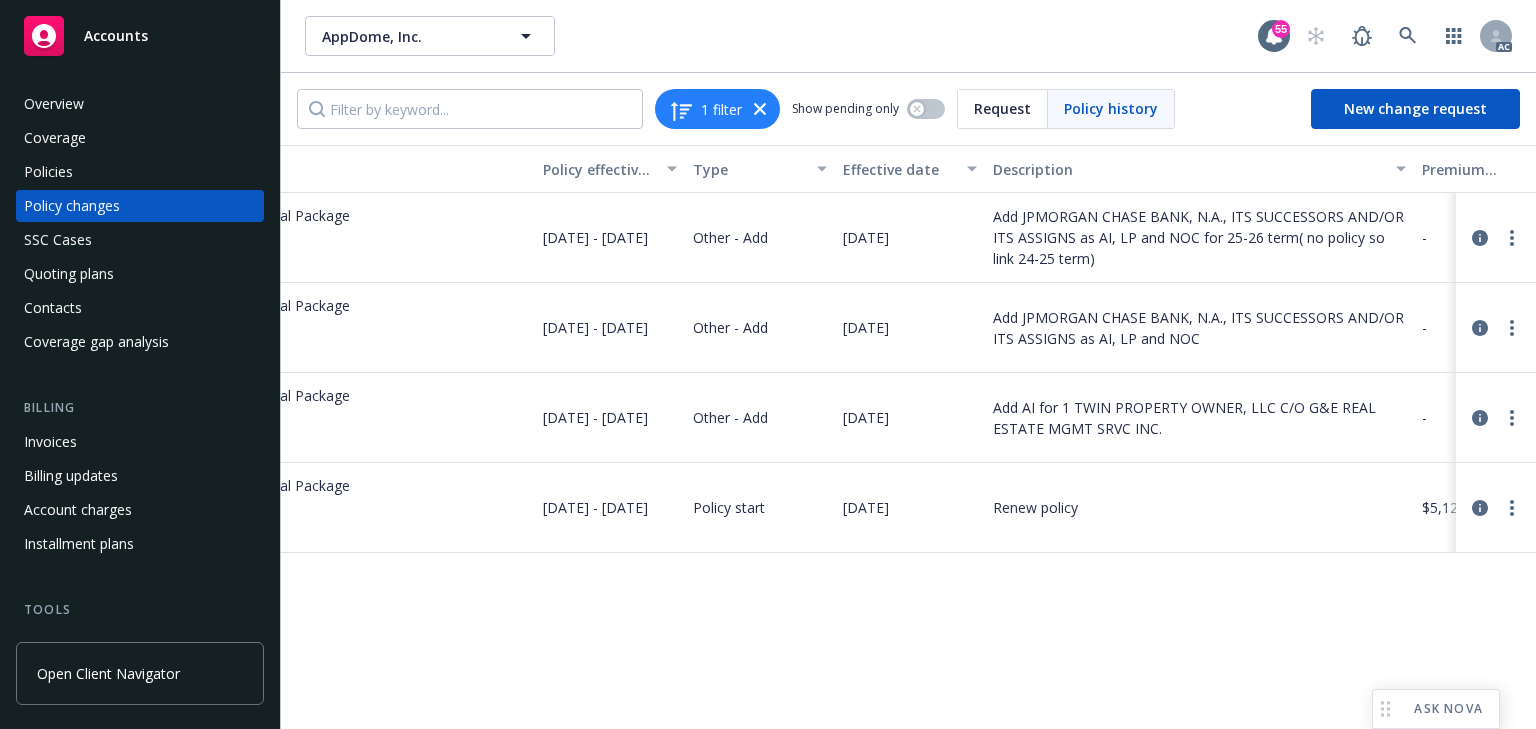scroll, scrollTop: 0, scrollLeft: 0, axis: both 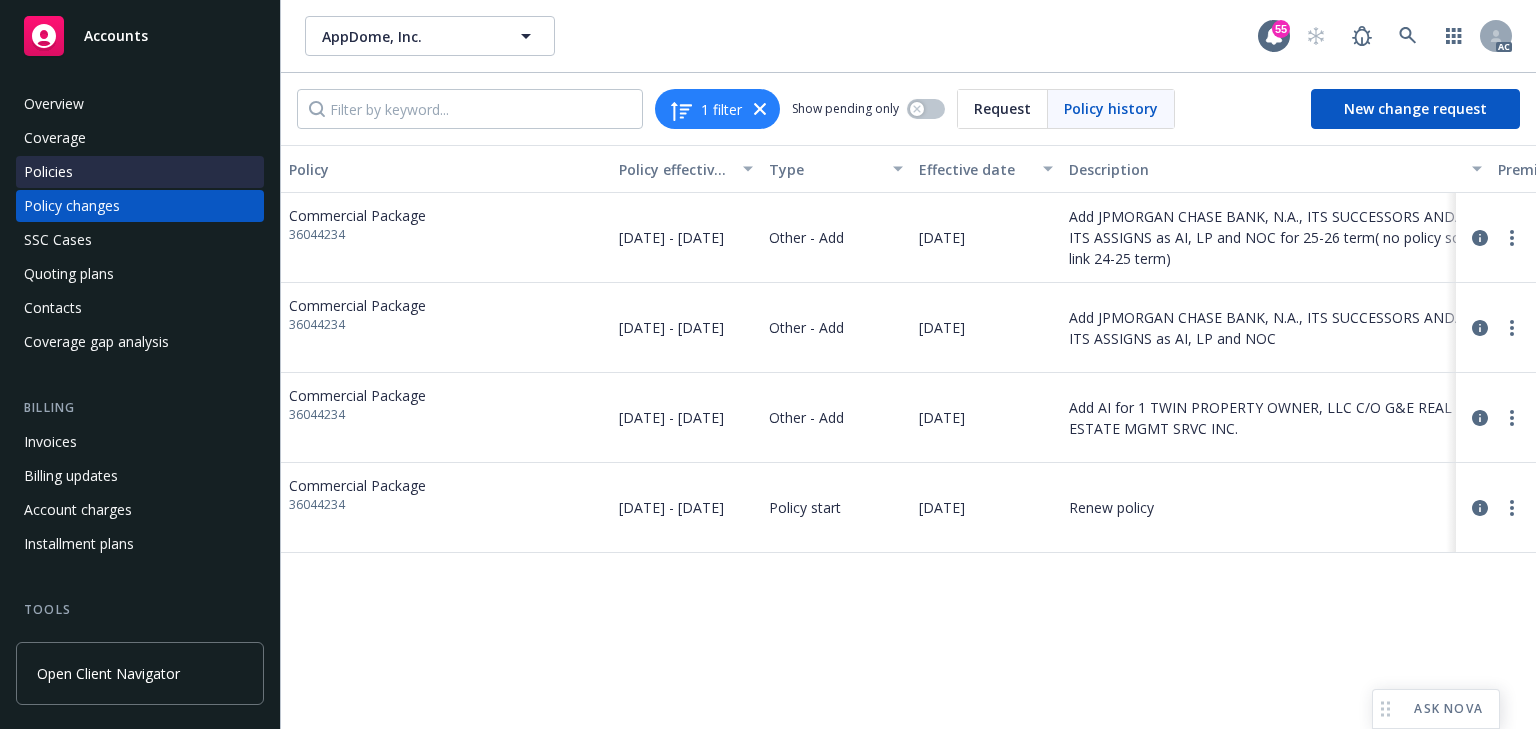 click on "Policies" at bounding box center [48, 172] 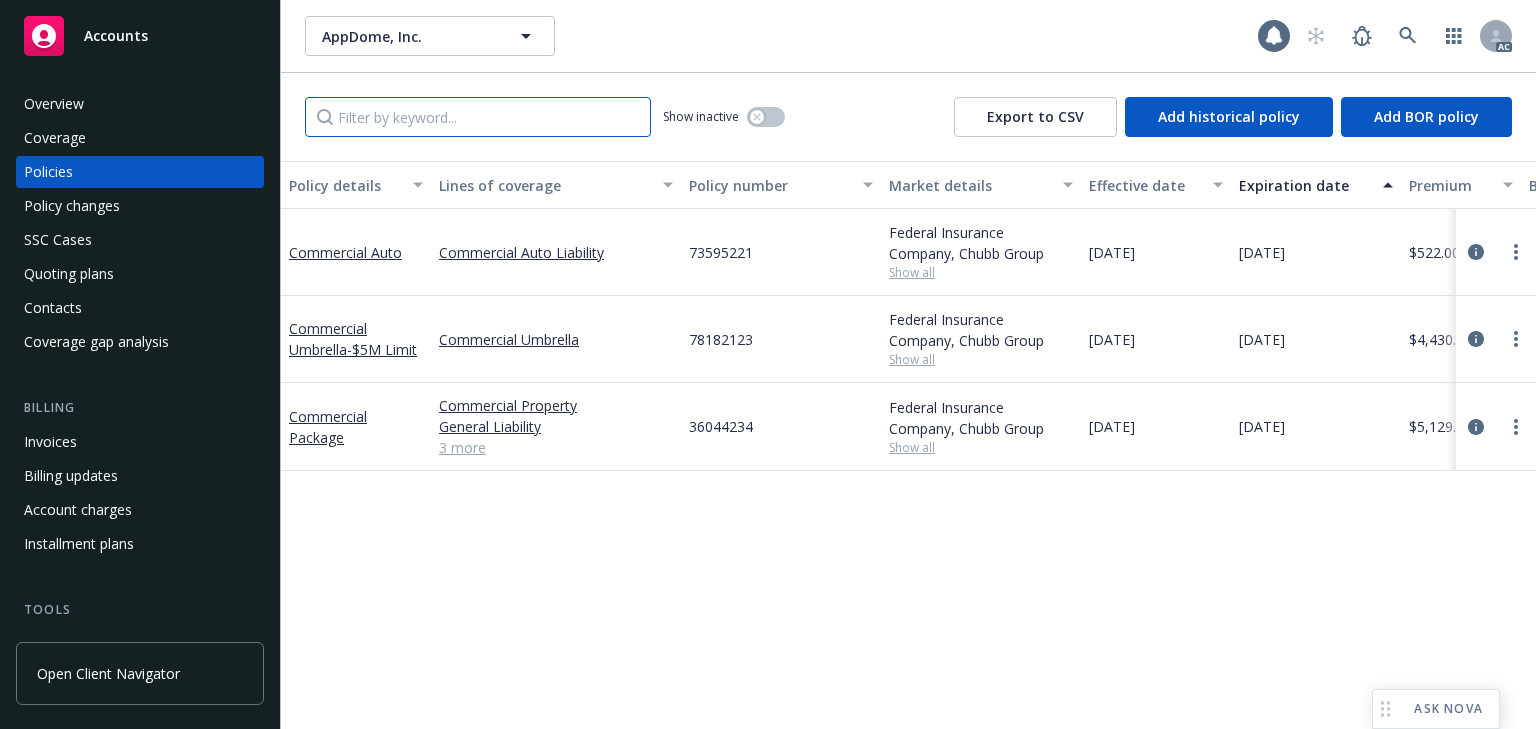 click at bounding box center (478, 117) 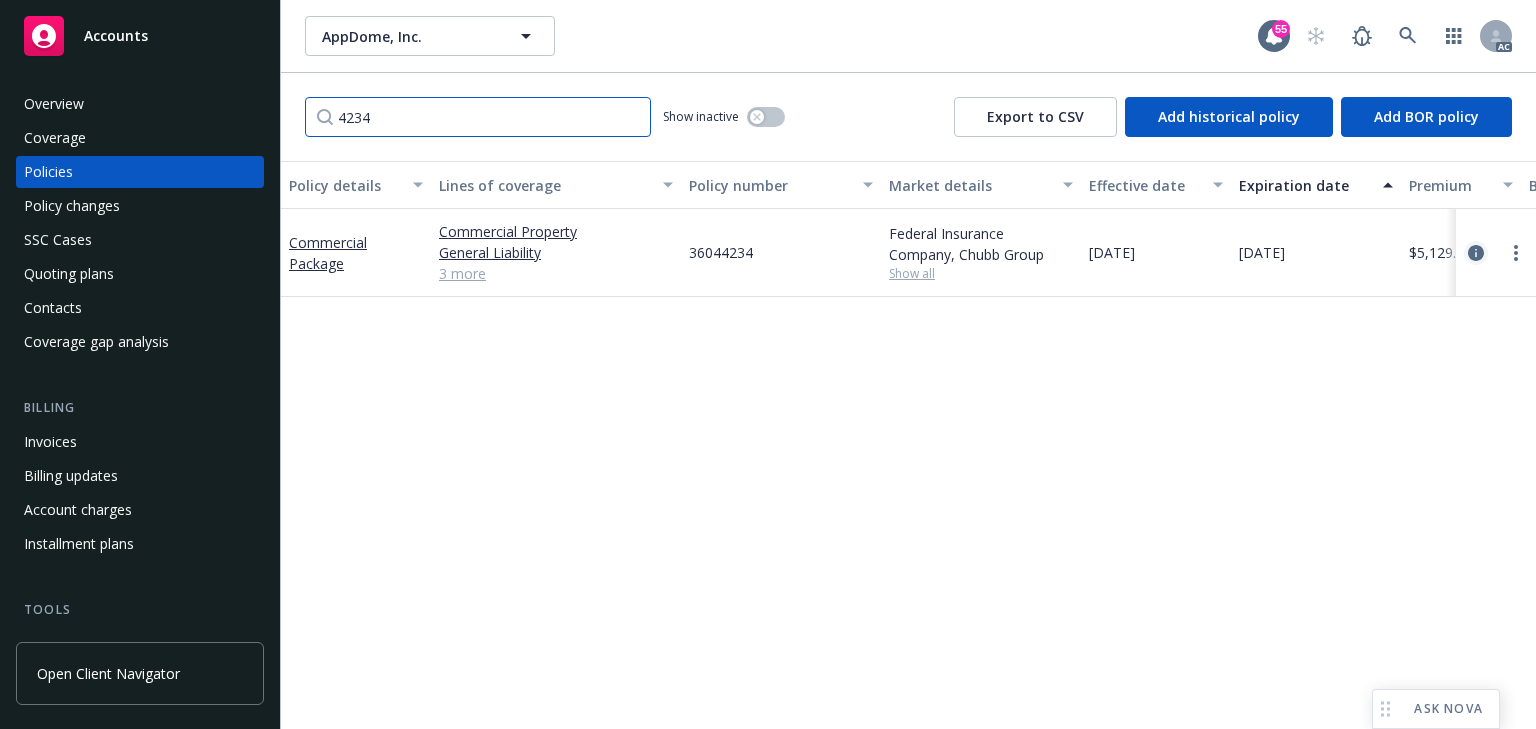 type on "4234" 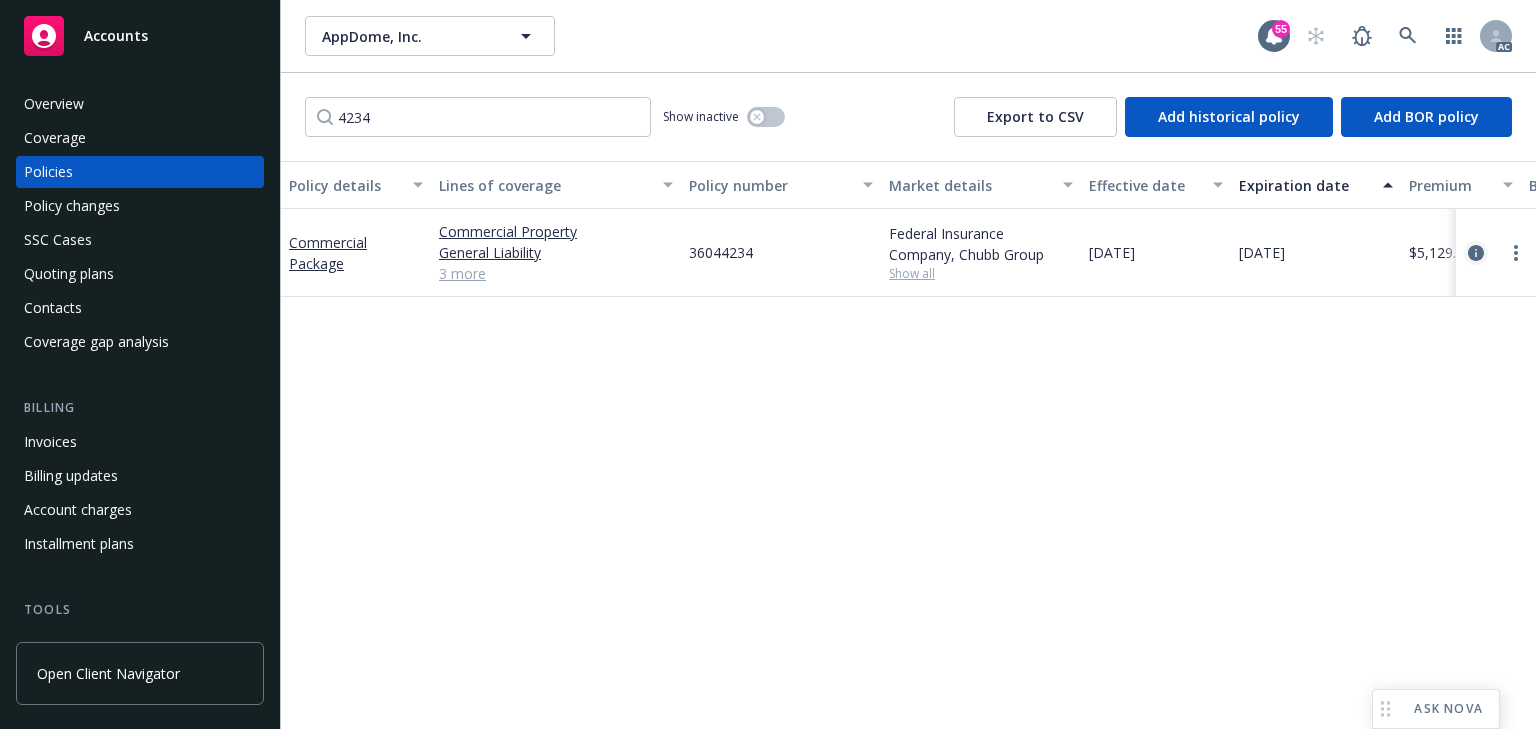 click 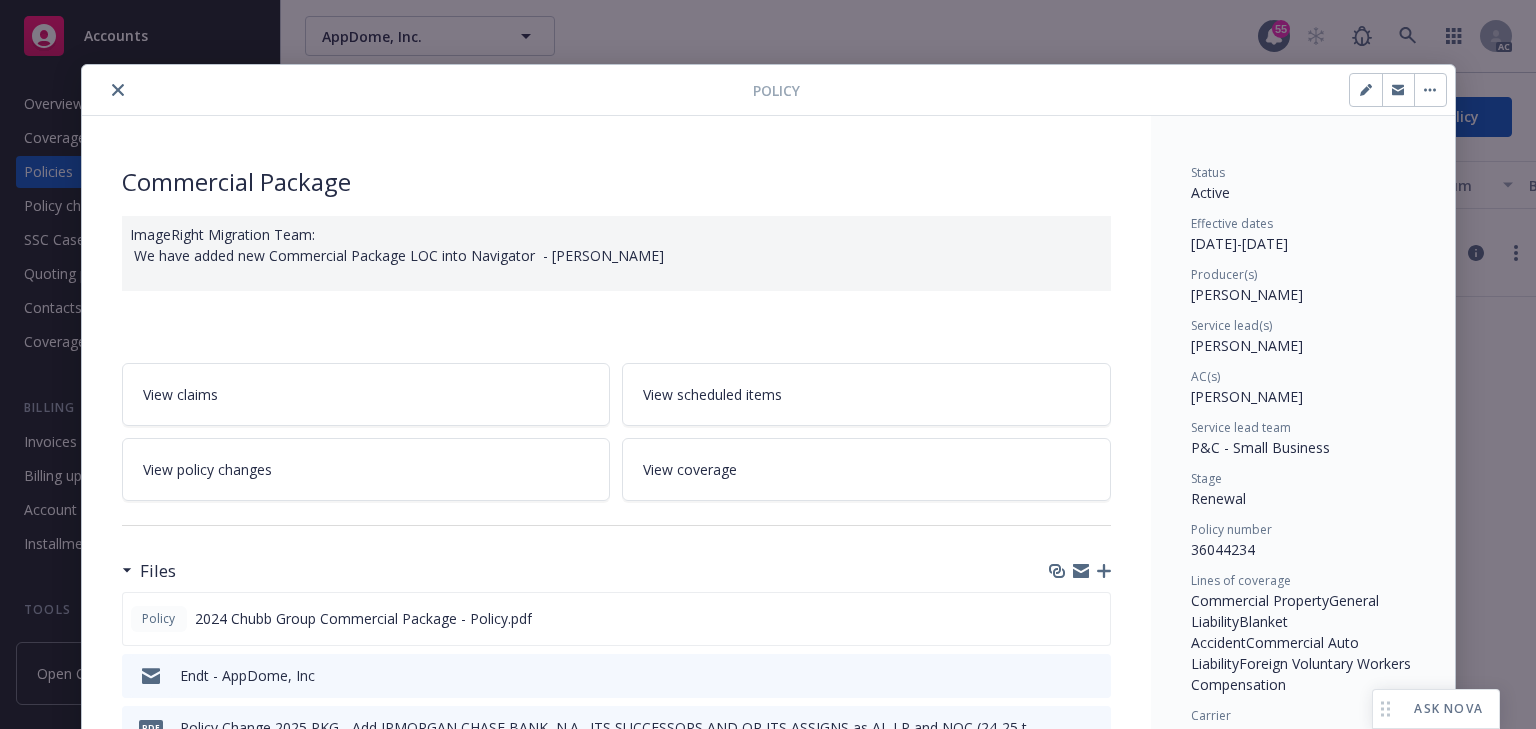 scroll, scrollTop: 60, scrollLeft: 0, axis: vertical 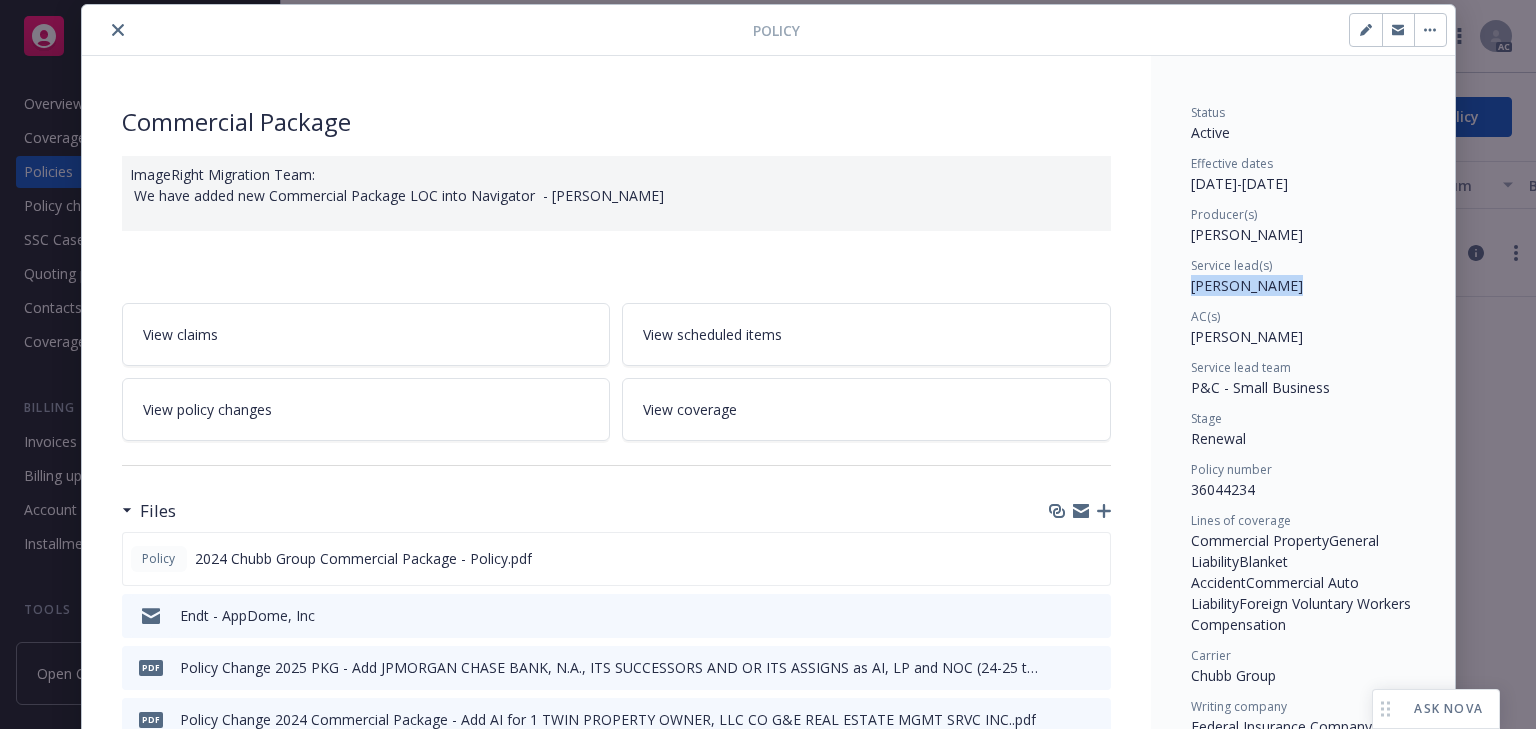 drag, startPoint x: 1172, startPoint y: 280, endPoint x: 1276, endPoint y: 290, distance: 104.47966 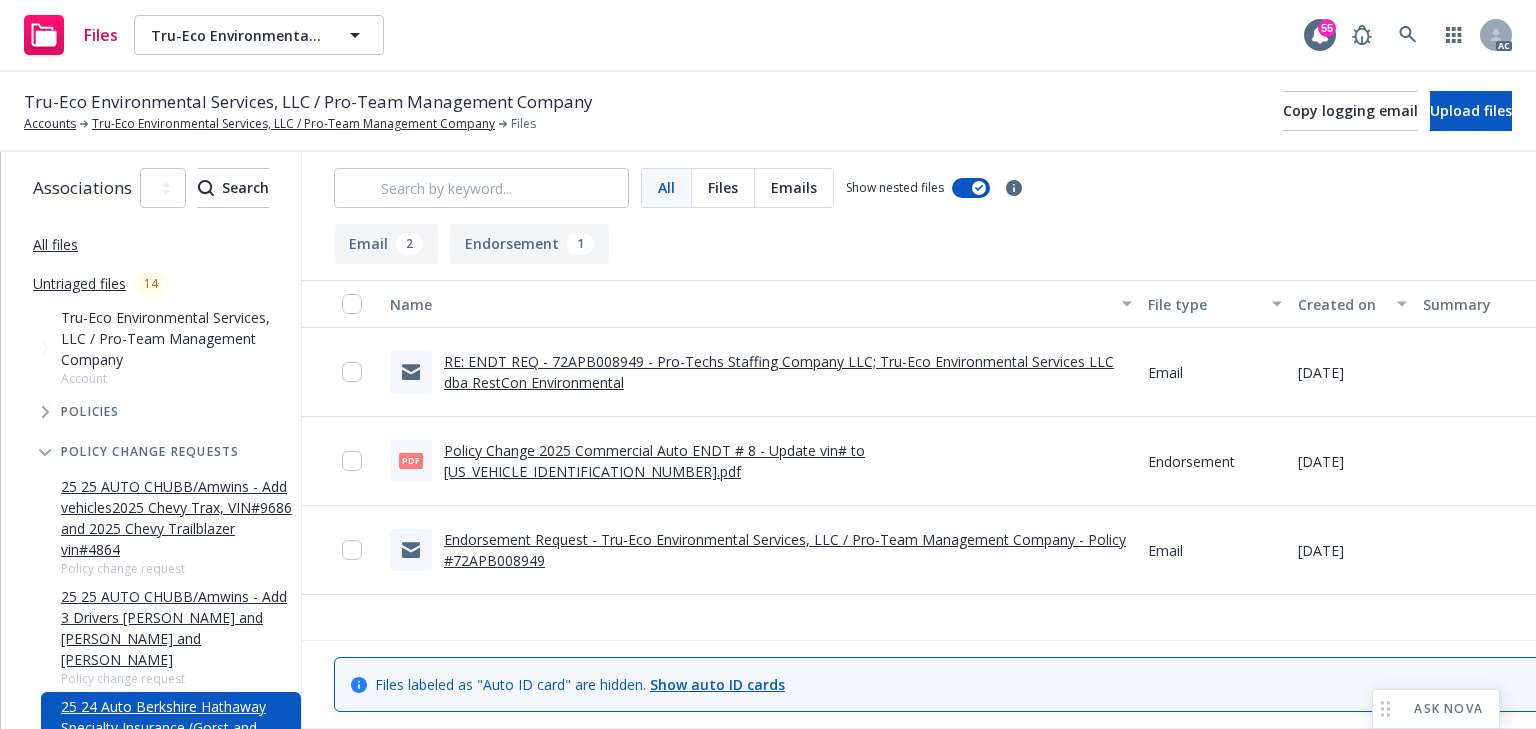 scroll, scrollTop: 0, scrollLeft: 0, axis: both 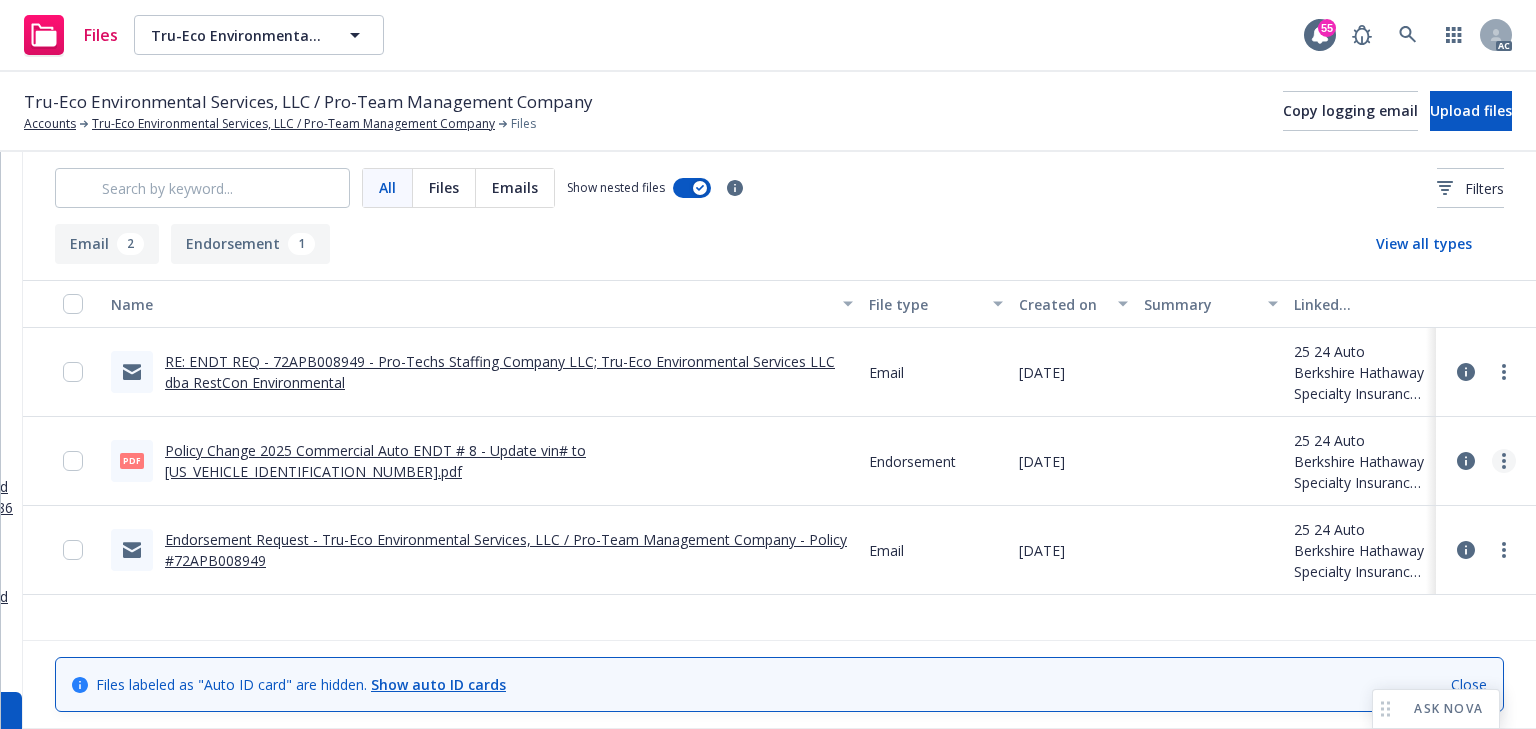 click at bounding box center (1504, 461) 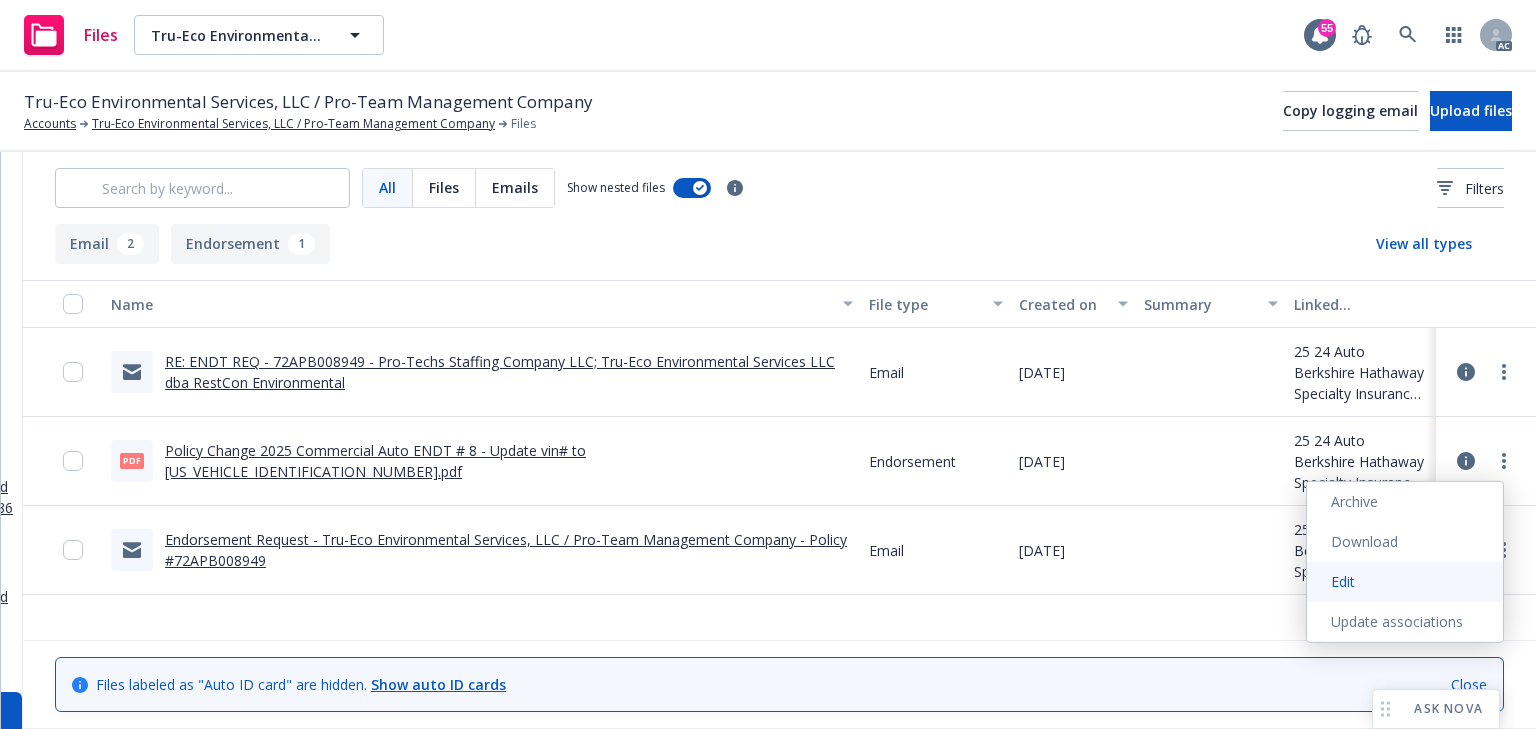 click on "Edit" at bounding box center [1405, 582] 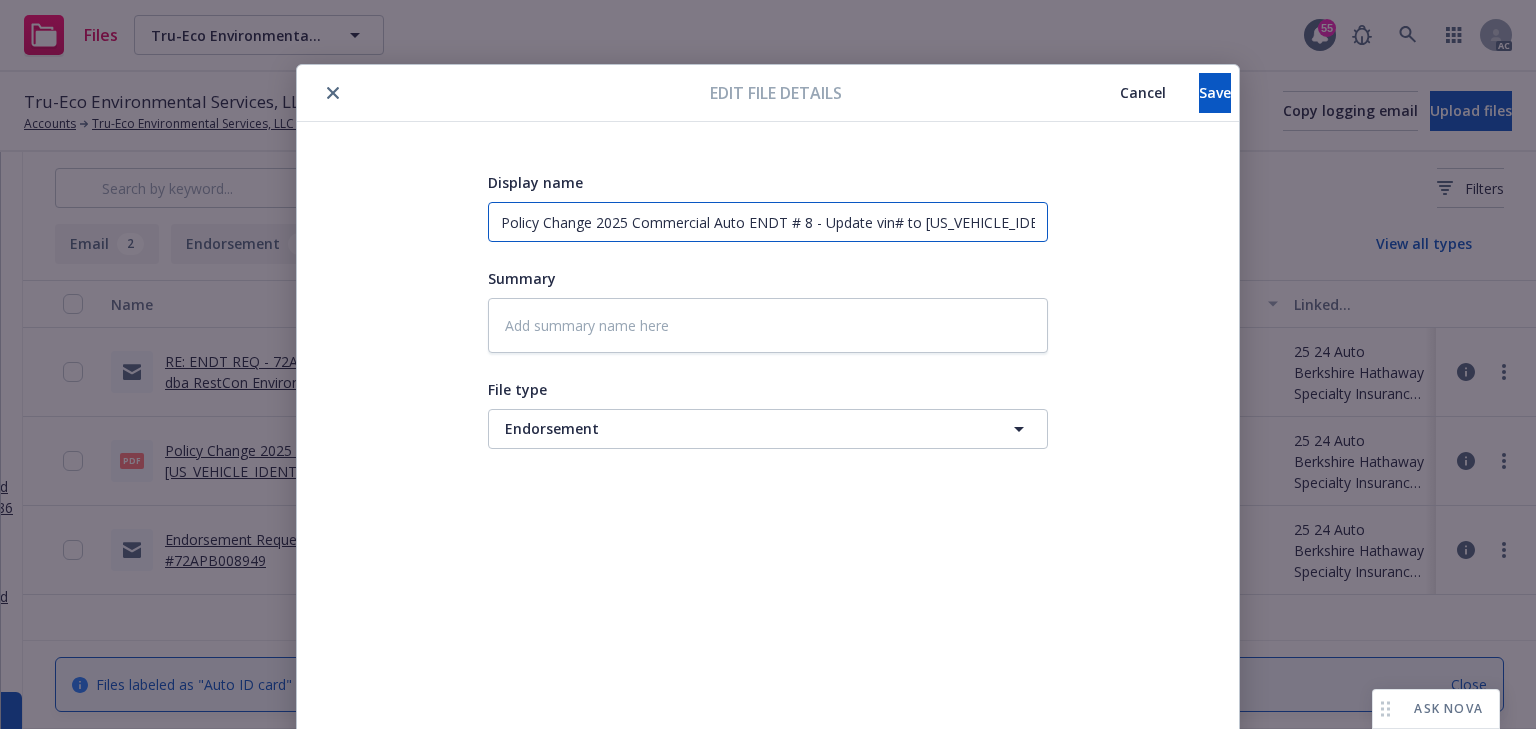 click on "Policy Change 2025 Commercial Auto ENDT # 8 - Update vin# to KL79MPS2XPB191456" at bounding box center [768, 222] 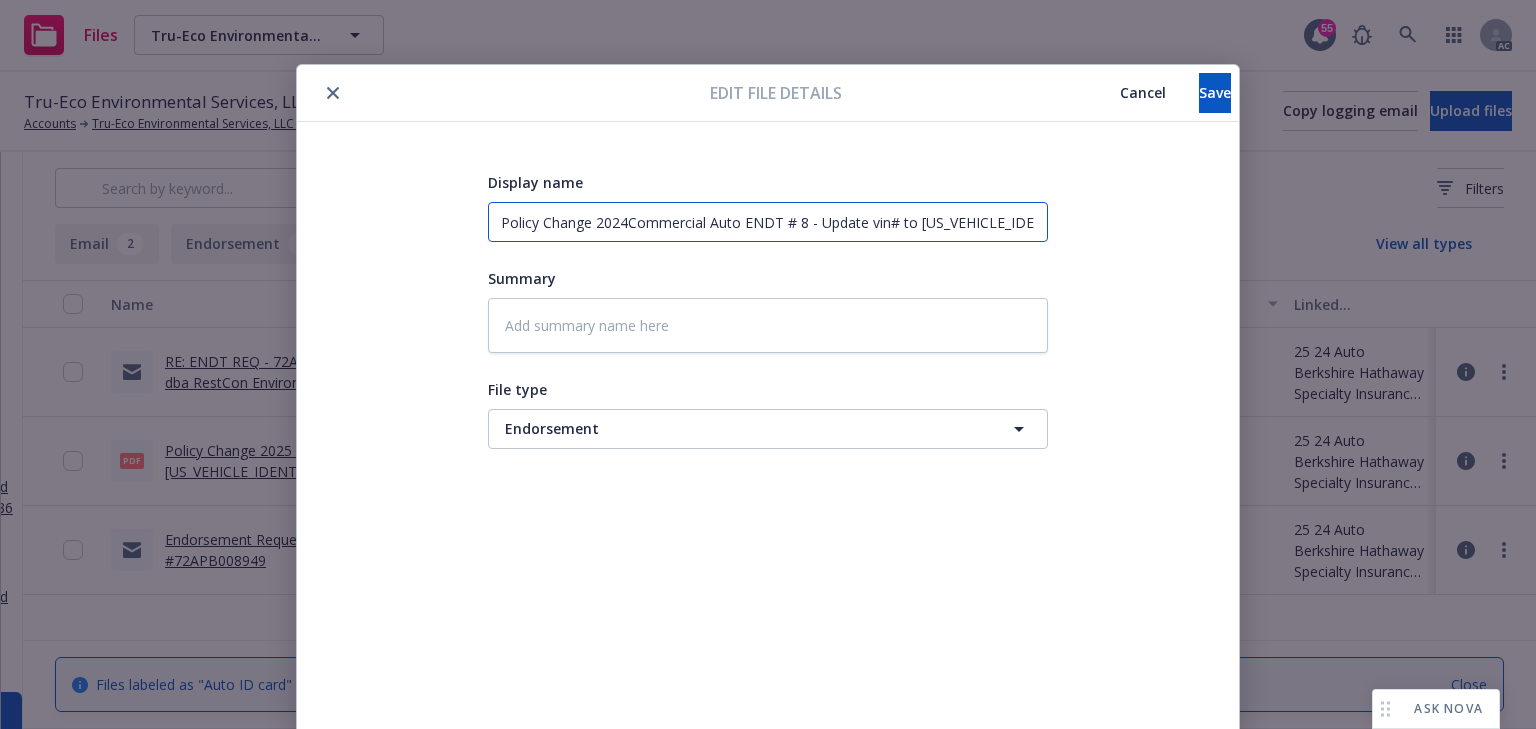 click on "Policy Change 2024Commercial Auto ENDT # 8 - Update vin# to KL79MPS2XPB191456" at bounding box center (768, 222) 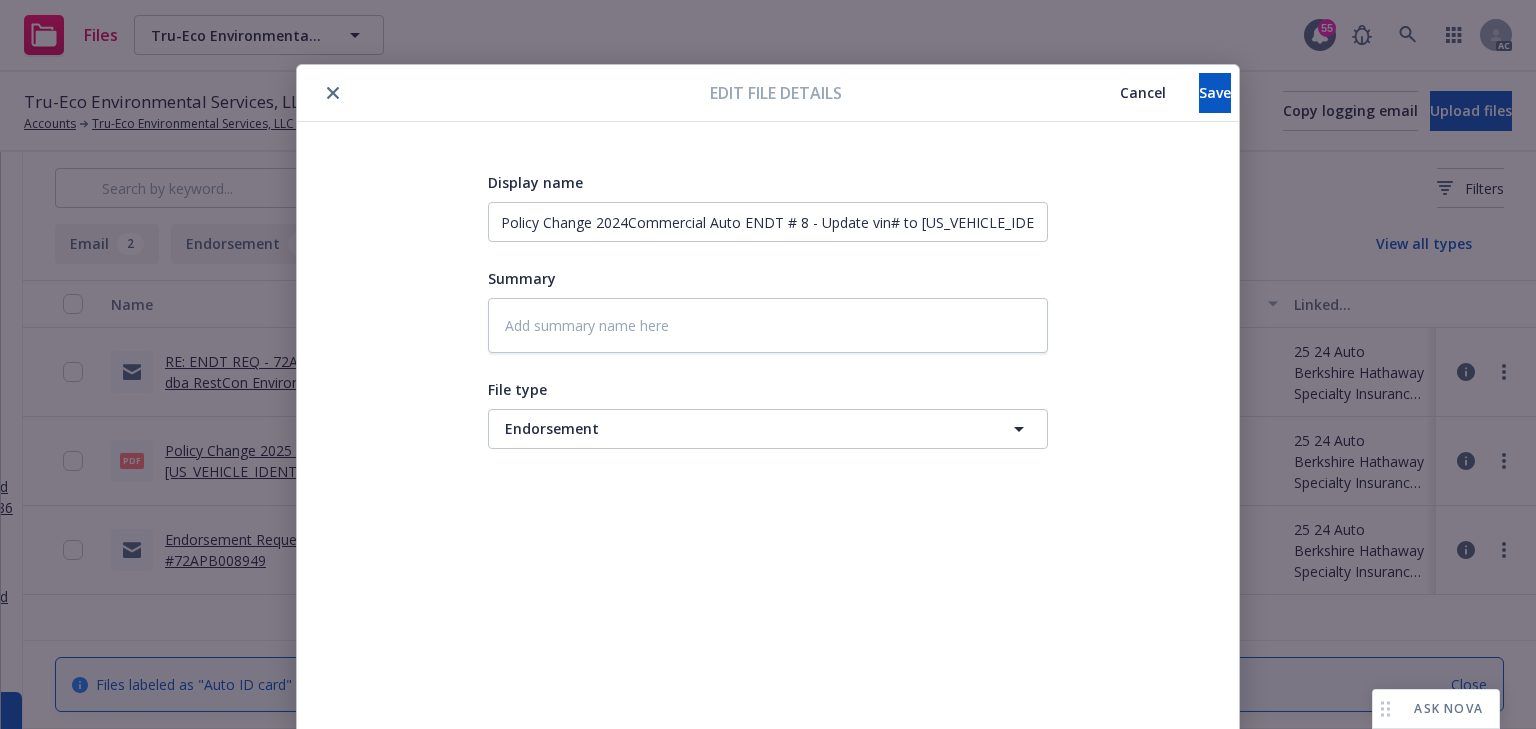 click on "Summary" at bounding box center [768, 309] 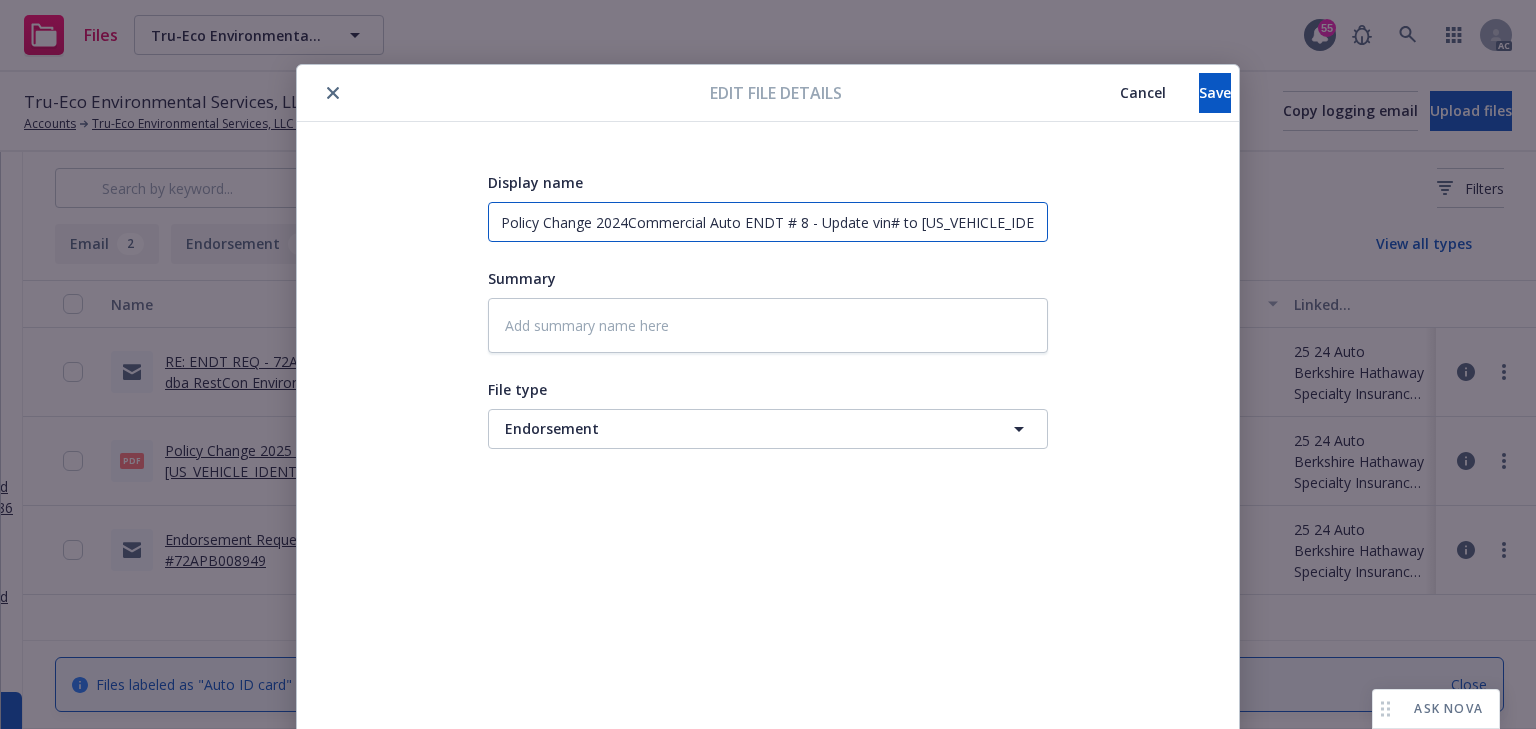 click on "Policy Change 2024Commercial Auto ENDT # 8 - Update vin# to KL79MPS2XPB191456" at bounding box center [768, 222] 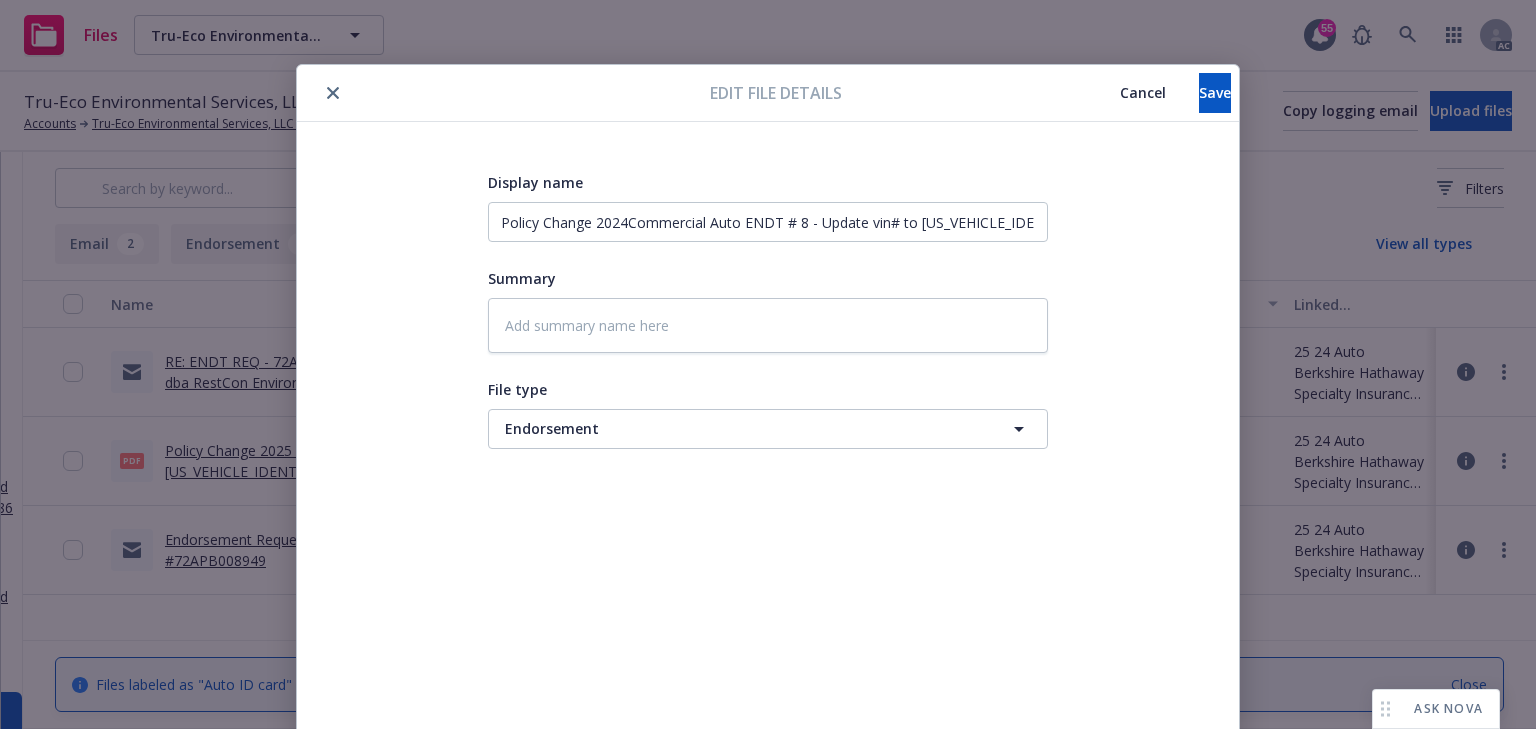 click on "Display name Policy Change 2024Commercial Auto ENDT # 8 - Update vin# to KL79MPS2XPB191456 Summary File type Endorsement Endorsement" at bounding box center (768, 470) 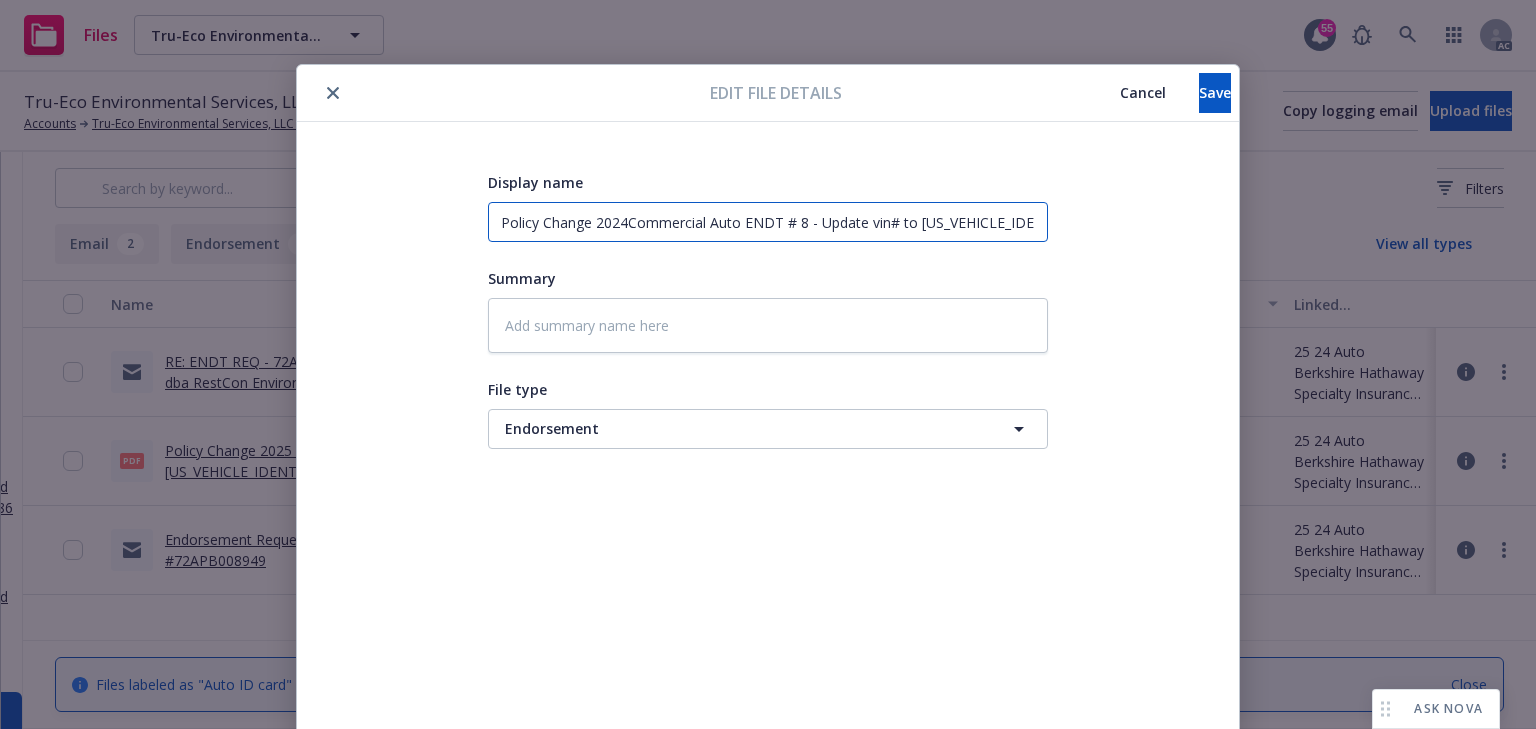 click on "Policy Change 2024Commercial Auto ENDT # 8 - Update vin# to KL79MPS2XPB191456" at bounding box center (768, 222) 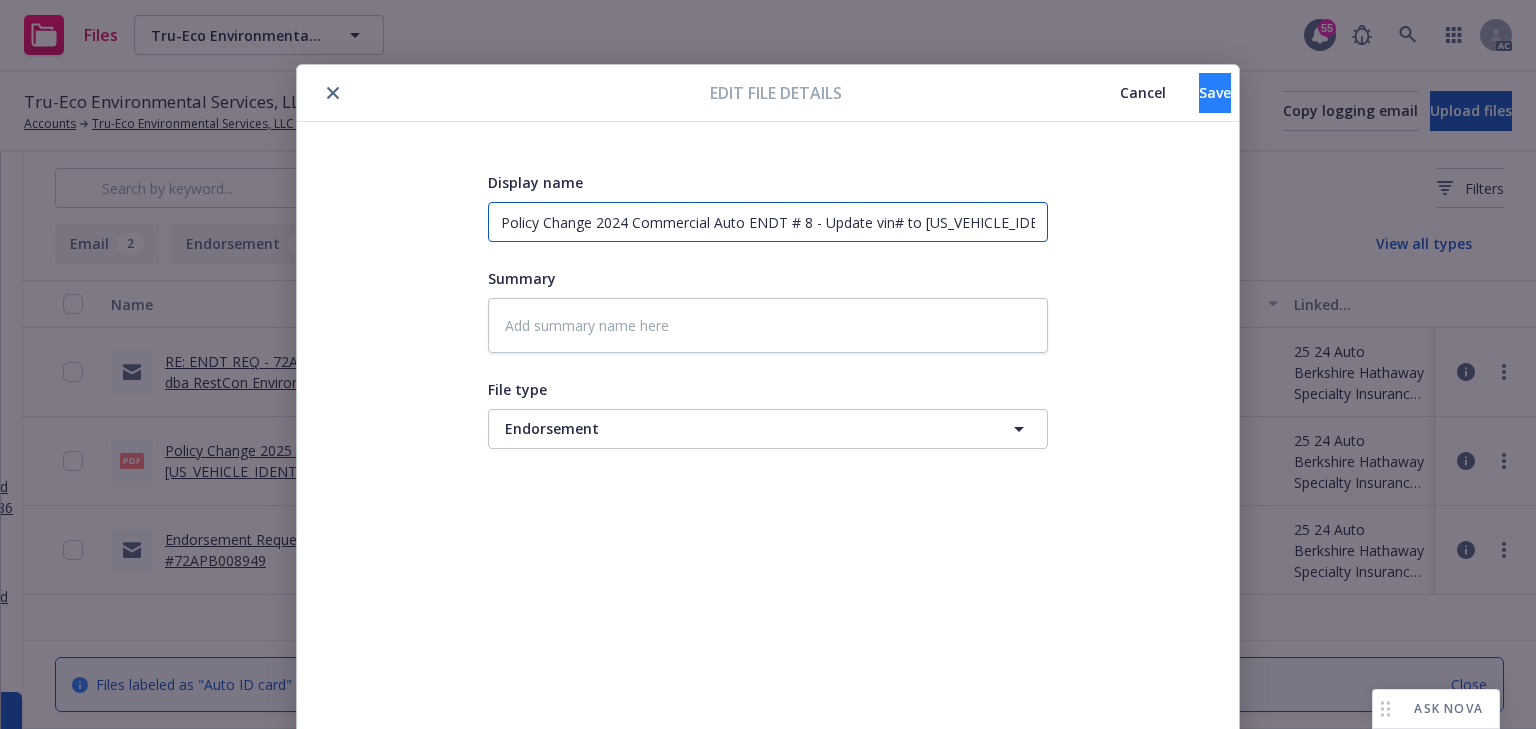 type on "Policy Change 2024 Commercial Auto ENDT # 8 - Update vin# to KL79MPS2XPB191456" 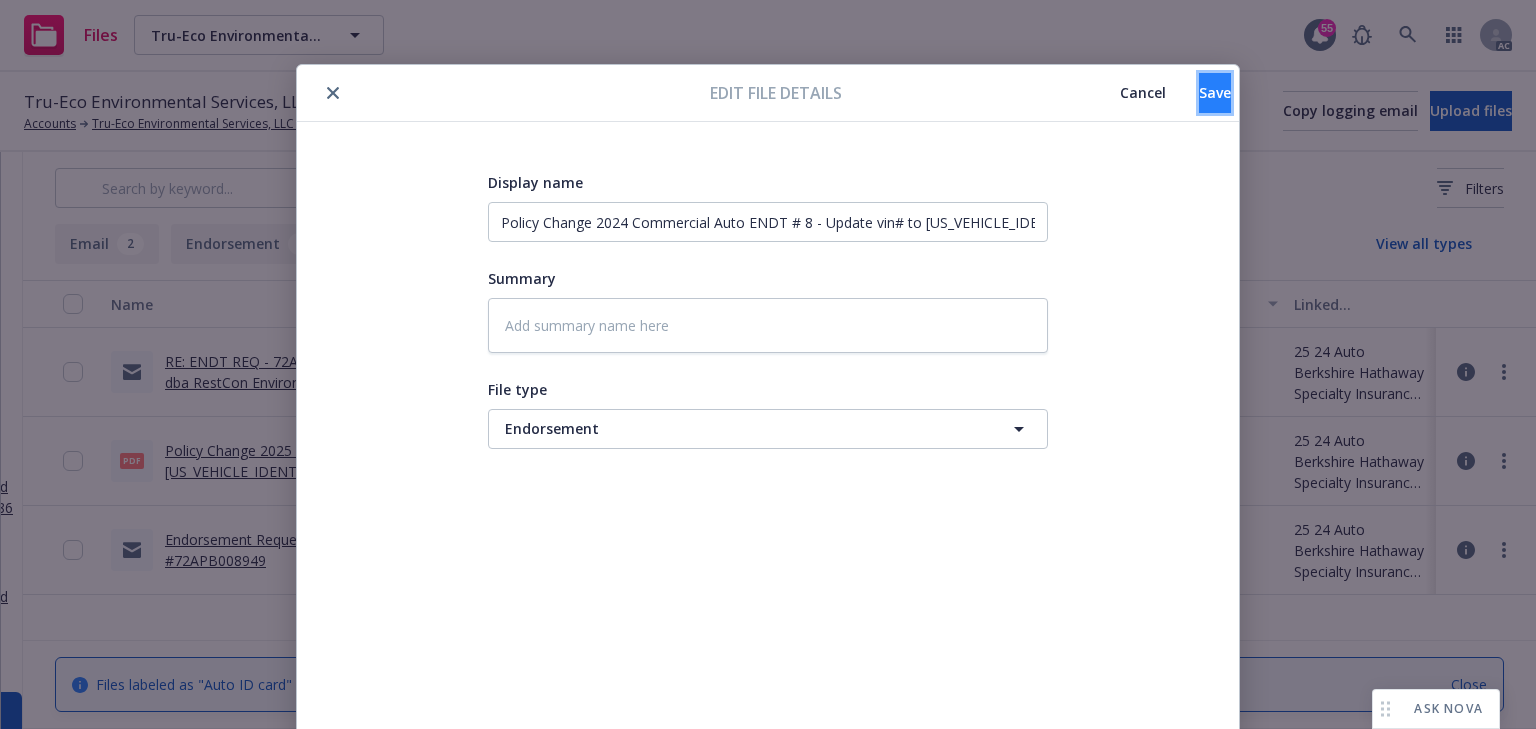 click on "Save" at bounding box center [1215, 92] 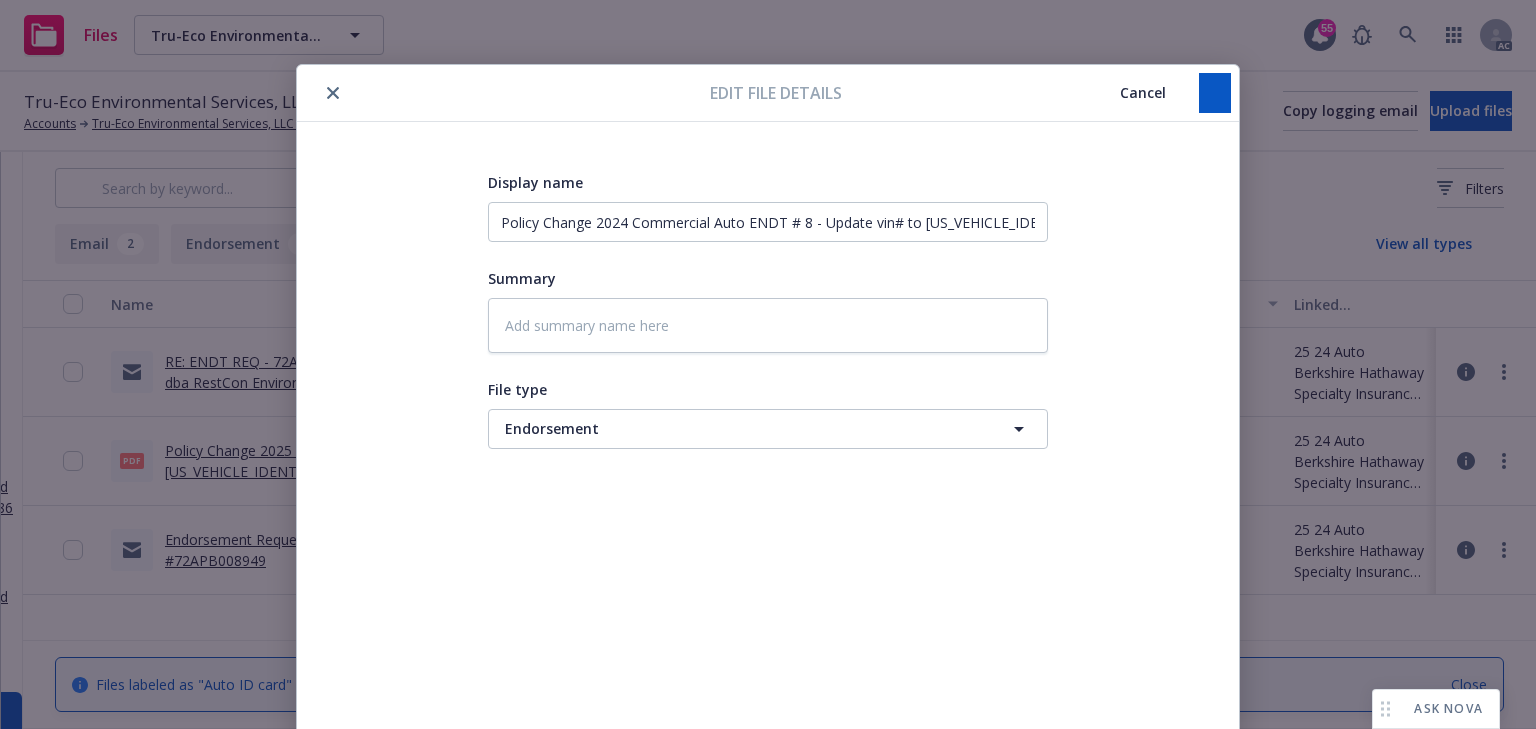 type on "x" 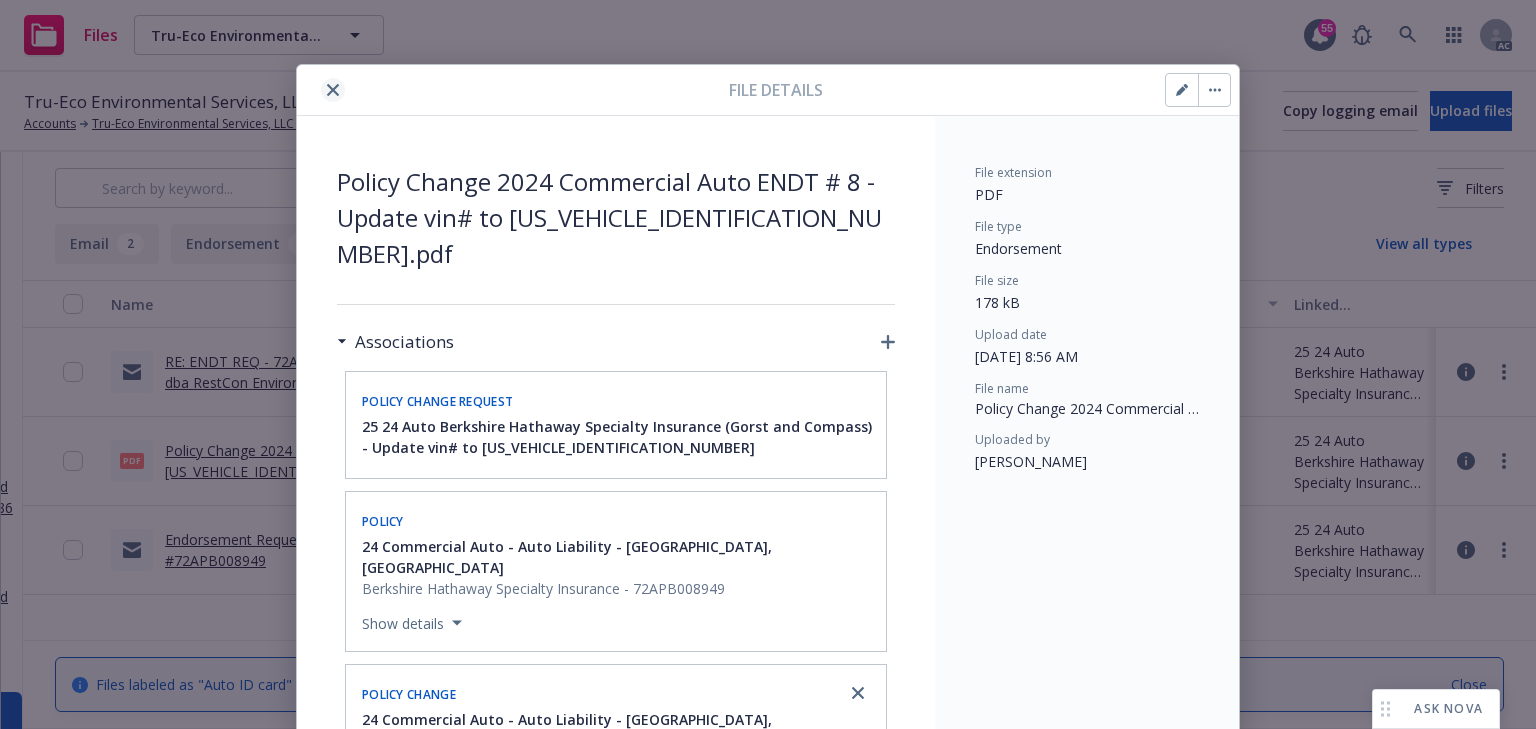 click 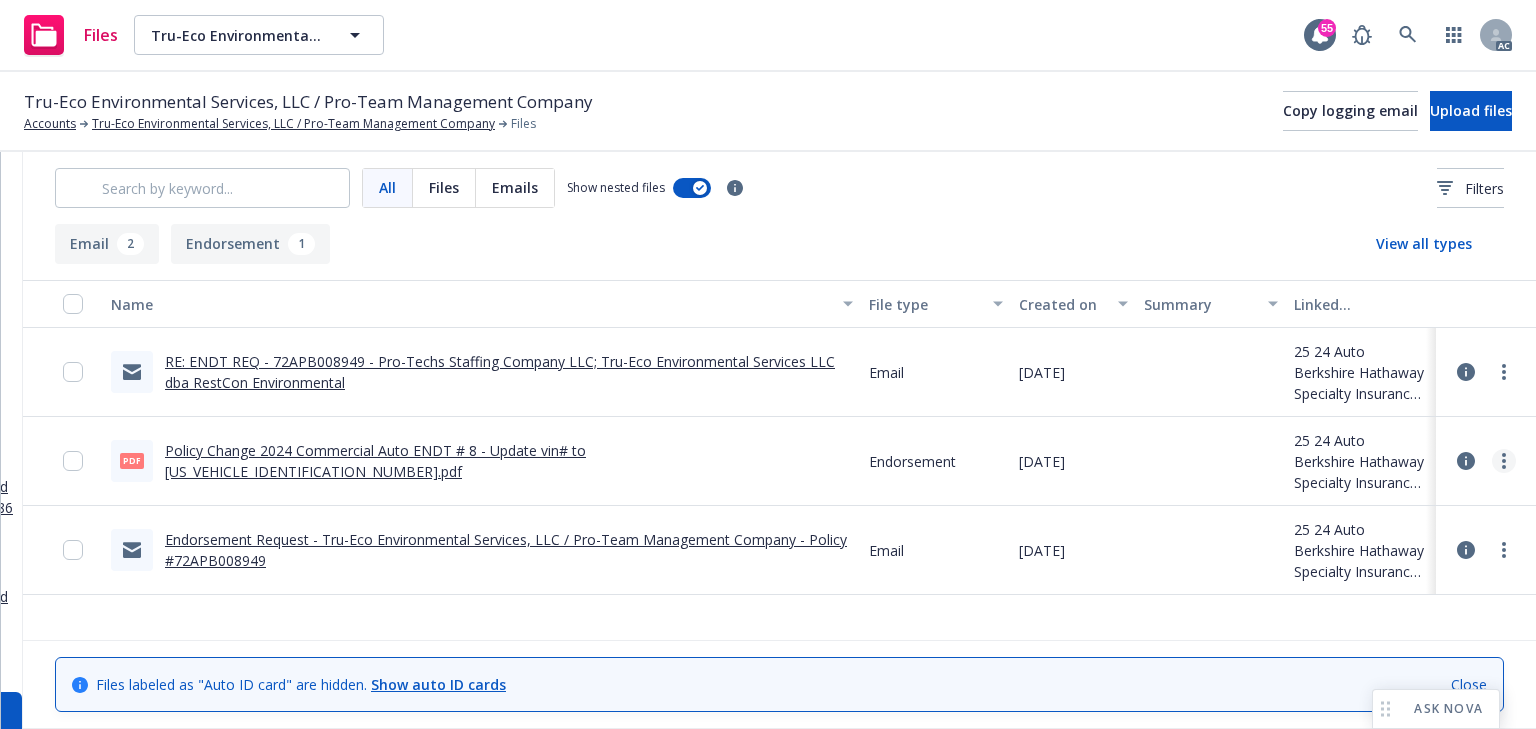 click at bounding box center [1504, 461] 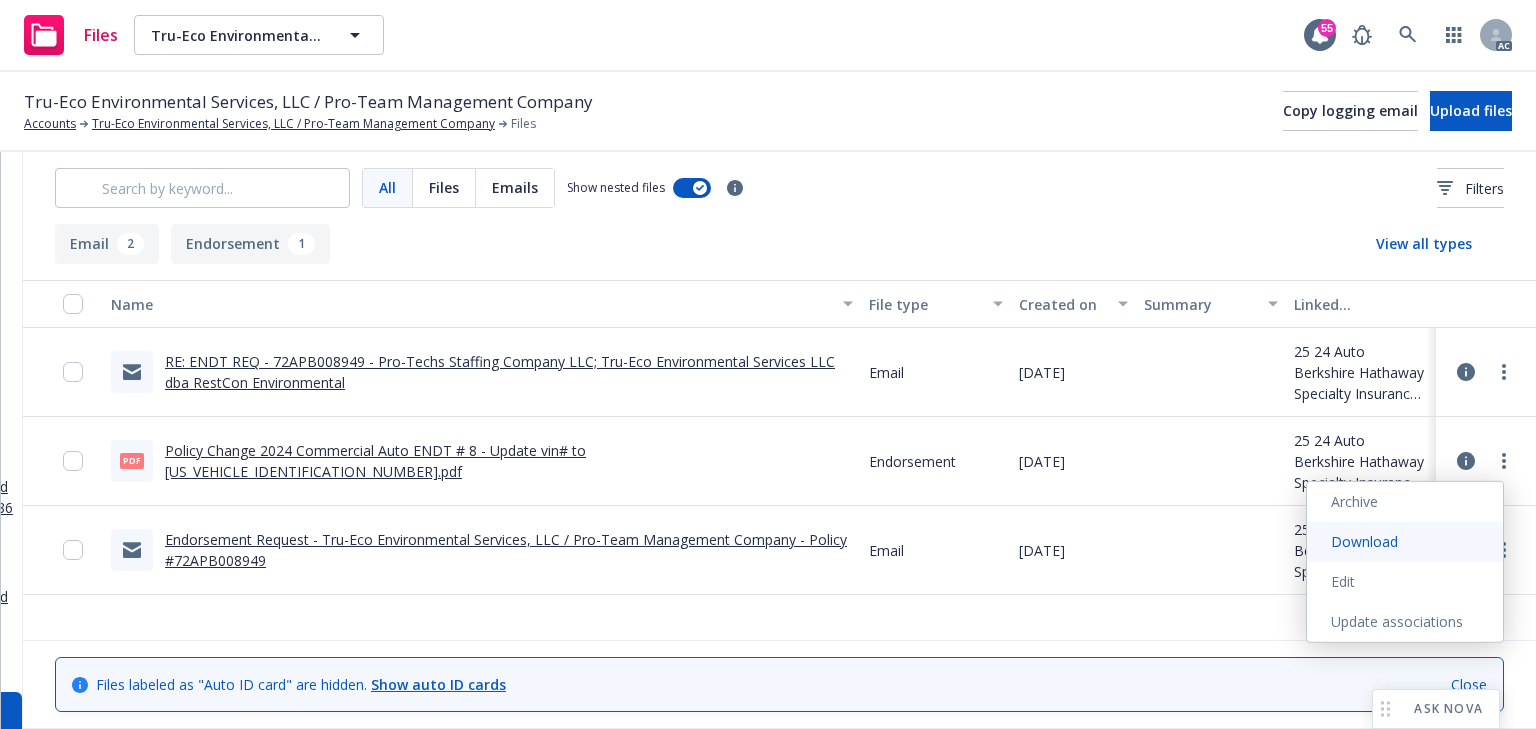 click on "Download" at bounding box center [1405, 542] 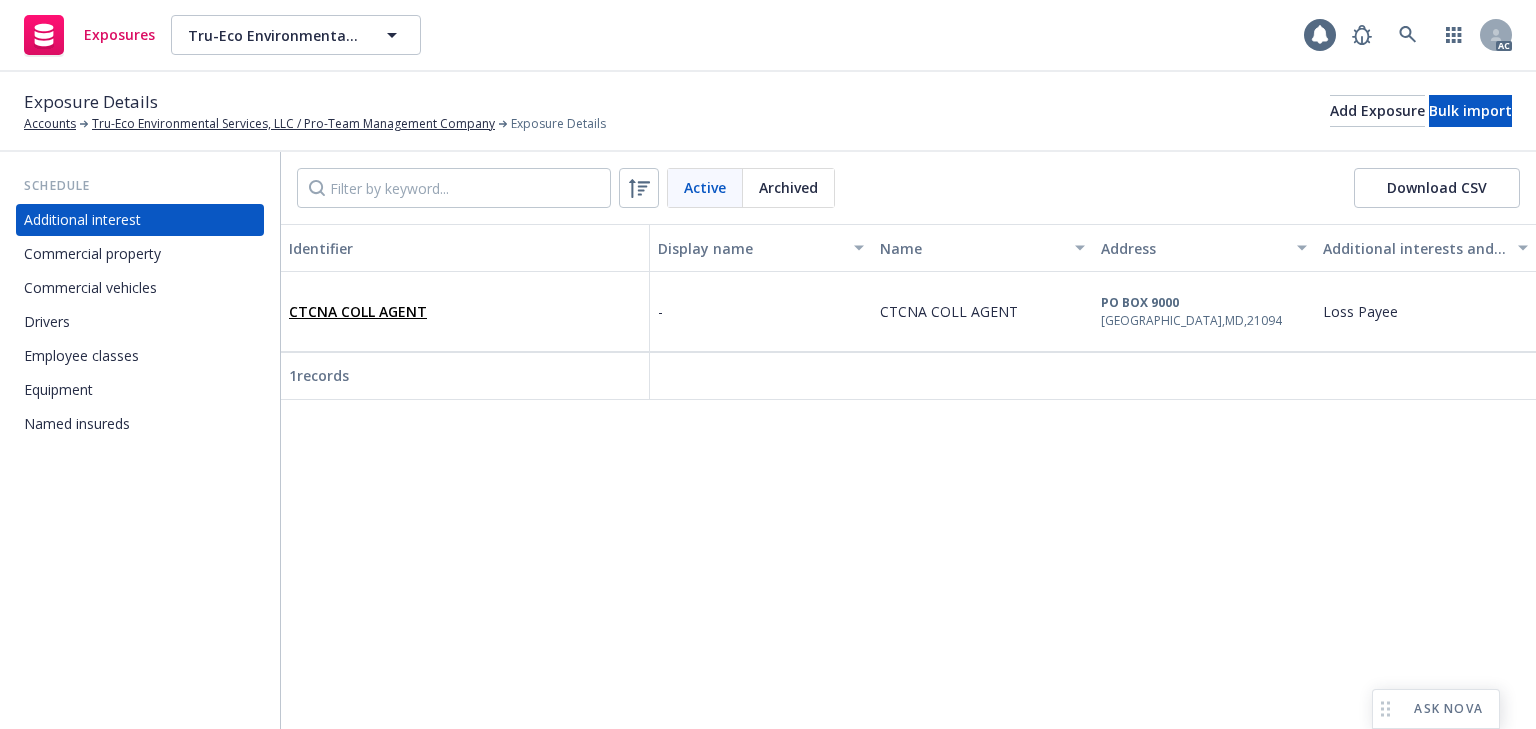 scroll, scrollTop: 0, scrollLeft: 0, axis: both 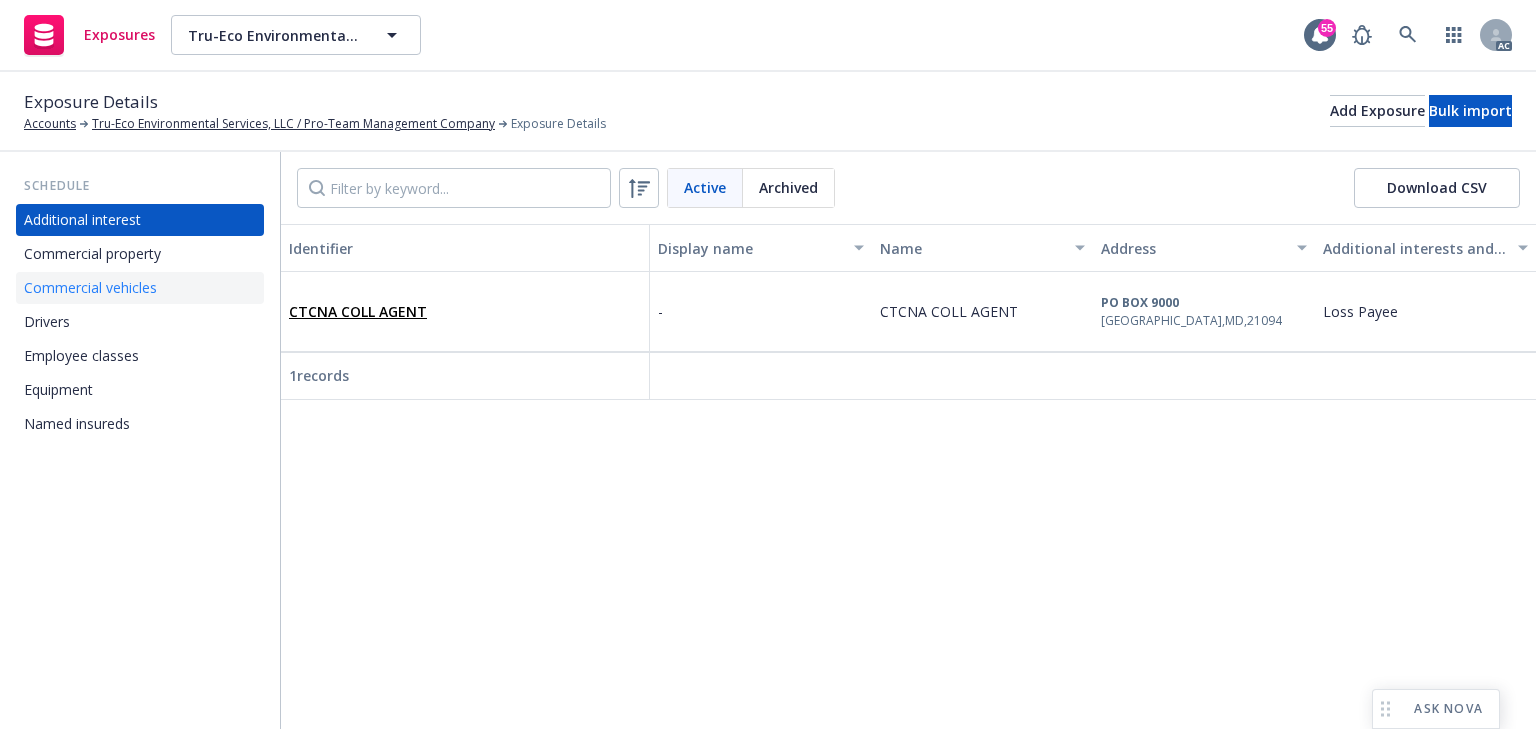 click on "Commercial vehicles" at bounding box center [90, 288] 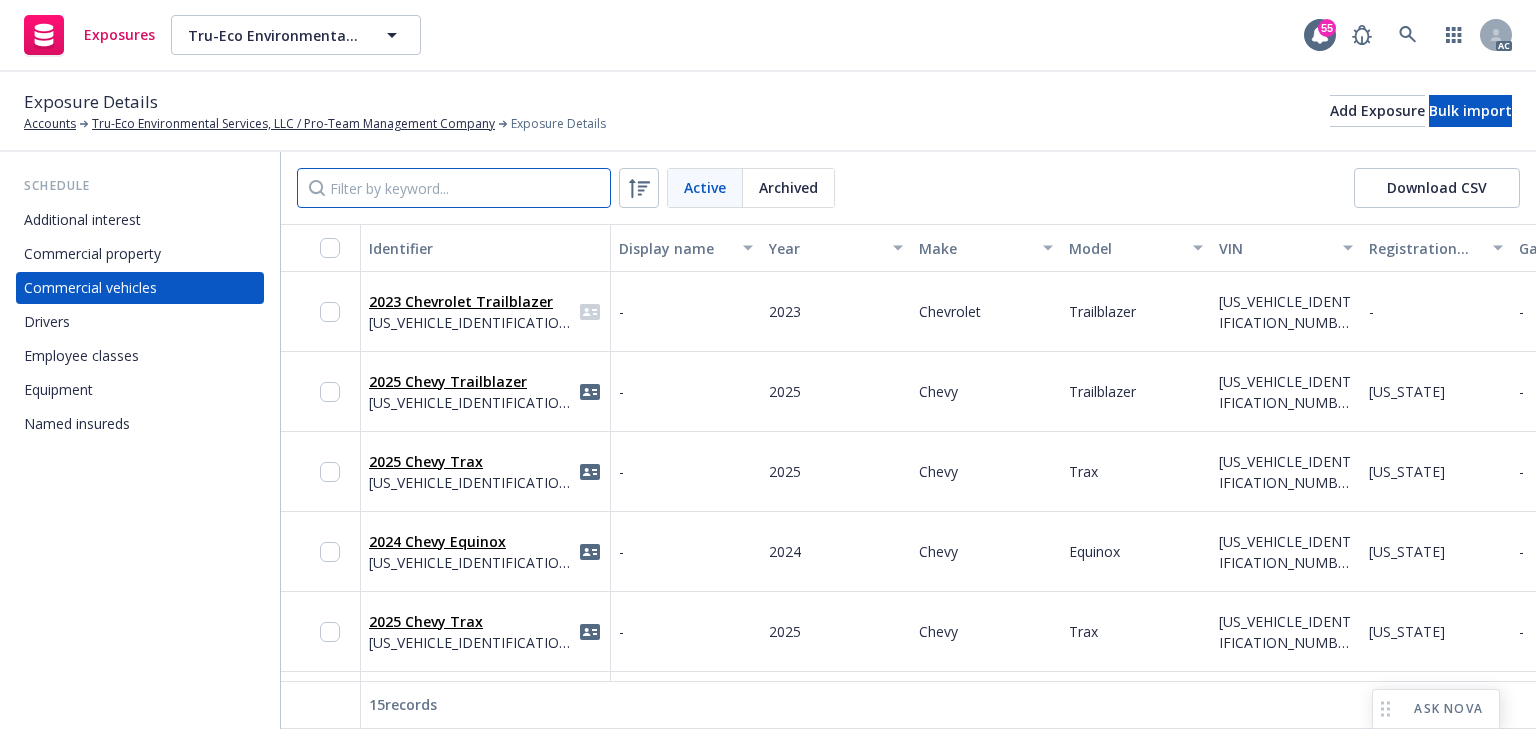 click at bounding box center [454, 188] 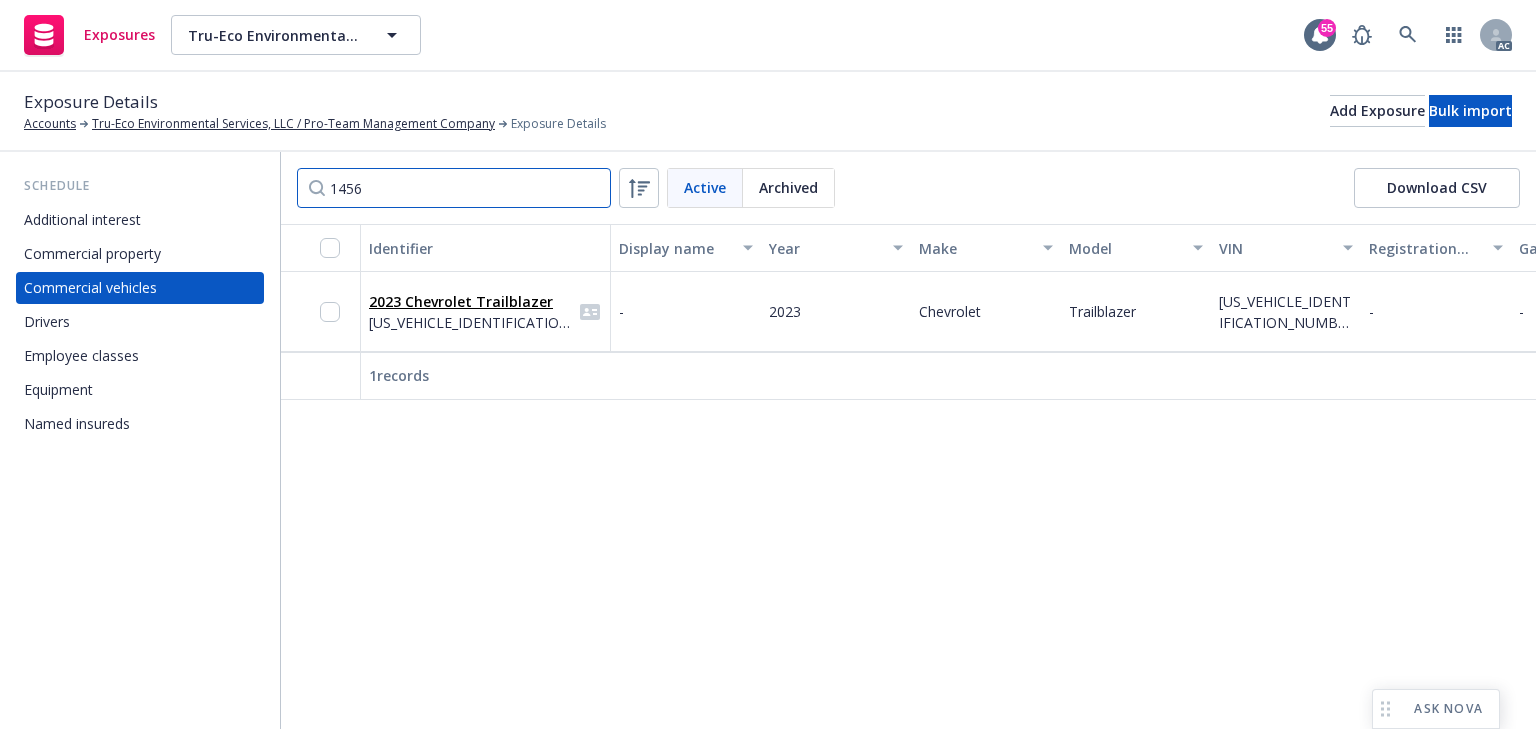 type on "1456" 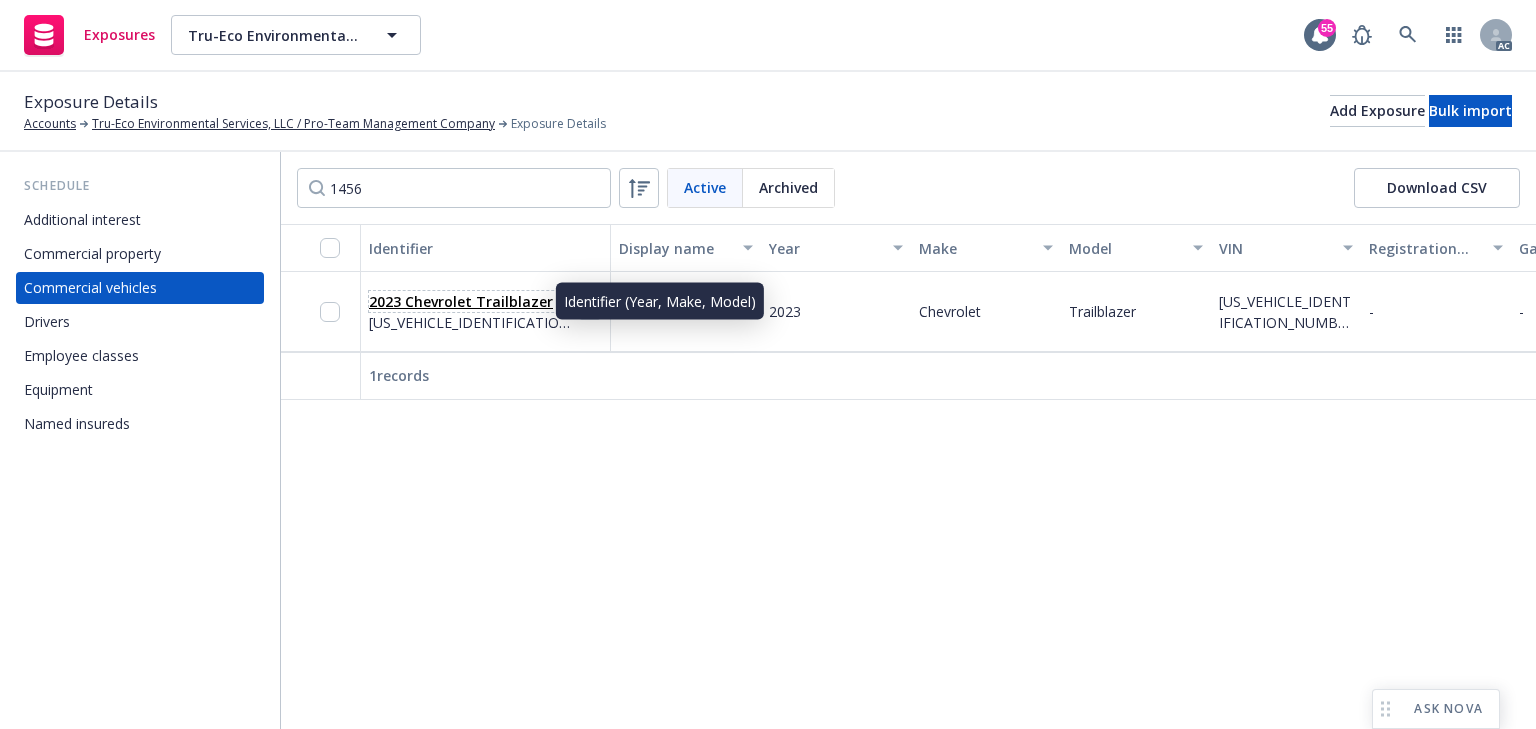 click on "2023 Chevrolet Trailblazer" at bounding box center (461, 301) 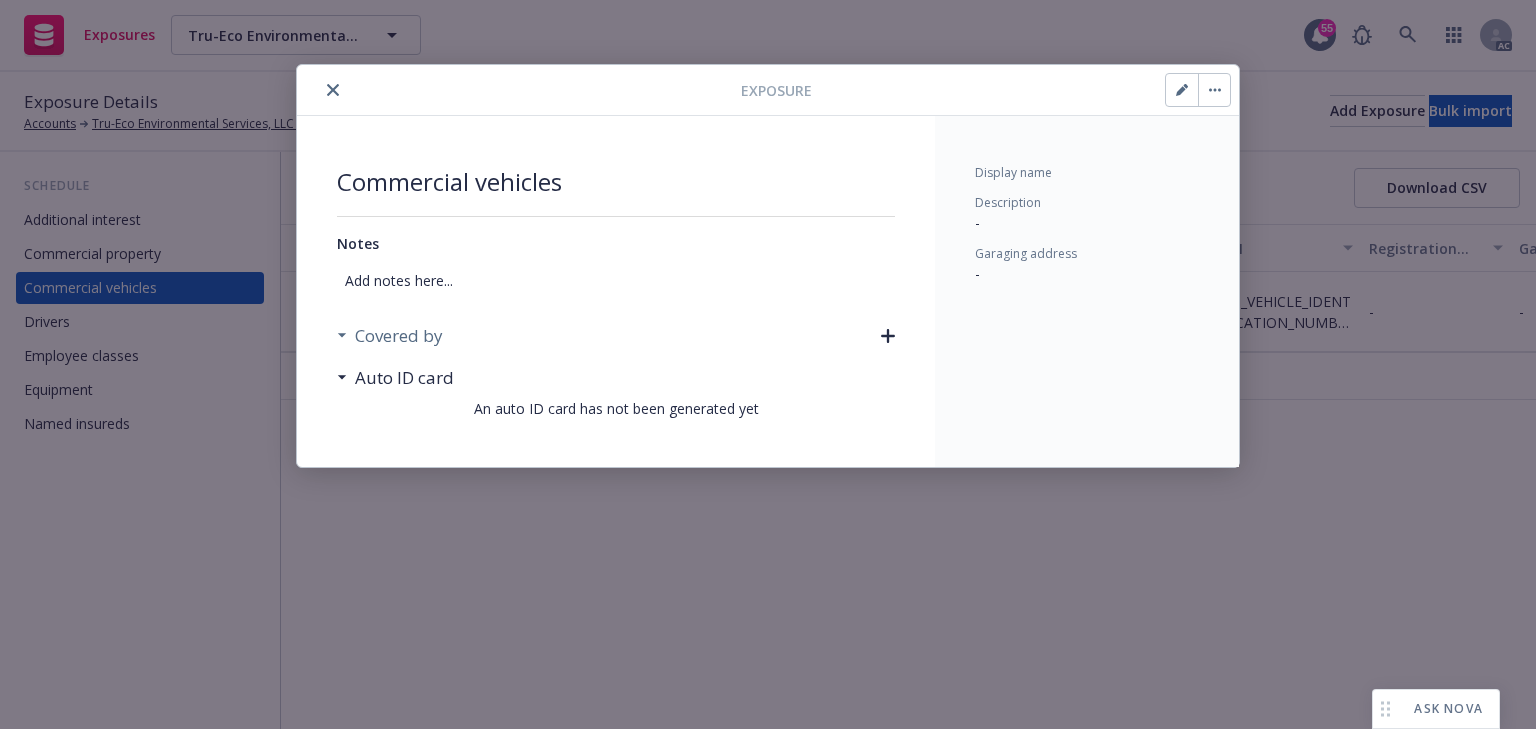 click 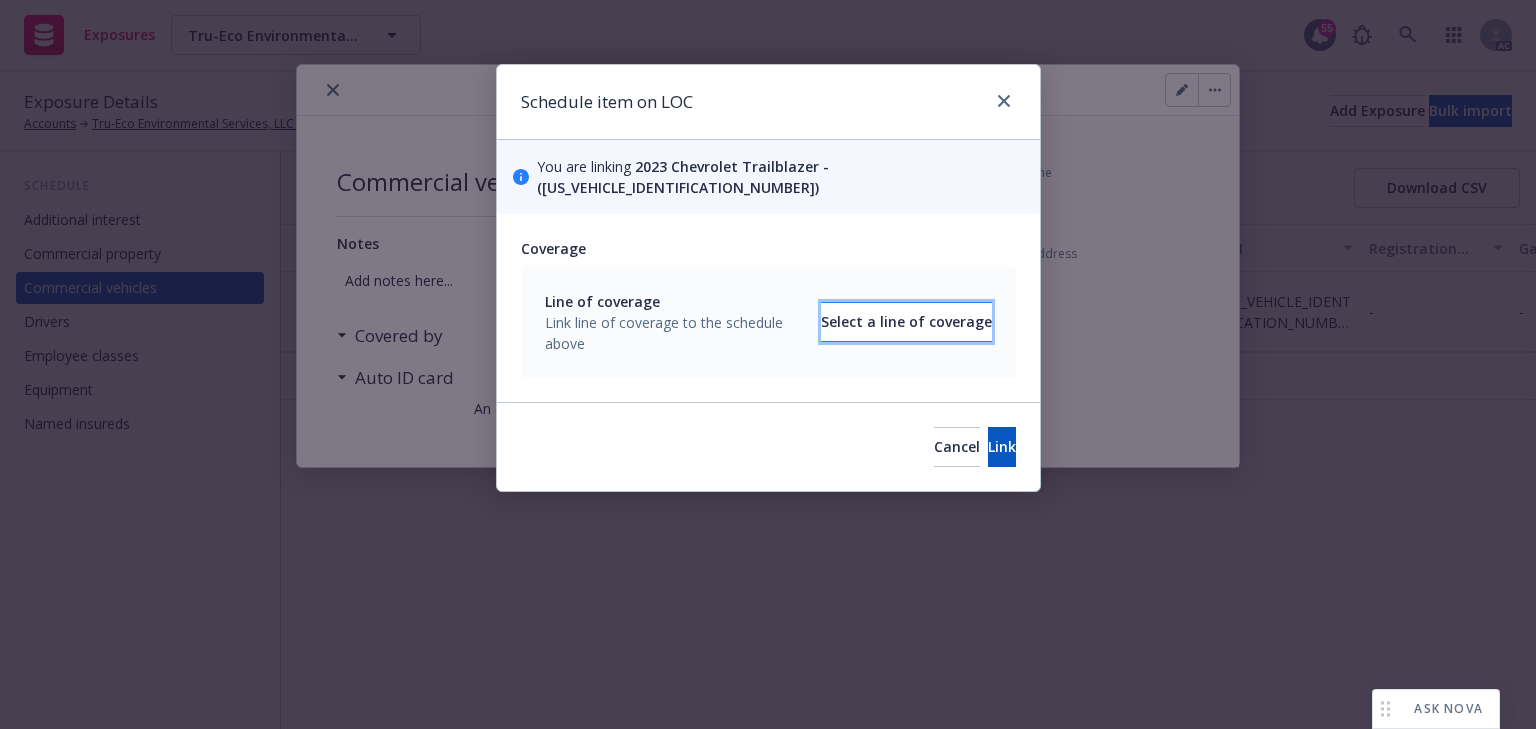 click on "Select a line of coverage" at bounding box center [906, 322] 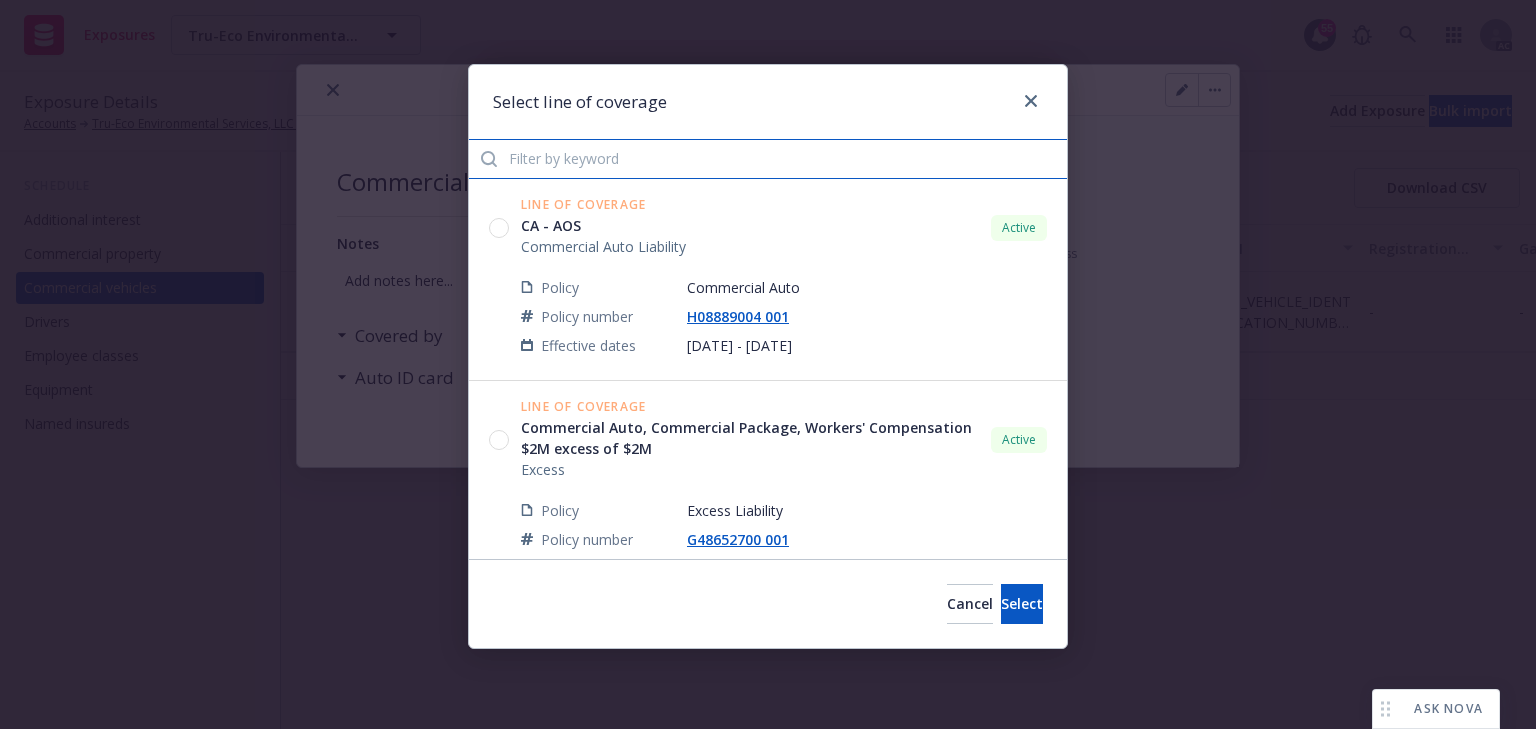 click at bounding box center (768, 159) 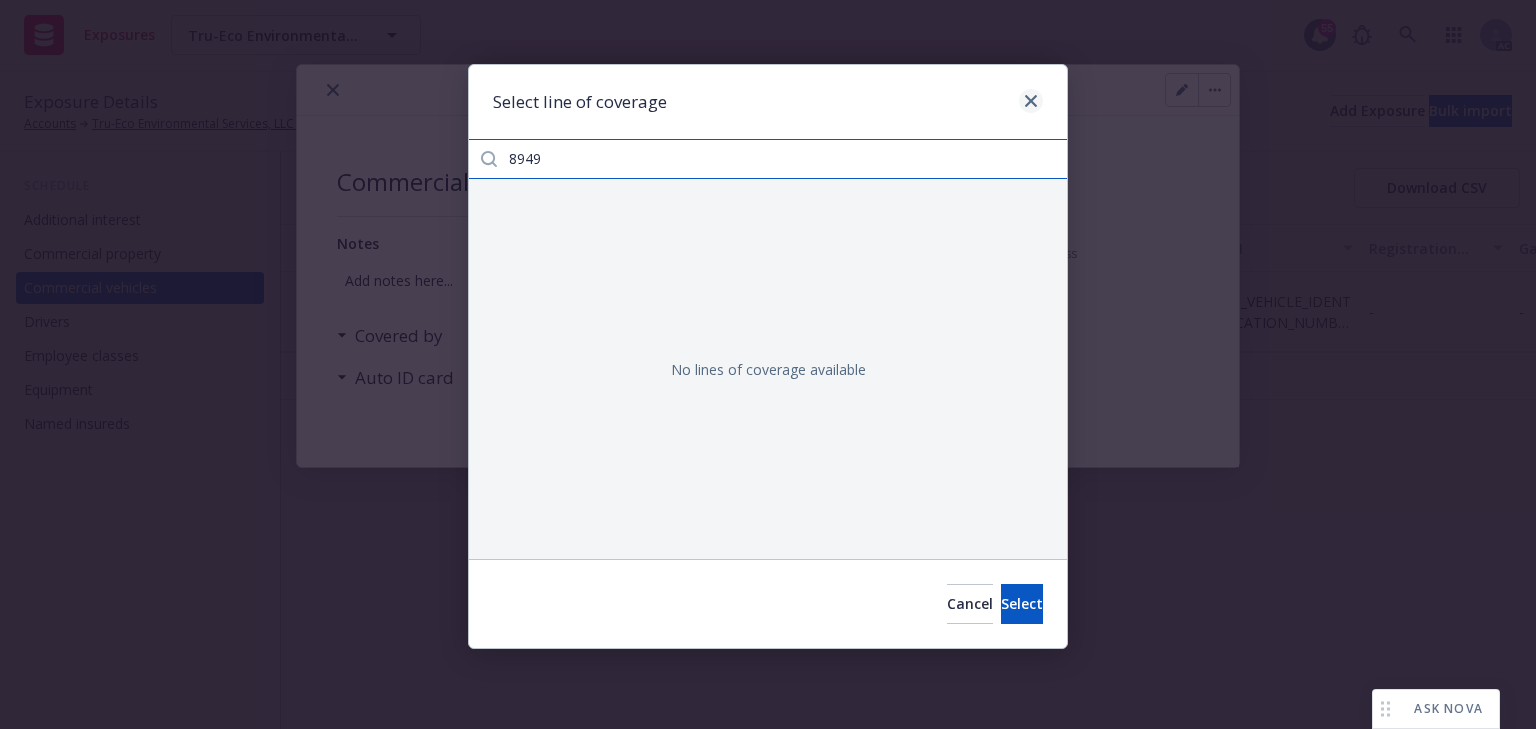 type on "8949" 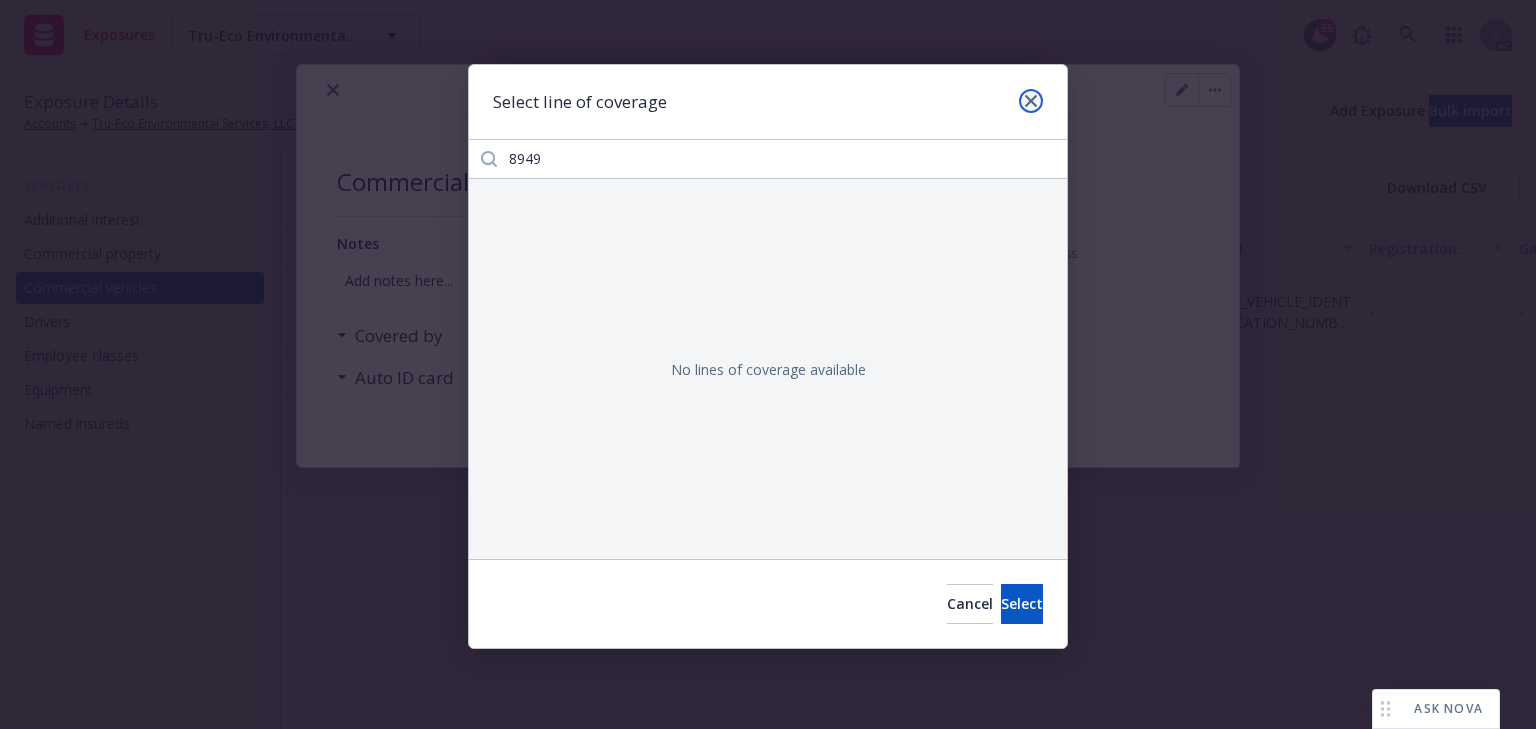 click 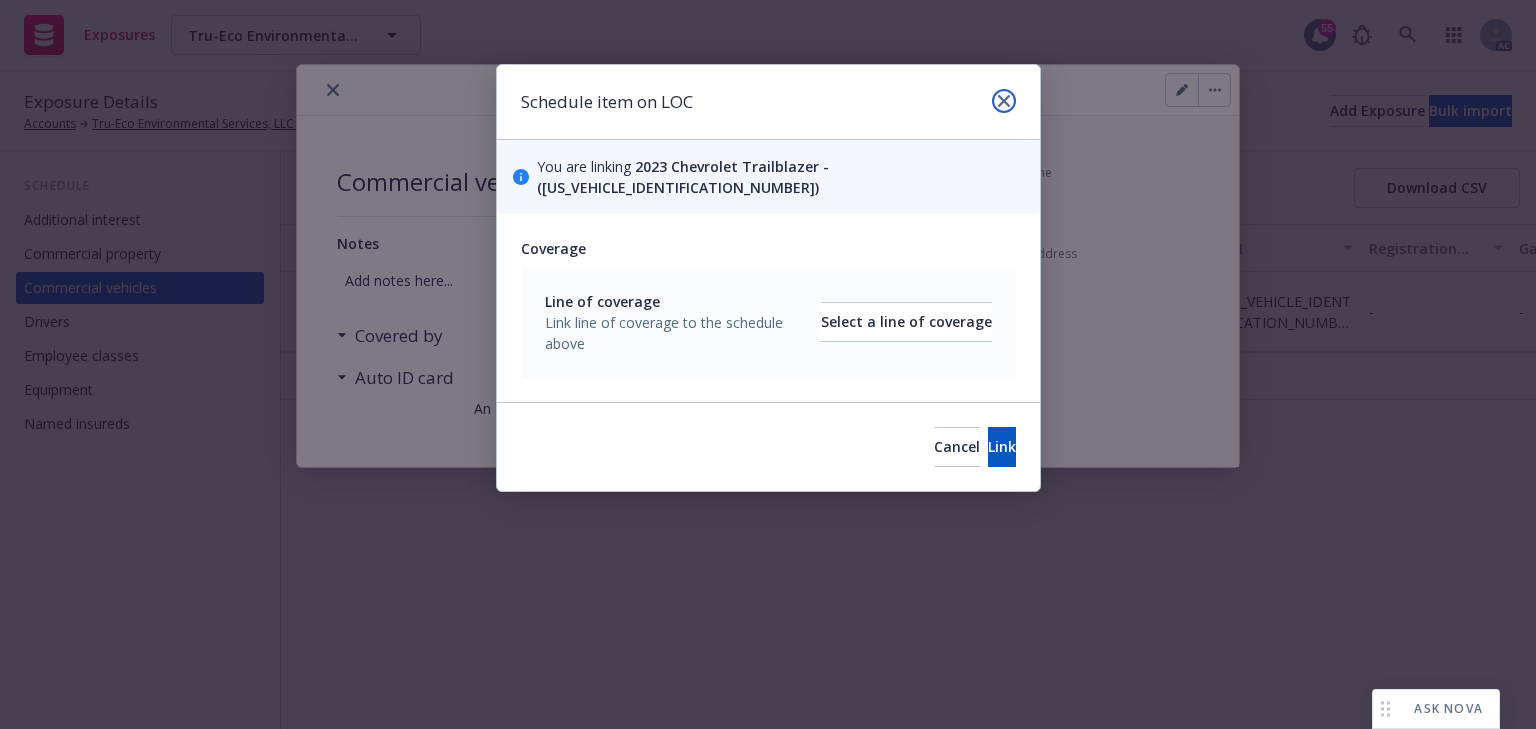 click 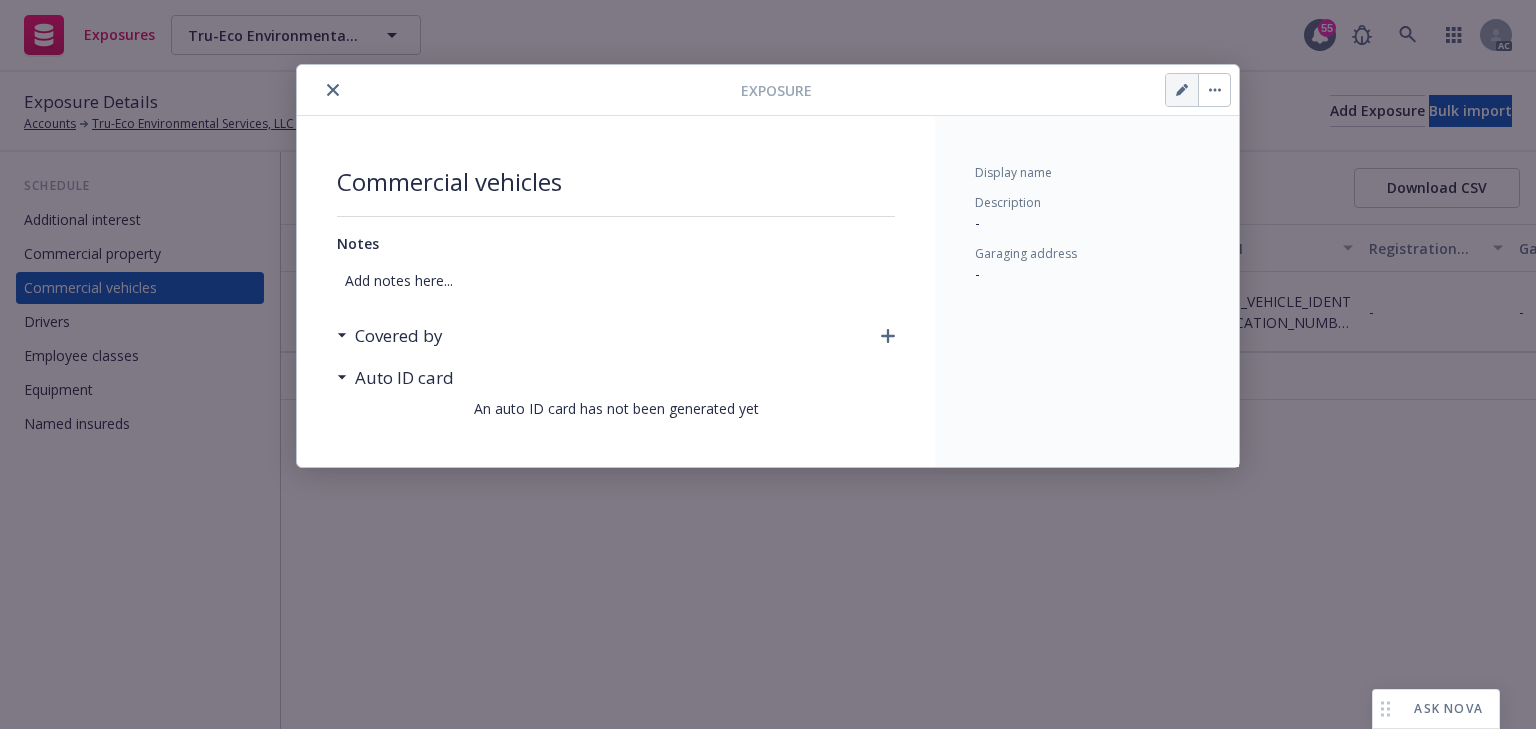 click 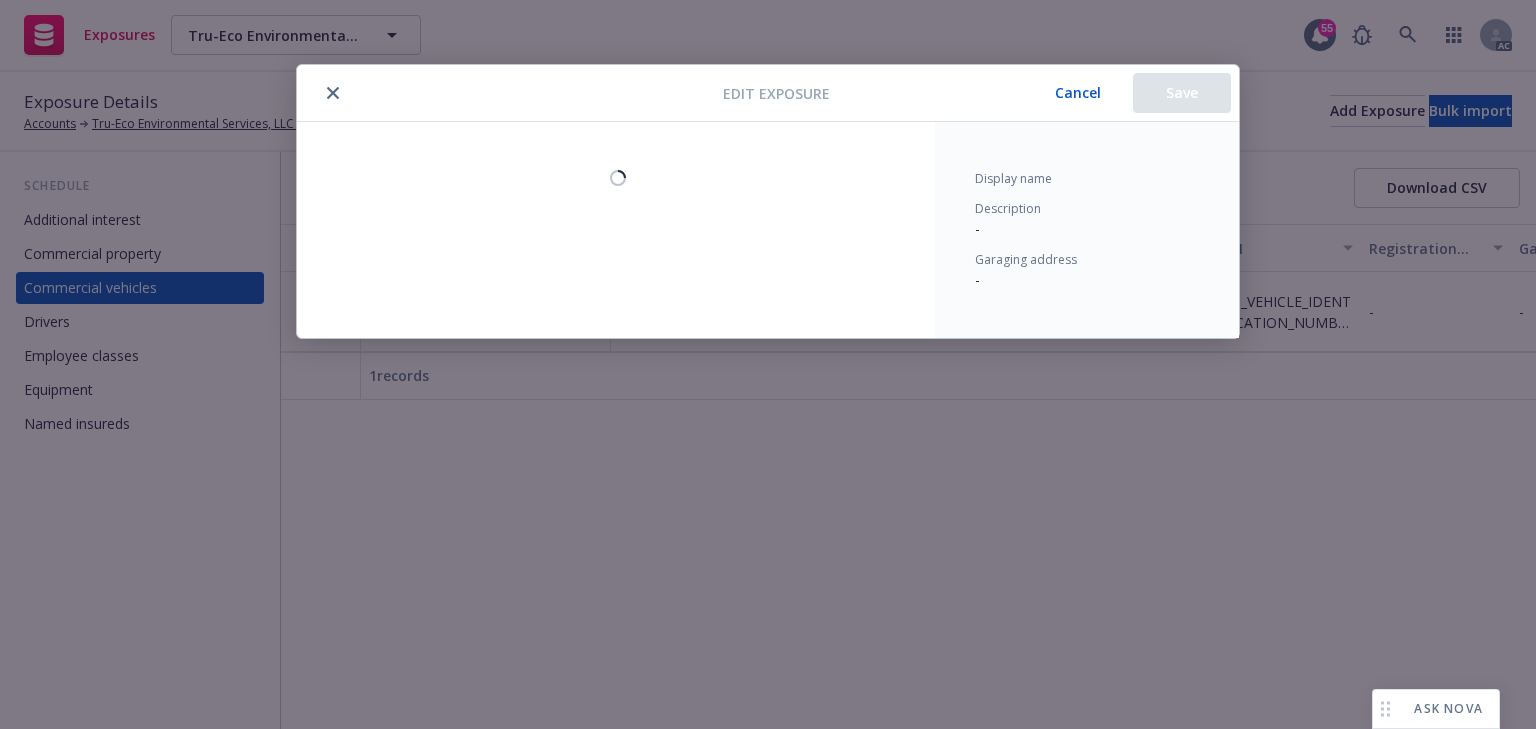select on "COMMERCIAL" 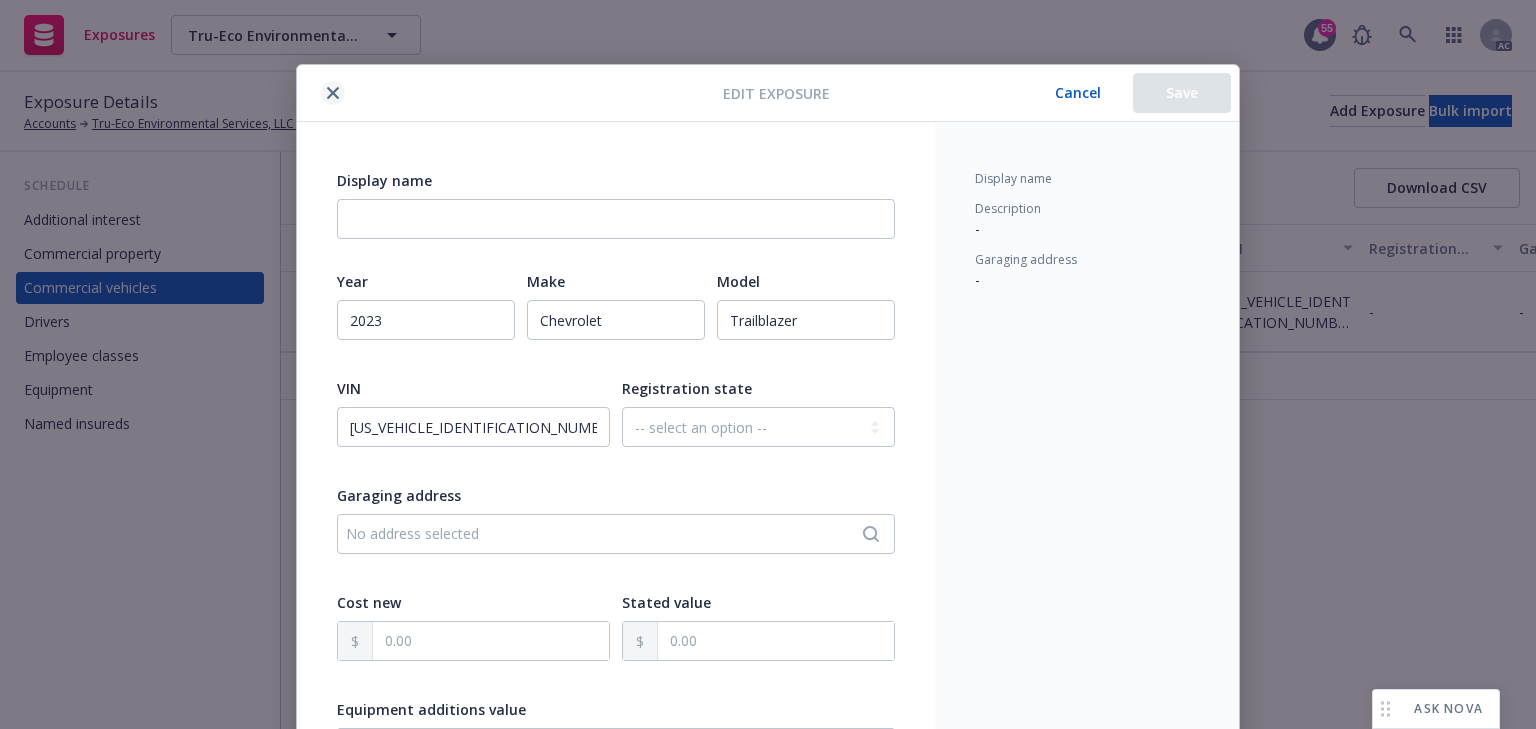 click 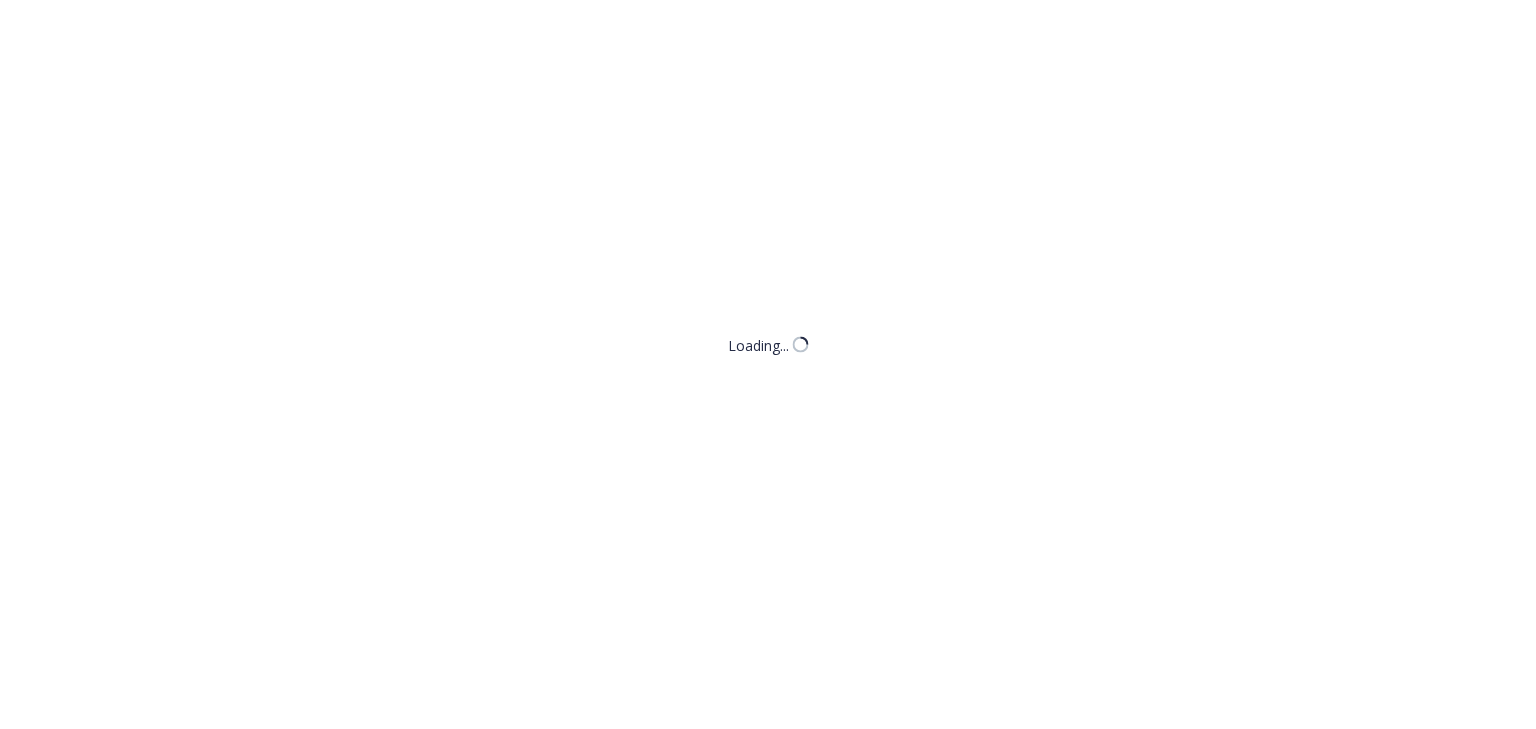 scroll, scrollTop: 0, scrollLeft: 0, axis: both 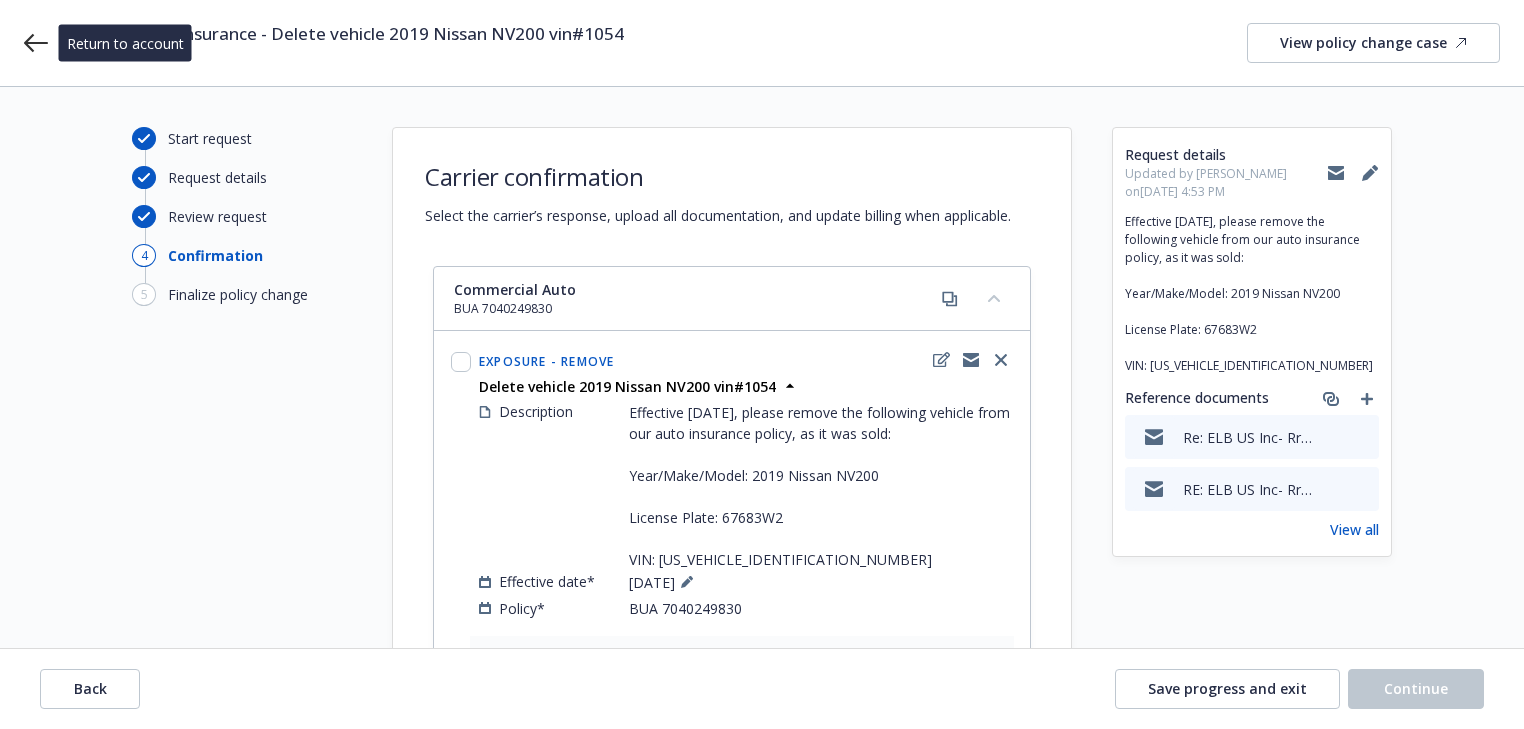 click on "24 Auto CNA Insurance -  Delete vehicle 2019 Nissan NV200 vin#1054 ELB Global View policy change case" at bounding box center (762, 43) 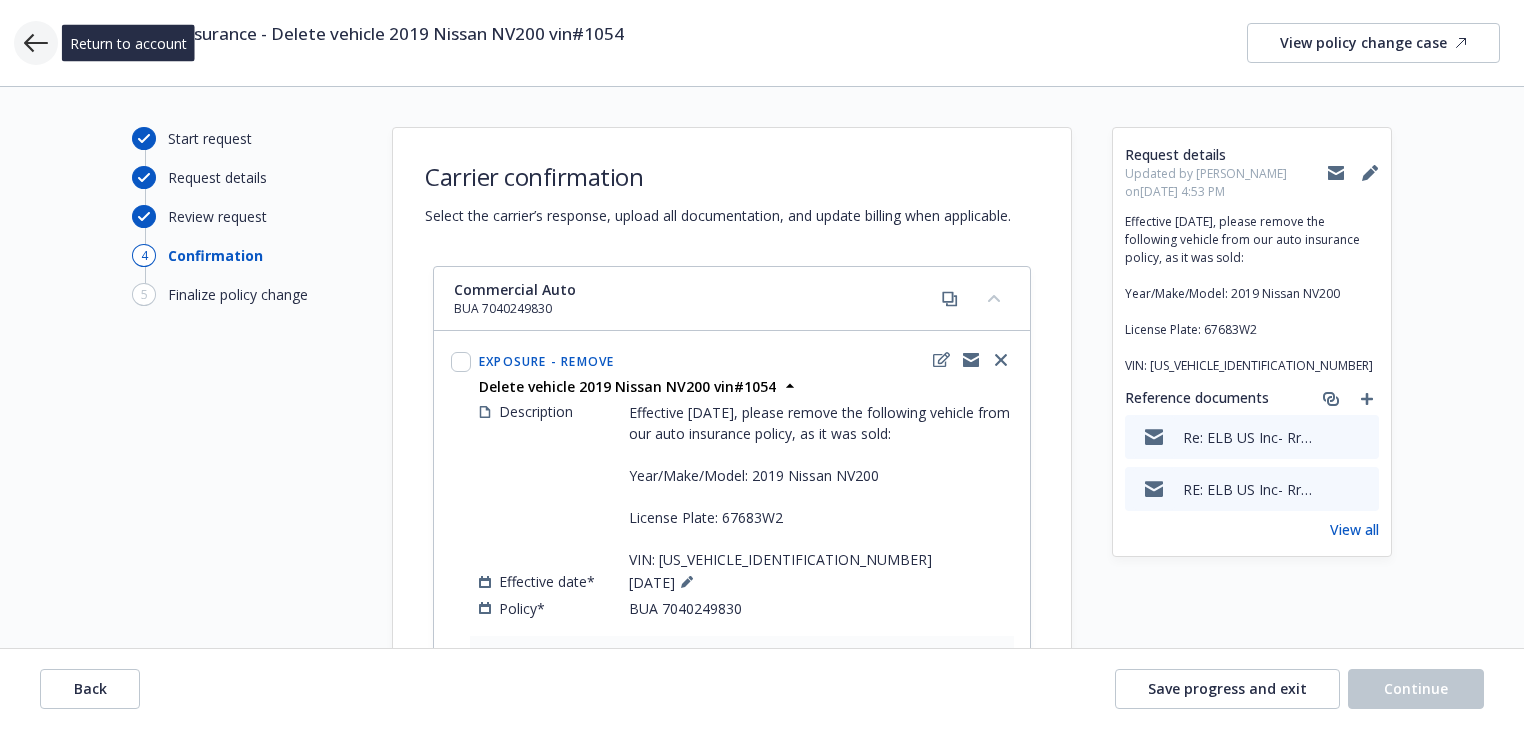 click 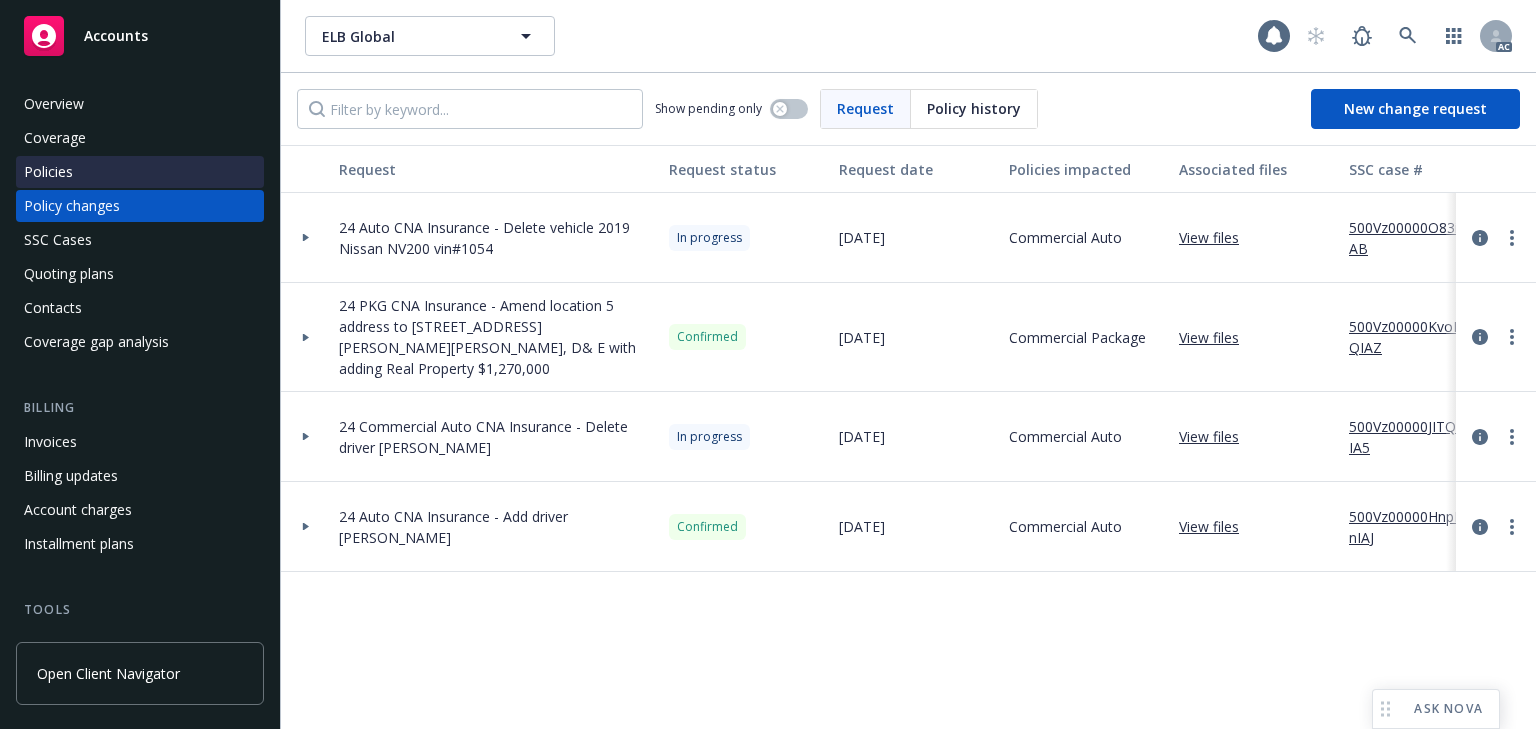 click on "Policies" at bounding box center (140, 172) 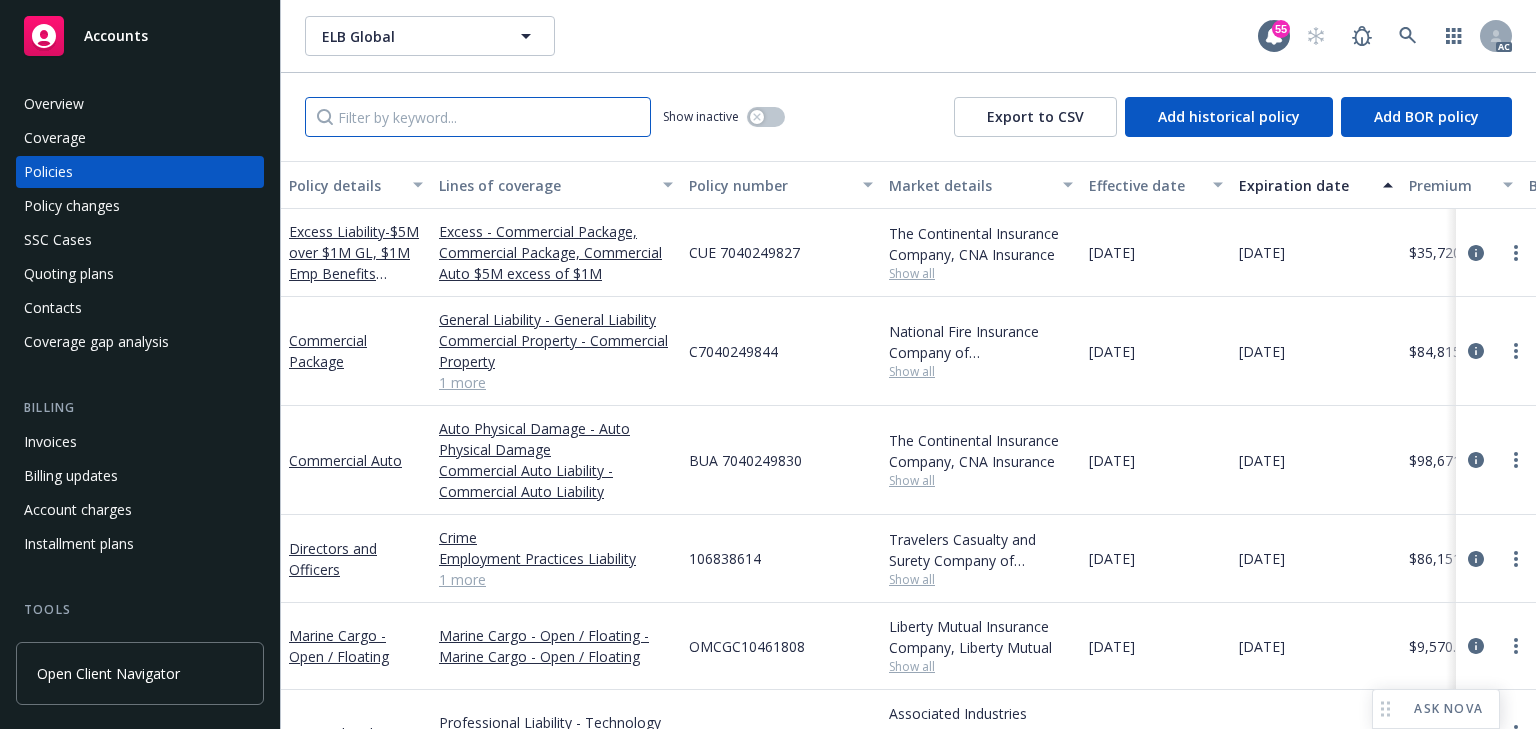 click at bounding box center [478, 117] 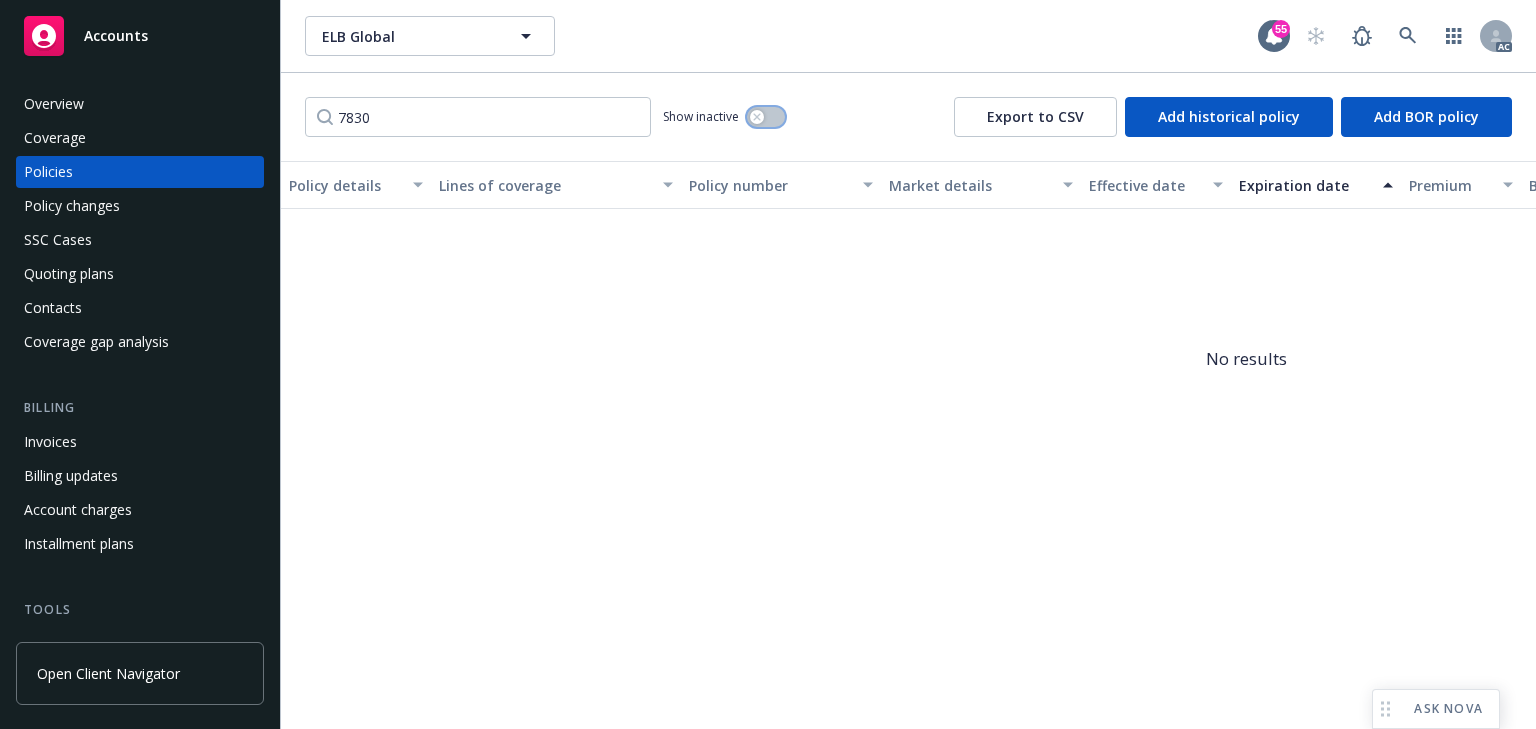 click at bounding box center [766, 117] 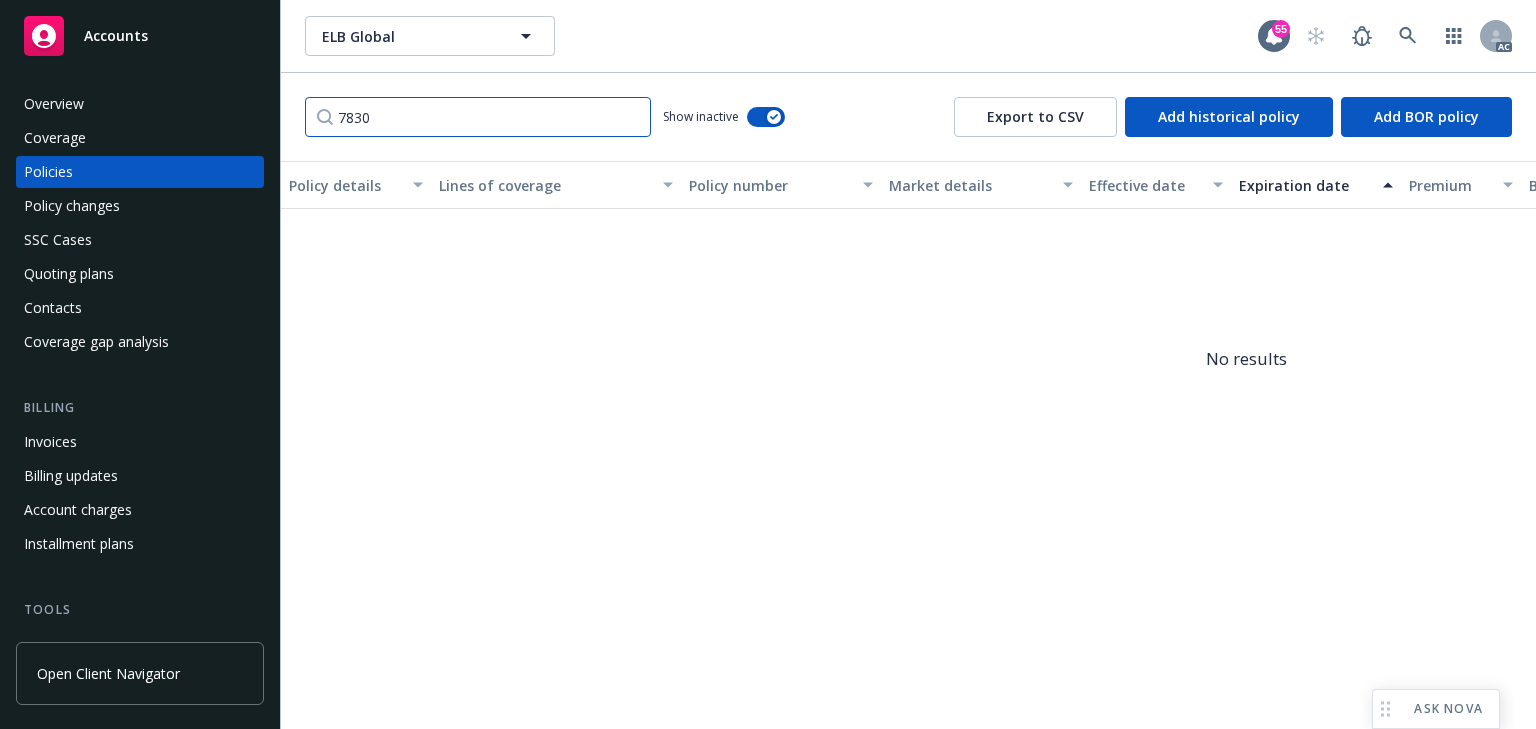 click on "7830" at bounding box center (478, 117) 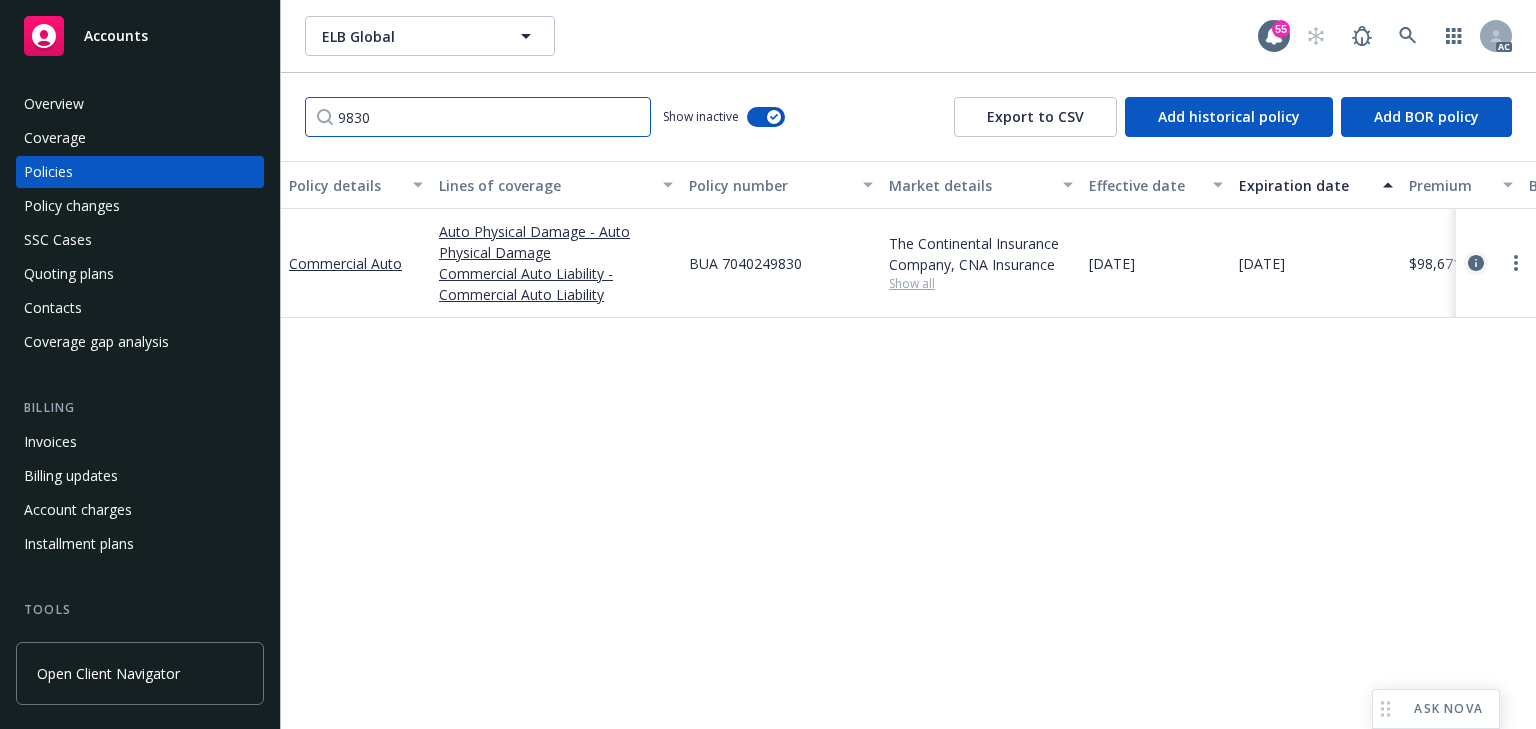 type on "9830" 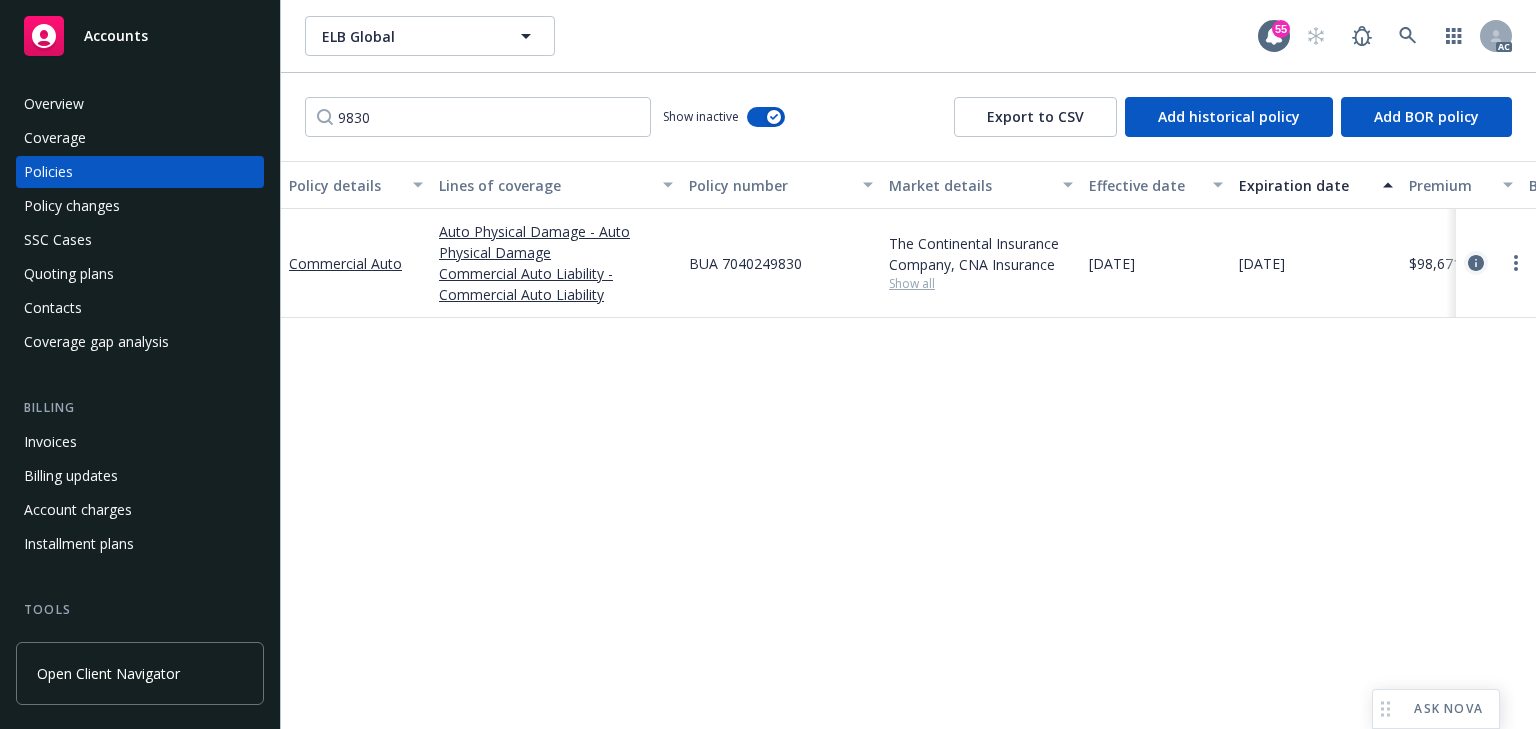 click 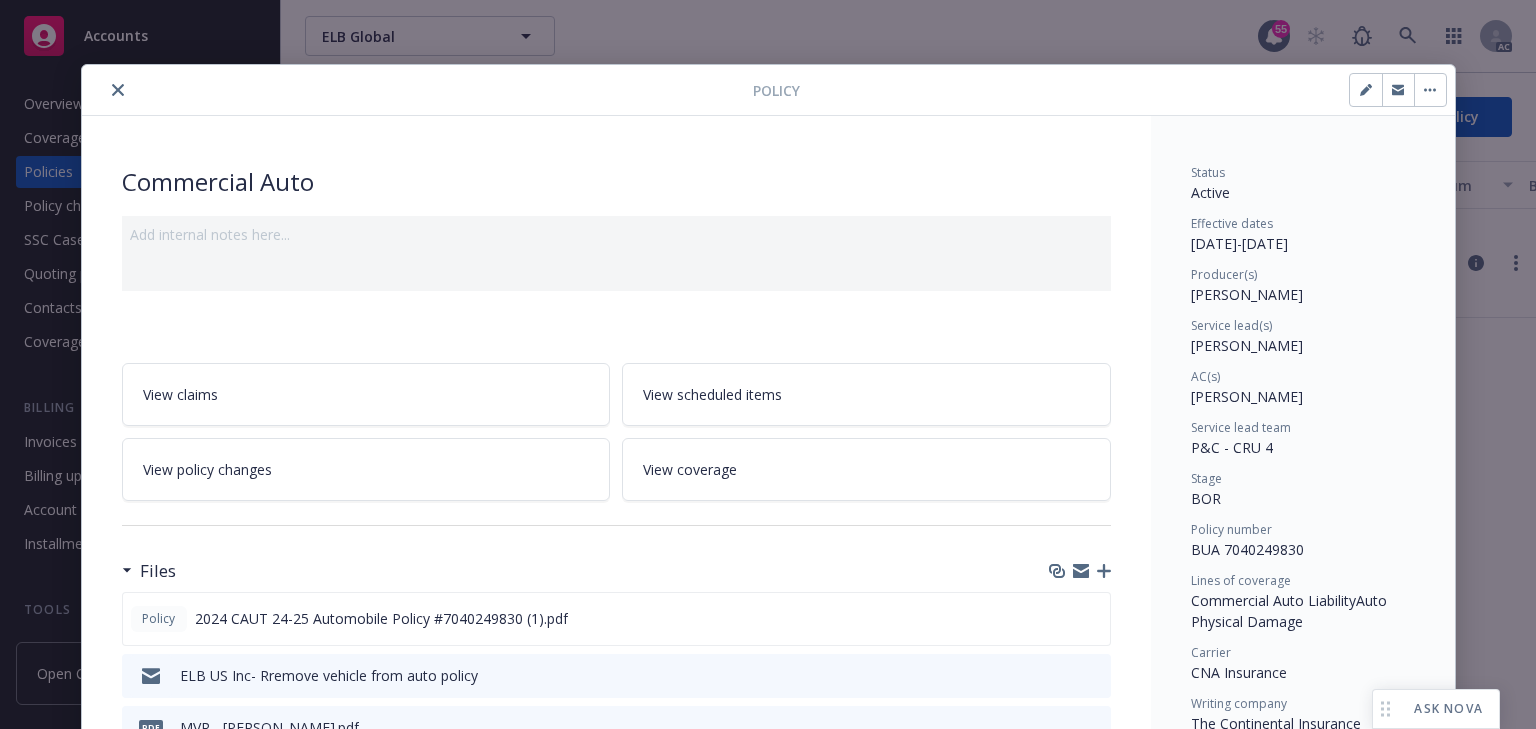 scroll, scrollTop: 60, scrollLeft: 0, axis: vertical 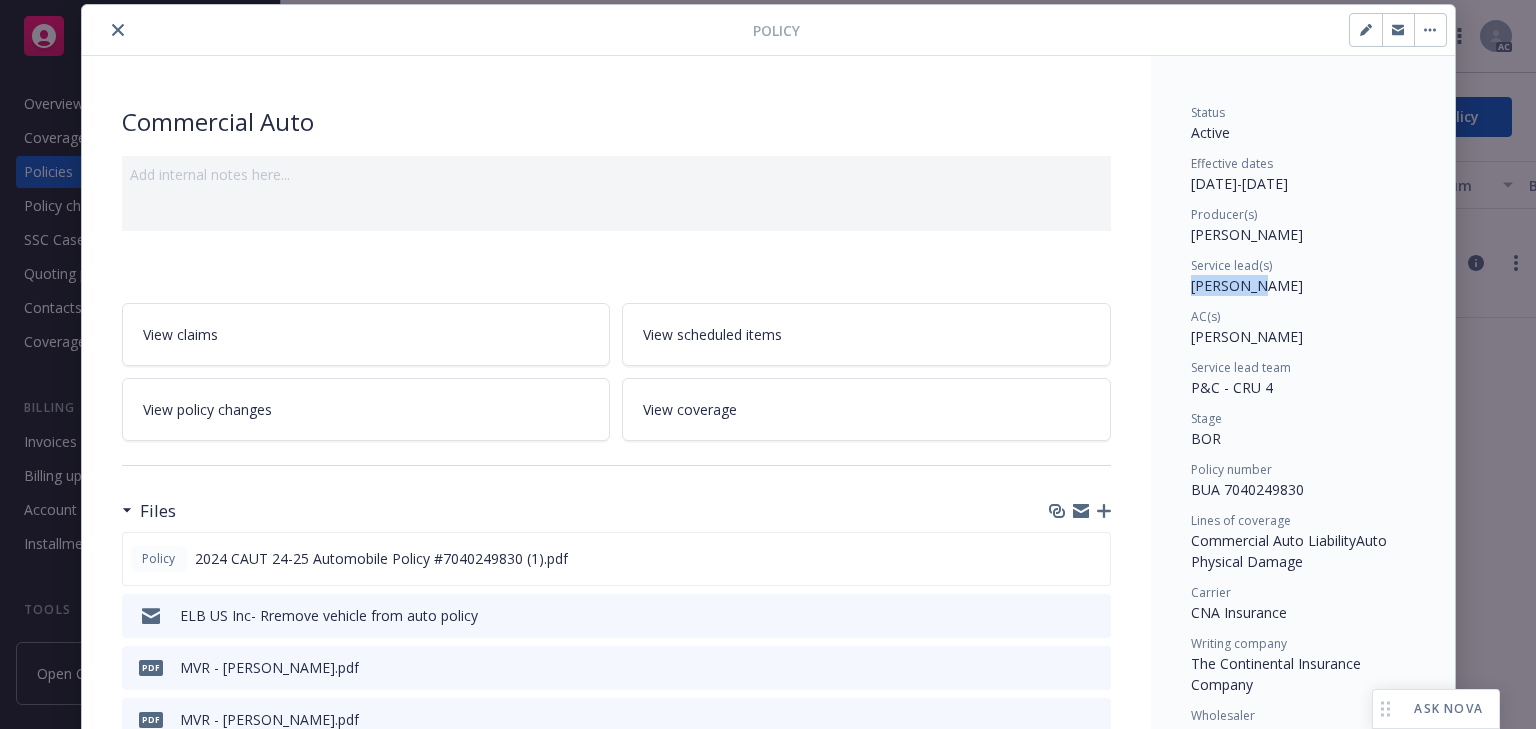 drag, startPoint x: 1196, startPoint y: 293, endPoint x: 1265, endPoint y: 292, distance: 69.00725 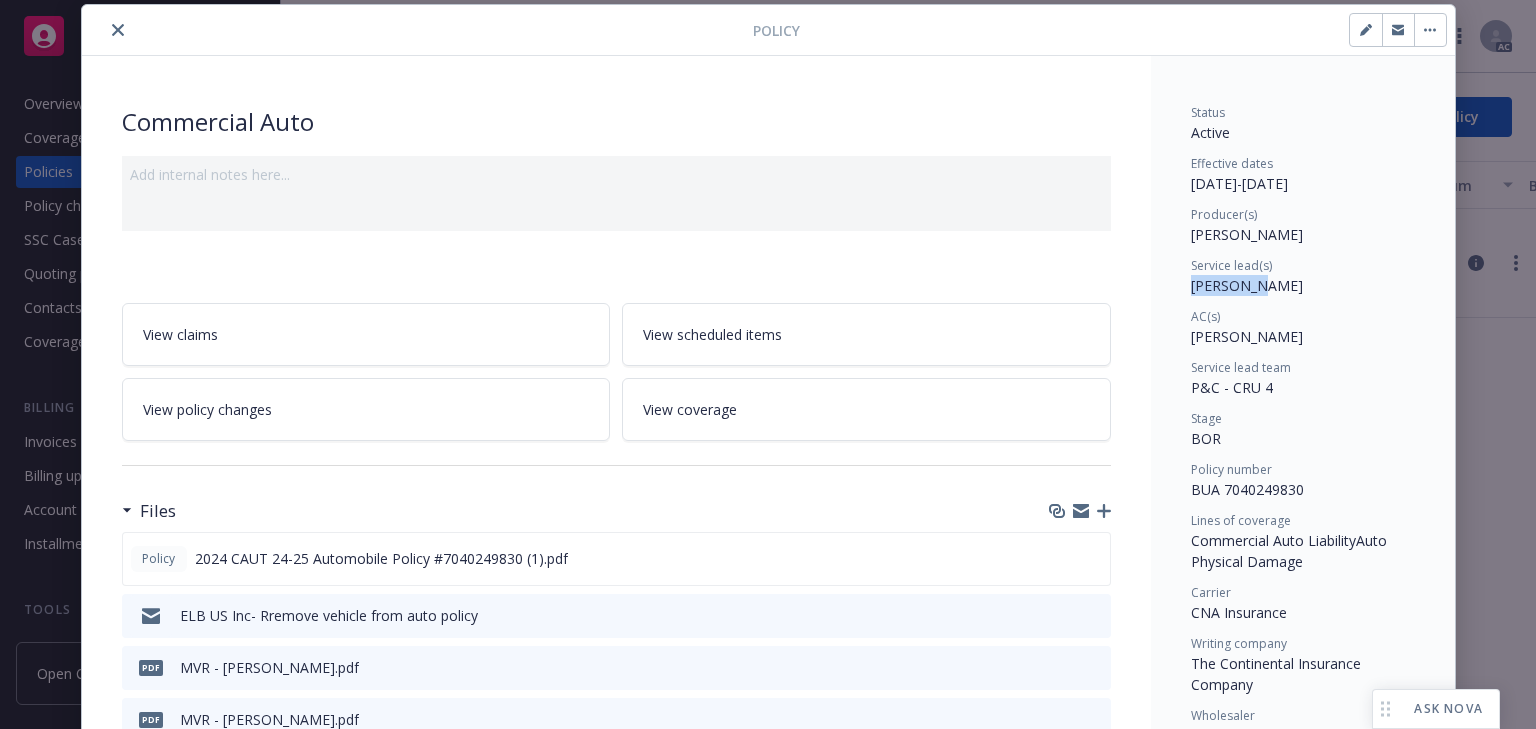 click on "Status Active Effective dates 11/16/2024  -  11/16/2025 Producer(s) Josh Young Service lead(s) Riley Pok AC(s) Rachel Bledsoe Service lead team P&C - CRU 4 Stage BOR Policy number BUA 7040249830 Lines of coverage Commercial Auto Liability Auto Physical Damage Carrier CNA Insurance Writing company The Continental Insurance Company Wholesaler - Program administrator - Premium $98,671.85 Newfront will file state taxes and fees No Commission - Policy term Other Carrier payment status - Client payment status -" at bounding box center [1303, 979] 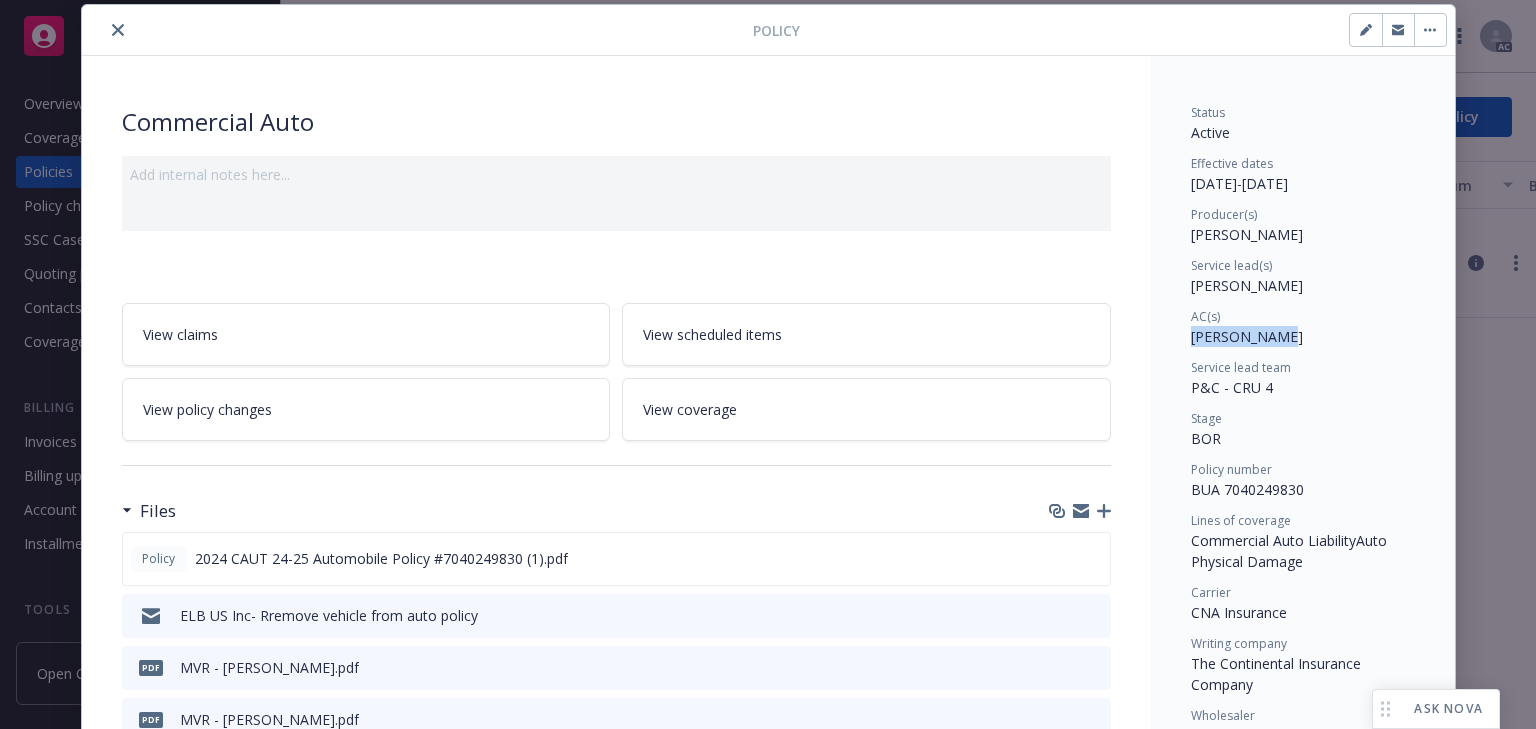 drag, startPoint x: 1174, startPoint y: 336, endPoint x: 1268, endPoint y: 339, distance: 94.04786 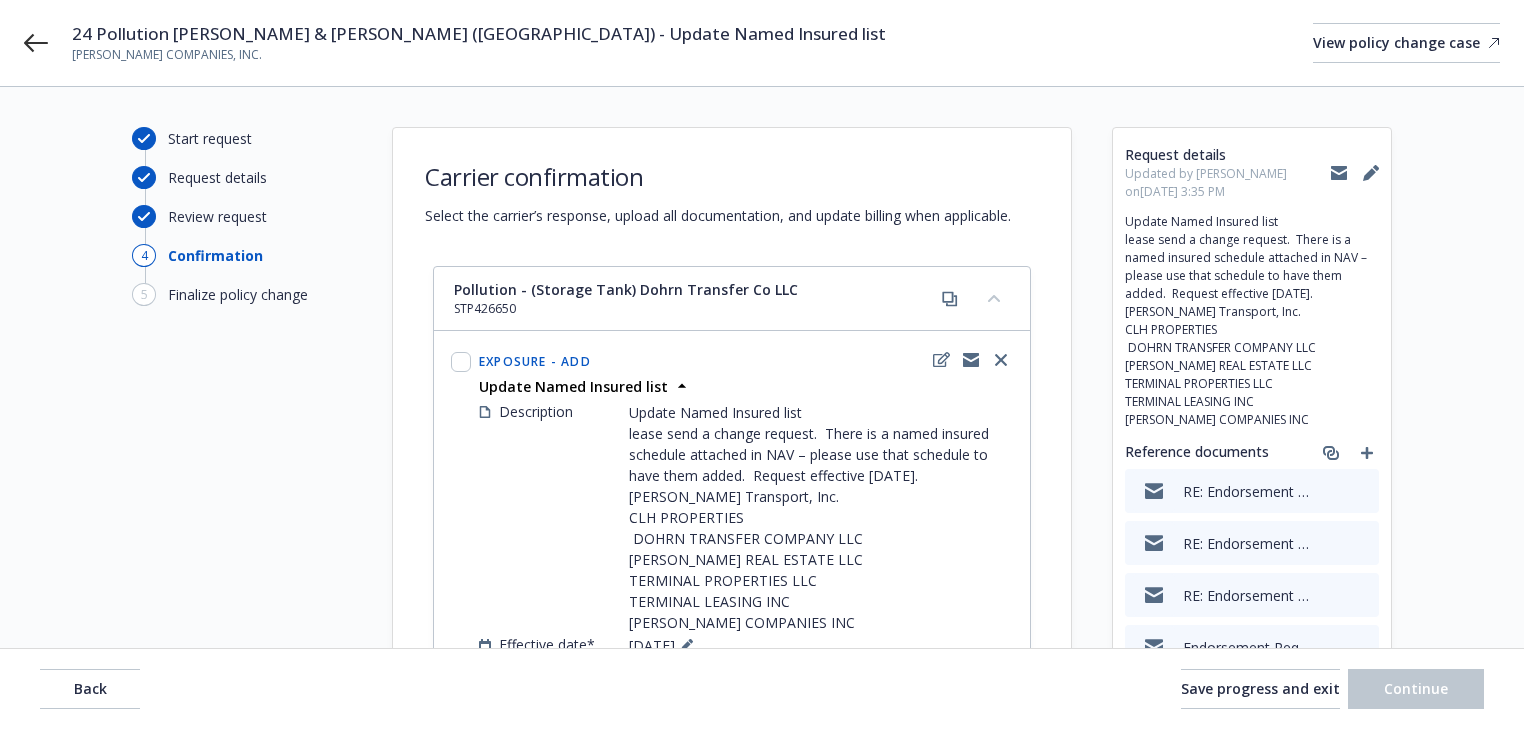scroll, scrollTop: 0, scrollLeft: 0, axis: both 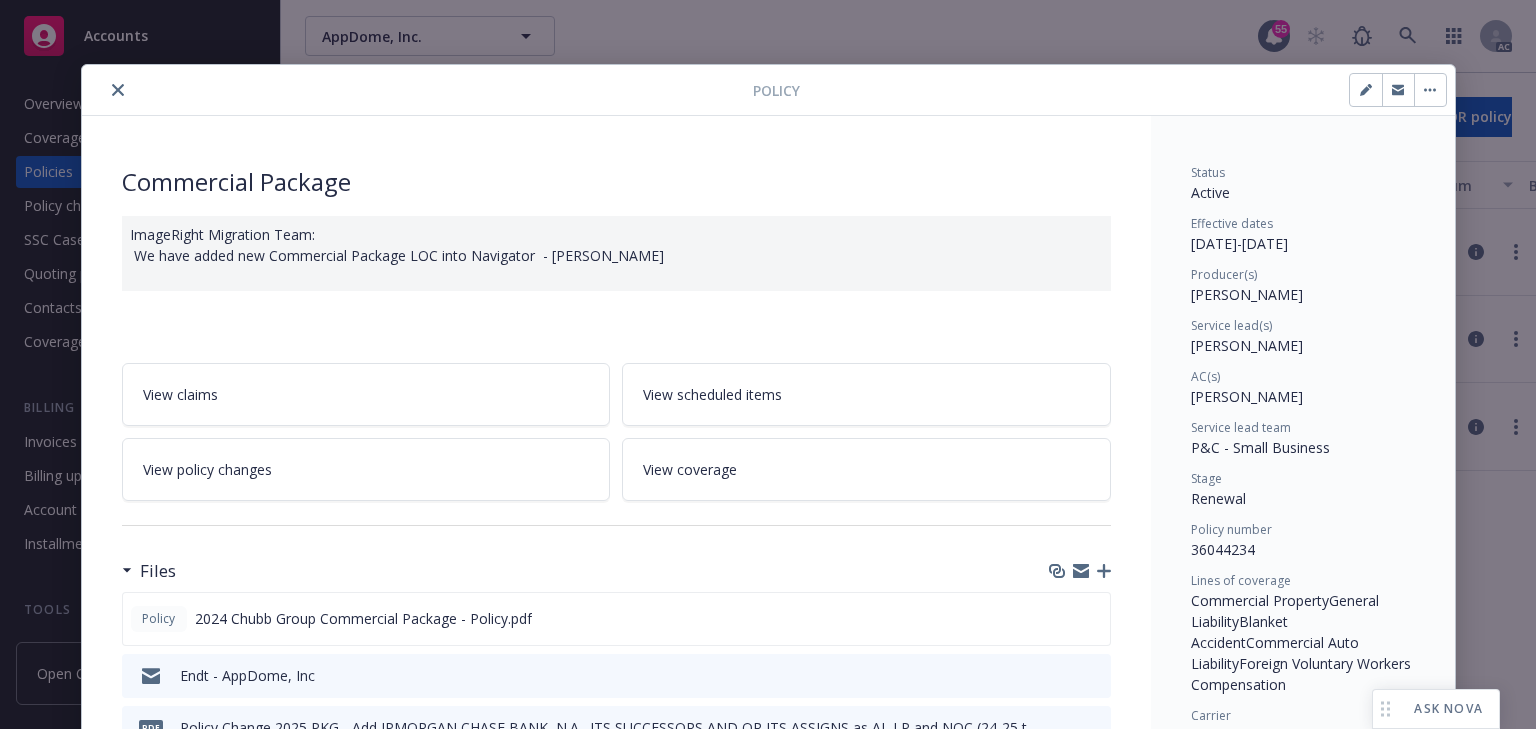 click on "Status Active Effective dates [DATE]  -  [DATE] Producer(s) [PERSON_NAME] Service lead(s) [PERSON_NAME] AC(s) [PERSON_NAME] Service lead team P&C - Small Business Stage Renewal Policy number 36044234 Lines of coverage Commercial Property General Liability Blanket Accident Commercial Auto Liability Foreign Voluntary Workers Compensation Carrier Chubb Group Writing company Federal Insurance Company Wholesaler - Program administrator - Premium $5,129.00 Newfront will file state taxes and fees No Commission 15% / $769.35 Policy term 12 months Carrier payment status - Client payment status -" at bounding box center (1303, 684) 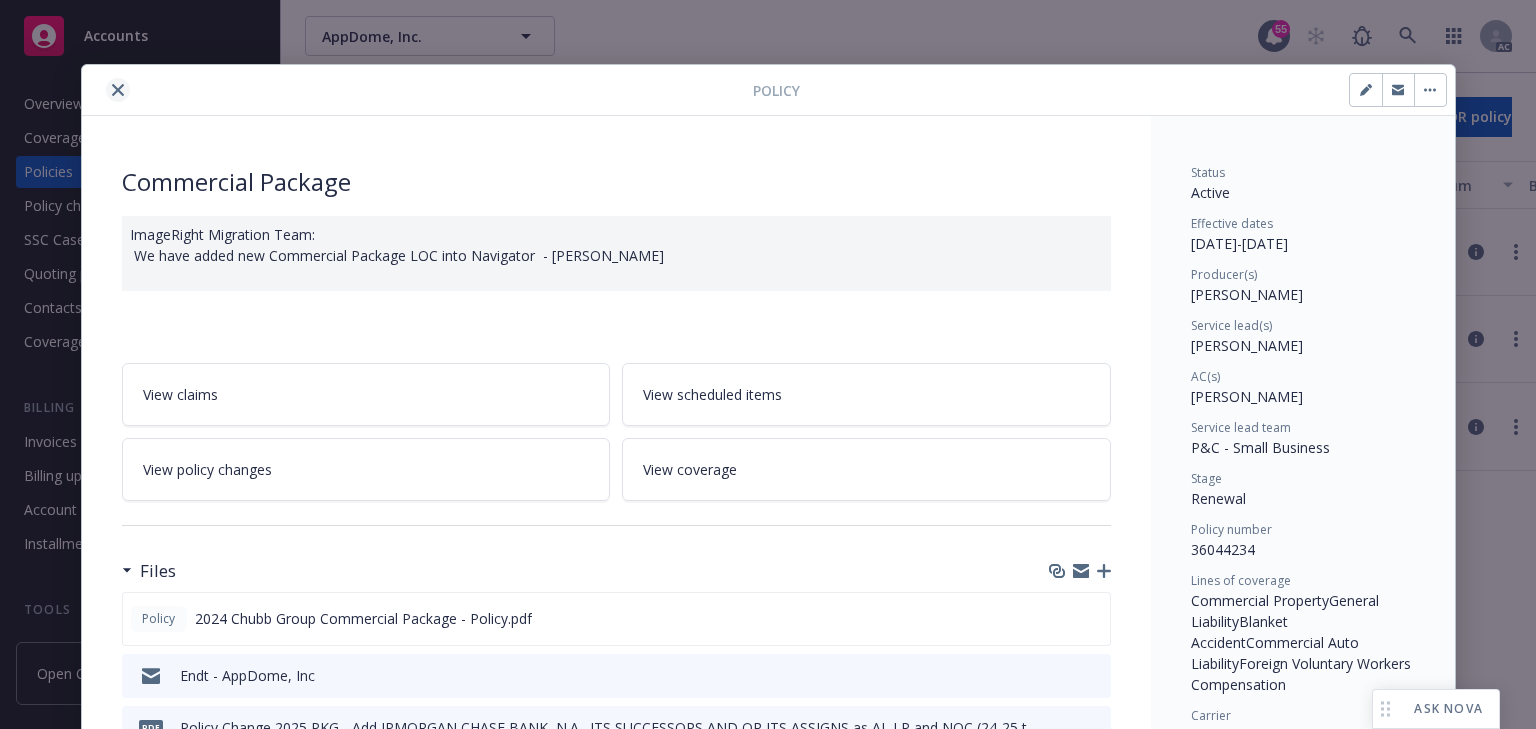 click at bounding box center (118, 90) 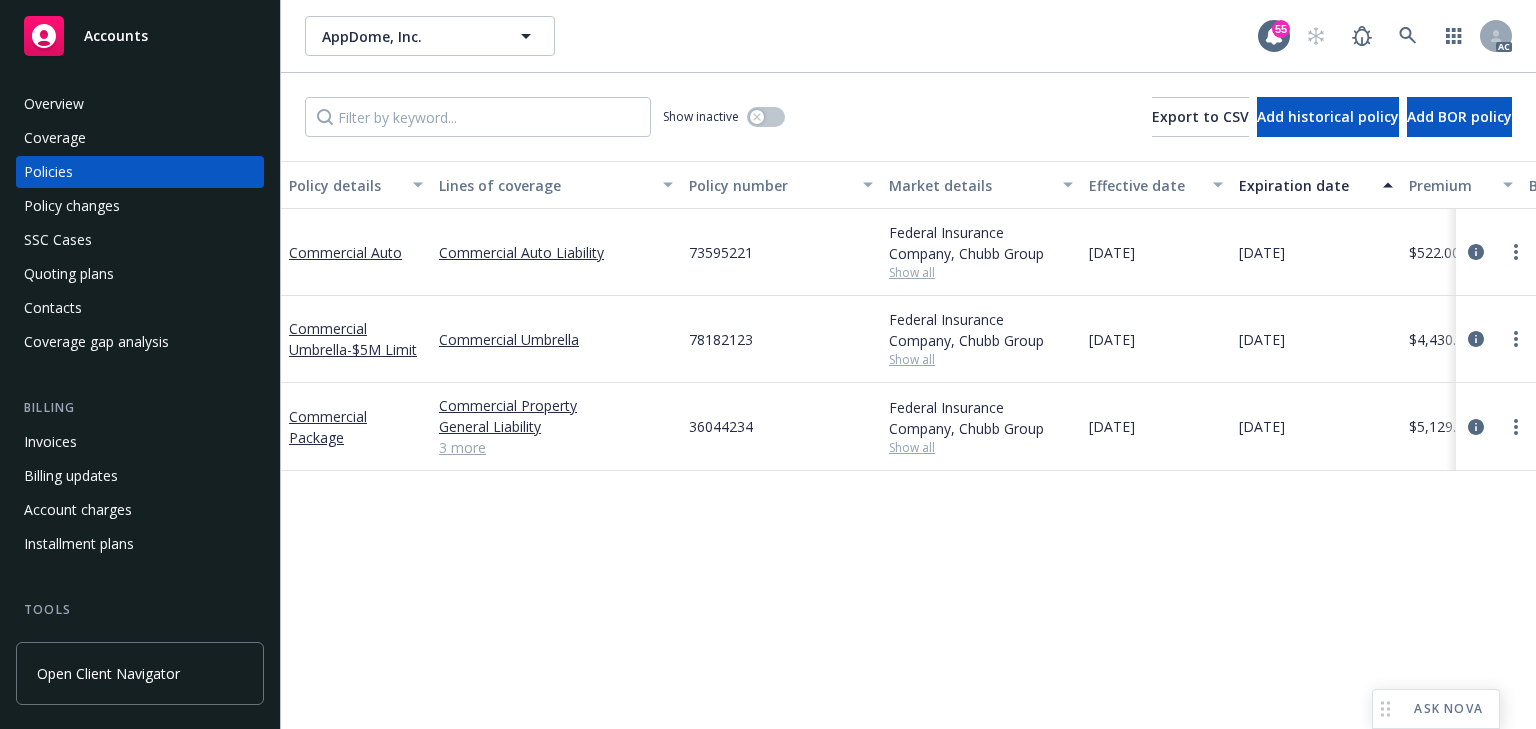 click on "Policy details Lines of coverage Policy number Market details Effective date Expiration date Premium Billing method Stage Status Service team leaders Commercial Auto Commercial Auto Liability 73595221 Federal Insurance Company, Chubb Group Show all [DATE] [DATE] $522.00 Direct Renewal Active [PERSON_NAME] AC [PERSON_NAME] AM 1 more Commercial Umbrella  -  $5M Limit Commercial Umbrella 78182123 Federal Insurance Company, Chubb Group Show all [DATE] [DATE] $4,430.00 Direct Renewal Active [PERSON_NAME] AC [PERSON_NAME] AM 1 more Commercial Package Commercial Property General Liability Blanket Accident Commercial Auto Liability Foreign Voluntary Workers Compensation 3 more 36044234 Federal Insurance Company, Chubb Group Show all [DATE] [DATE] $5,129.00 Direct Renewal Active [PERSON_NAME] AC [PERSON_NAME] AM 1 more" at bounding box center (908, 445) 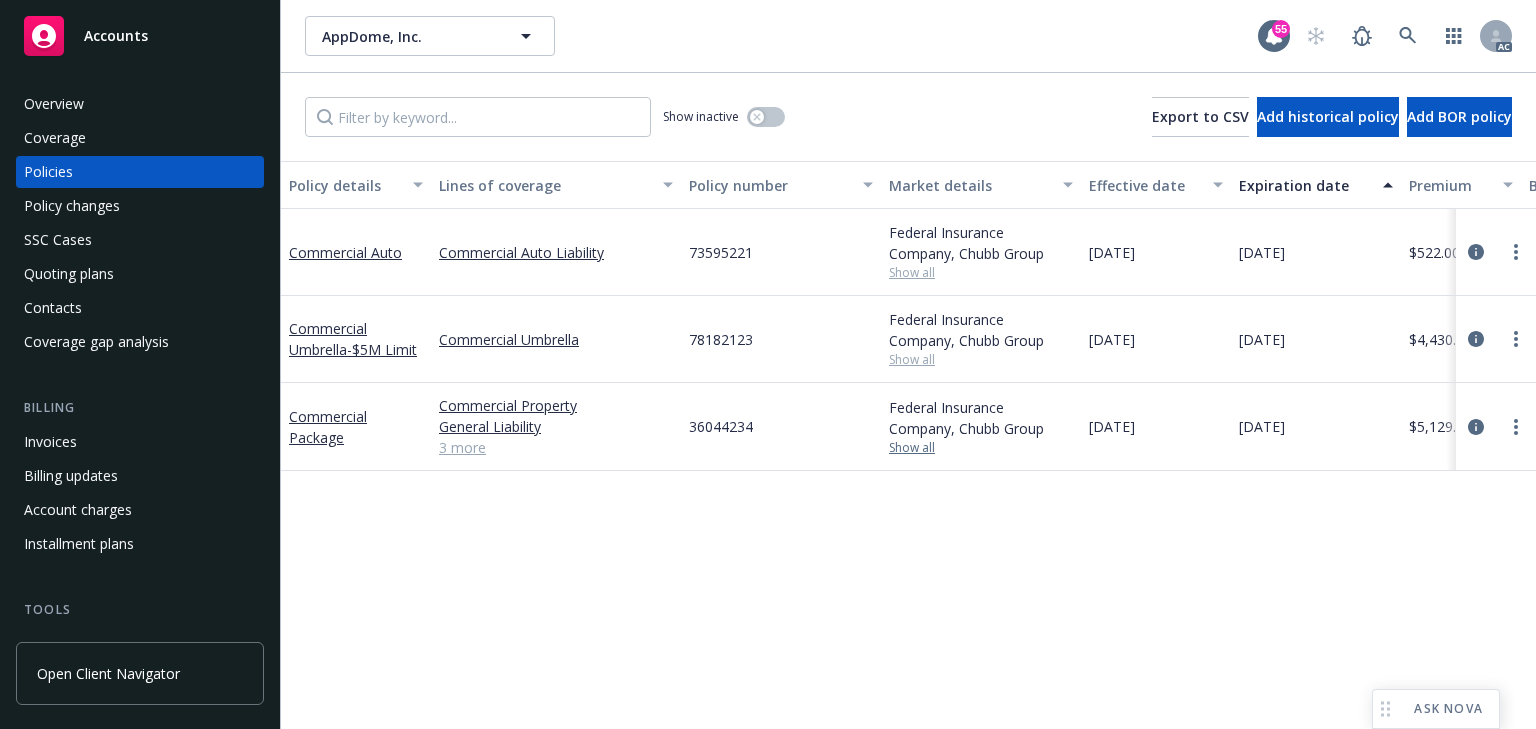 click on "Show all" at bounding box center [981, 448] 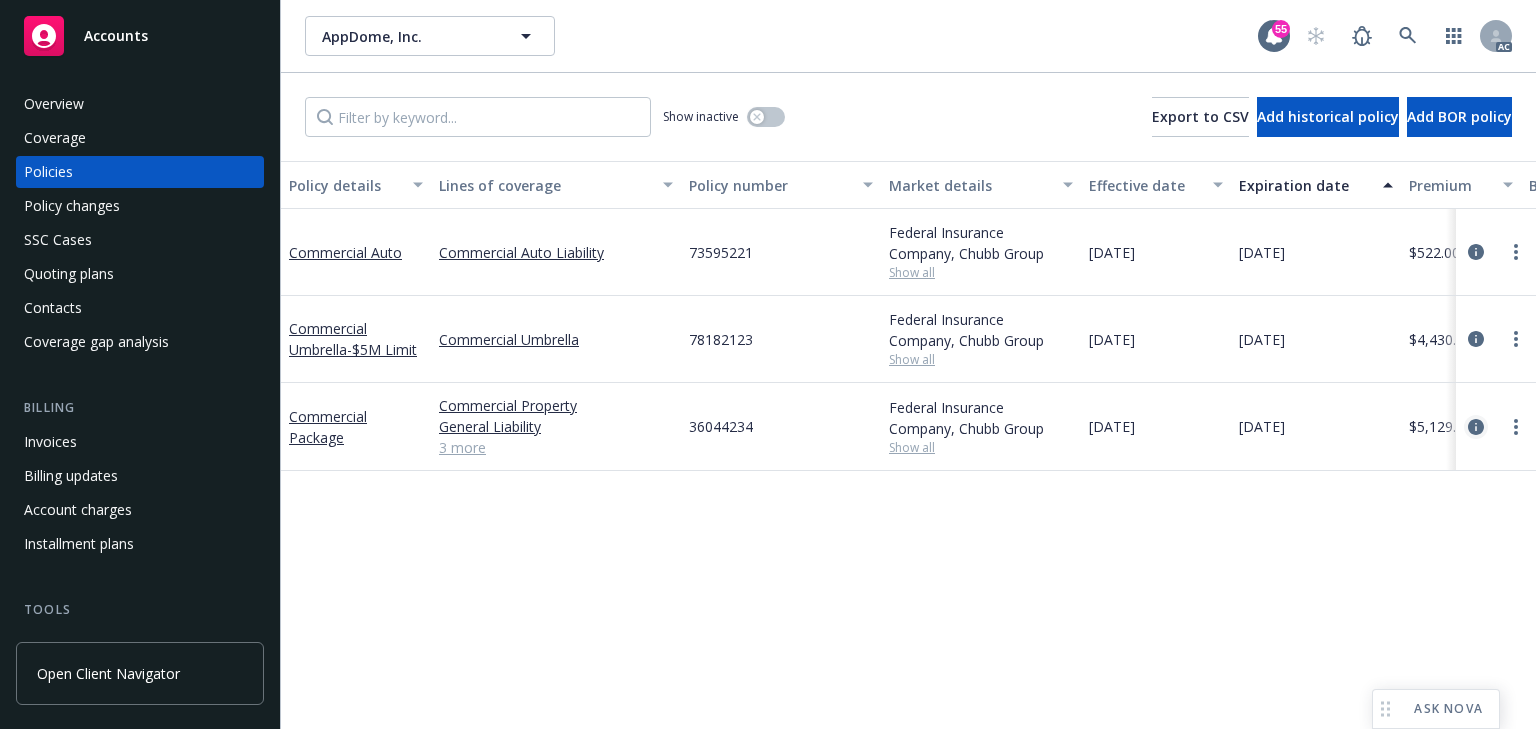 click 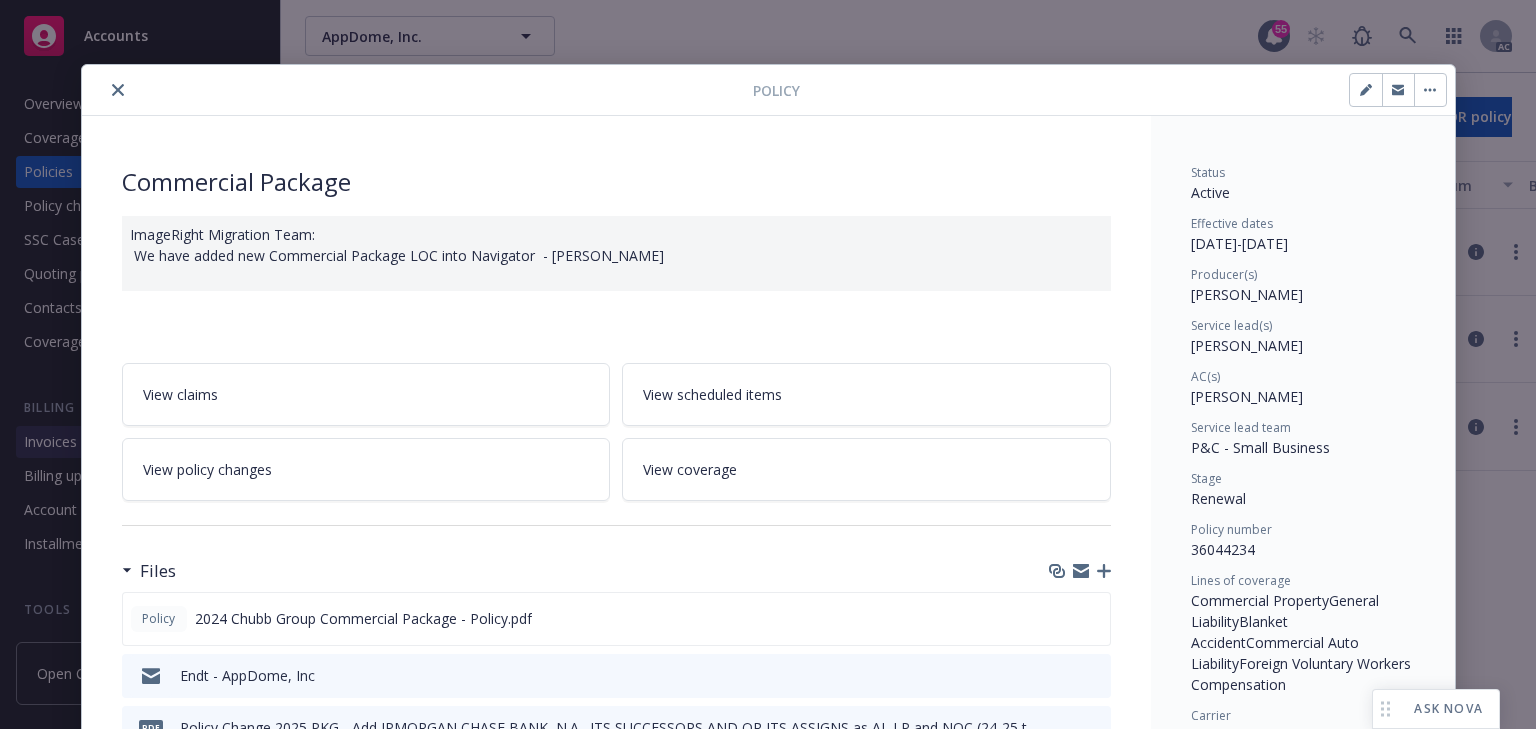 scroll, scrollTop: 60, scrollLeft: 0, axis: vertical 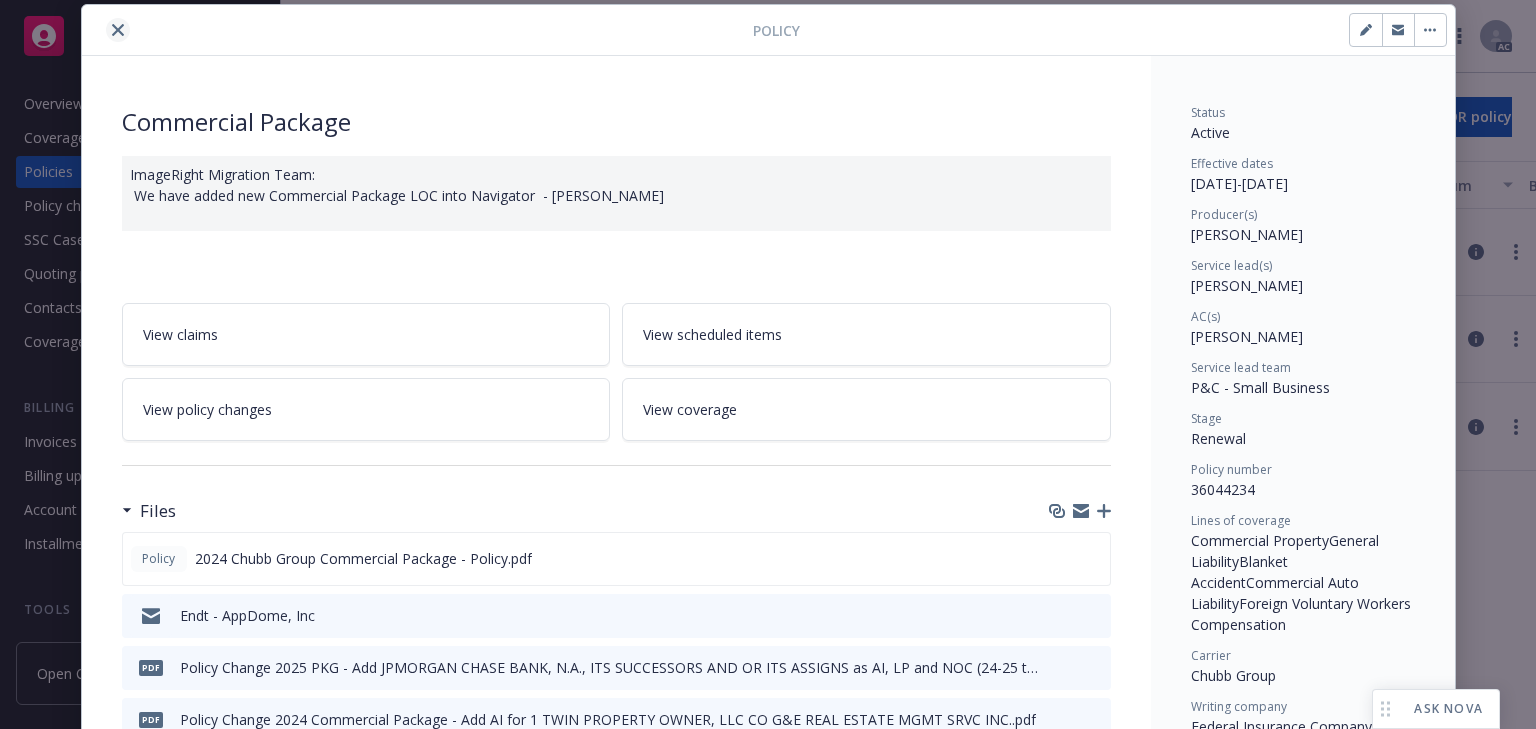 click at bounding box center [118, 30] 